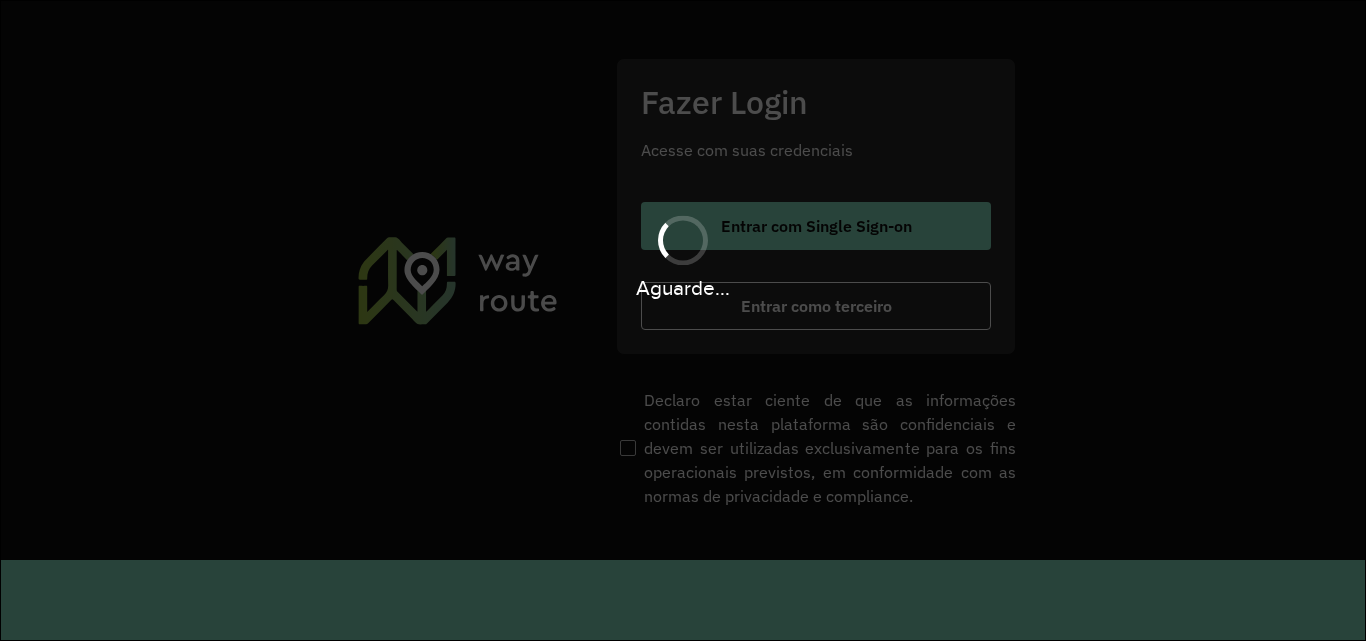 scroll, scrollTop: 0, scrollLeft: 0, axis: both 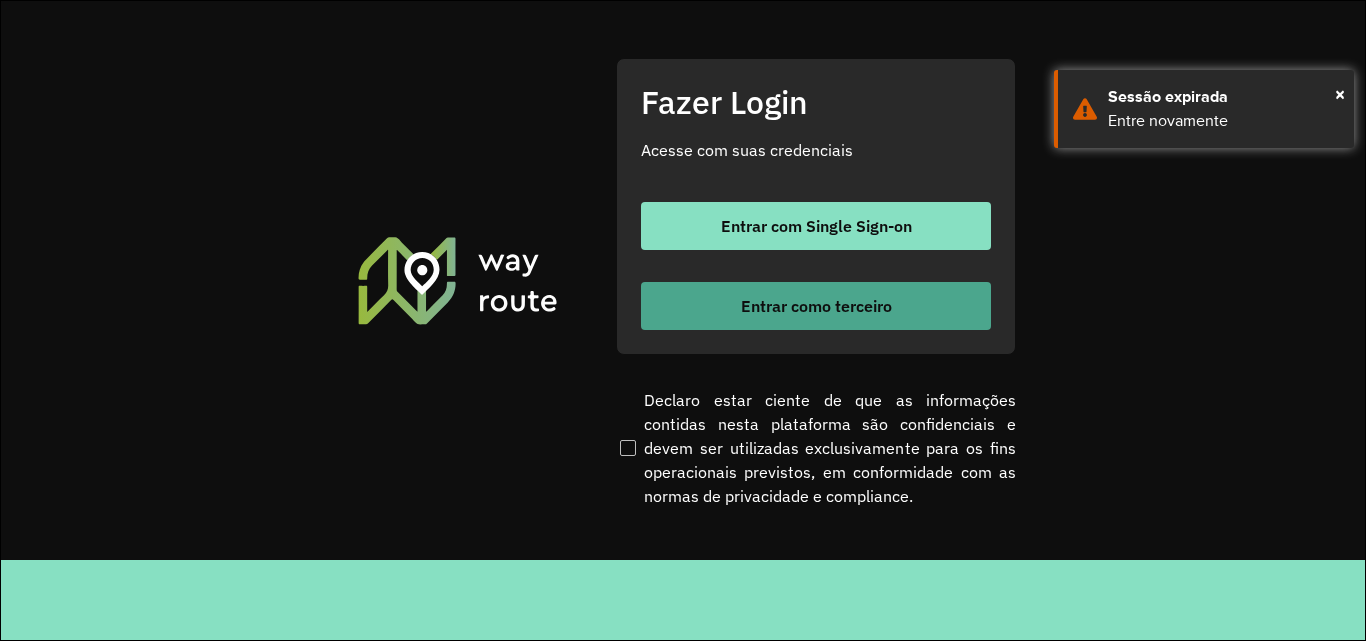 click on "Entrar como terceiro" at bounding box center (816, 306) 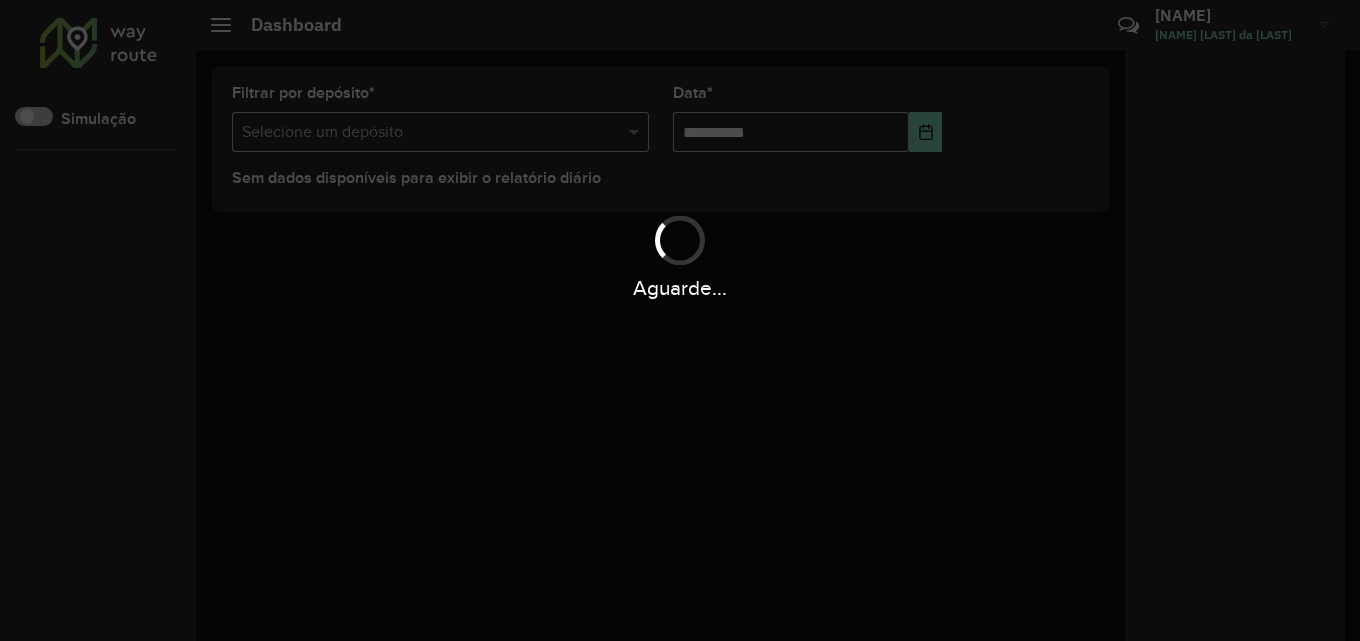 scroll, scrollTop: 0, scrollLeft: 0, axis: both 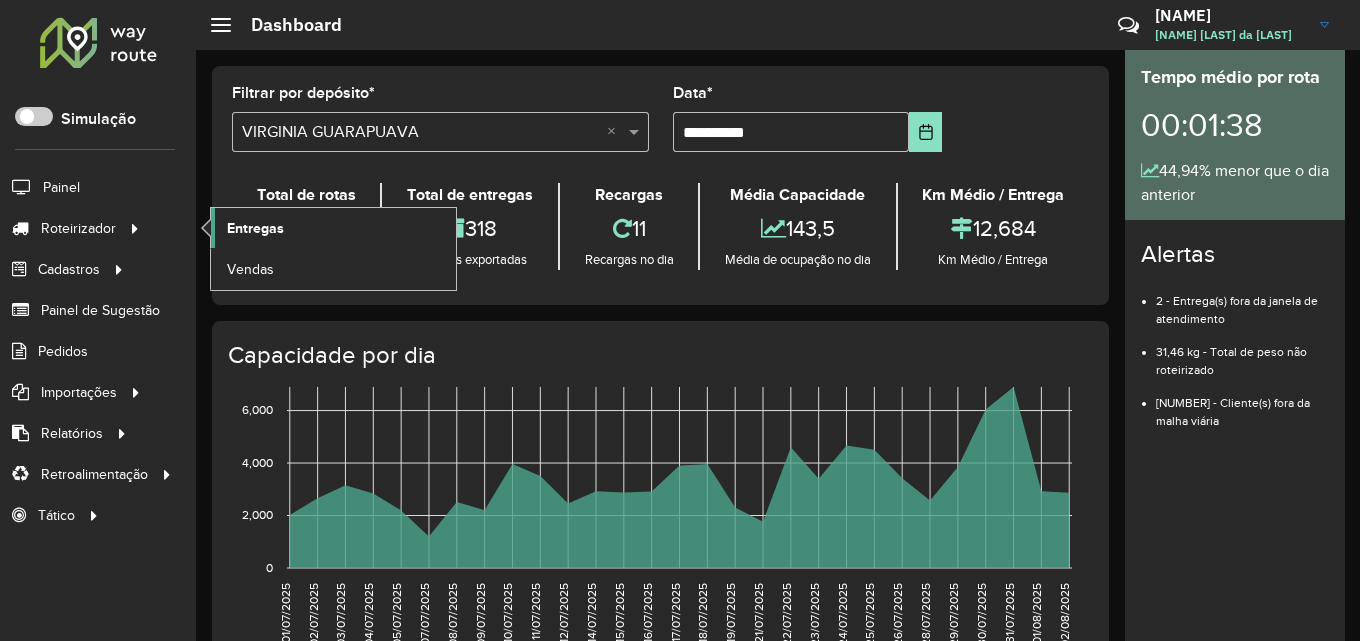 click on "Entregas" 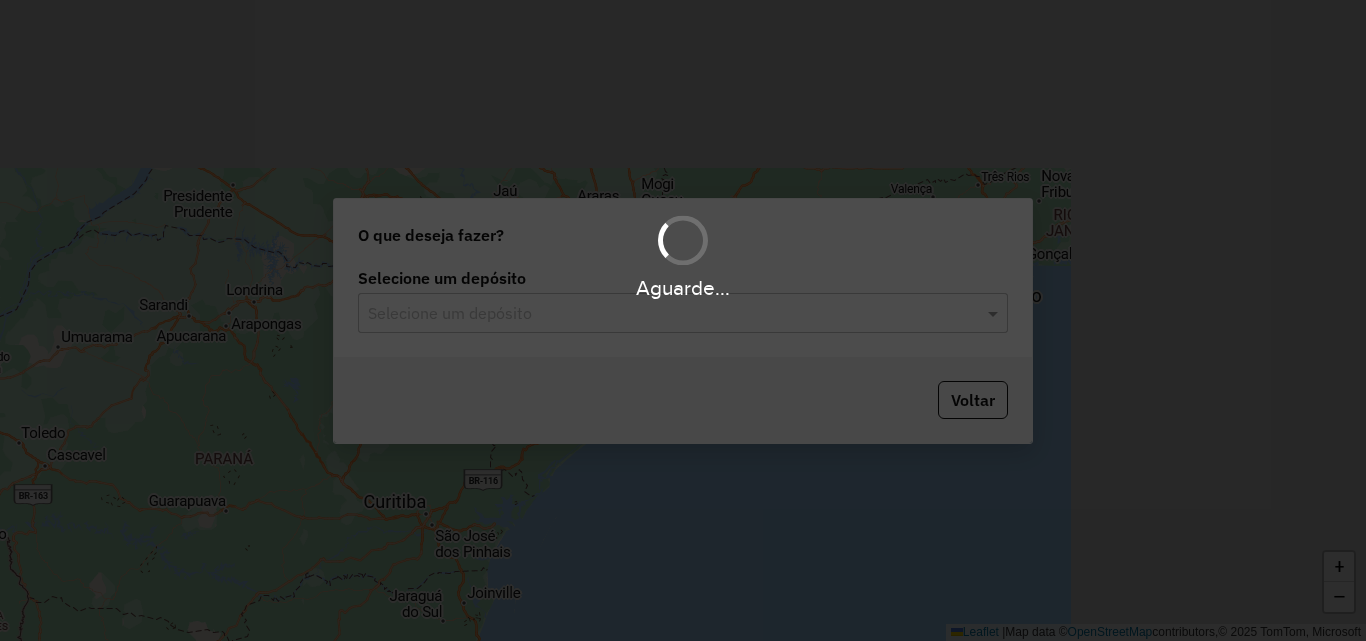 scroll, scrollTop: 0, scrollLeft: 0, axis: both 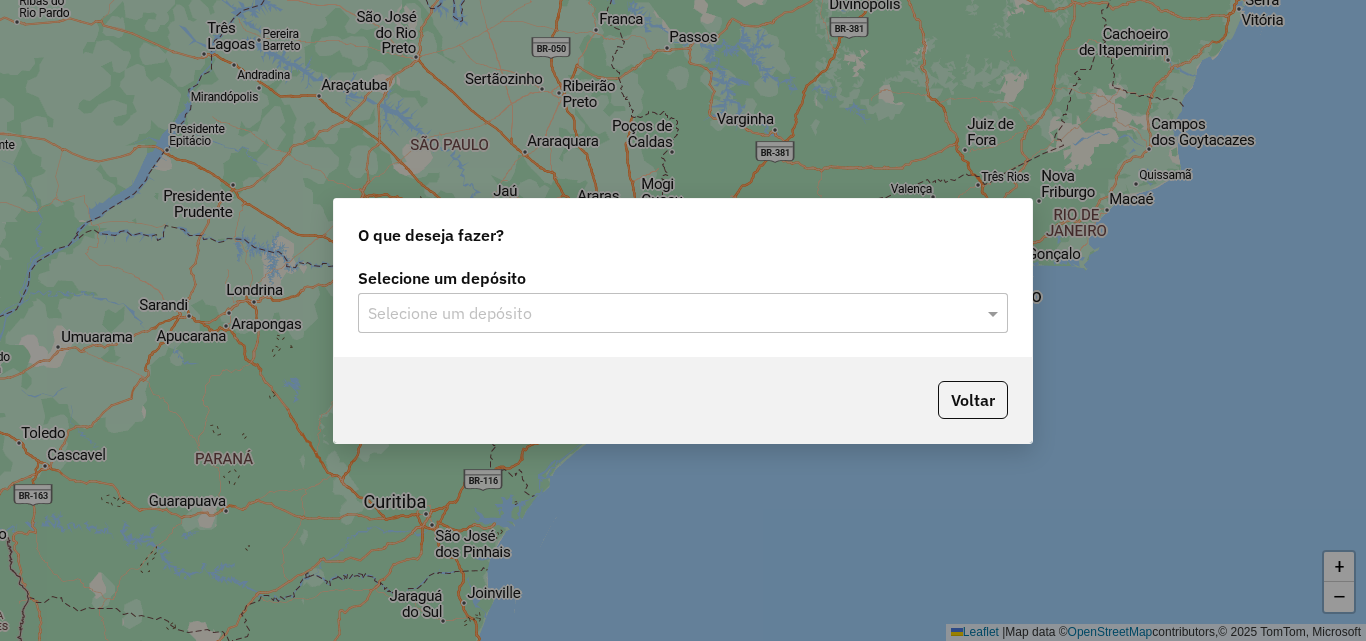 click 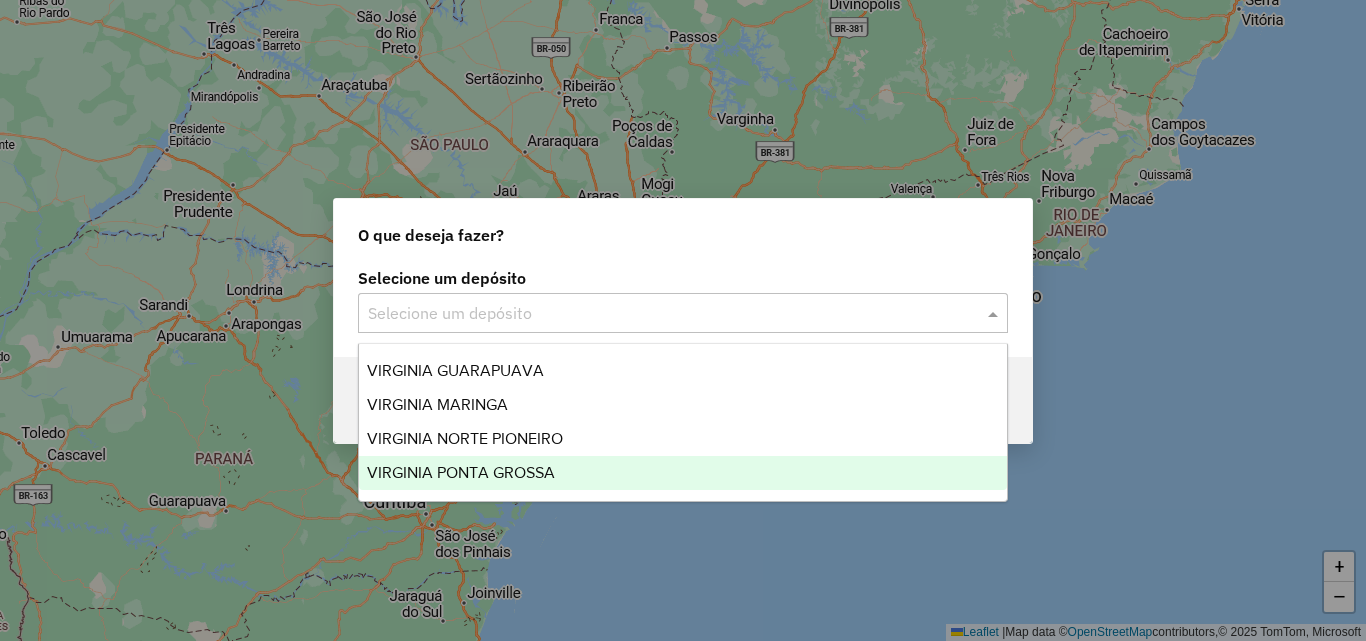 click on "VIRGINIA PONTA GROSSA" at bounding box center (461, 472) 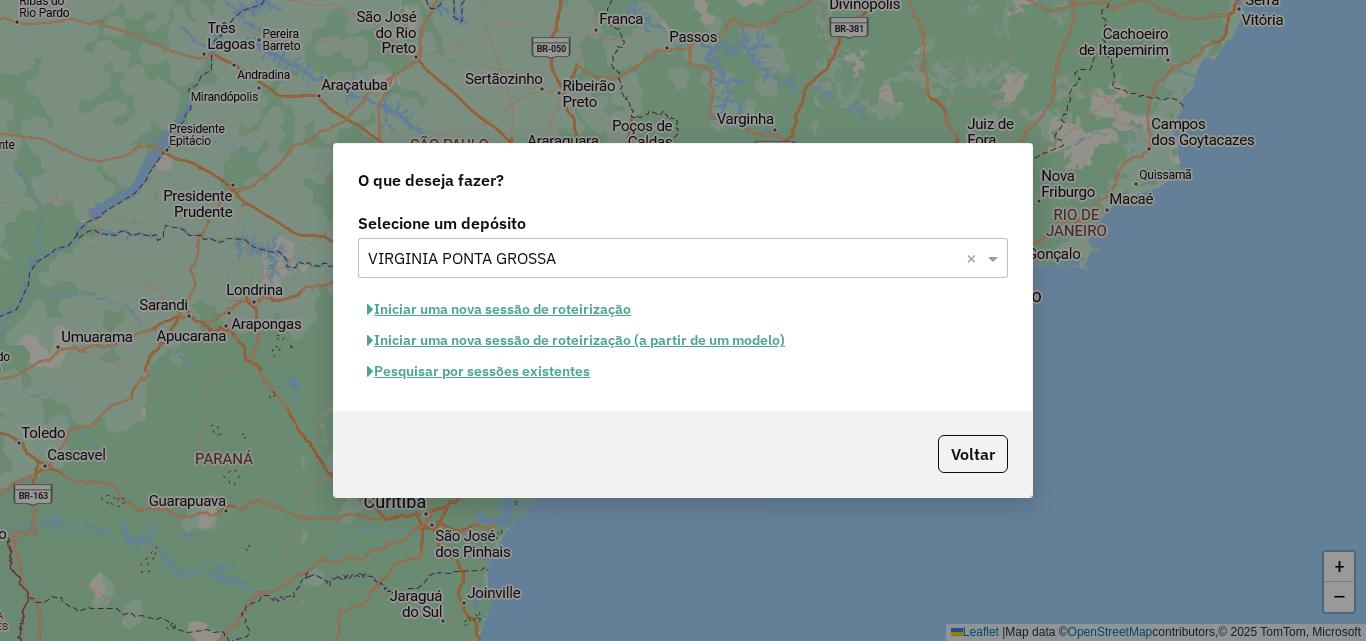 click on "Iniciar uma nova sessão de roteirização" 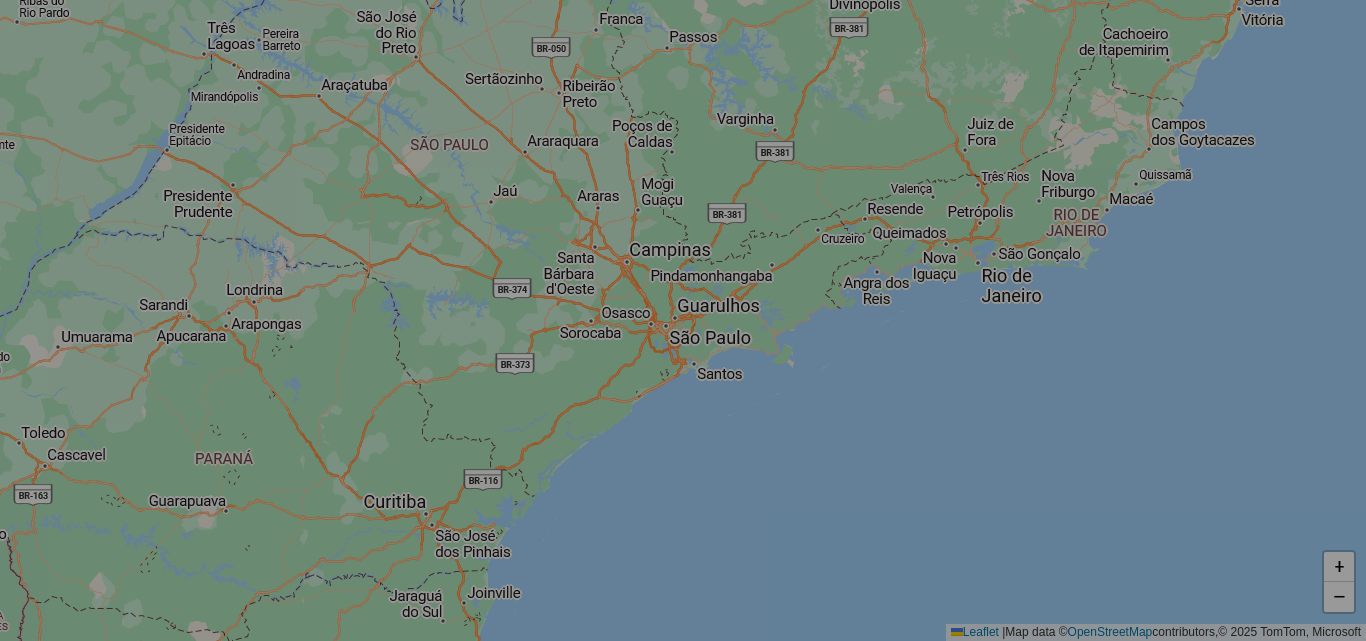 select on "*" 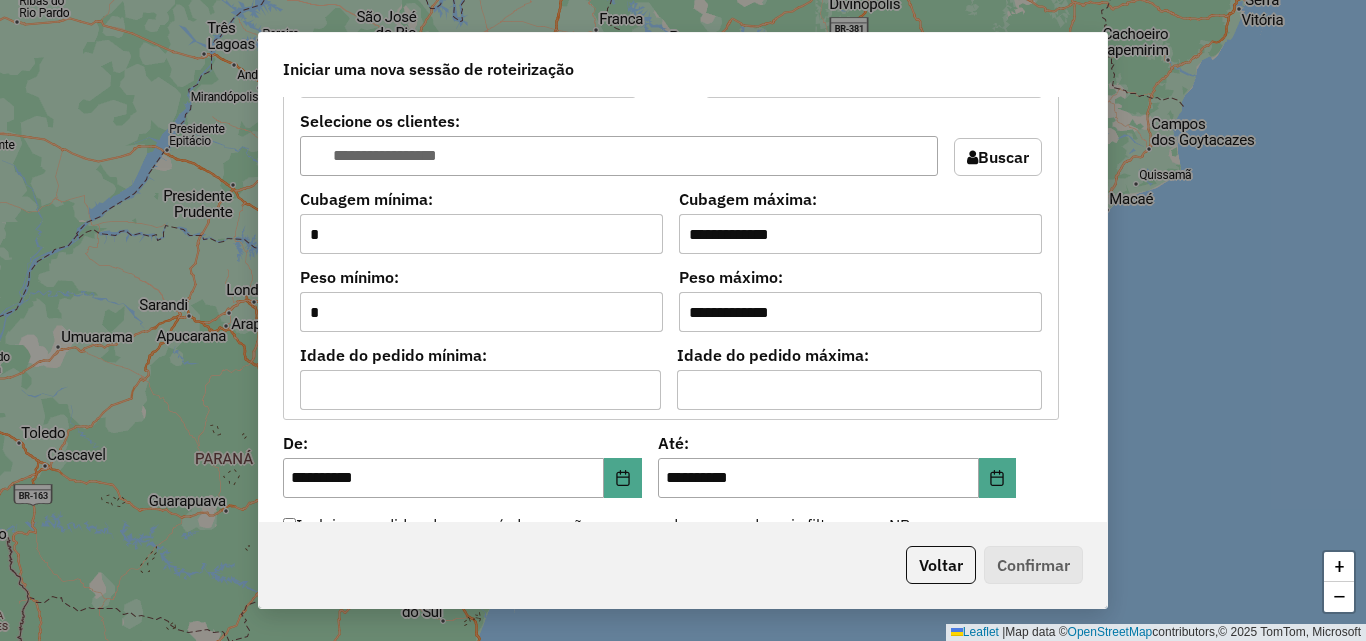 scroll, scrollTop: 2000, scrollLeft: 0, axis: vertical 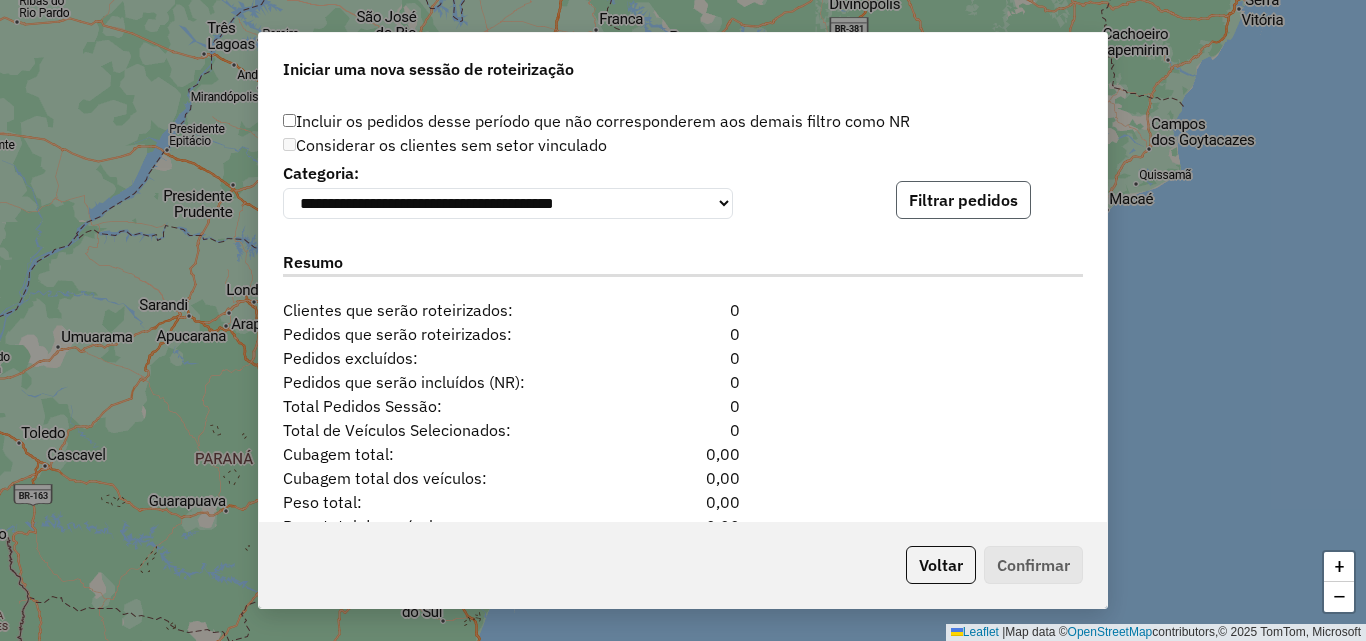 click on "Filtrar pedidos" 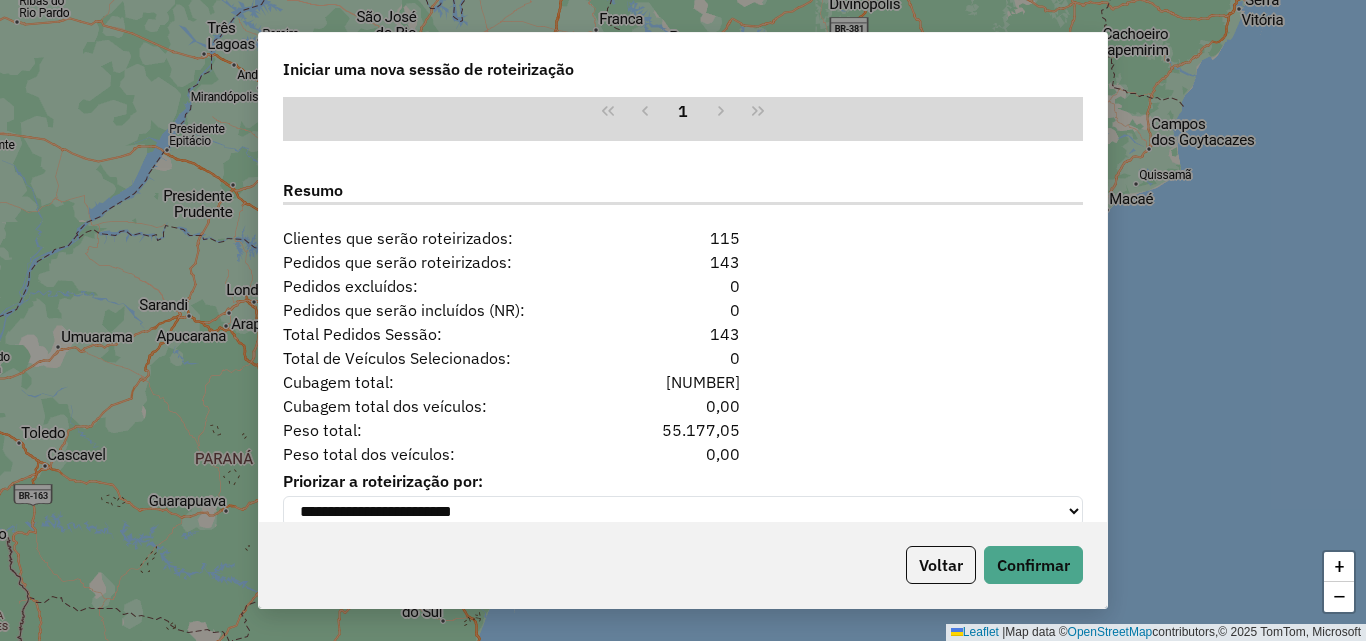 scroll, scrollTop: 2524, scrollLeft: 0, axis: vertical 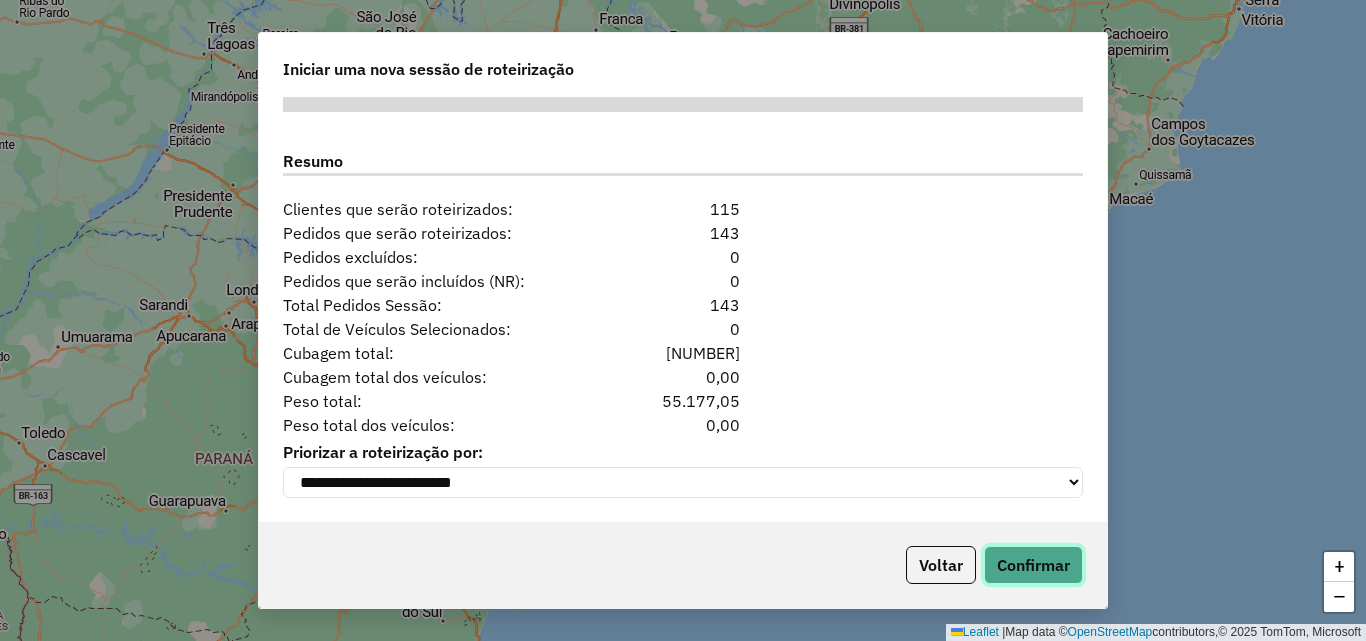 click on "Confirmar" 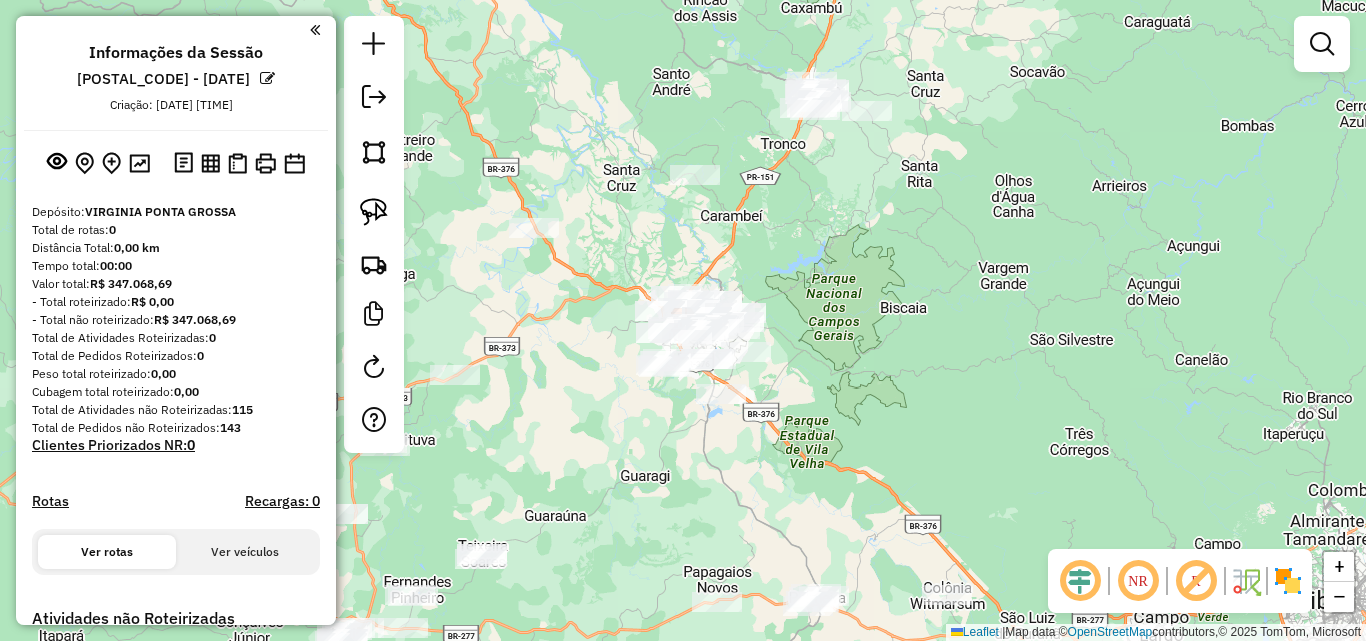 click on "Janela de atendimento Grade de atendimento Capacidade Transportadoras Veículos Cliente Pedidos  Rotas Selecione os dias de semana para filtrar as janelas de atendimento  Seg   Ter   Qua   Qui   Sex   Sáb   Dom  Informe o período da janela de atendimento: De: Até:  Filtrar exatamente a janela do cliente  Considerar janela de atendimento padrão  Selecione os dias de semana para filtrar as grades de atendimento  Seg   Ter   Qua   Qui   Sex   Sáb   Dom   Considerar clientes sem dia de atendimento cadastrado  Clientes fora do dia de atendimento selecionado Filtrar as atividades entre os valores definidos abaixo:  Peso mínimo:   Peso máximo:   Cubagem mínima:   Cubagem máxima:   De:   Até:  Filtrar as atividades entre o tempo de atendimento definido abaixo:  De:   Até:   Considerar capacidade total dos clientes não roteirizados Transportadora: Selecione um ou mais itens Tipo de veículo: Selecione um ou mais itens Veículo: Selecione um ou mais itens Motorista: Selecione um ou mais itens Nome: Rótulo:" 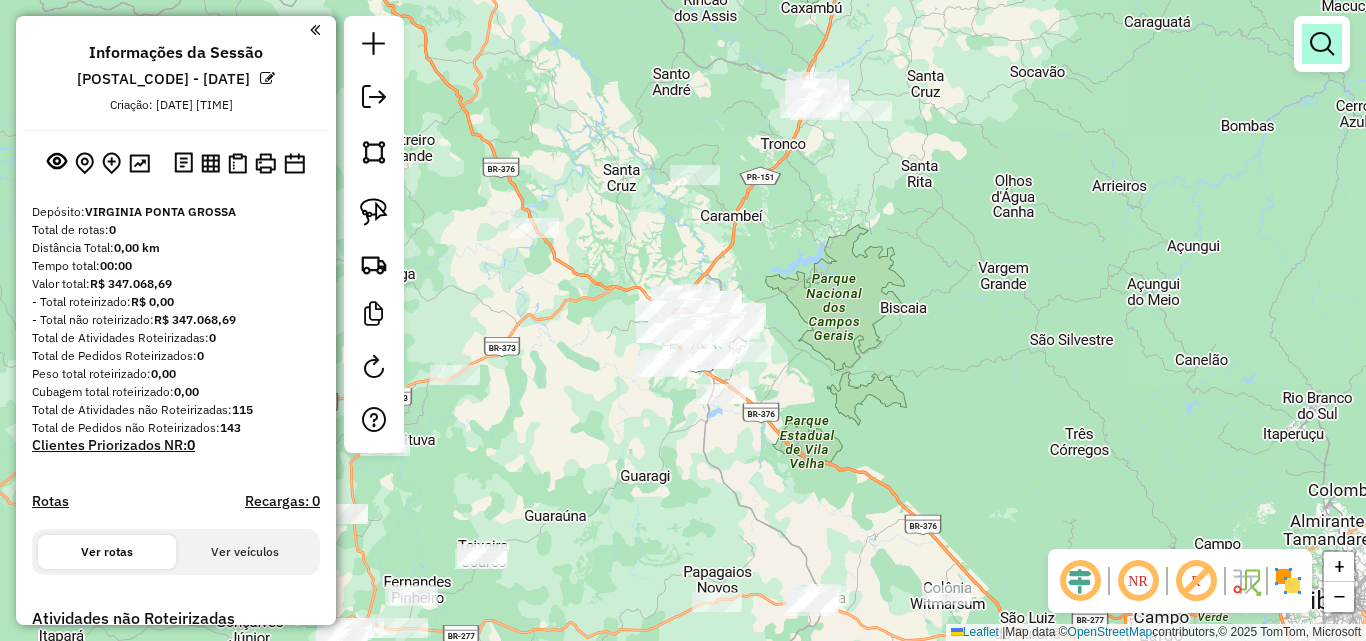 click at bounding box center (1322, 44) 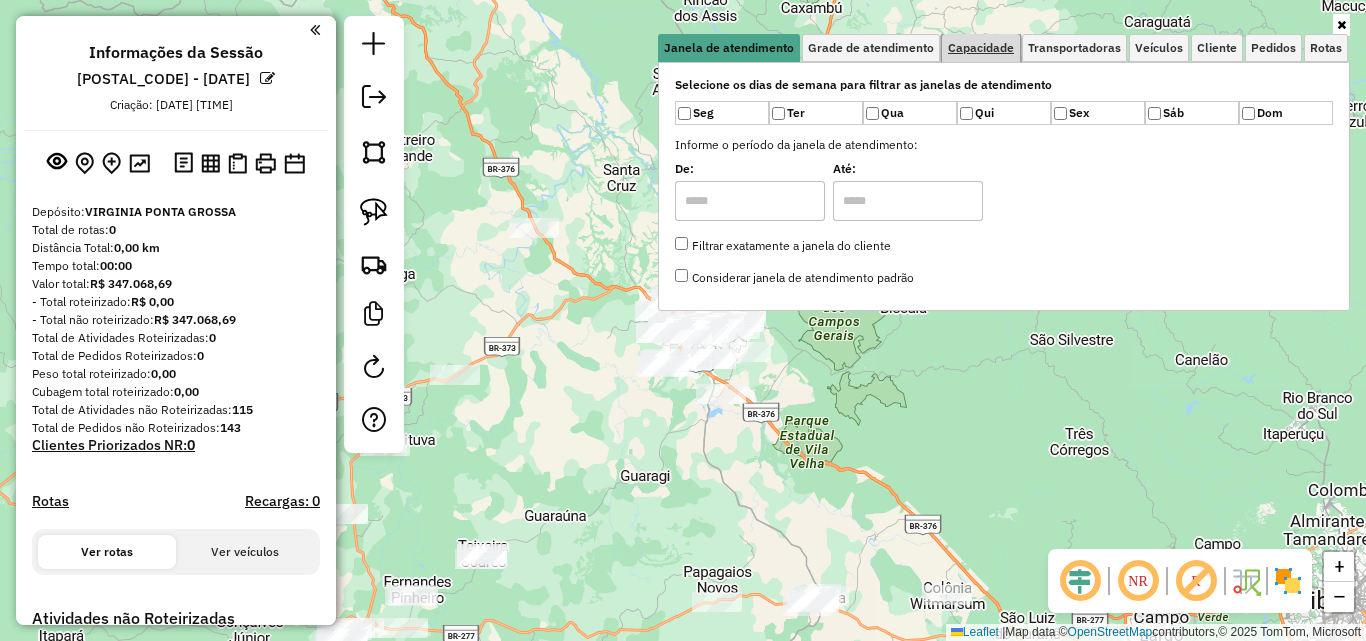 click on "Capacidade" at bounding box center (981, 48) 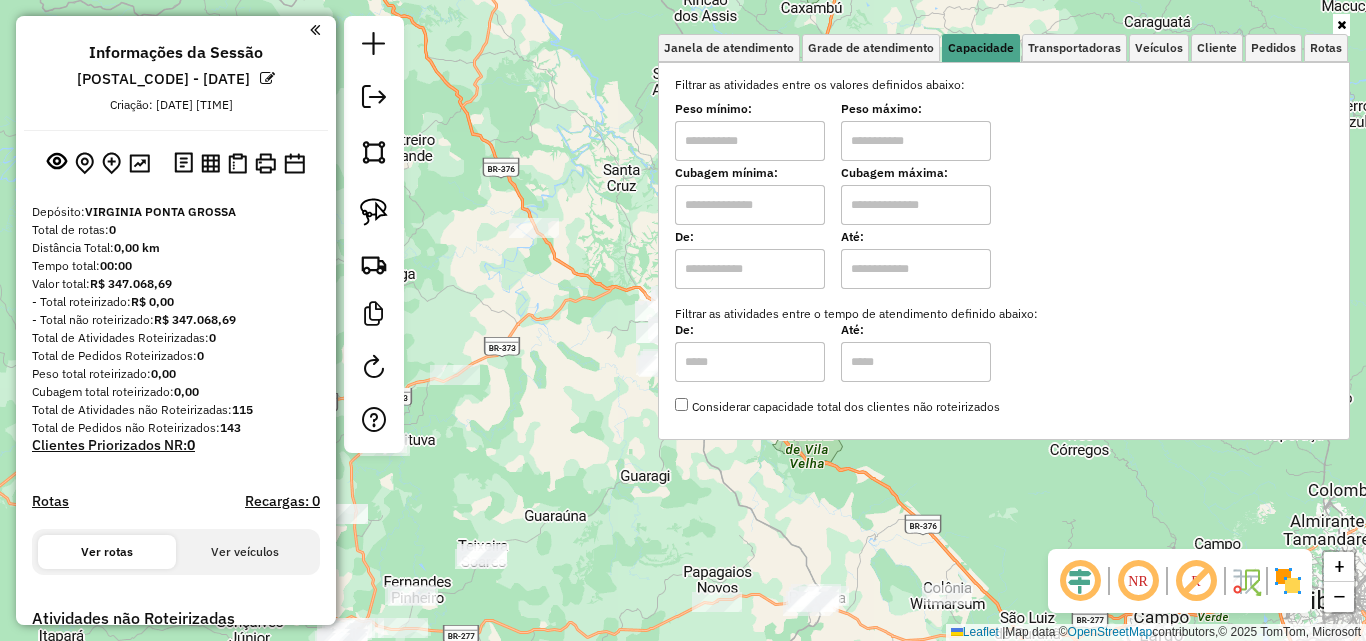 click at bounding box center (750, 141) 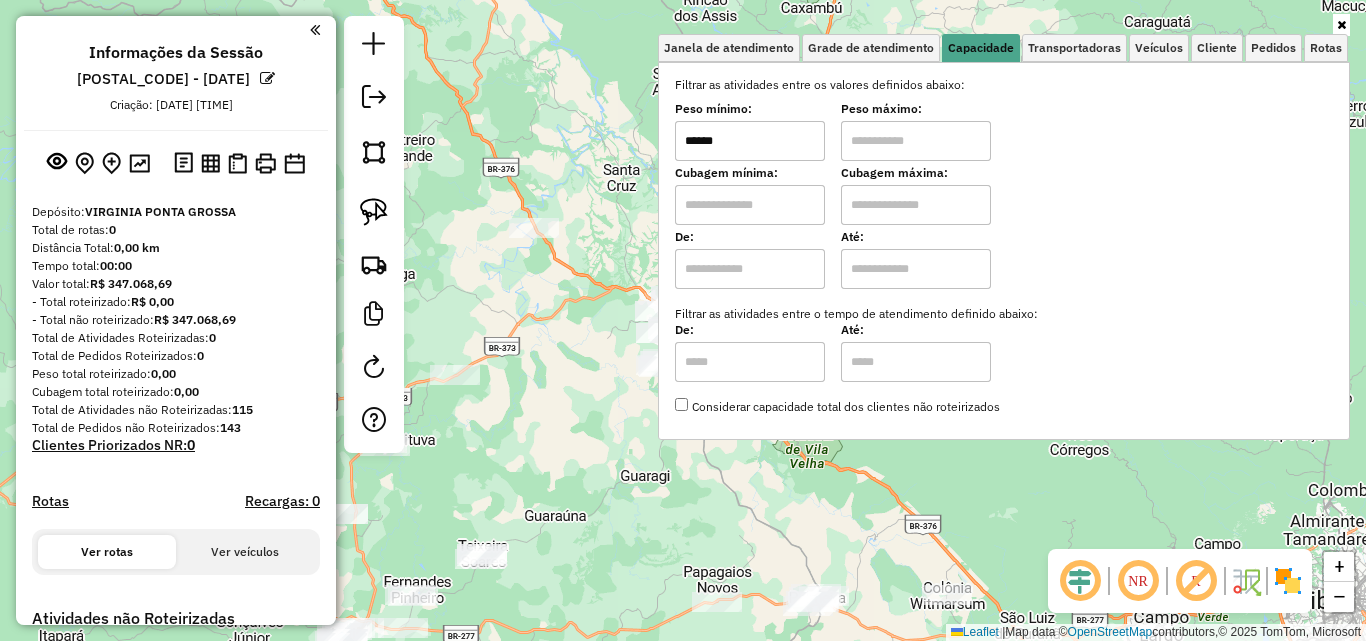 type on "******" 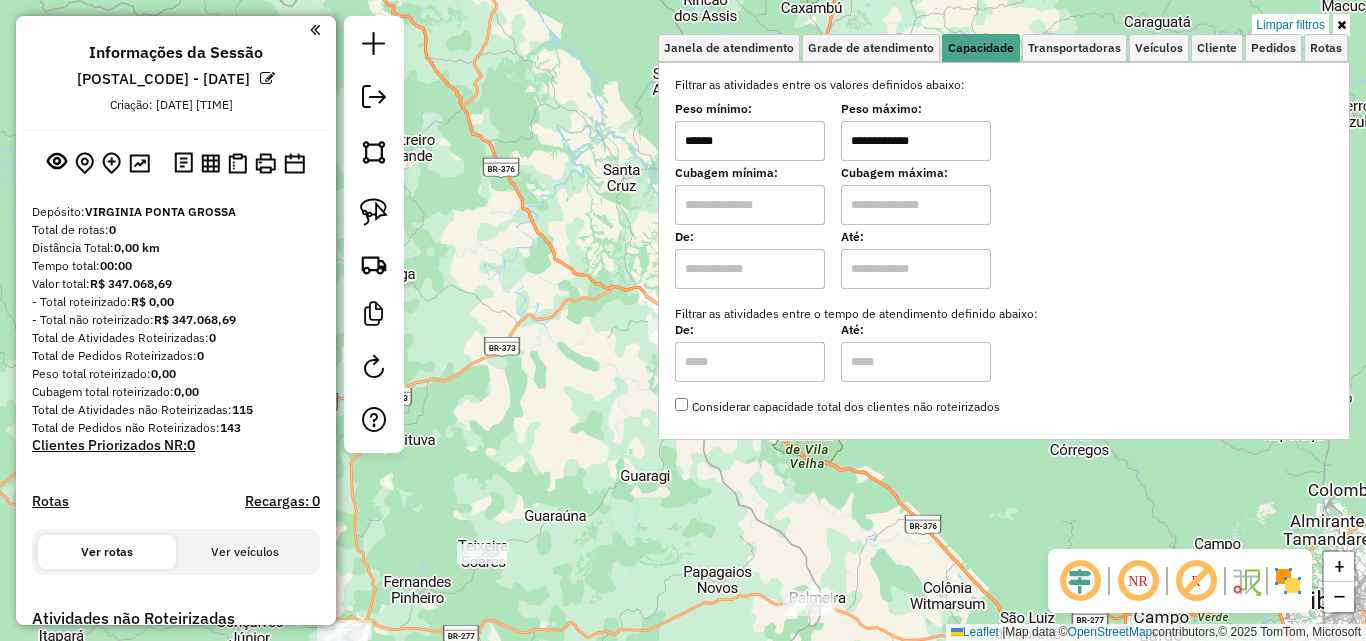 type on "**********" 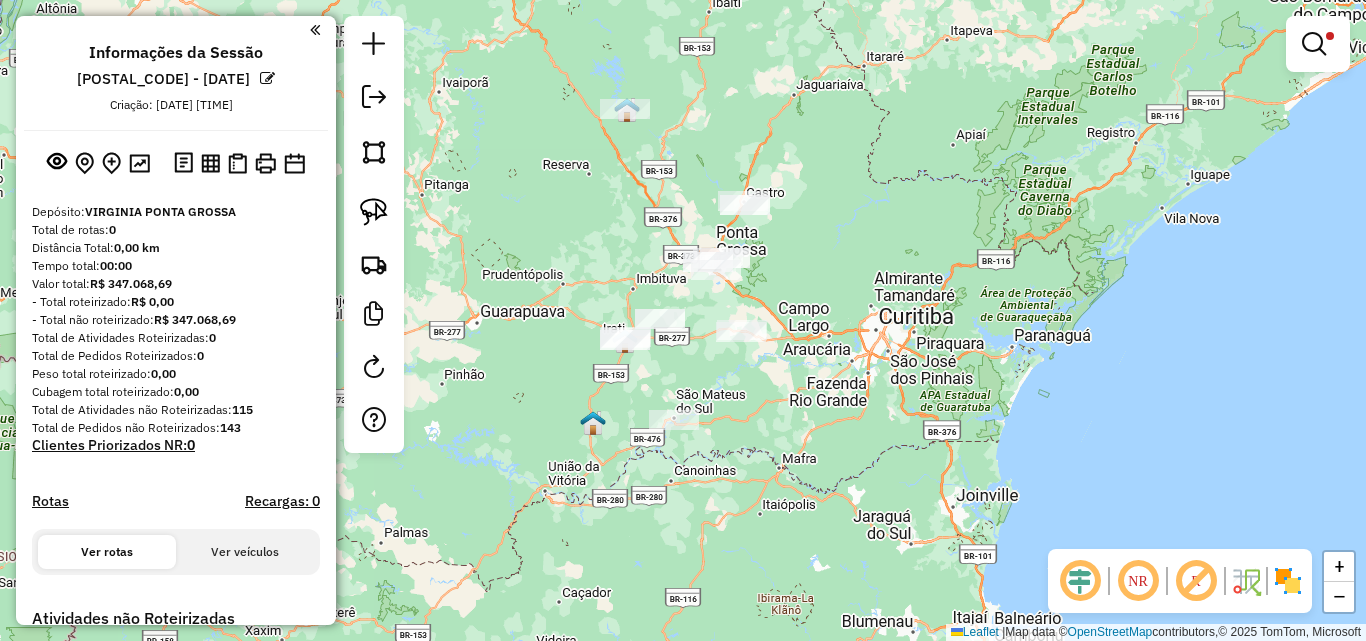 drag, startPoint x: 815, startPoint y: 306, endPoint x: 851, endPoint y: 339, distance: 48.83646 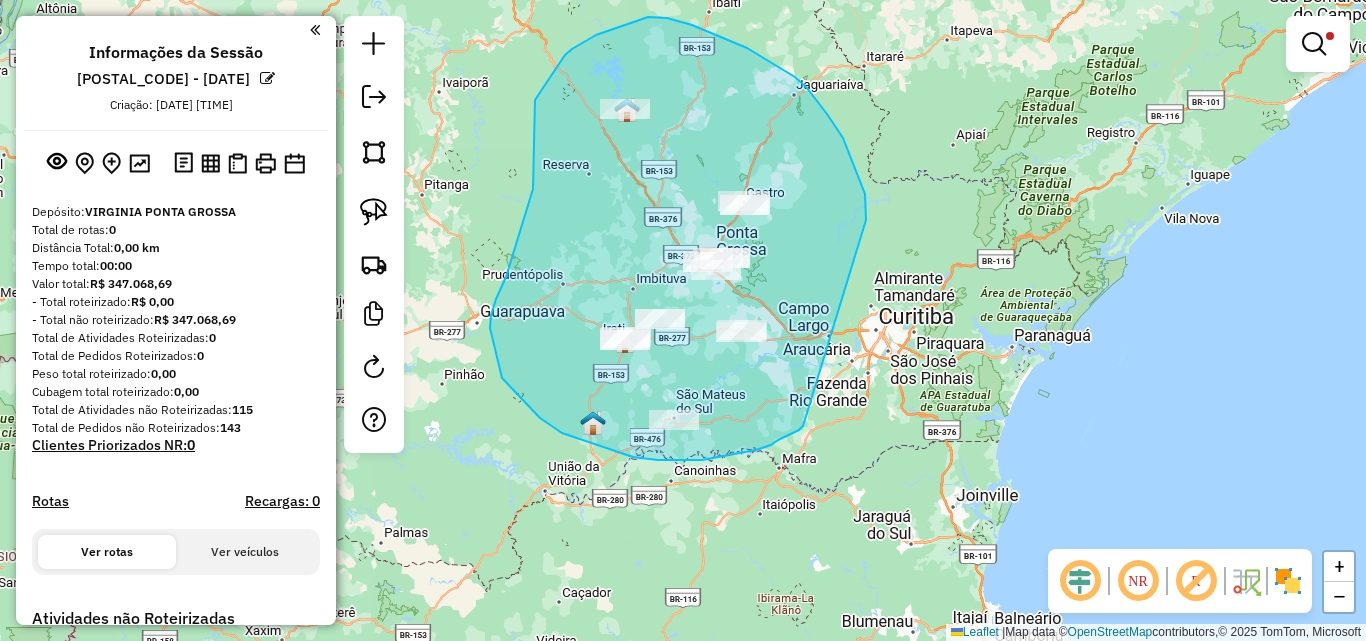 drag, startPoint x: 795, startPoint y: 77, endPoint x: 805, endPoint y: 425, distance: 348.14365 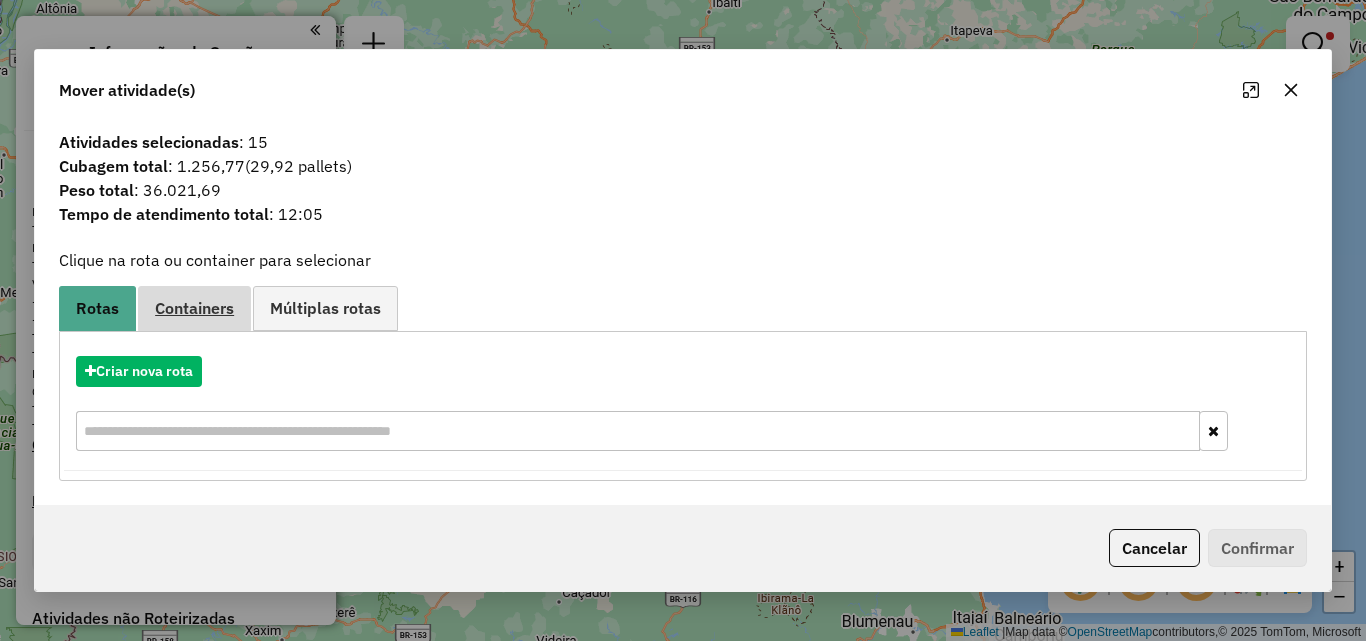 click on "Containers" at bounding box center [194, 308] 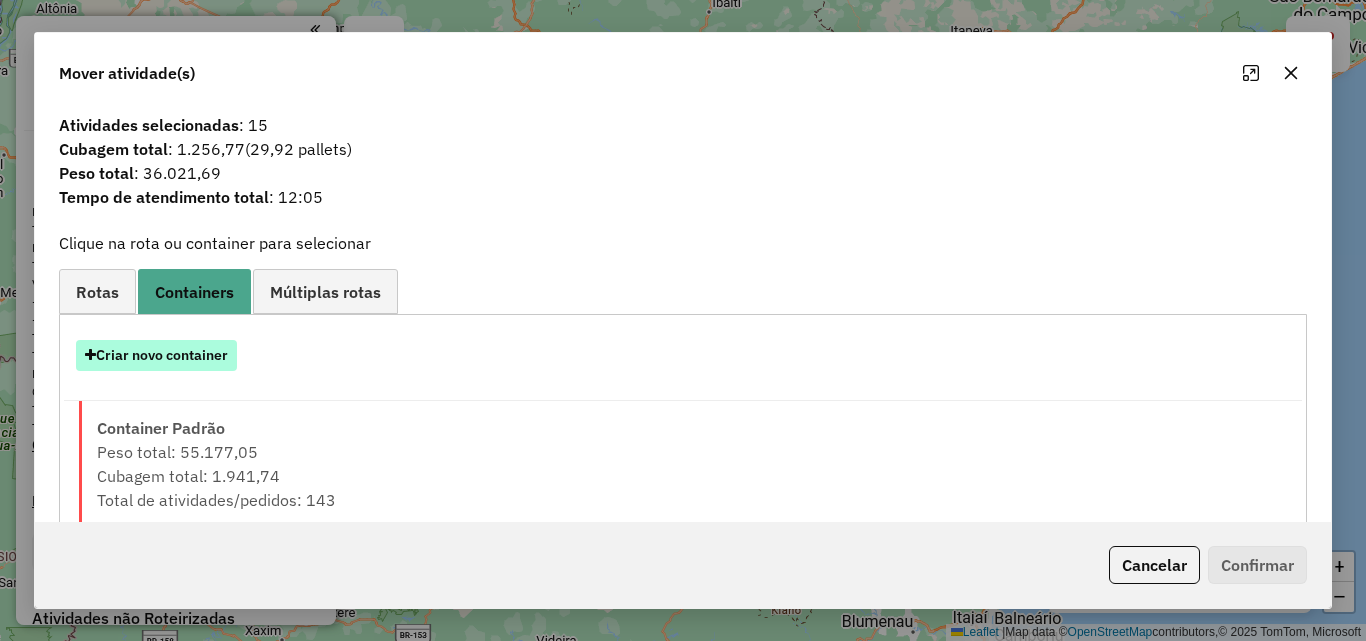 click on "Criar novo container" at bounding box center [156, 355] 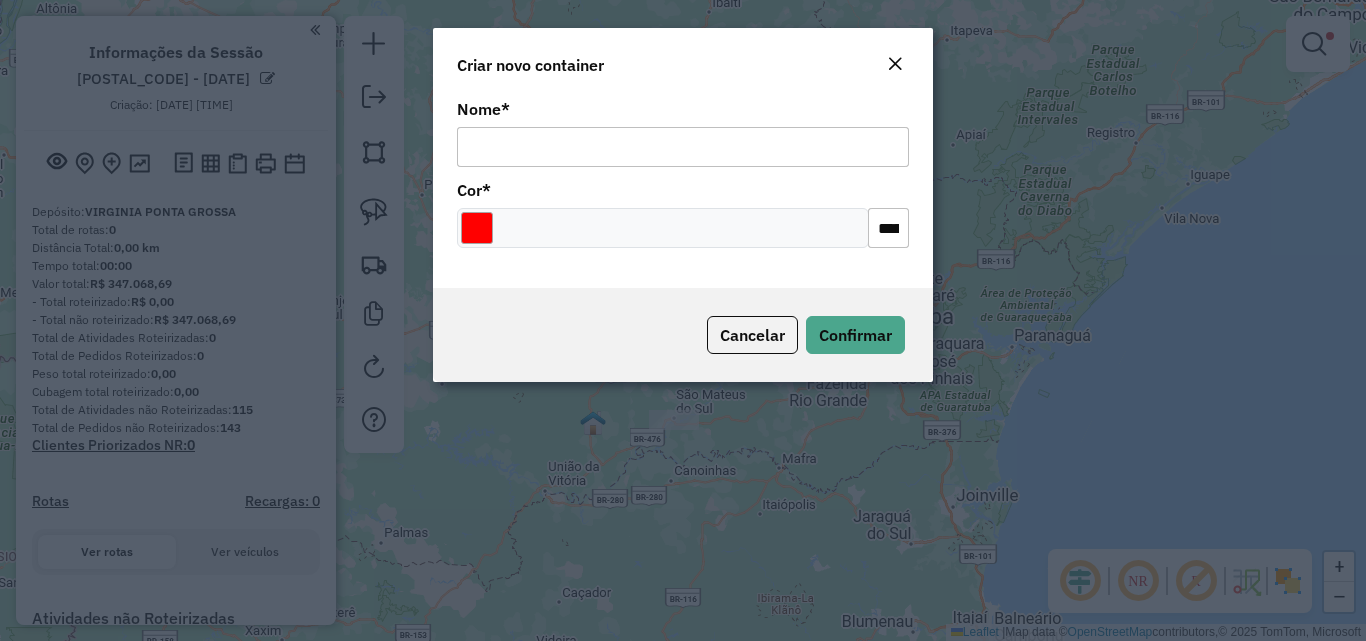 click on "Nome  *" at bounding box center [683, 147] 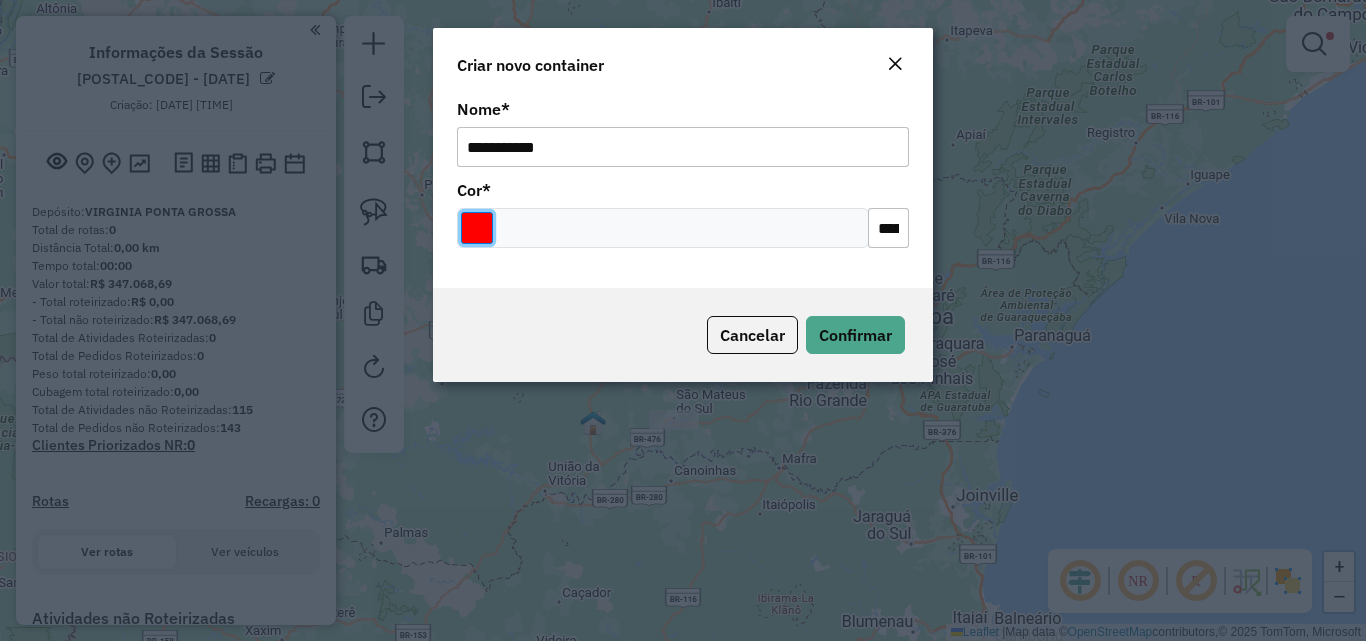 click at bounding box center (477, 228) 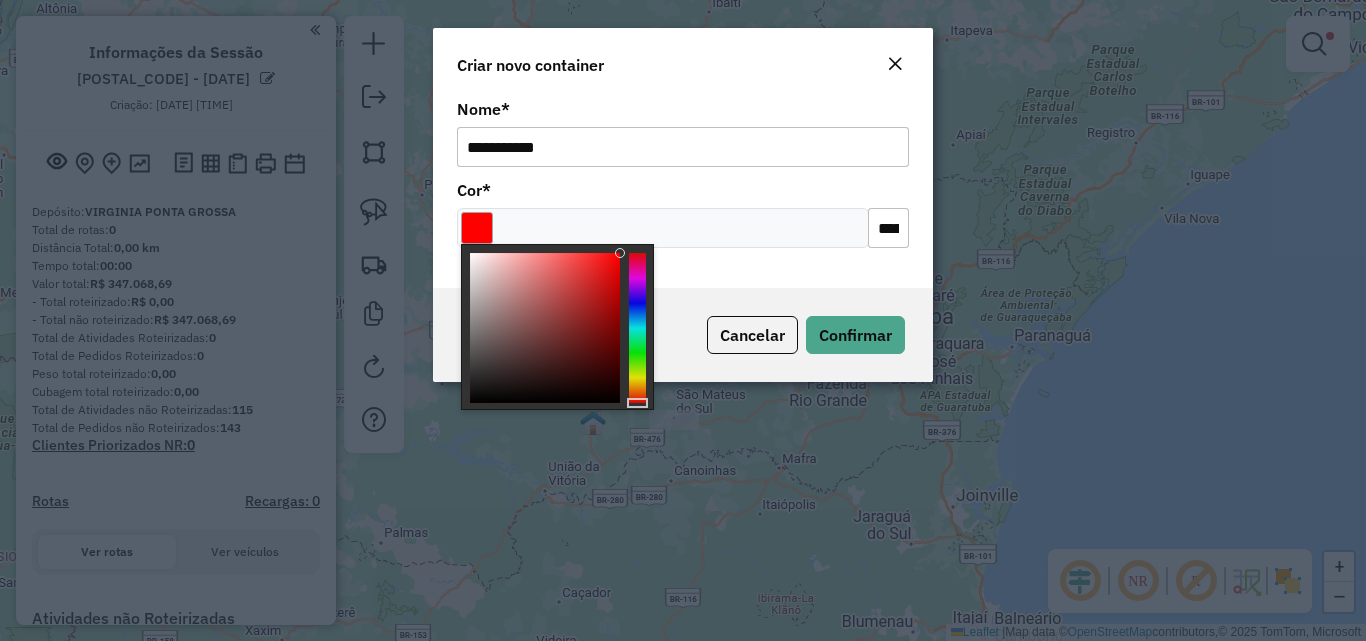 type on "*******" 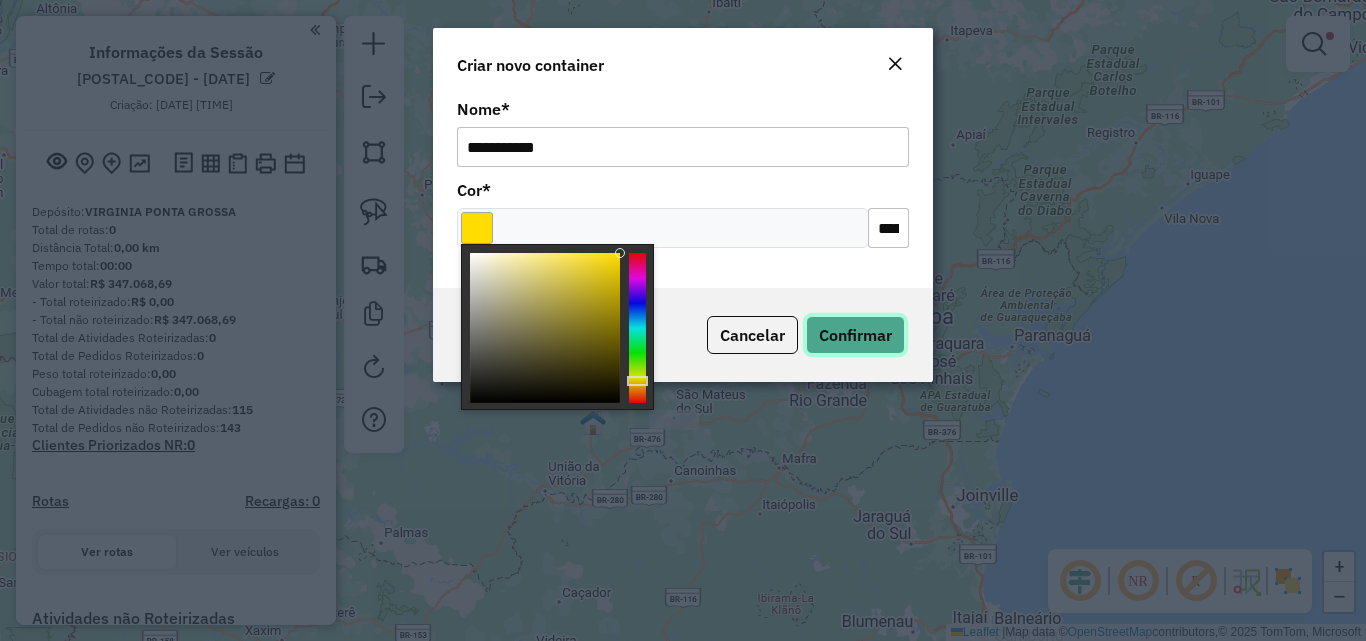 click on "Confirmar" 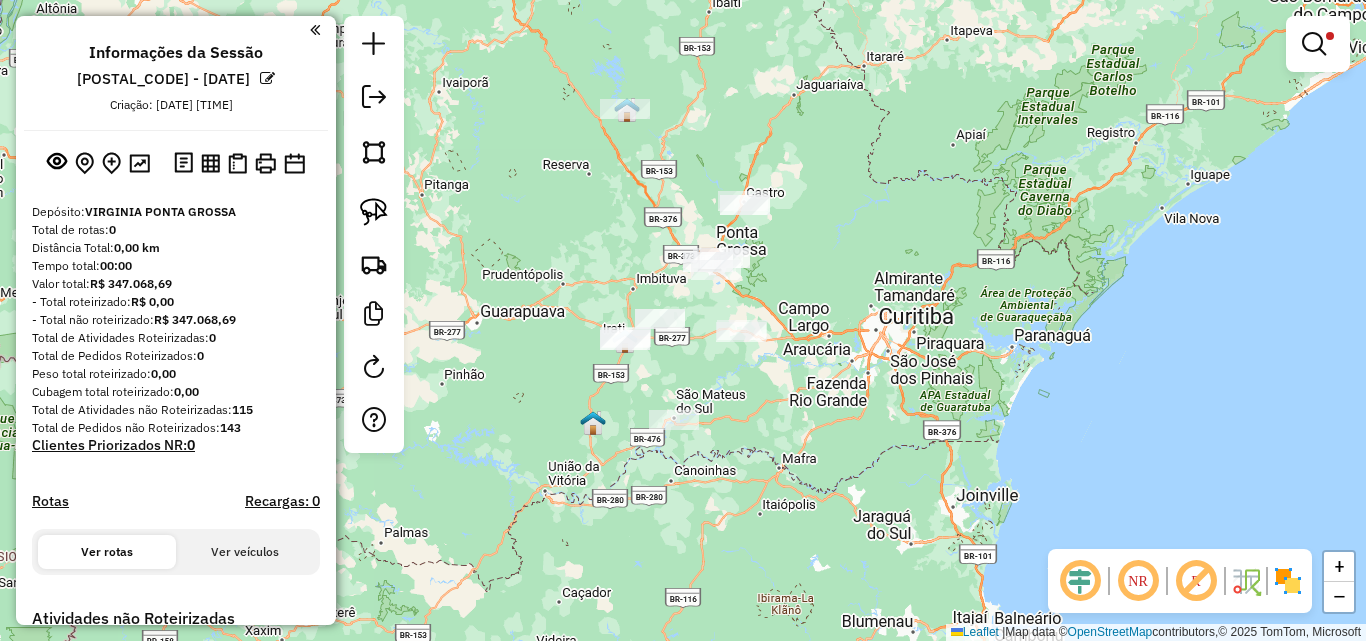 click on "**********" 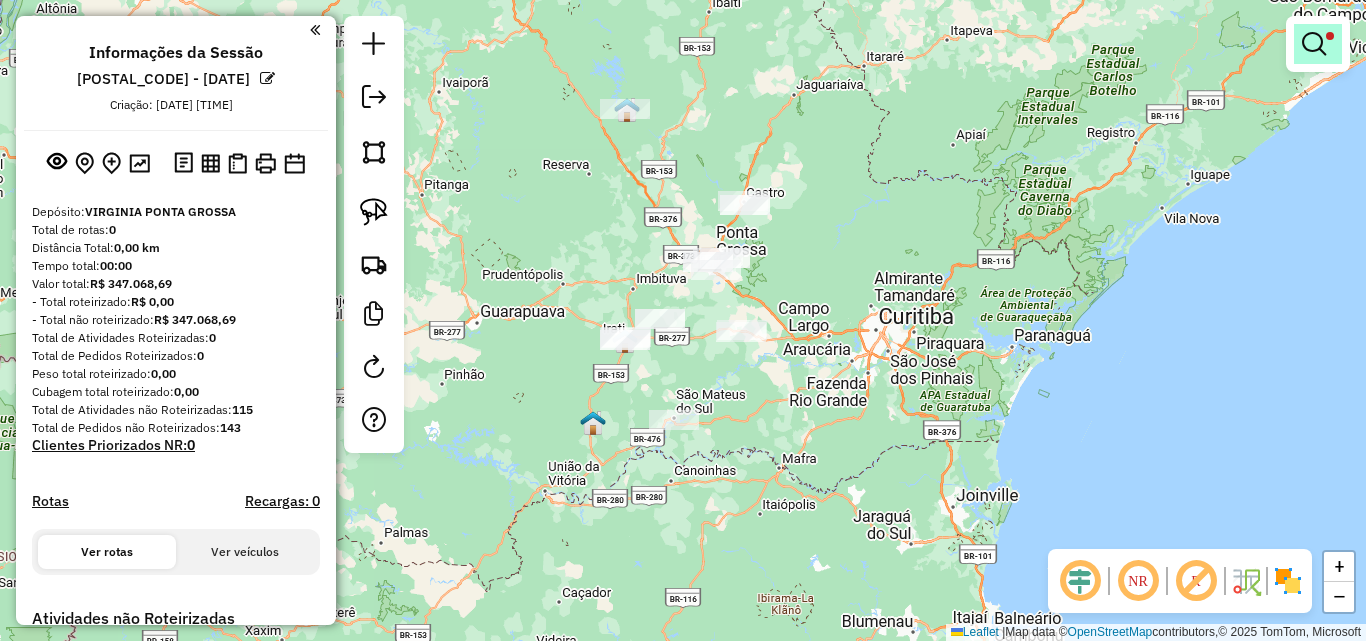 click at bounding box center [1314, 44] 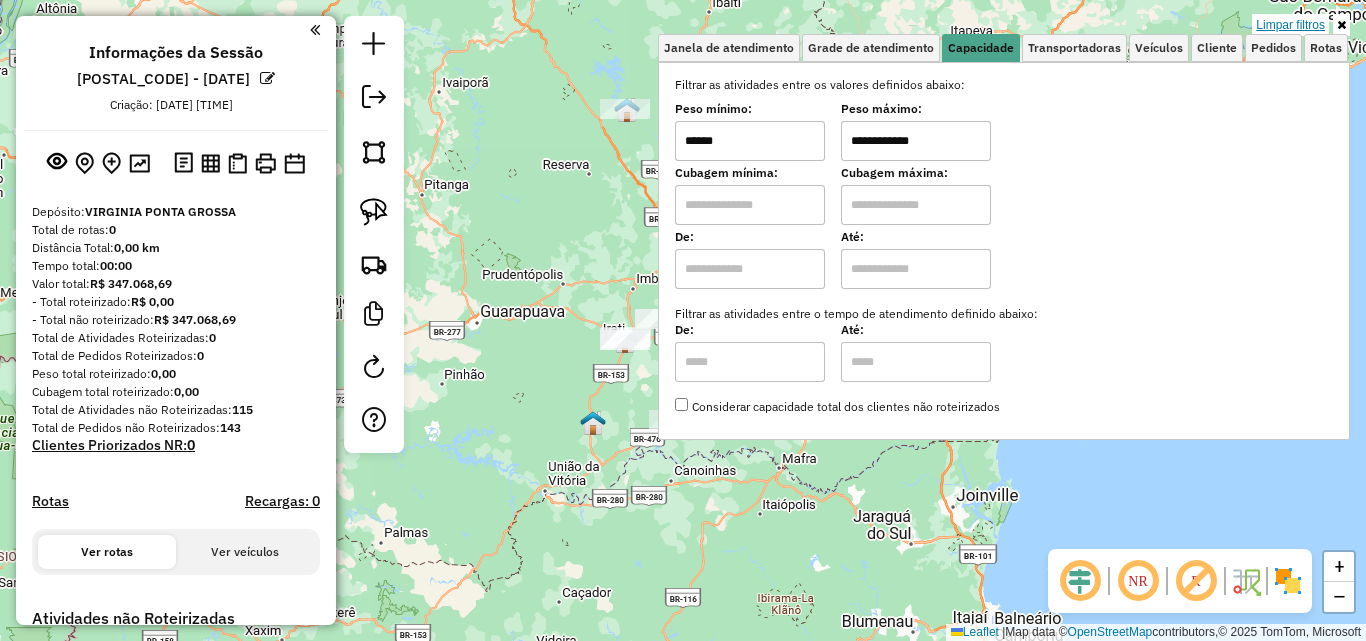 click on "Limpar filtros" at bounding box center [1290, 25] 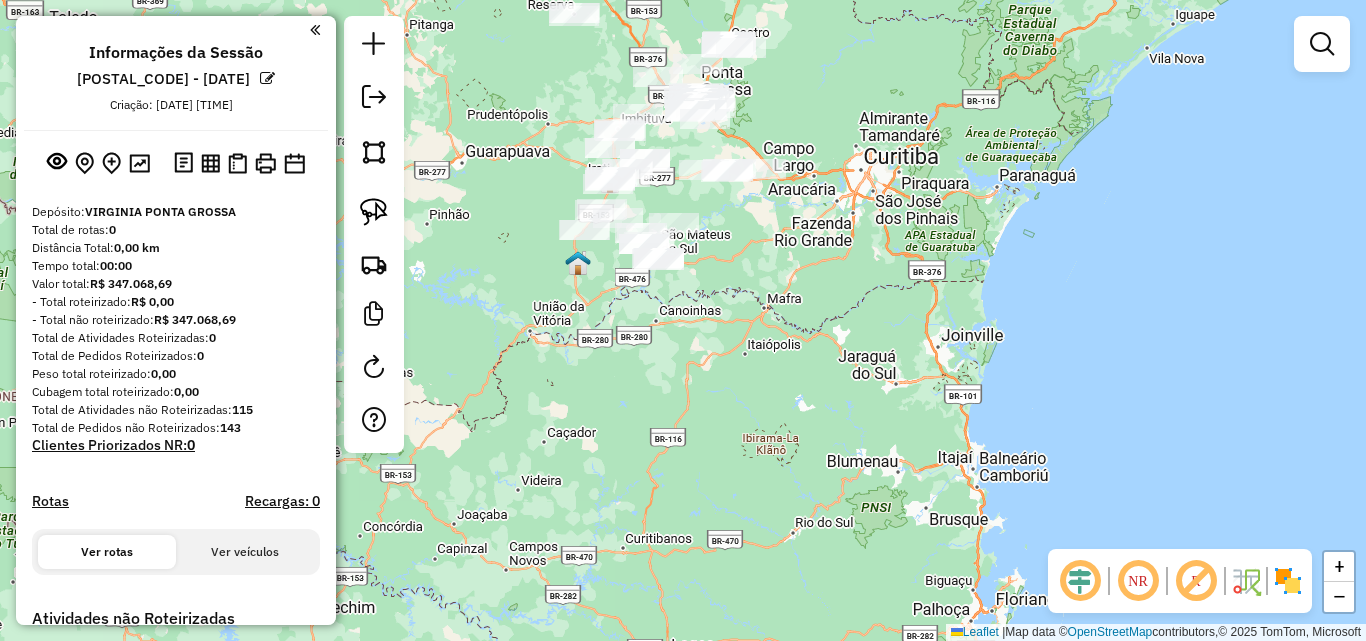 drag, startPoint x: 868, startPoint y: 479, endPoint x: 727, endPoint y: 305, distance: 223.95758 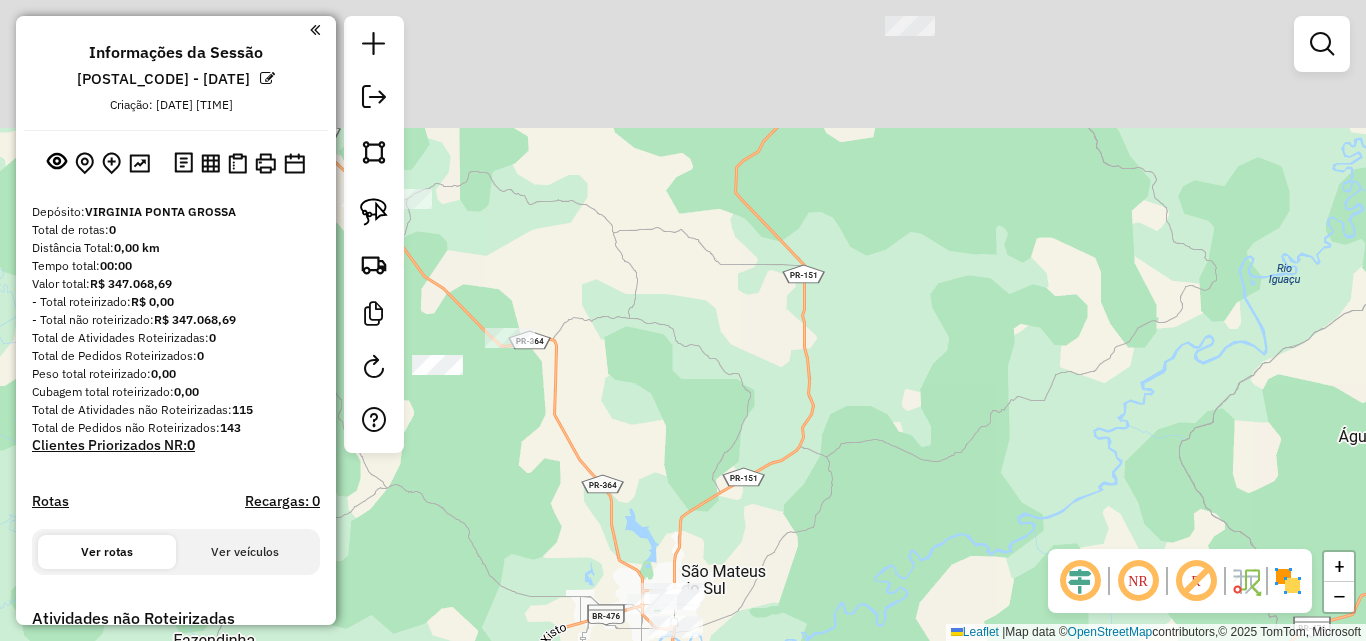 drag, startPoint x: 770, startPoint y: 353, endPoint x: 766, endPoint y: 431, distance: 78.10249 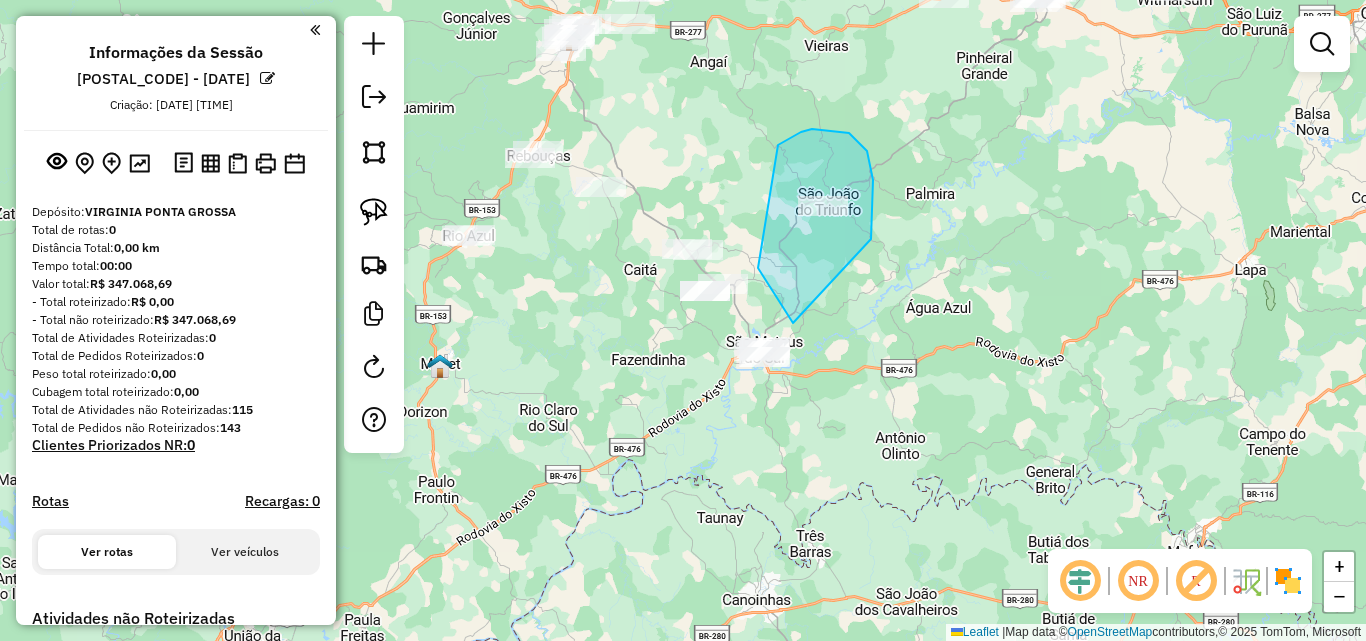 drag, startPoint x: 871, startPoint y: 239, endPoint x: 874, endPoint y: 299, distance: 60.074955 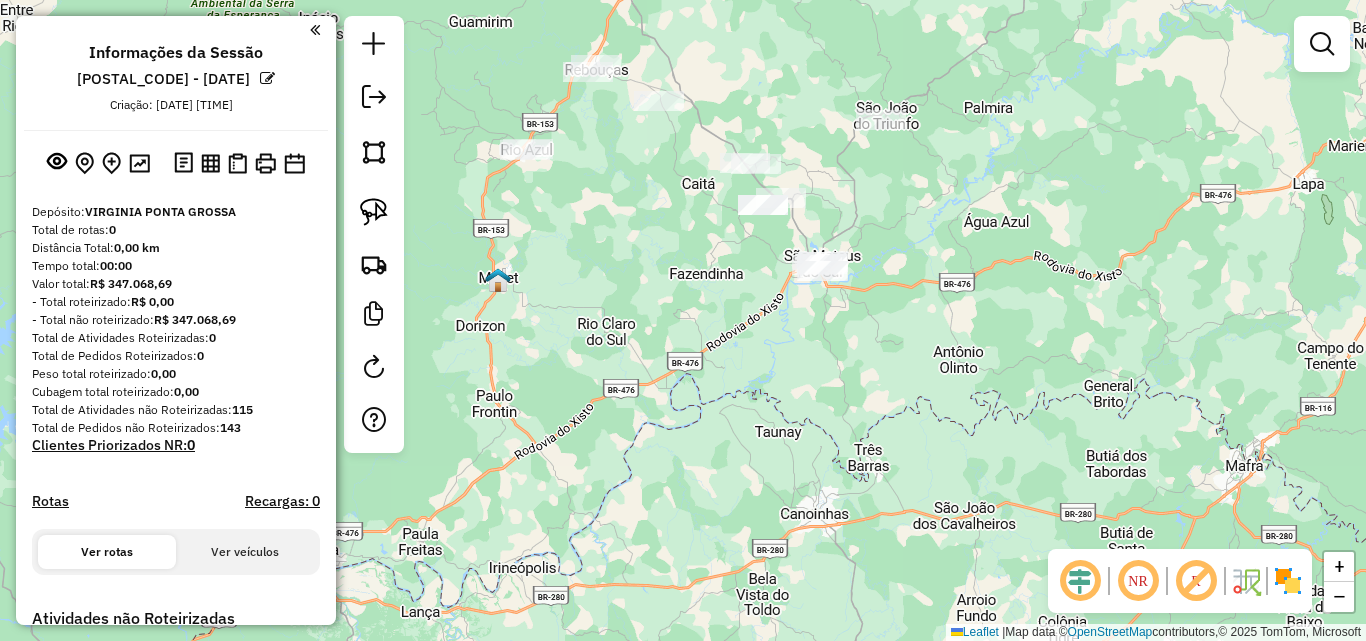 drag, startPoint x: 850, startPoint y: 380, endPoint x: 908, endPoint y: 294, distance: 103.73042 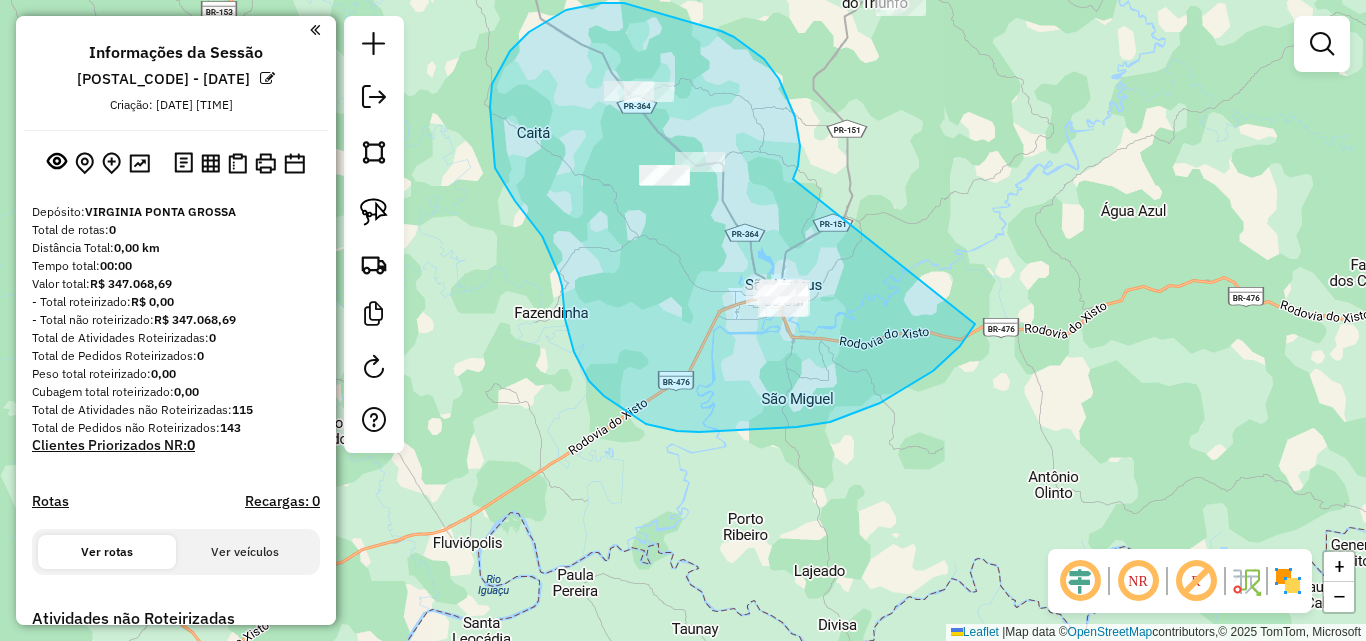 drag, startPoint x: 793, startPoint y: 179, endPoint x: 975, endPoint y: 324, distance: 232.69937 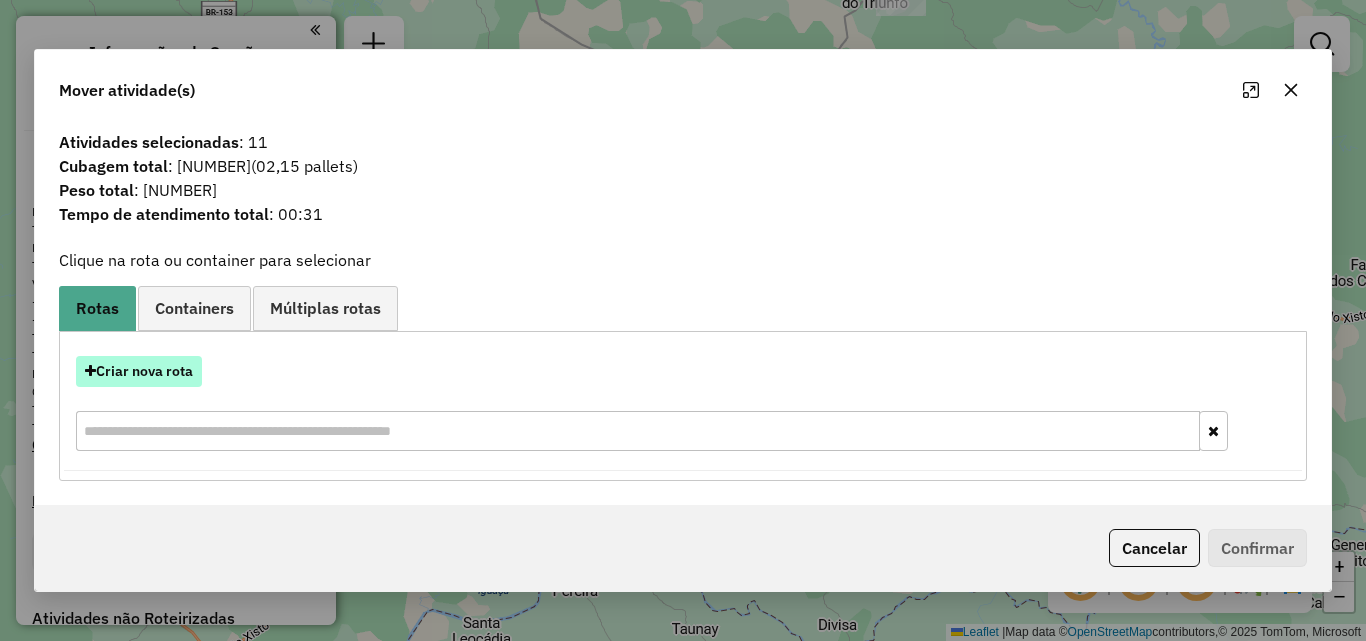 click on "Criar nova rota" at bounding box center (139, 371) 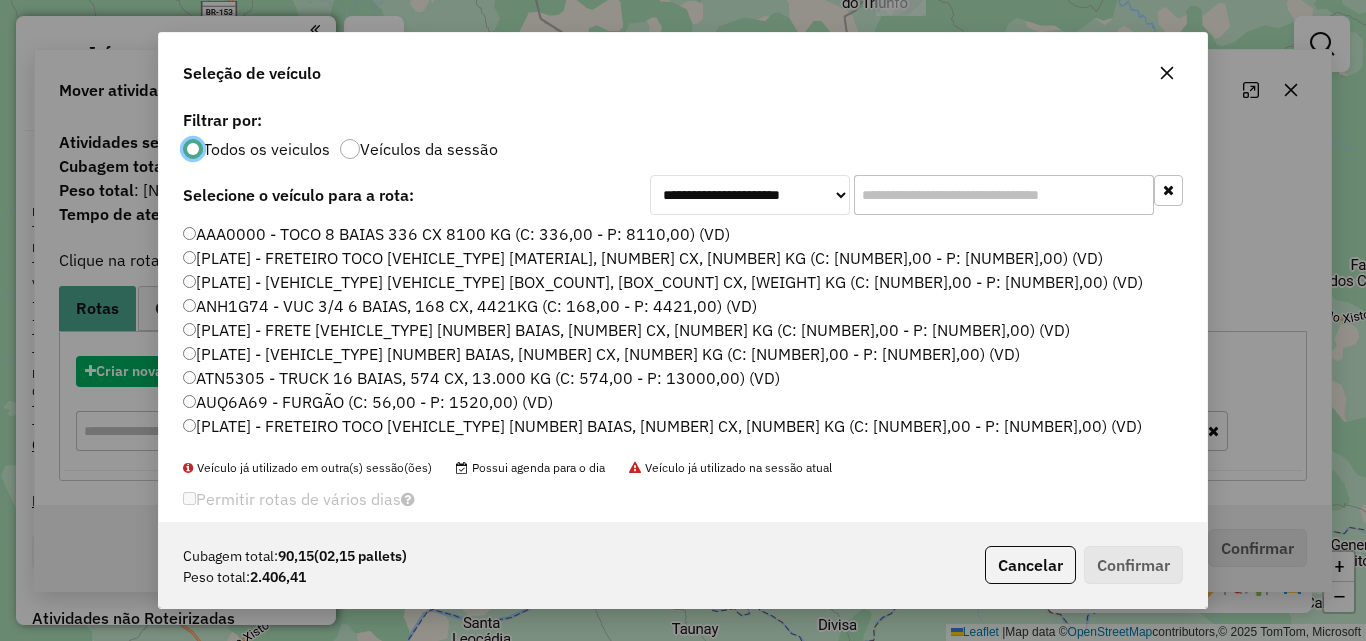 scroll, scrollTop: 11, scrollLeft: 6, axis: both 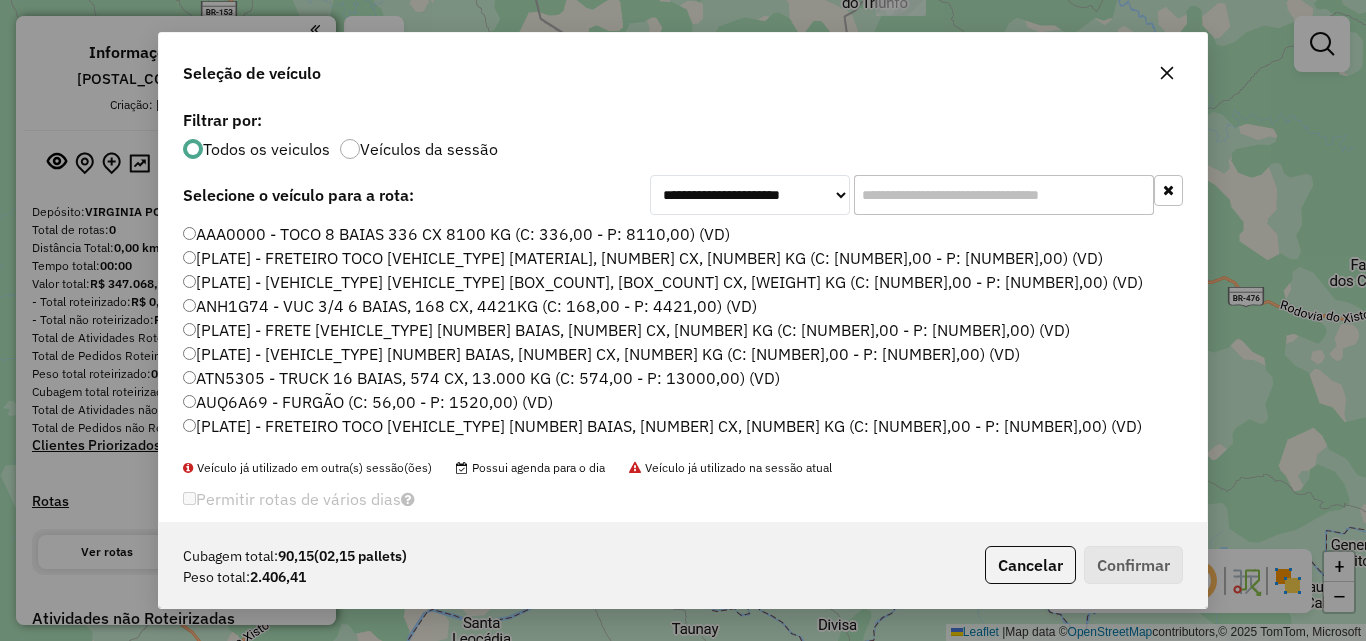 click 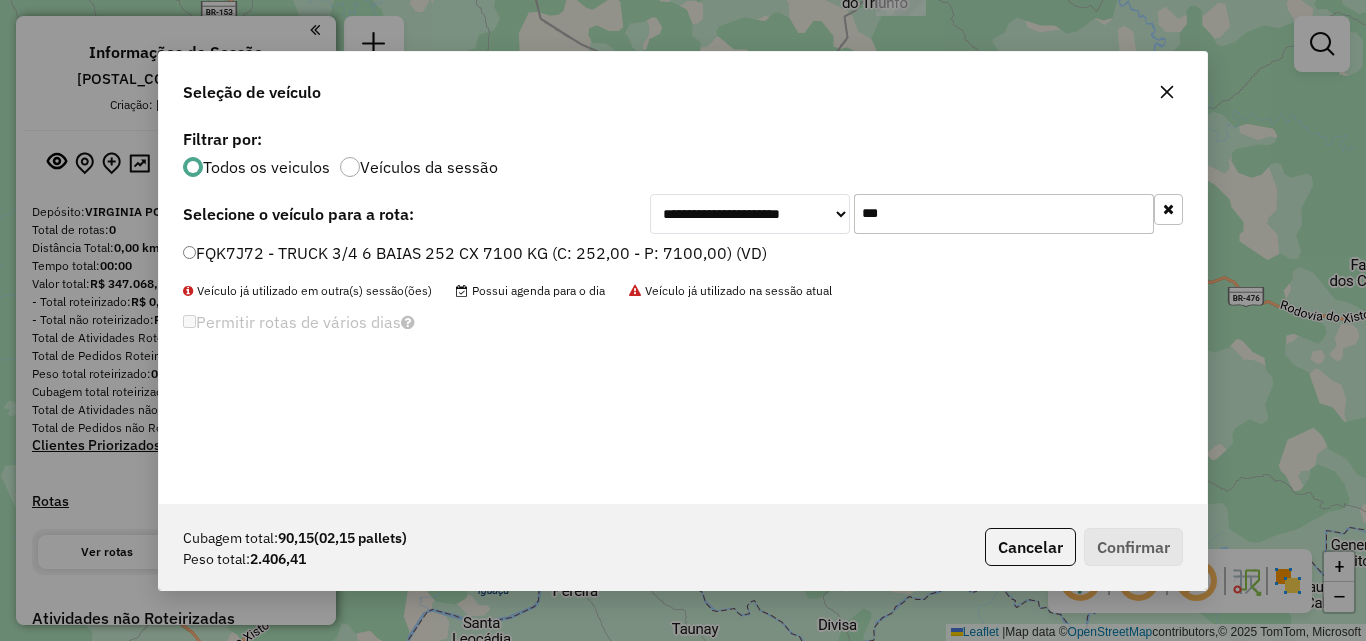type on "***" 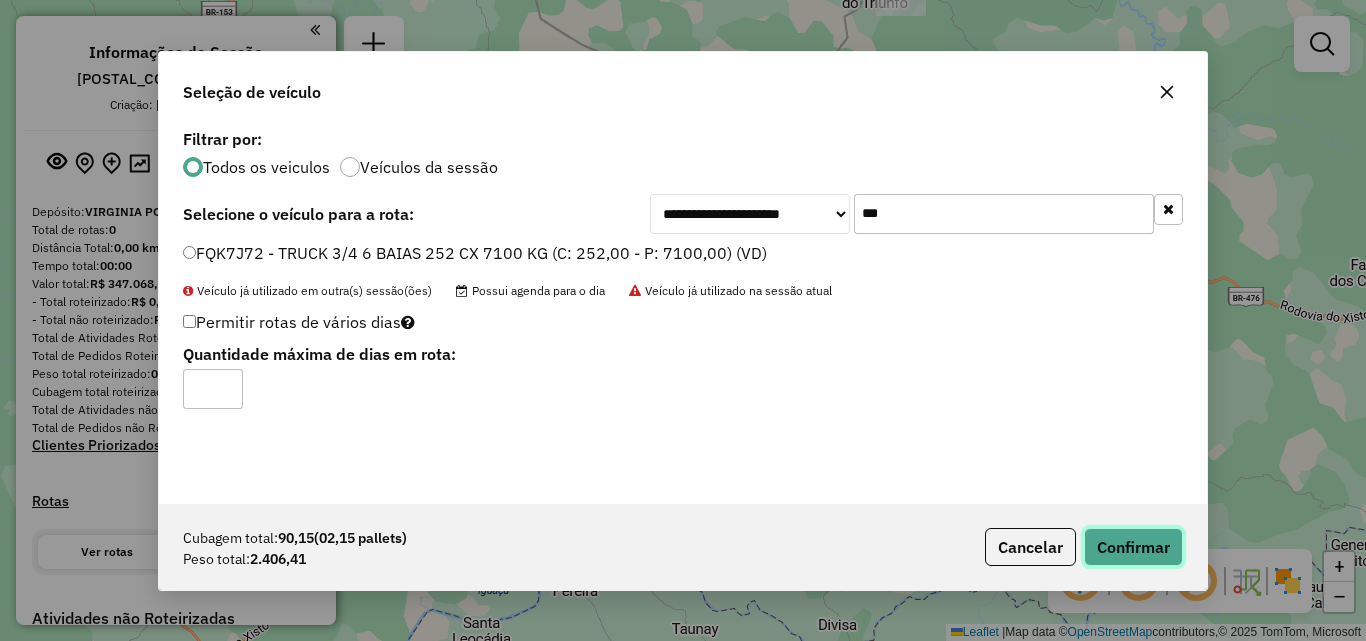 click on "Confirmar" 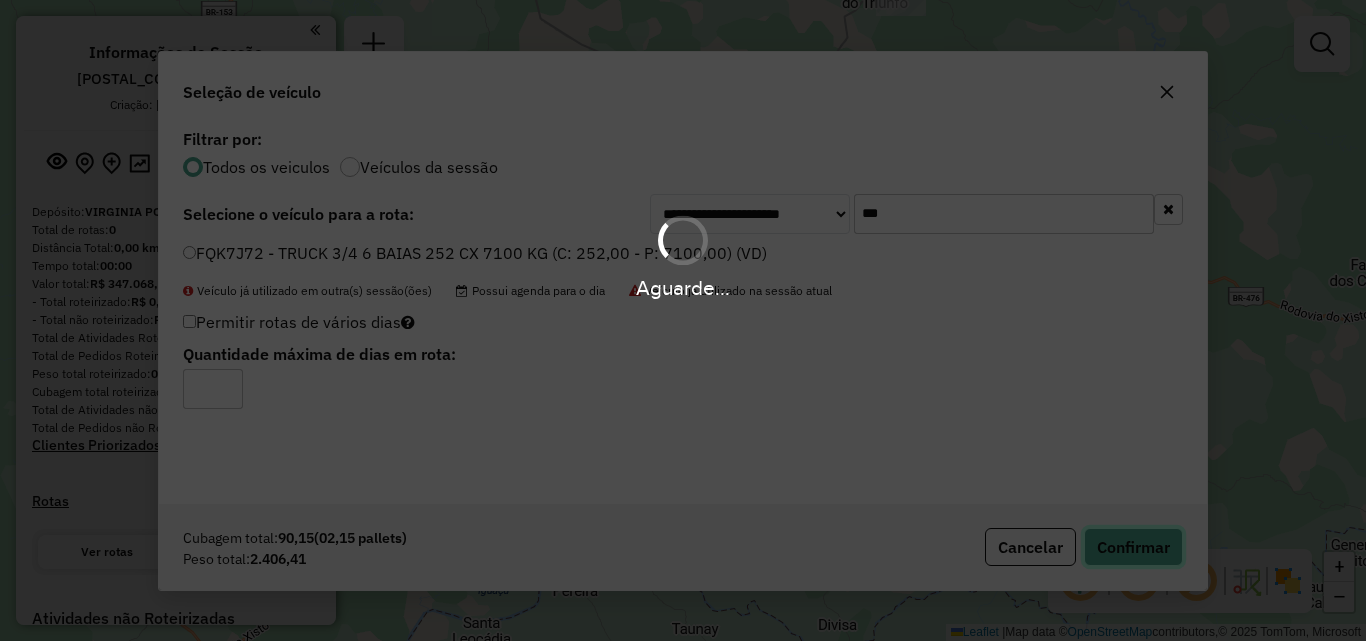 type 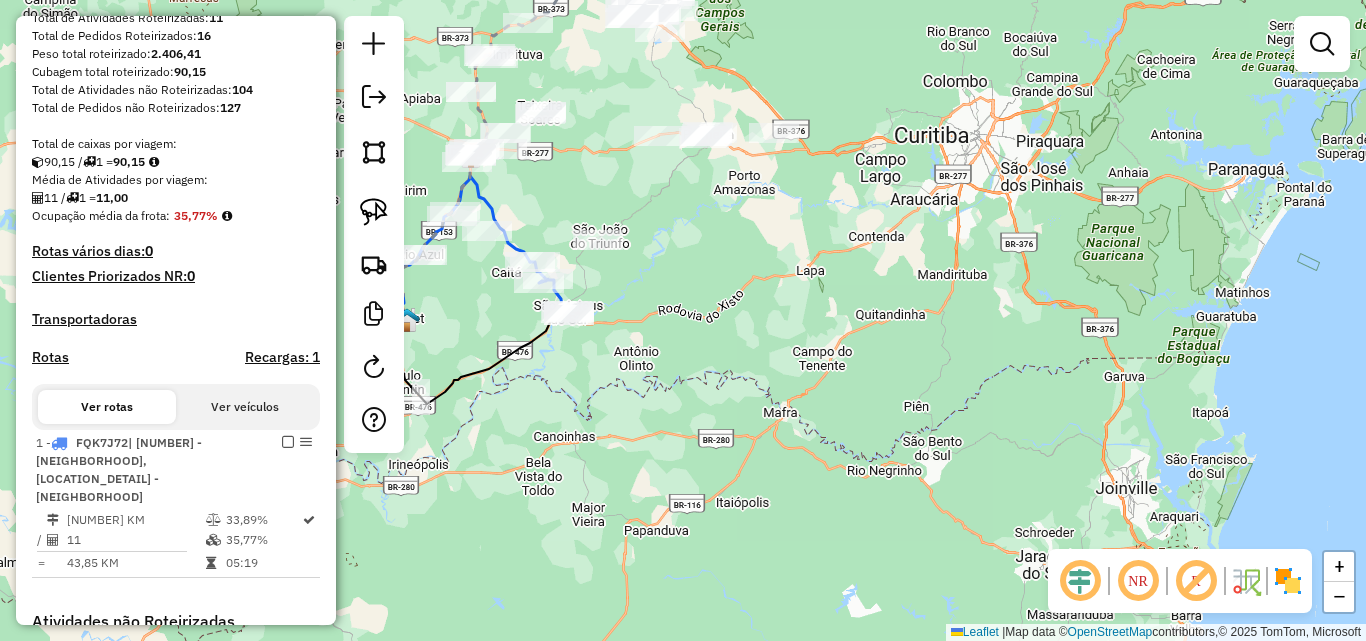 scroll, scrollTop: 500, scrollLeft: 0, axis: vertical 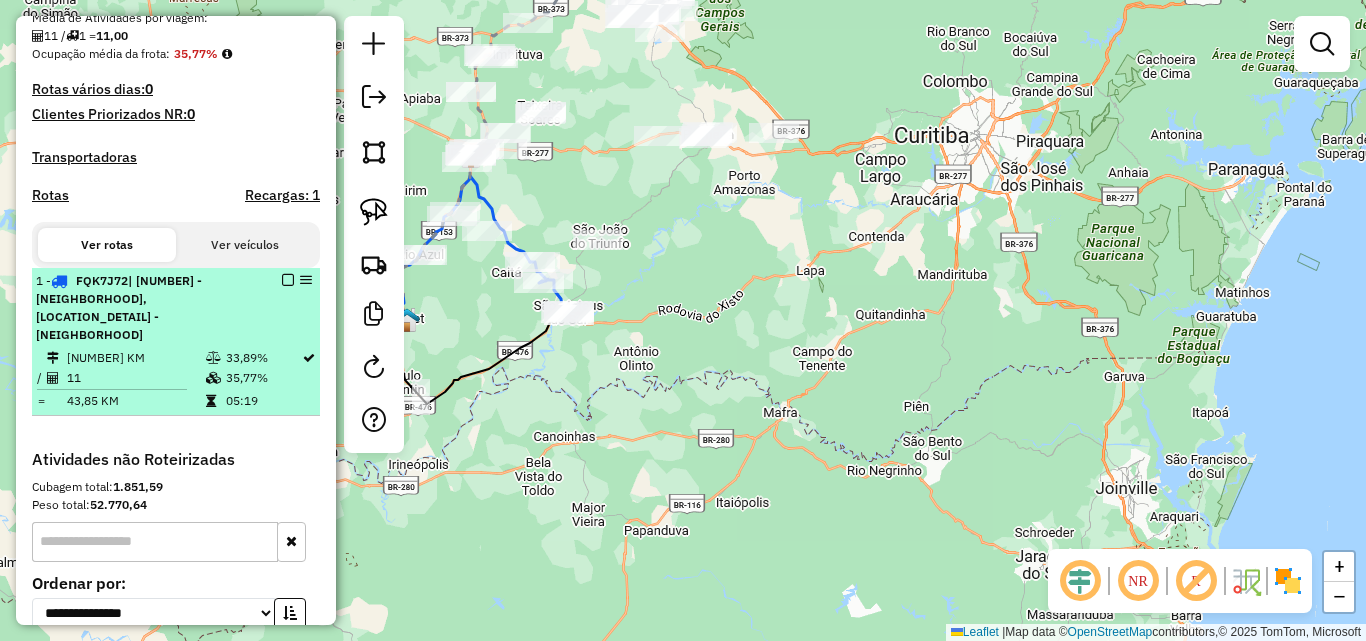 select on "**********" 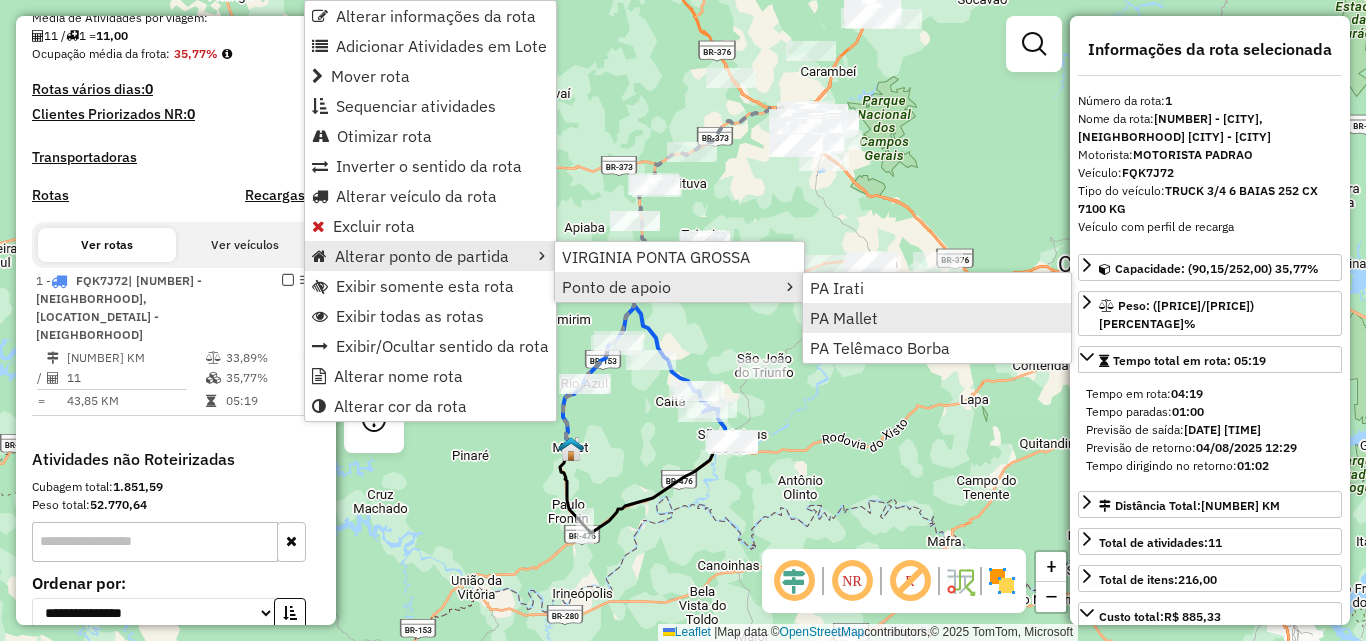 click on "PA Mallet" at bounding box center (937, 318) 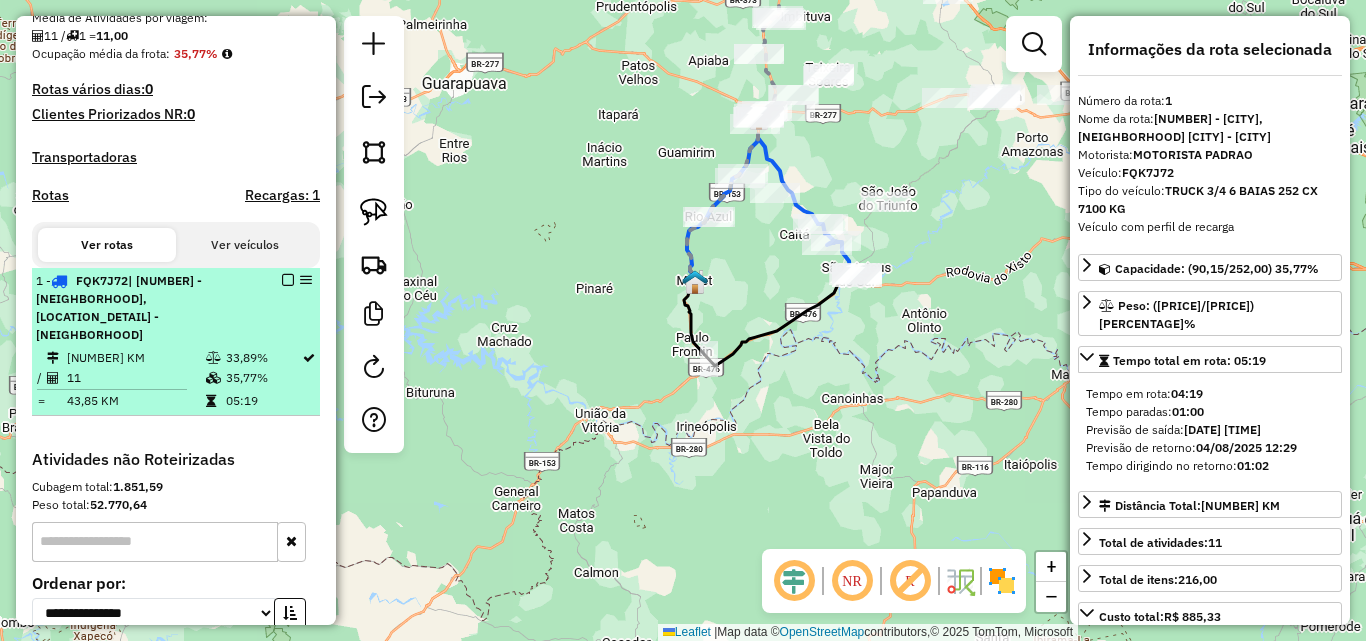 click at bounding box center [288, 280] 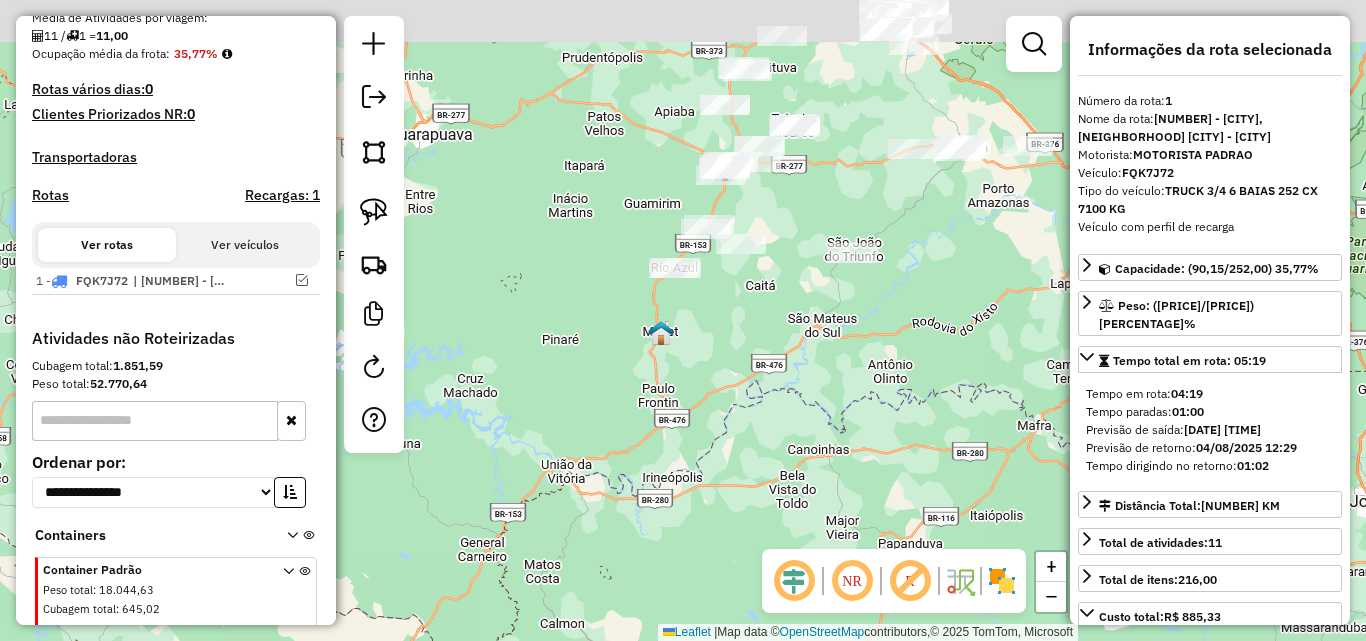 drag, startPoint x: 806, startPoint y: 240, endPoint x: 753, endPoint y: 317, distance: 93.47727 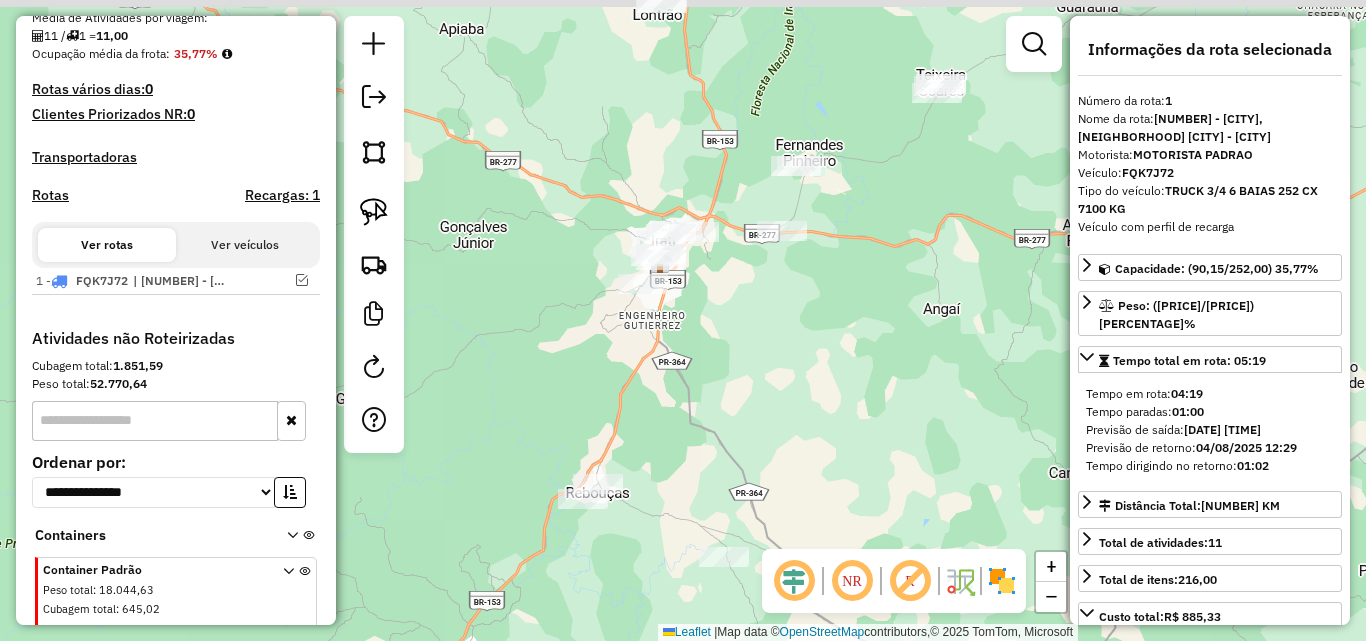 drag, startPoint x: 795, startPoint y: 140, endPoint x: 726, endPoint y: 351, distance: 221.9955 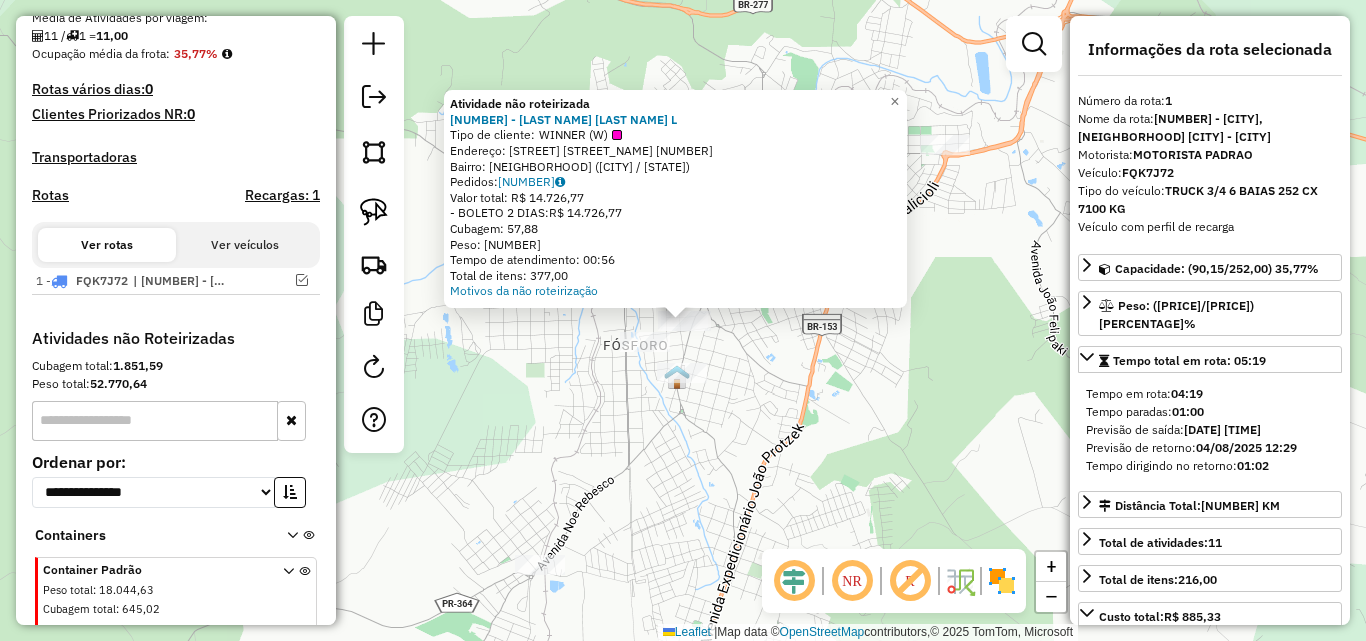 click on "Atividade não roteirizada [NUMBER] - [NAME]  Tipo de cliente:   [CLIENT_TYPE] ([CLIENT_ABBR])   Endereço: [STREET] [STREET_NAME]              [NUMBER]   Bairro: [NEIGHBORHOOD] ([NEIGHBORHOOD], [STATE])   Pedidos:  [NUMBER]   Valor total: [CURRENCY] [AMOUNT]   - BOLETO [NUMBER] DIAS:  [CURRENCY] [AMOUNT]   Cubagem: [NUMBER]   Peso: [NUMBER]   Tempo de atendimento: [TIME]   Total de itens: [NUMBER]  Motivos da não roteirização × Janela de atendimento Grade de atendimento Capacidade Transportadoras Veículos Cliente Pedidos  Rotas Selecione os dias de semana para filtrar as janelas de atendimento  Seg   Ter   Qua   Qui   Sex   Sáb   Dom  Informe o período da janela de atendimento: De: Até:  Filtrar exatamente a janela do cliente  Considerar janela de atendimento padrão  Selecione os dias de semana para filtrar as grades de atendimento  Seg   Ter   Qua   Qui   Sex   Sáb   Dom   Considerar clientes sem dia de atendimento cadastrado  Clientes fora do dia de atendimento selecionado Filtrar as atividades entre os valores definidos abaixo:  Peso mínimo:   De:   De:" 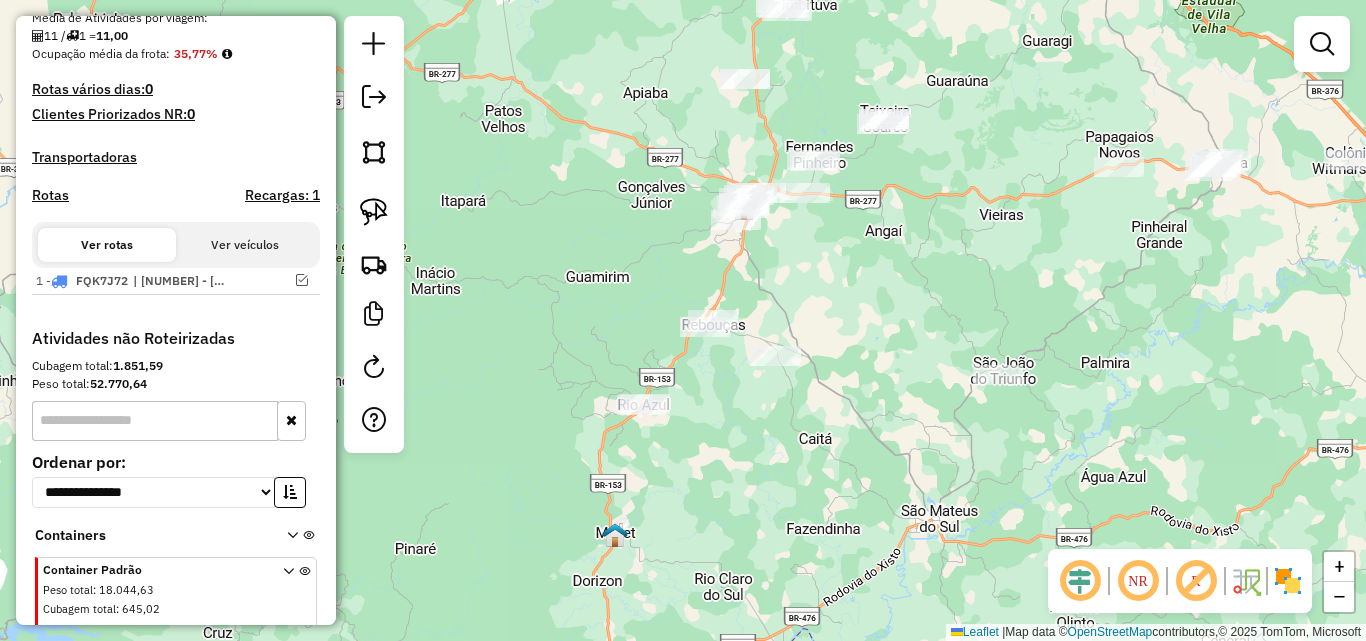 drag, startPoint x: 791, startPoint y: 288, endPoint x: 791, endPoint y: 253, distance: 35 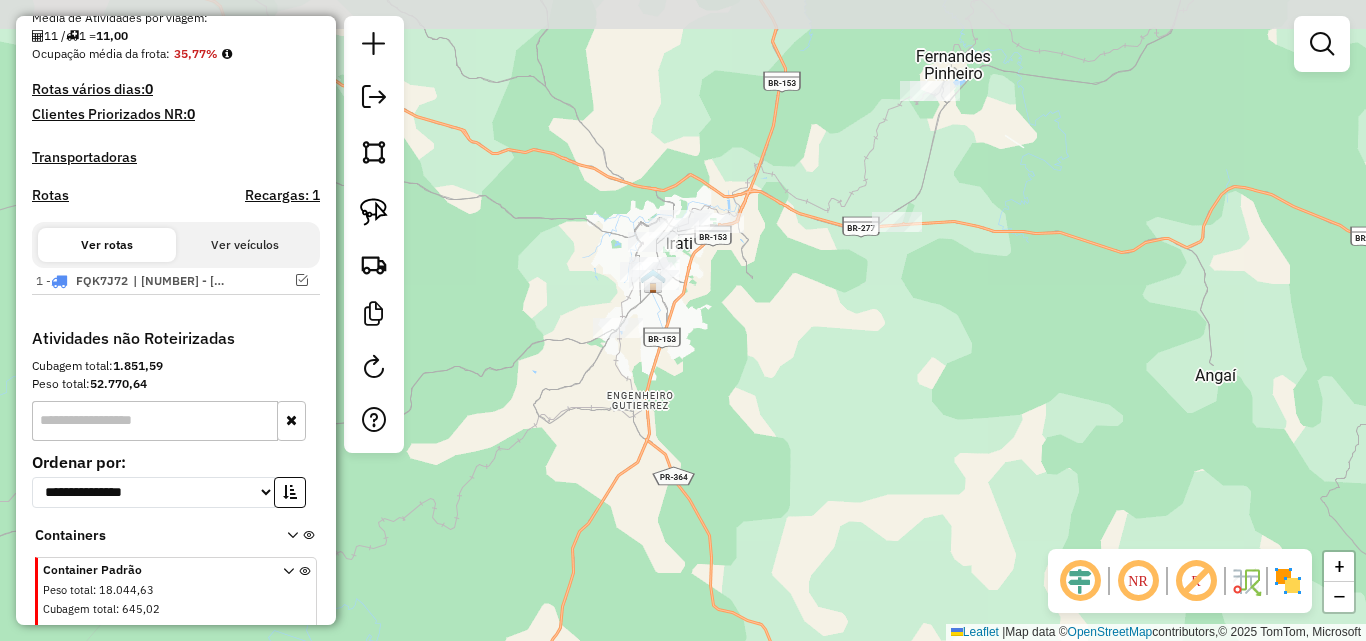 drag, startPoint x: 813, startPoint y: 164, endPoint x: 783, endPoint y: 438, distance: 275.63745 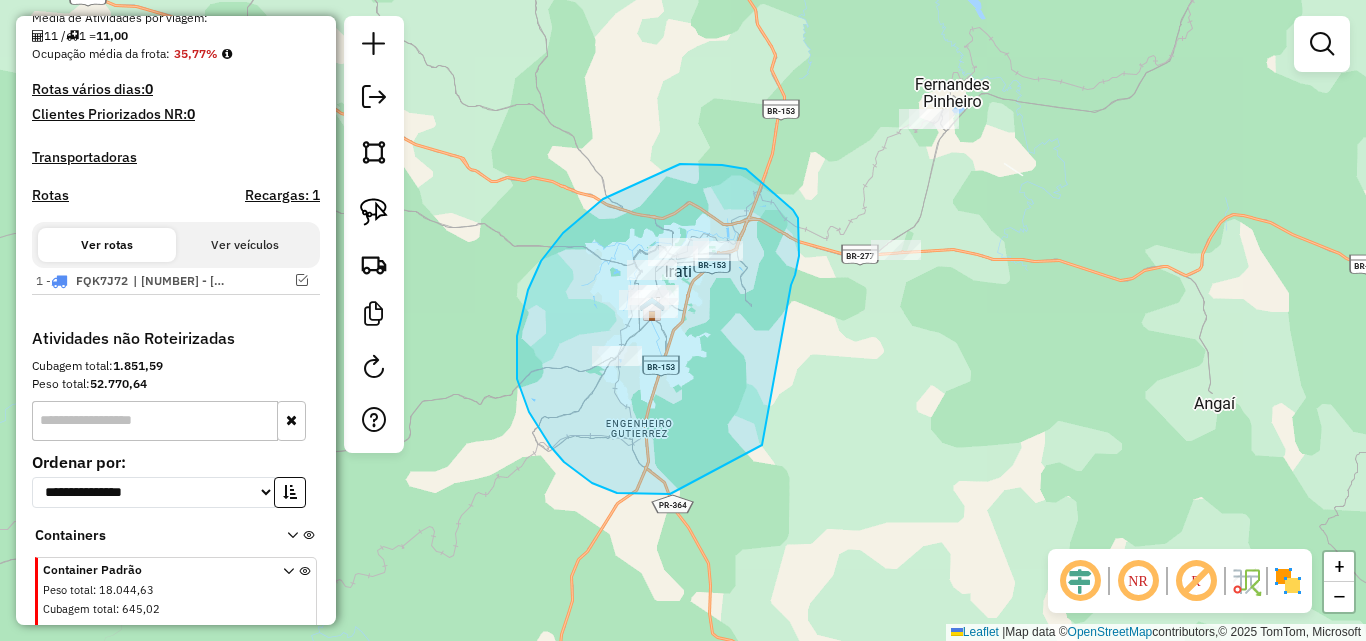 drag, startPoint x: 791, startPoint y: 285, endPoint x: 776, endPoint y: 426, distance: 141.79562 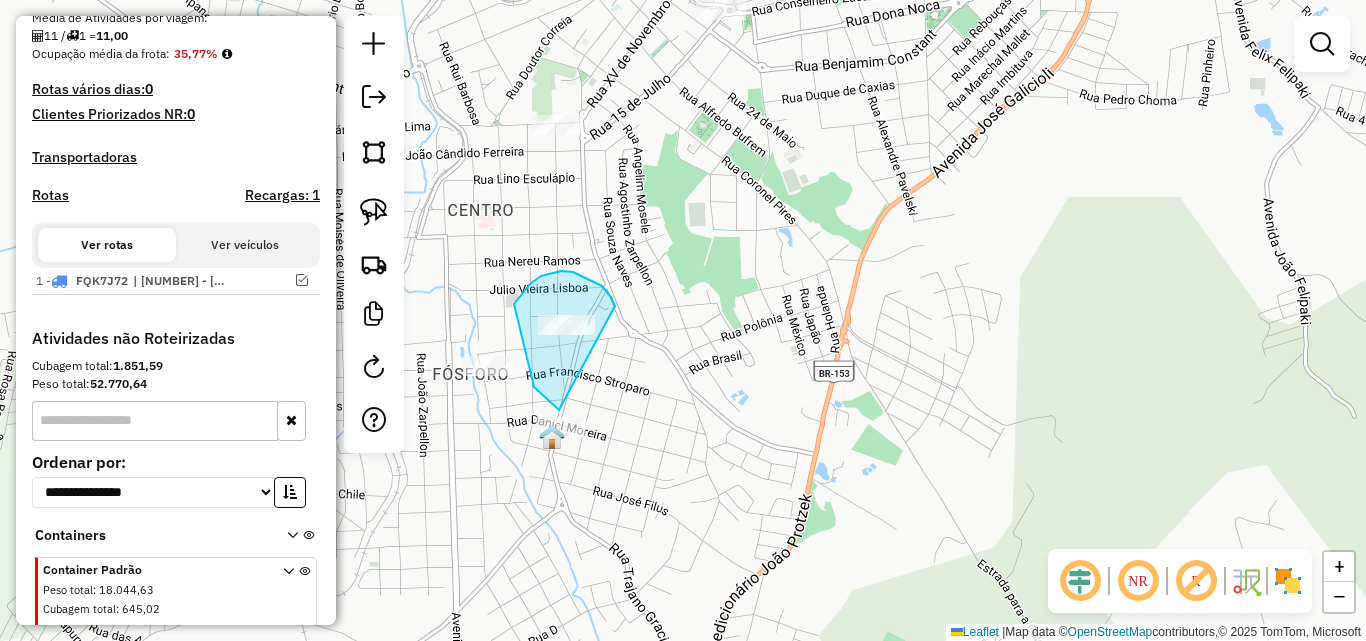 drag, startPoint x: 561, startPoint y: 271, endPoint x: 714, endPoint y: 428, distance: 219.22134 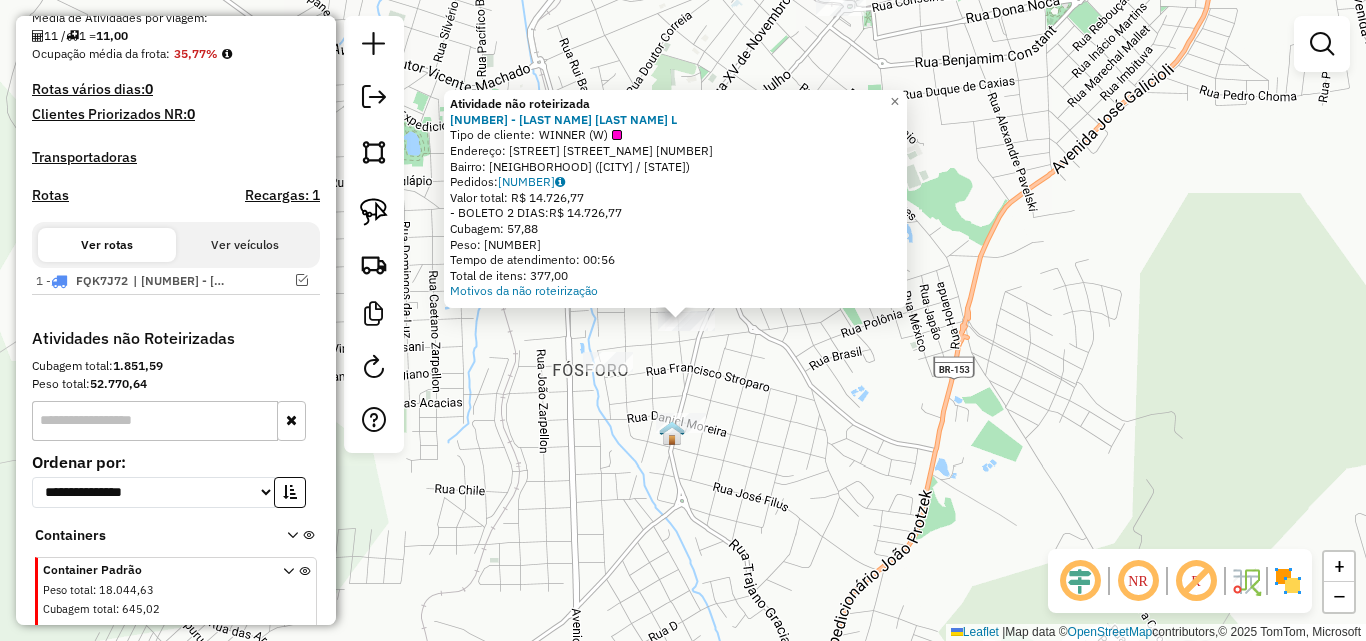 click on "Atividade não roteirizada [NUMBER] - [NAME]  Tipo de cliente:   [CLIENT_TYPE] ([CLIENT_ABBR])   Endereço: [STREET] [STREET_NAME]              [NUMBER]   Bairro: [NEIGHBORHOOD] ([NEIGHBORHOOD], [STATE])   Pedidos:  [NUMBER]   Valor total: [CURRENCY] [AMOUNT]   - BOLETO [NUMBER] DIAS:  [CURRENCY] [AMOUNT]   Cubagem: [NUMBER]   Peso: [NUMBER]   Tempo de atendimento: [TIME]   Total de itens: [NUMBER]  Motivos da não roteirização × Janela de atendimento Grade de atendimento Capacidade Transportadoras Veículos Cliente Pedidos  Rotas Selecione os dias de semana para filtrar as janelas de atendimento  Seg   Ter   Qua   Qui   Sex   Sáb   Dom  Informe o período da janela de atendimento: De: Até:  Filtrar exatamente a janela do cliente  Considerar janela de atendimento padrão  Selecione os dias de semana para filtrar as grades de atendimento  Seg   Ter   Qua   Qui   Sex   Sáb   Dom   Considerar clientes sem dia de atendimento cadastrado  Clientes fora do dia de atendimento selecionado Filtrar as atividades entre os valores definidos abaixo:  Peso mínimo:   De:   De:" 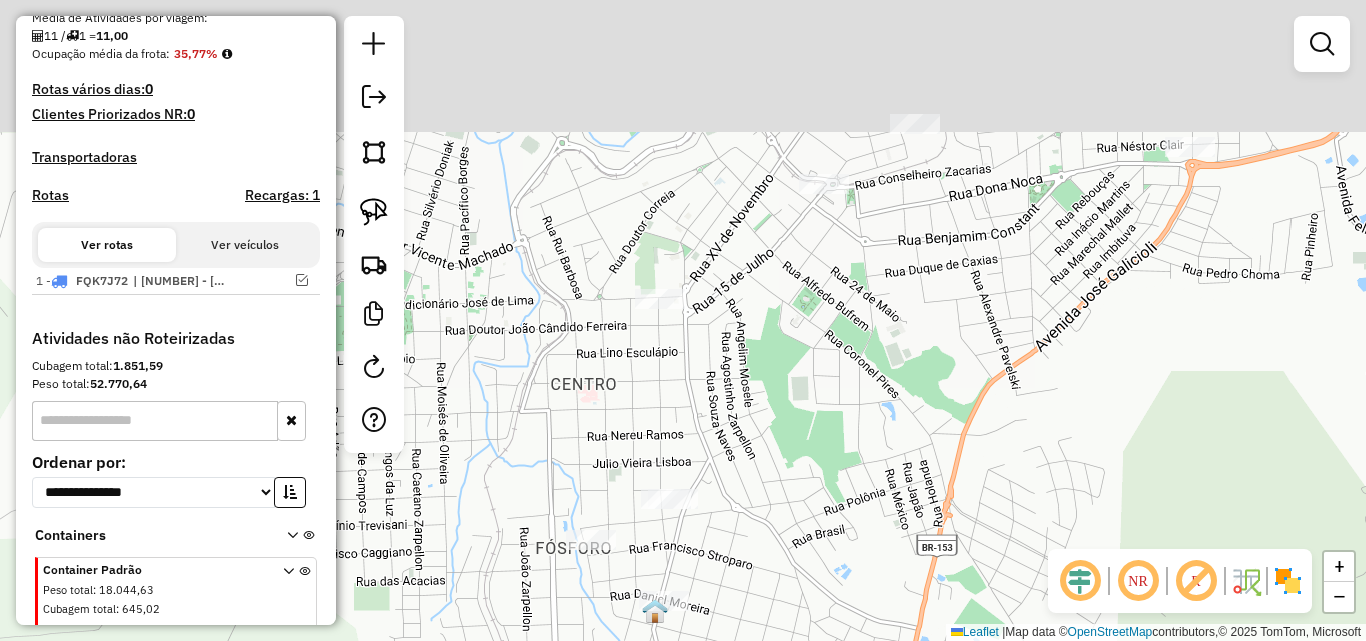 drag, startPoint x: 741, startPoint y: 323, endPoint x: 758, endPoint y: 357, distance: 38.013157 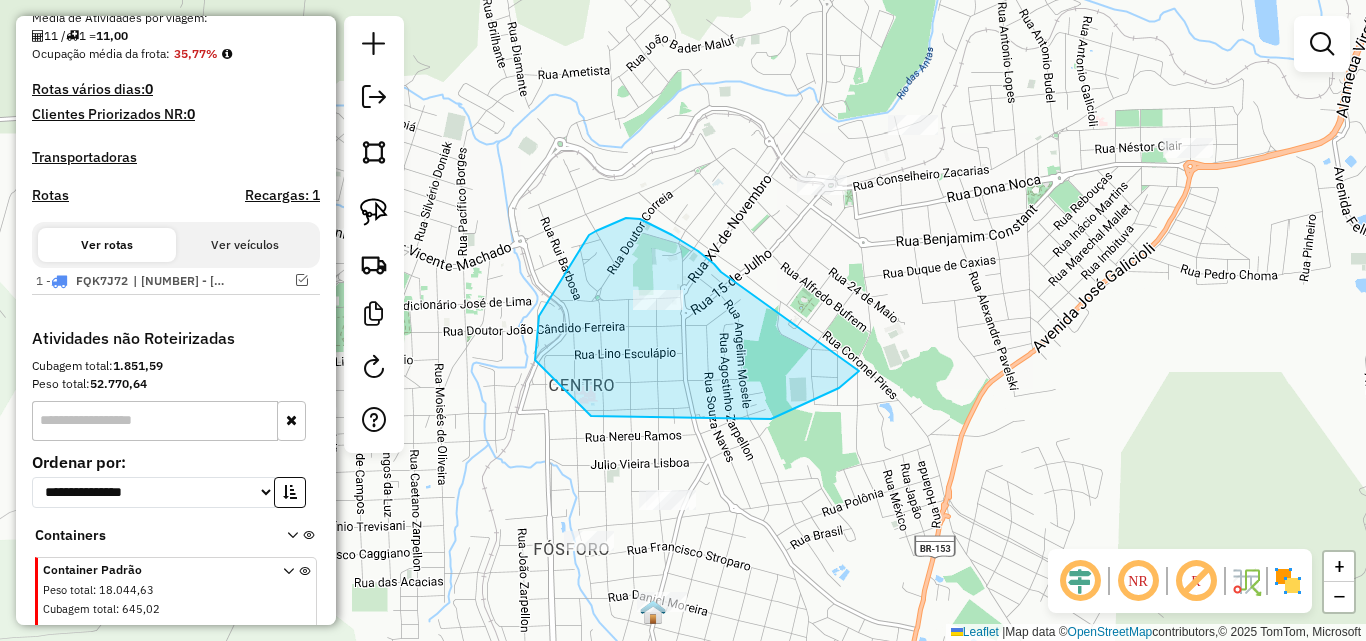 drag, startPoint x: 719, startPoint y: 270, endPoint x: 867, endPoint y: 361, distance: 173.73831 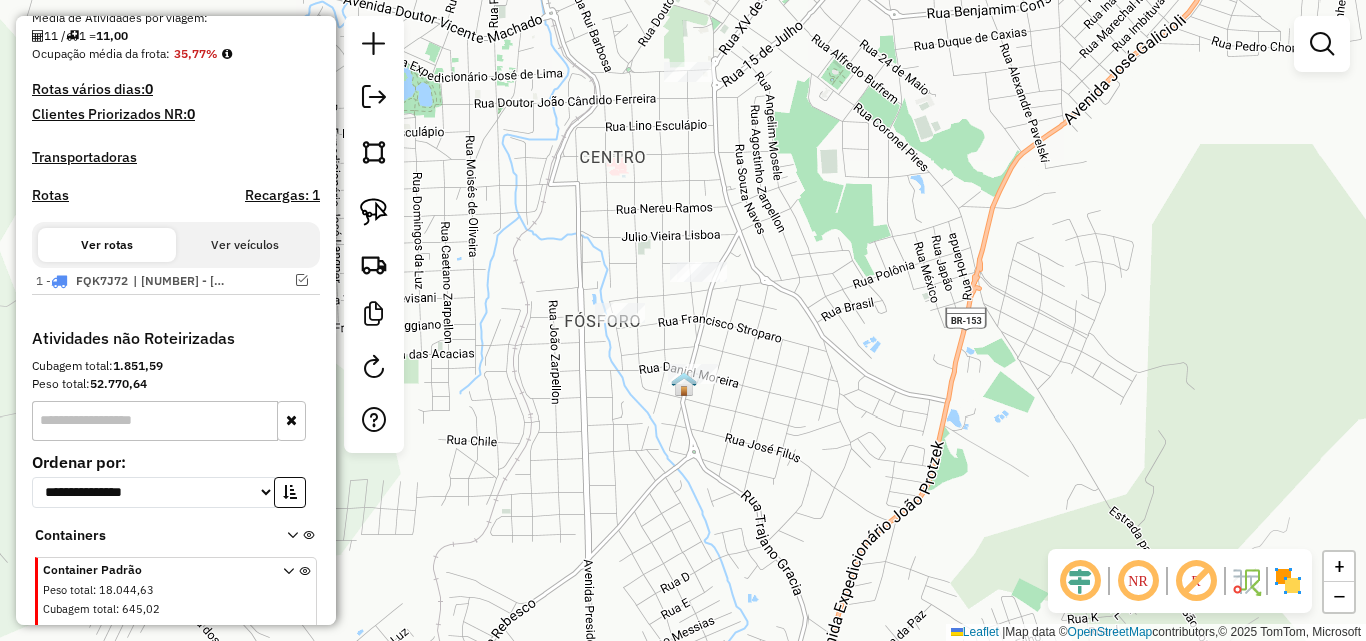 drag, startPoint x: 865, startPoint y: 415, endPoint x: 896, endPoint y: 187, distance: 230.09781 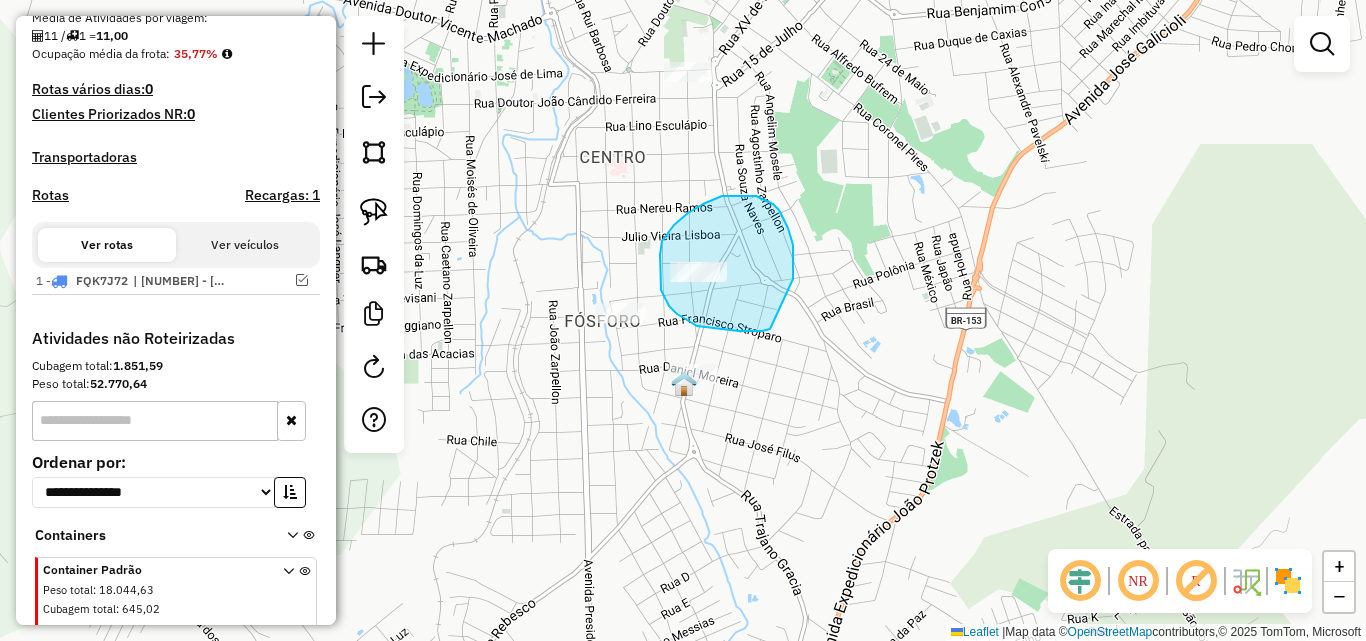 drag, startPoint x: 793, startPoint y: 279, endPoint x: 771, endPoint y: 328, distance: 53.712196 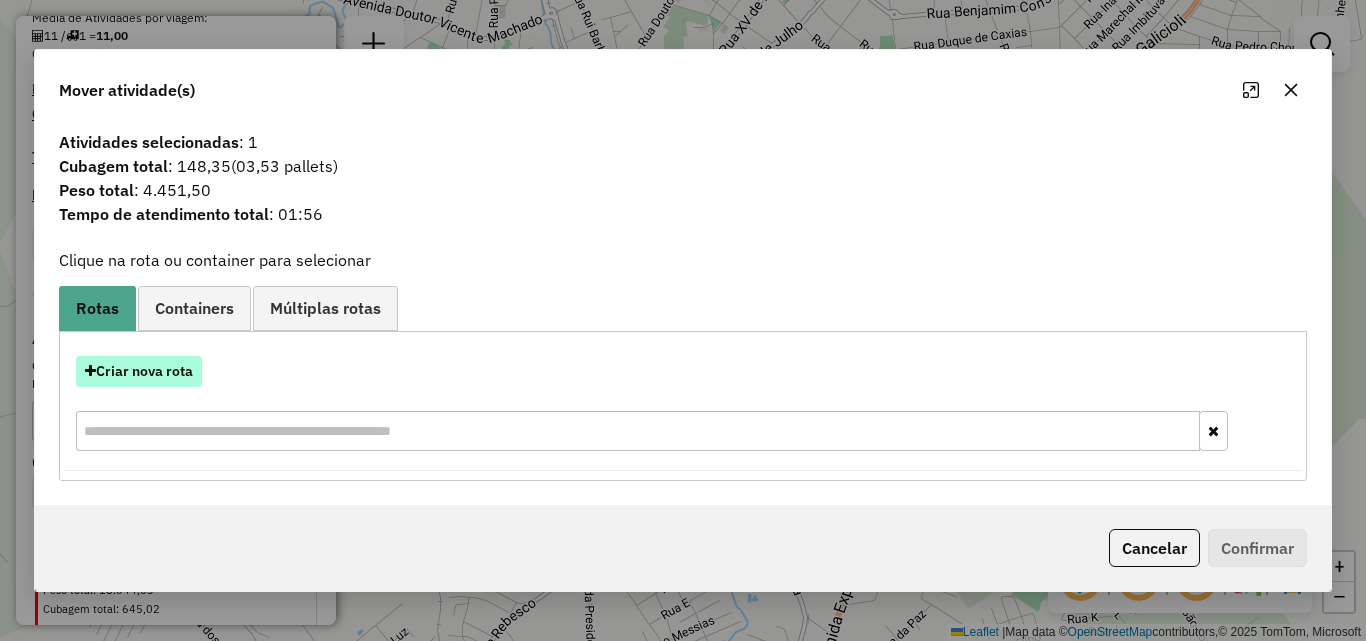click on "Criar nova rota" at bounding box center (139, 371) 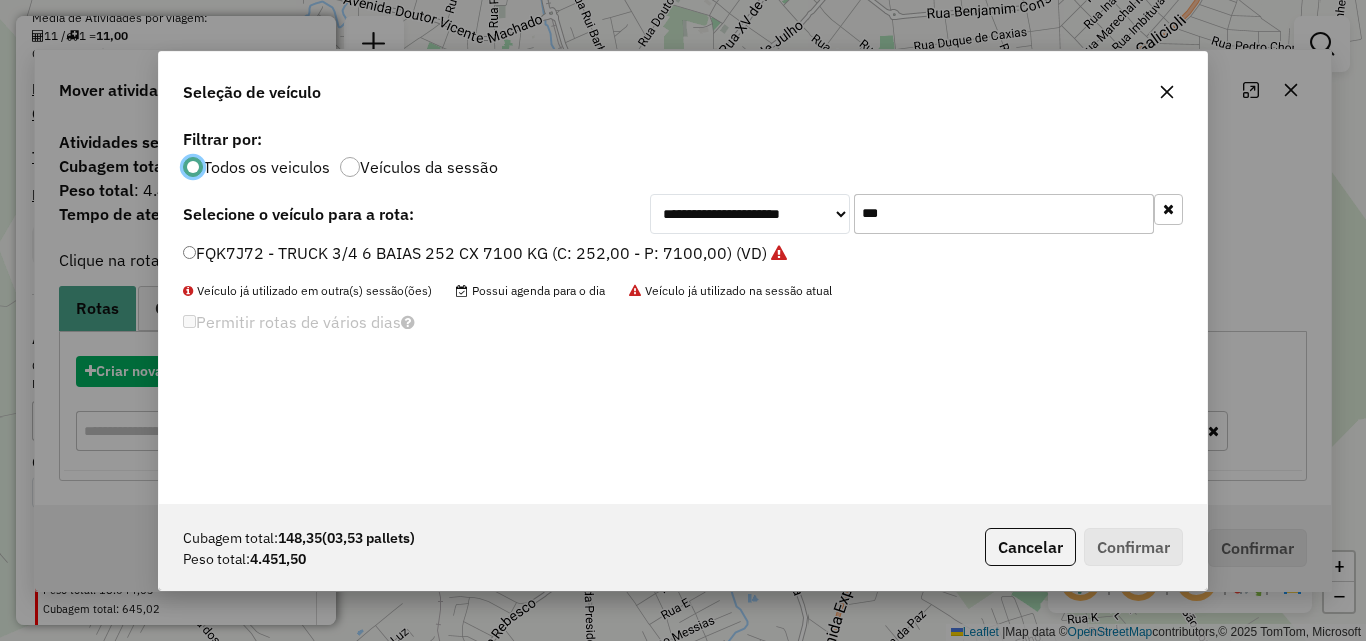 scroll, scrollTop: 11, scrollLeft: 6, axis: both 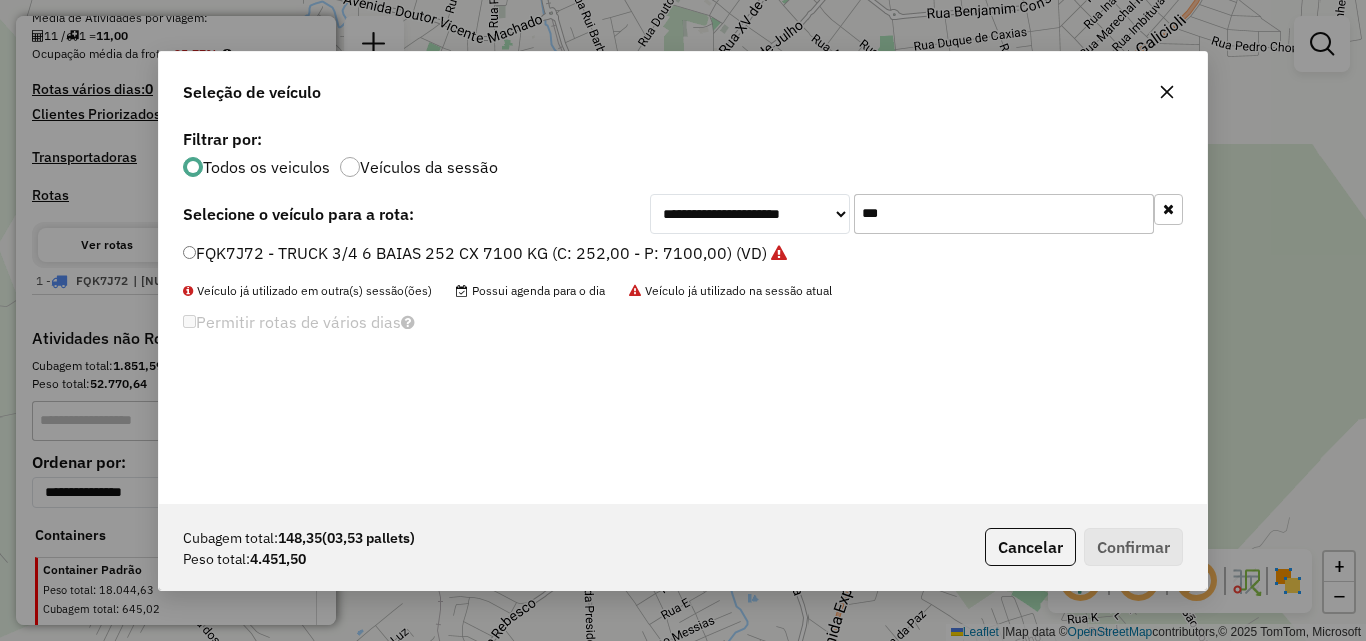 drag, startPoint x: 447, startPoint y: 206, endPoint x: 444, endPoint y: 195, distance: 11.401754 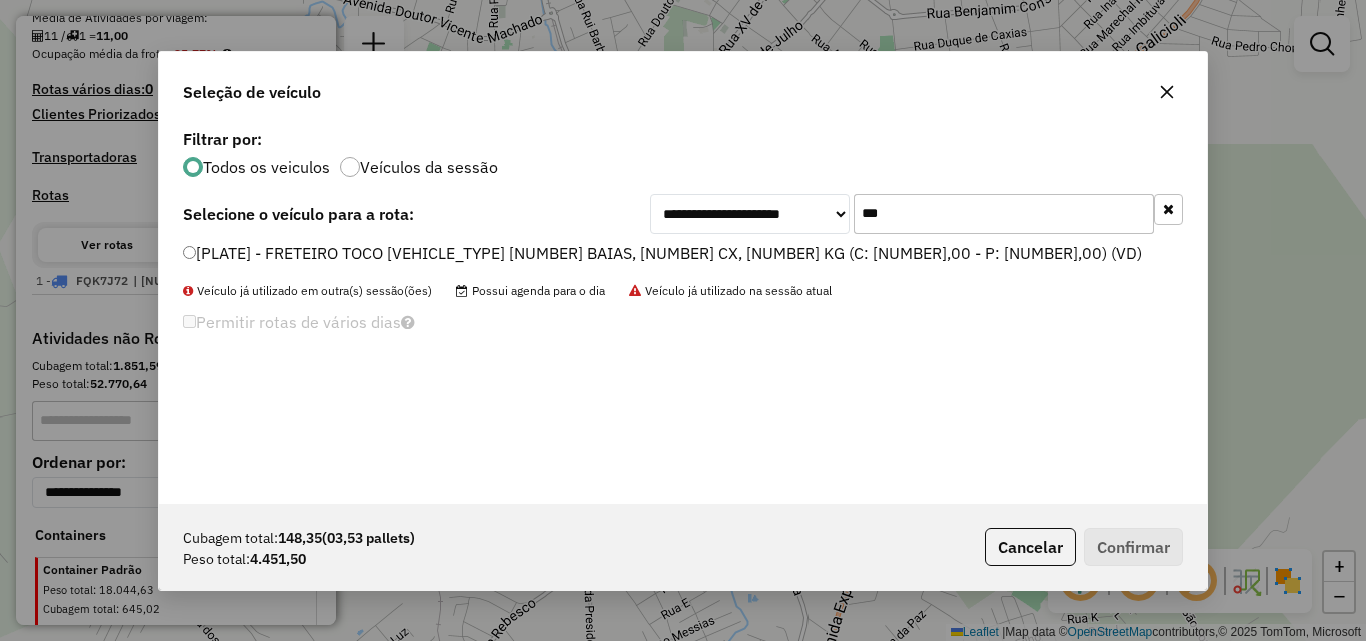 type on "***" 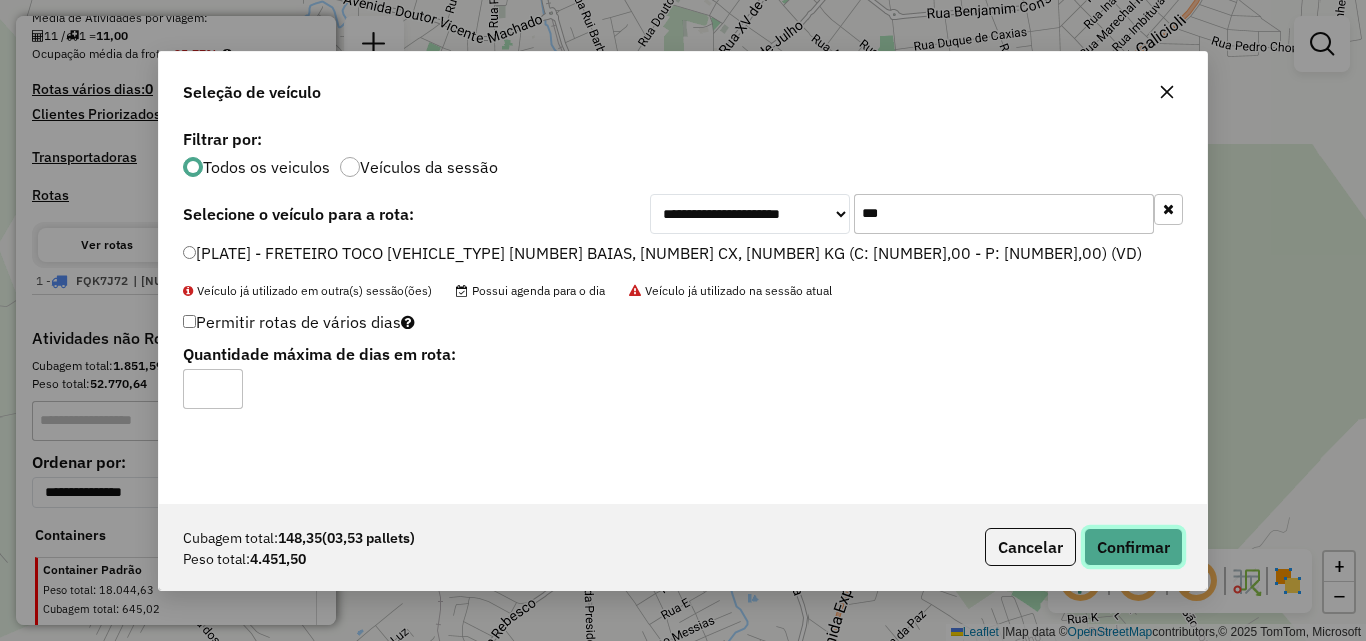 click on "Confirmar" 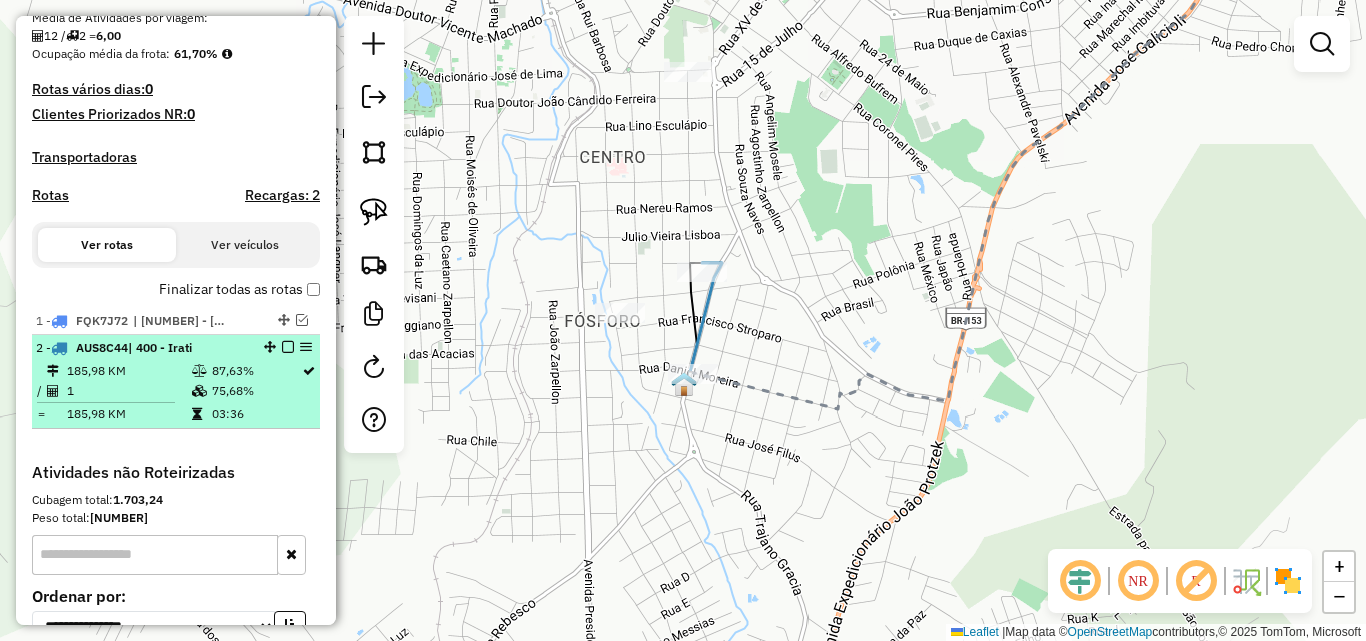 select on "**********" 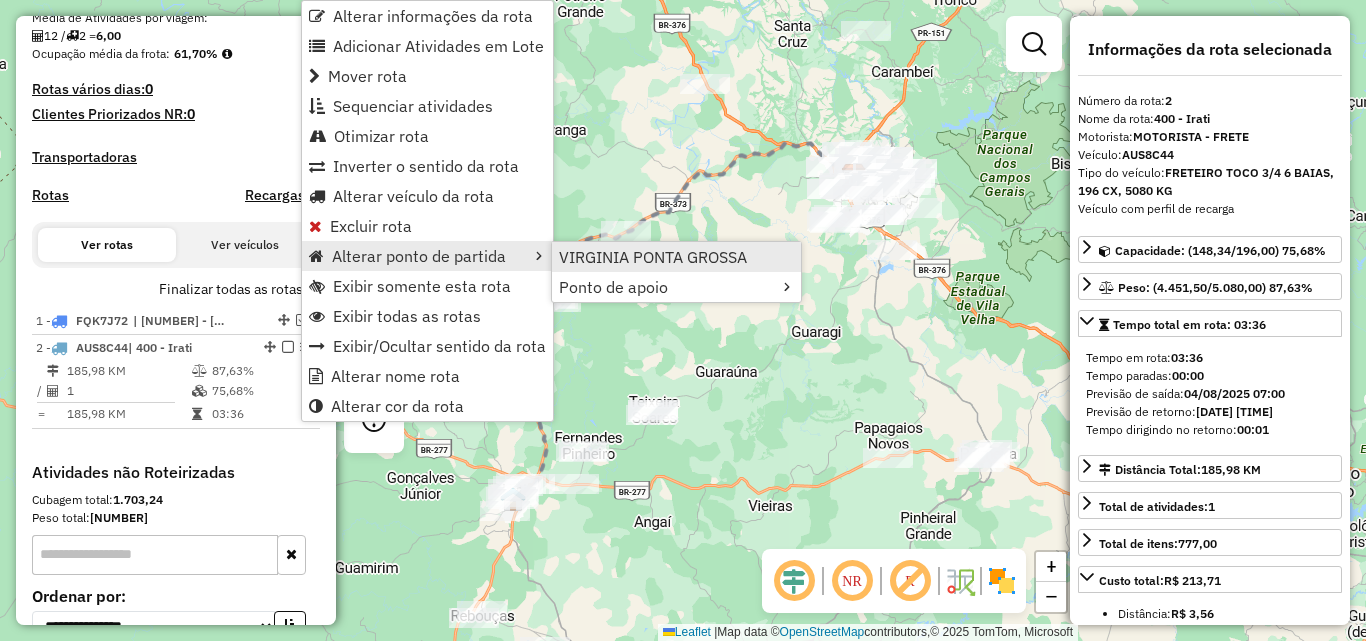 click on "VIRGINIA PONTA GROSSA" at bounding box center [653, 257] 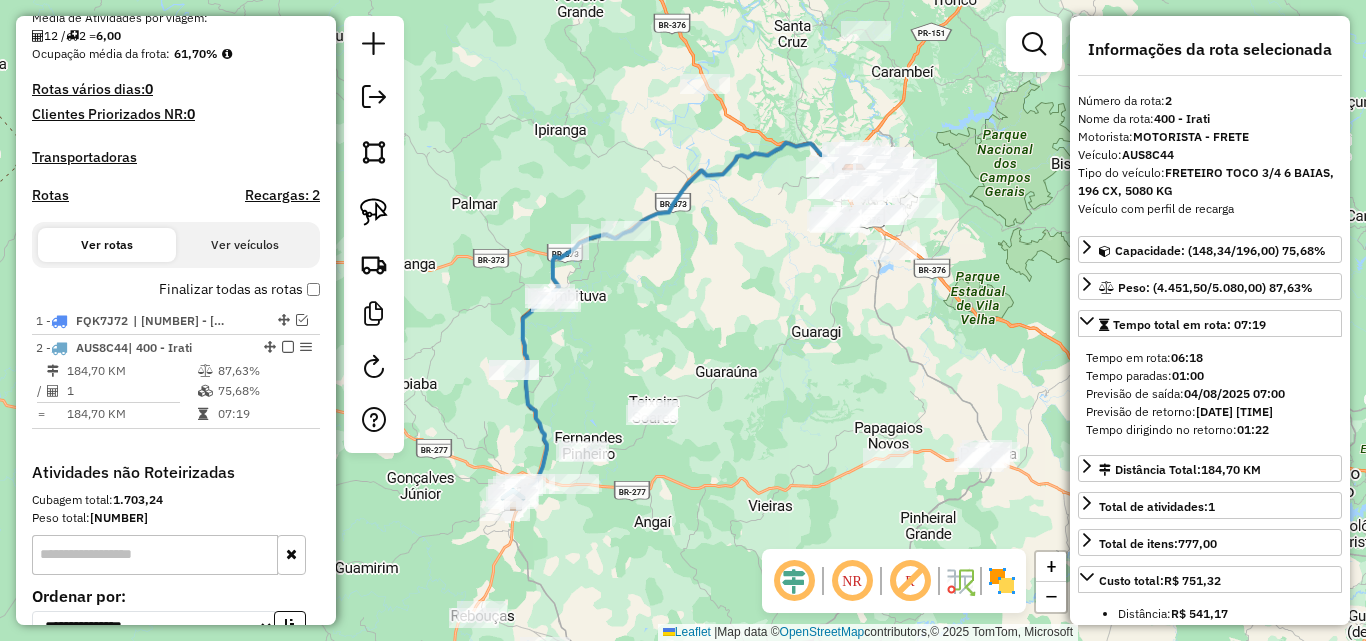 scroll, scrollTop: 788, scrollLeft: 0, axis: vertical 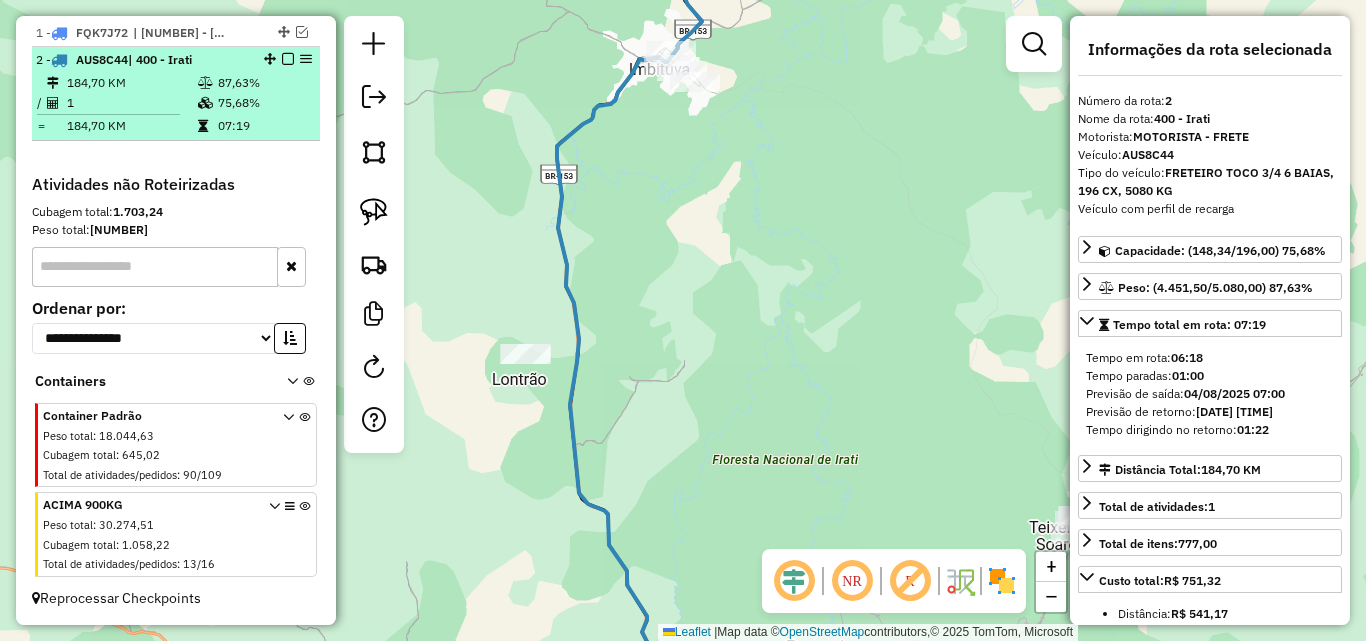 click on "[NUMBER] - [PLATE] | [NUMBER] - [NEIGHBORHOOD]" at bounding box center (176, 60) 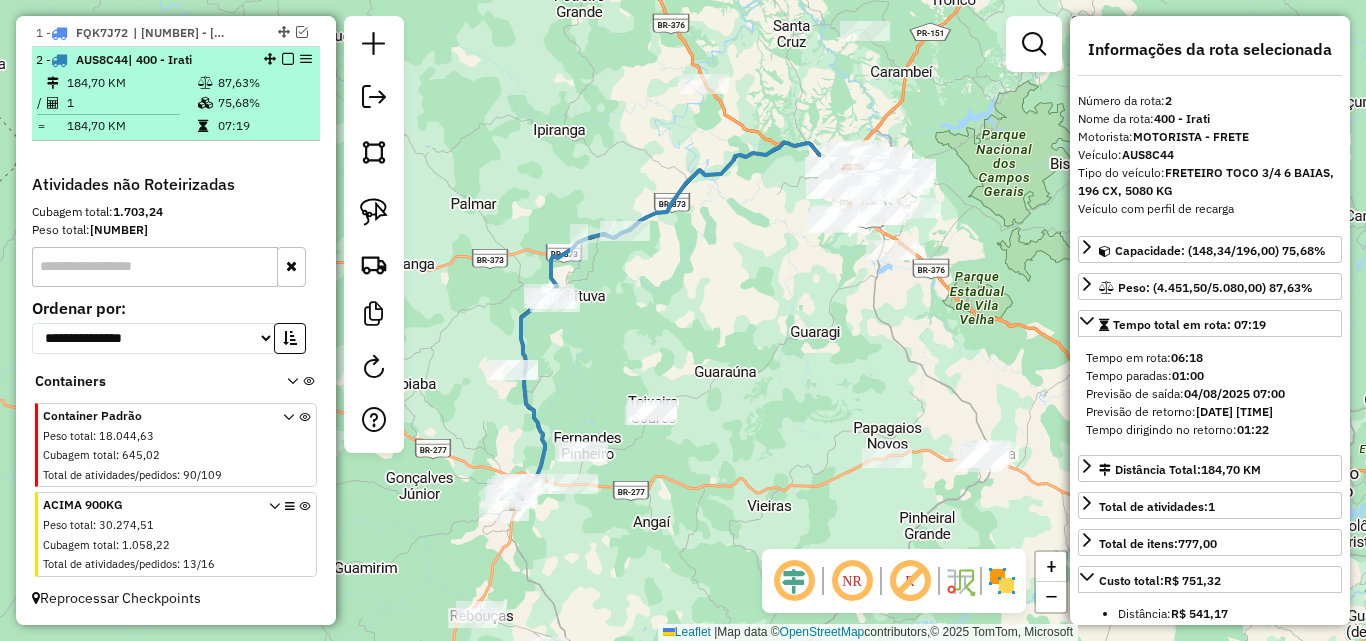 click at bounding box center (288, 59) 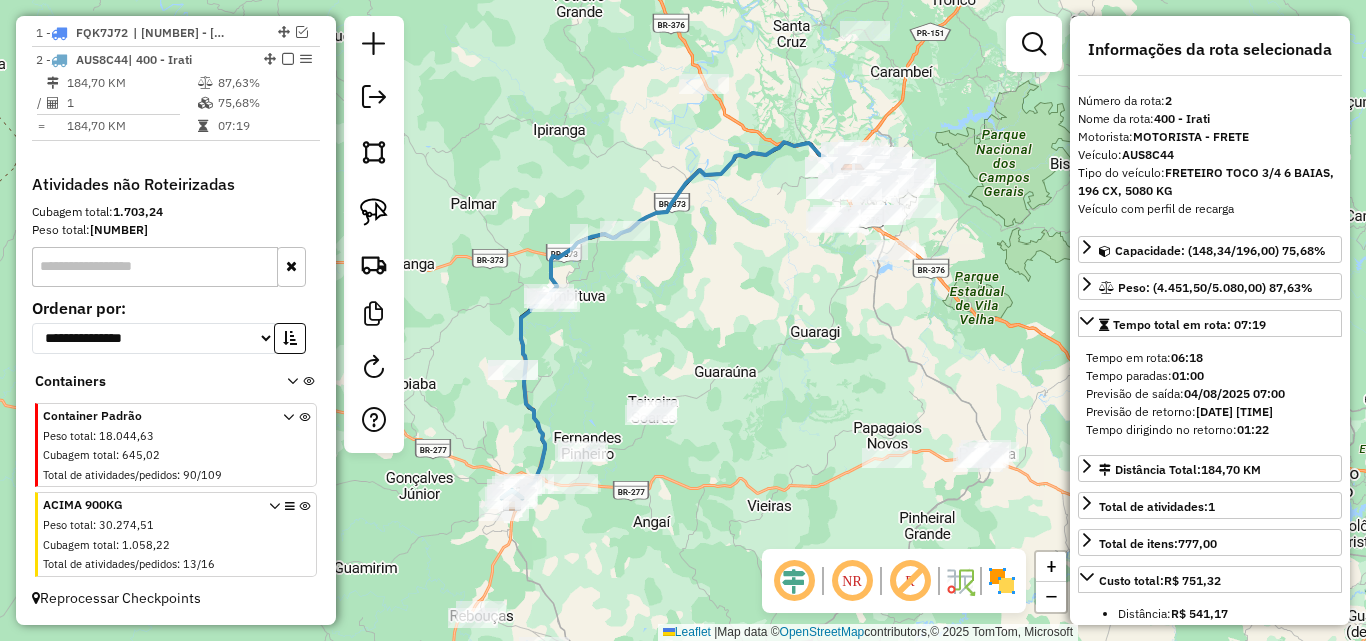 scroll, scrollTop: 721, scrollLeft: 0, axis: vertical 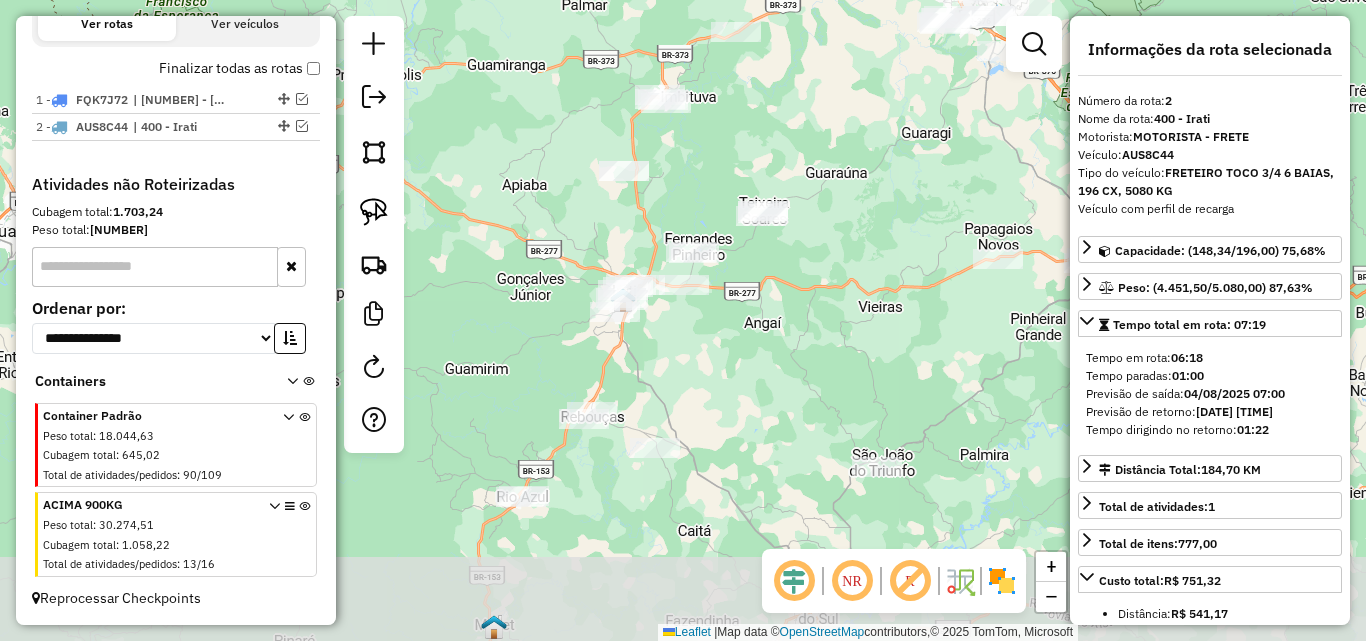 drag, startPoint x: 609, startPoint y: 519, endPoint x: 719, endPoint y: 320, distance: 227.37854 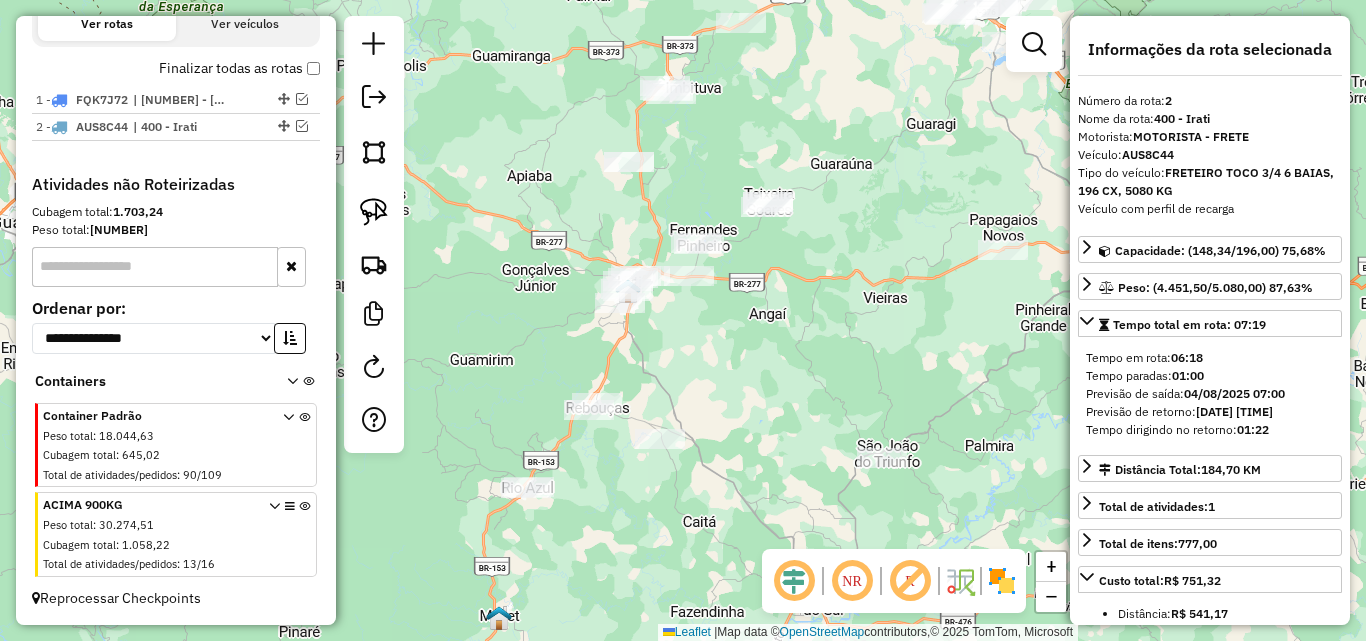 click on "Janela de atendimento Grade de atendimento Capacidade Transportadoras Veículos Cliente Pedidos  Rotas Selecione os dias de semana para filtrar as janelas de atendimento  Seg   Ter   Qua   Qui   Sex   Sáb   Dom  Informe o período da janela de atendimento: De: Até:  Filtrar exatamente a janela do cliente  Considerar janela de atendimento padrão  Selecione os dias de semana para filtrar as grades de atendimento  Seg   Ter   Qua   Qui   Sex   Sáb   Dom   Considerar clientes sem dia de atendimento cadastrado  Clientes fora do dia de atendimento selecionado Filtrar as atividades entre os valores definidos abaixo:  Peso mínimo:   Peso máximo:   Cubagem mínima:   Cubagem máxima:   De:   Até:  Filtrar as atividades entre o tempo de atendimento definido abaixo:  De:   Até:   Considerar capacidade total dos clientes não roteirizados Transportadora: Selecione um ou mais itens Tipo de veículo: Selecione um ou mais itens Veículo: Selecione um ou mais itens Motorista: Selecione um ou mais itens Nome: Rótulo:" 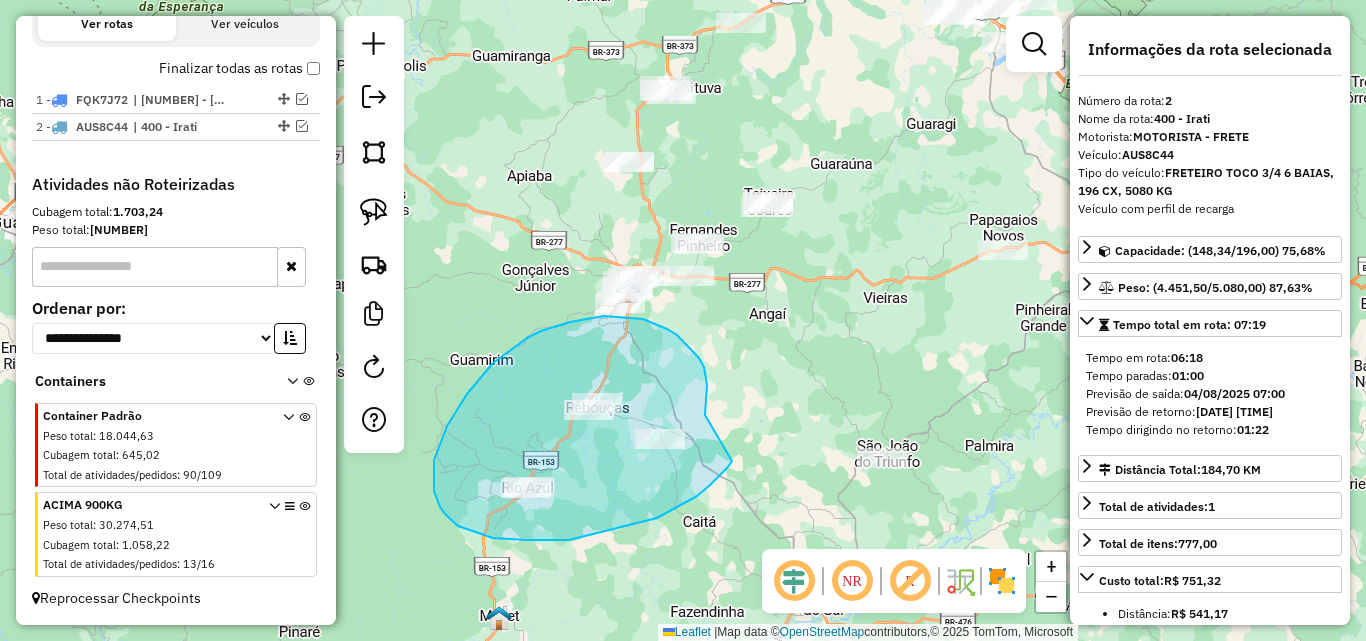 drag, startPoint x: 705, startPoint y: 415, endPoint x: 733, endPoint y: 457, distance: 50.47772 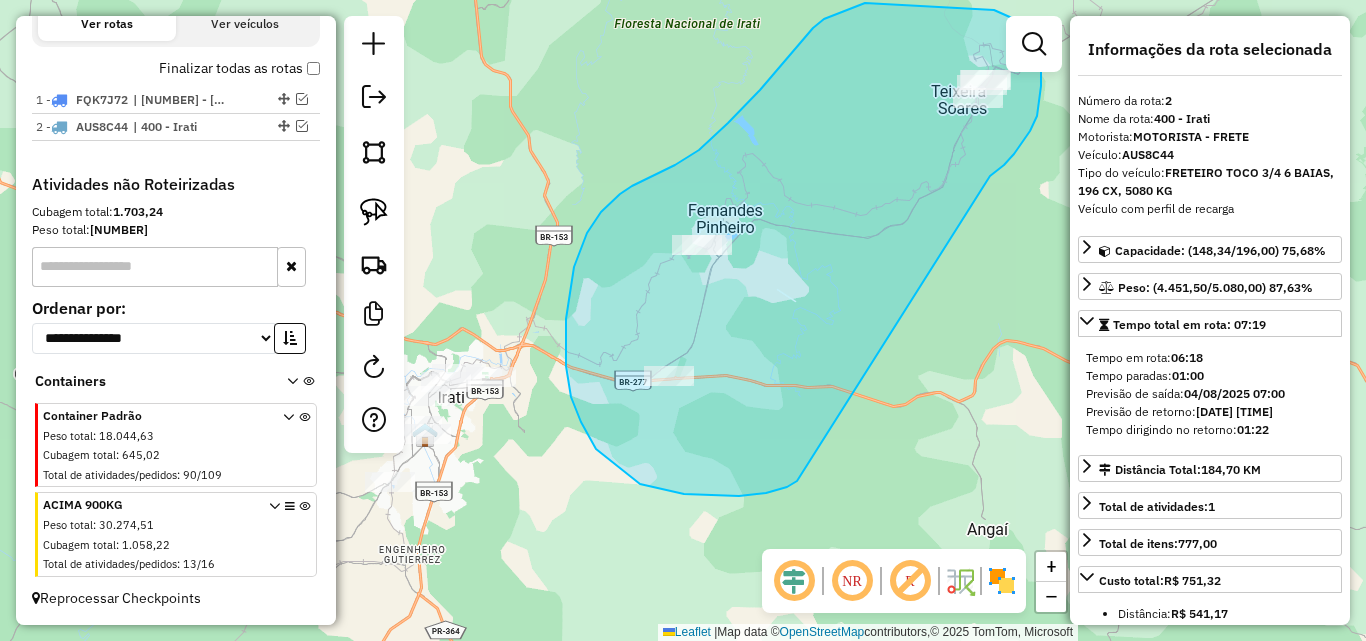drag, startPoint x: 1039, startPoint y: 103, endPoint x: 807, endPoint y: 472, distance: 435.87268 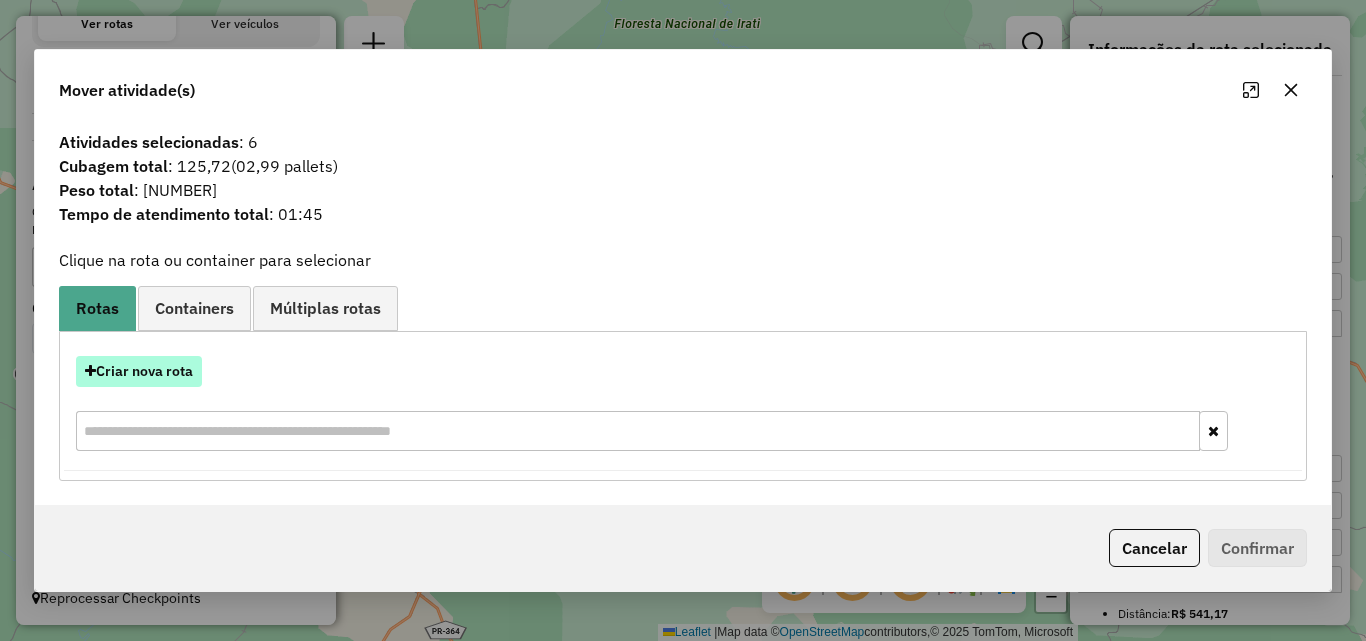 click on "Criar nova rota" at bounding box center (139, 371) 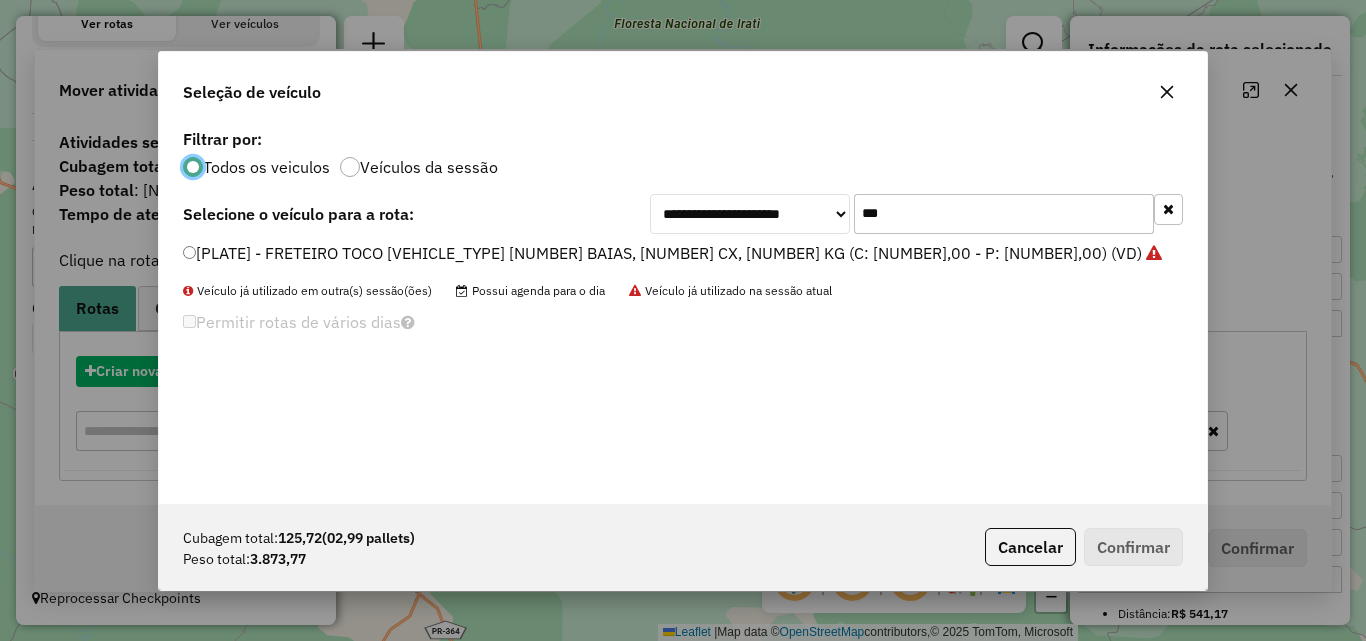 scroll, scrollTop: 11, scrollLeft: 6, axis: both 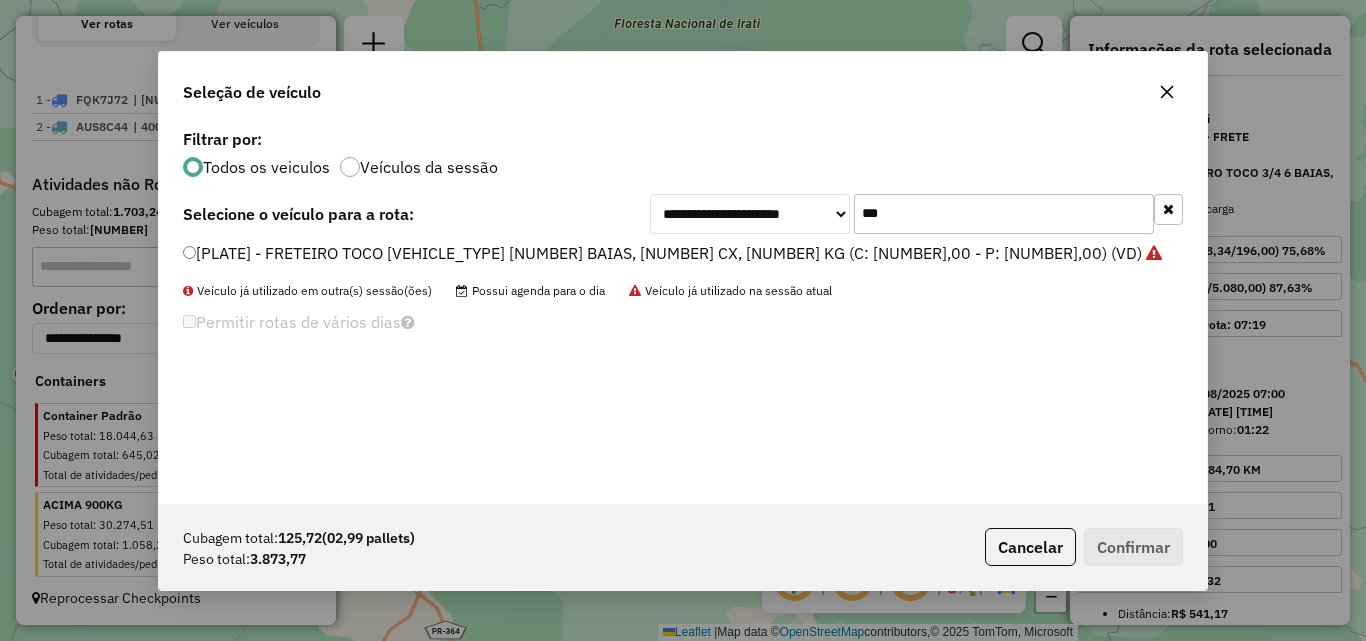 drag, startPoint x: 786, startPoint y: 213, endPoint x: 525, endPoint y: 242, distance: 262.60617 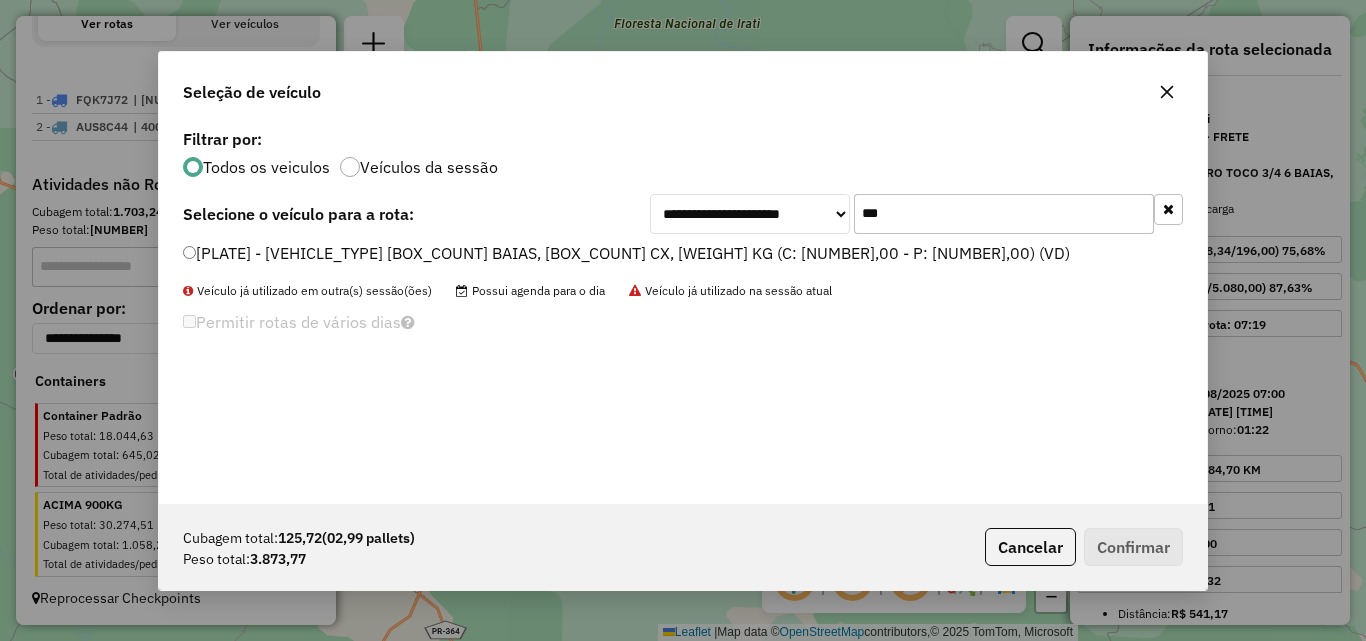 type on "***" 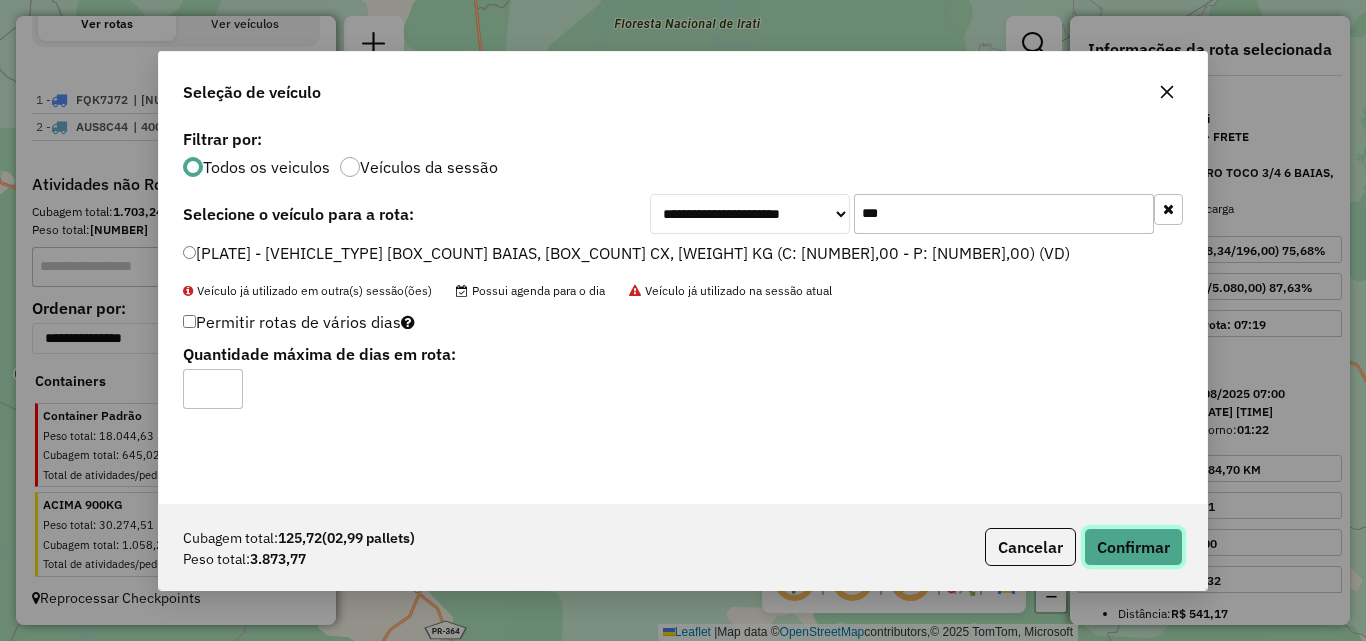 click on "Confirmar" 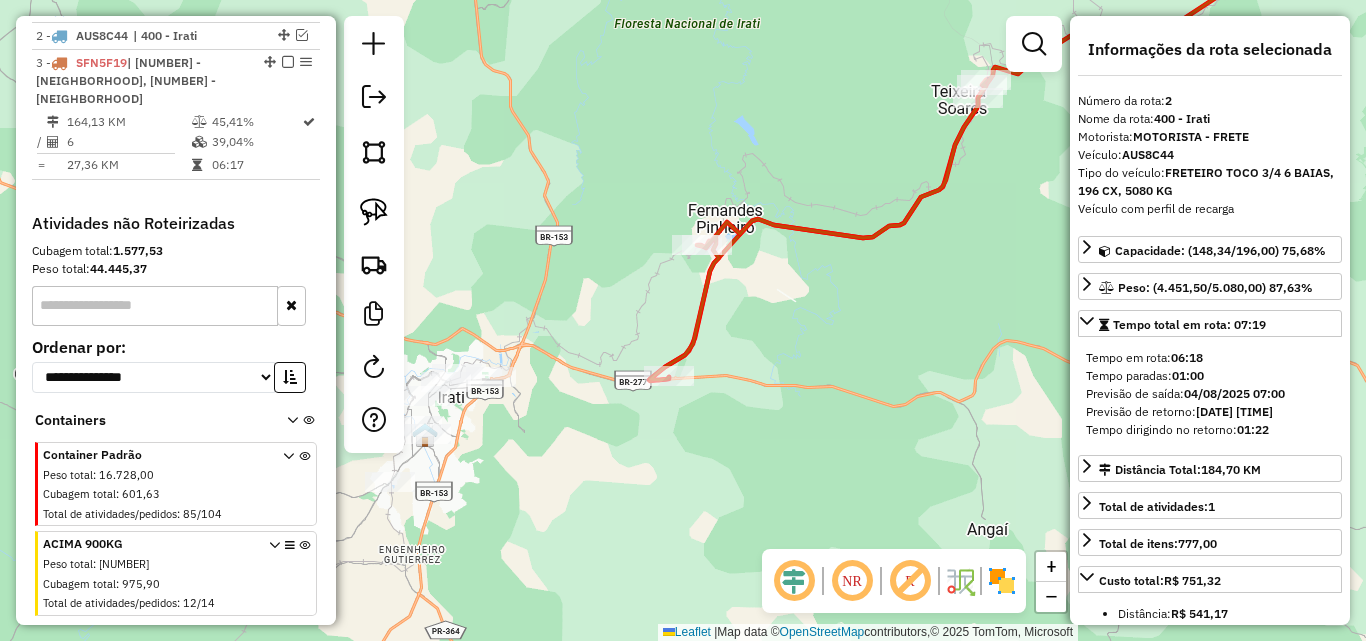 scroll, scrollTop: 819, scrollLeft: 0, axis: vertical 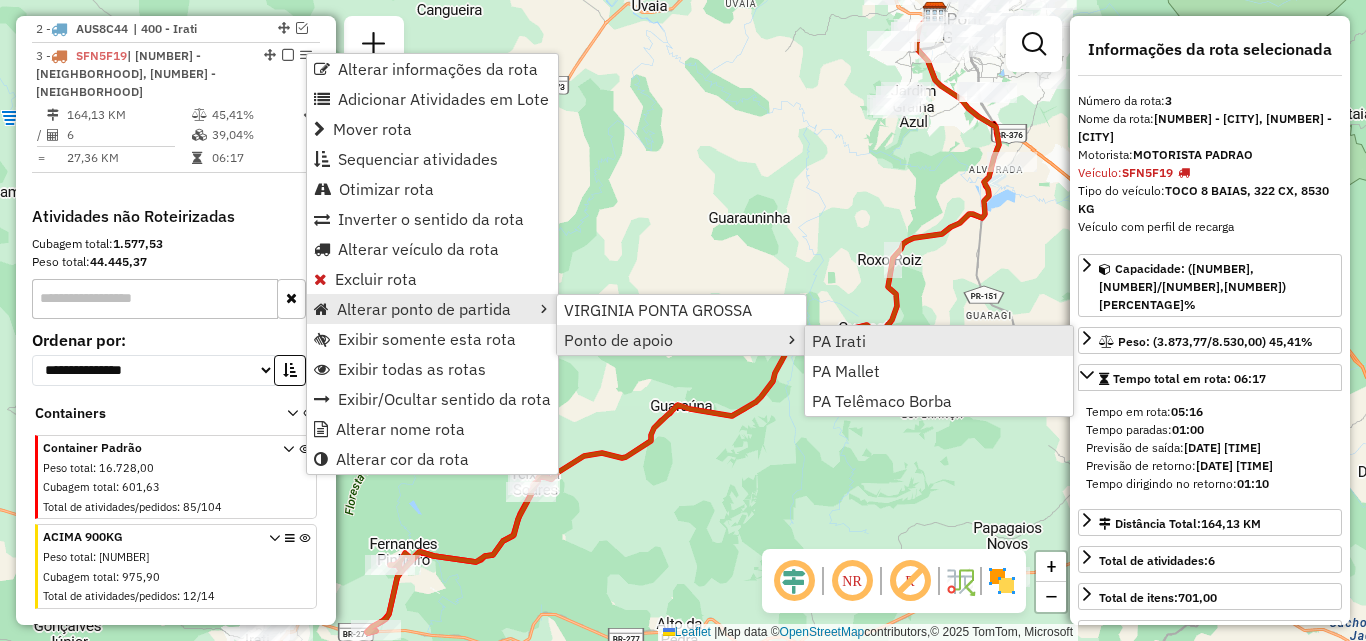 click on "PA Irati" at bounding box center [839, 341] 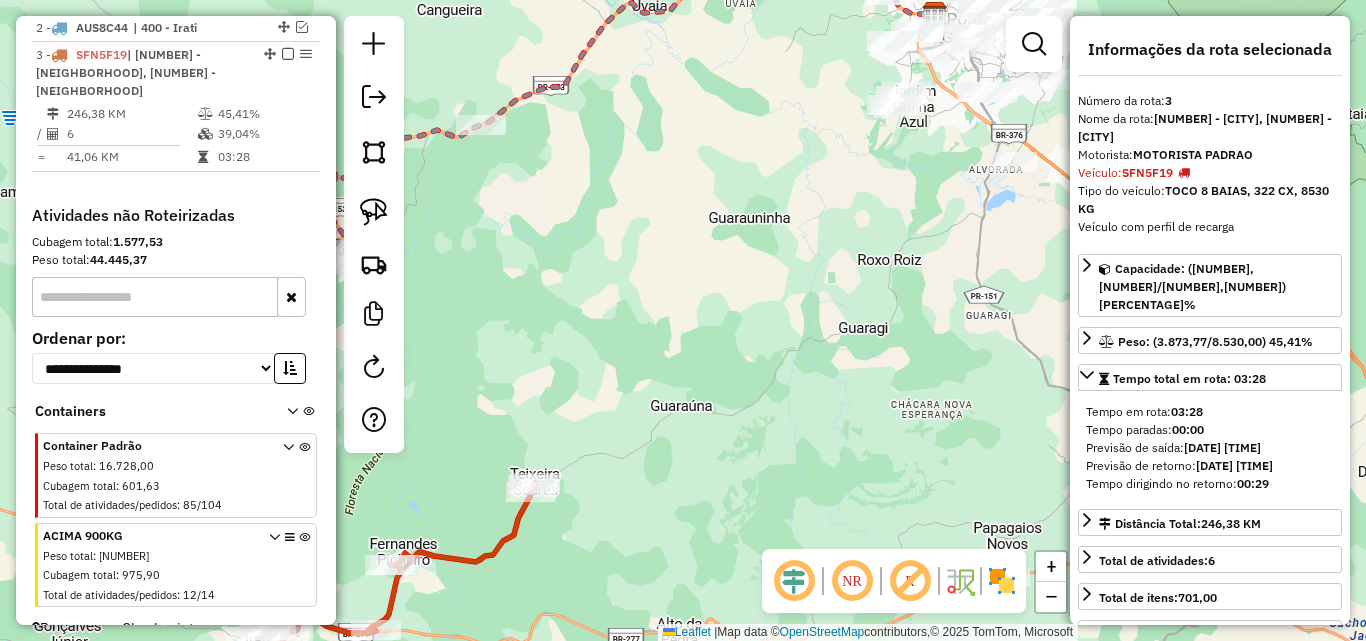 scroll, scrollTop: 846, scrollLeft: 0, axis: vertical 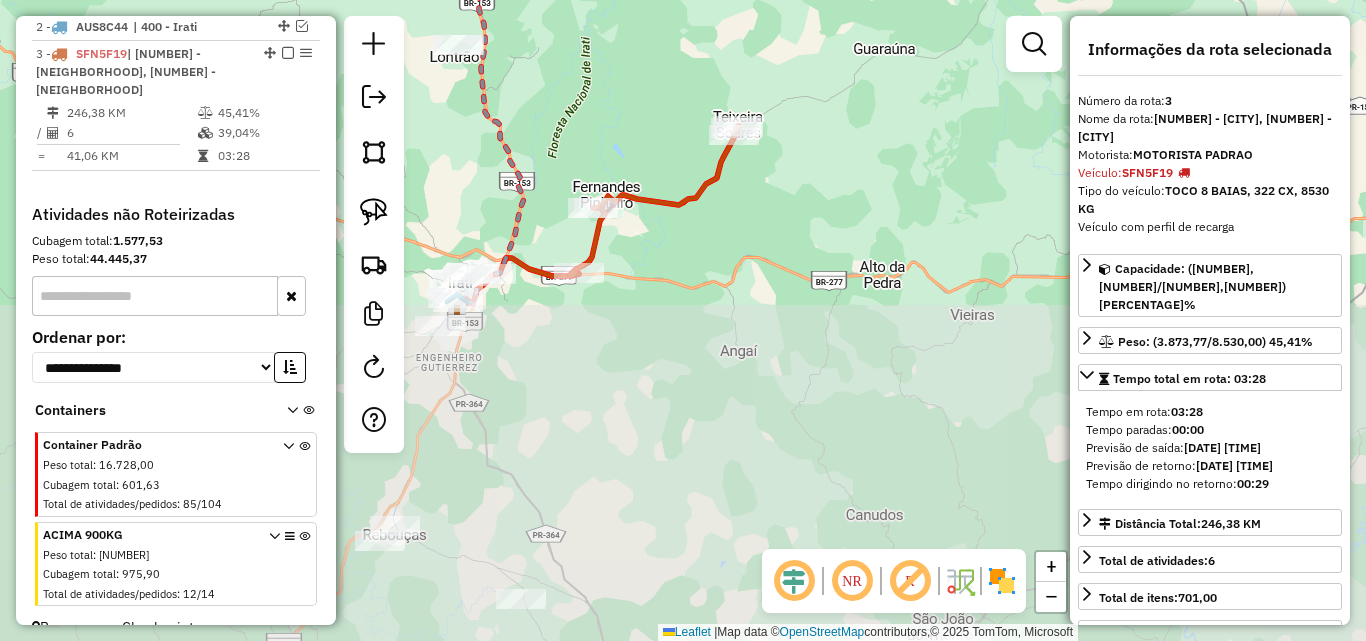 drag, startPoint x: 838, startPoint y: 218, endPoint x: 877, endPoint y: 166, distance: 65 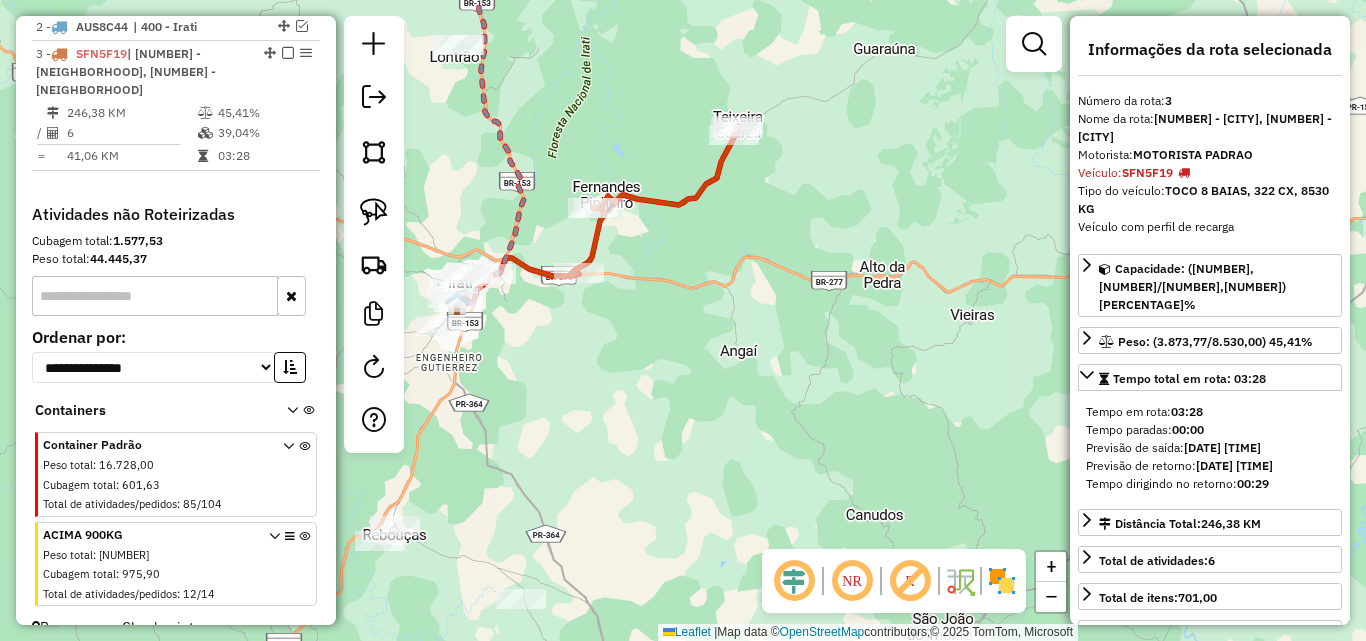 click at bounding box center (288, 53) 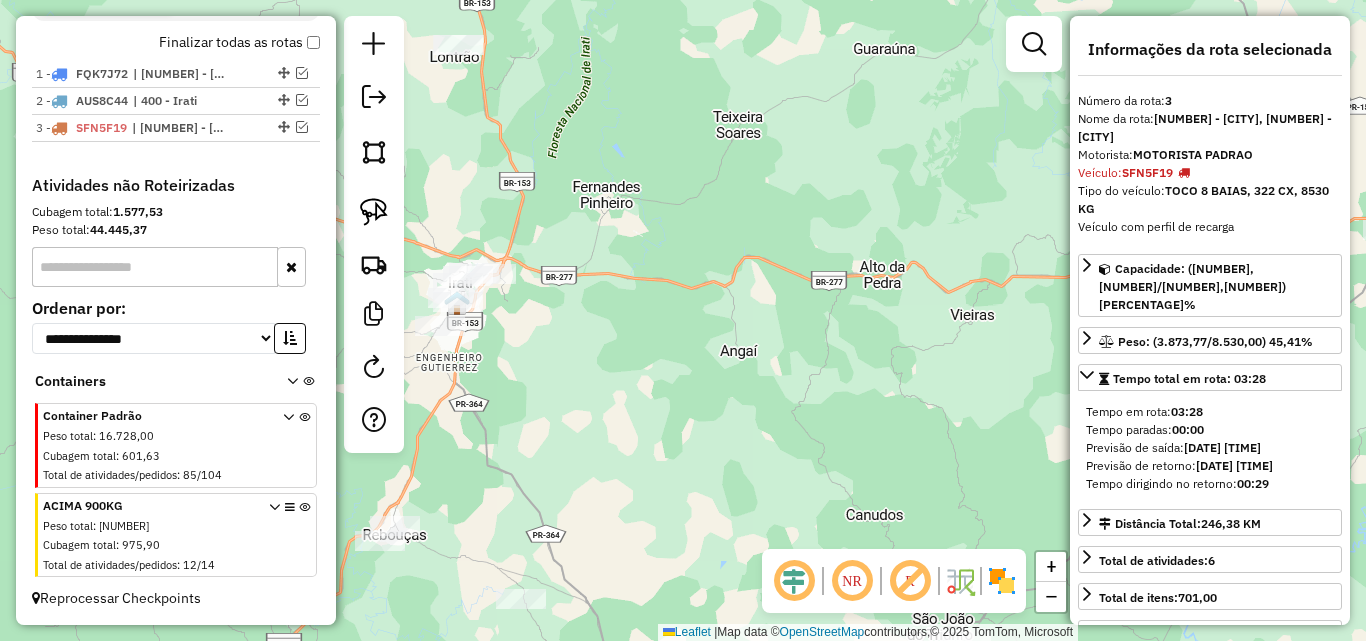 scroll, scrollTop: 772, scrollLeft: 0, axis: vertical 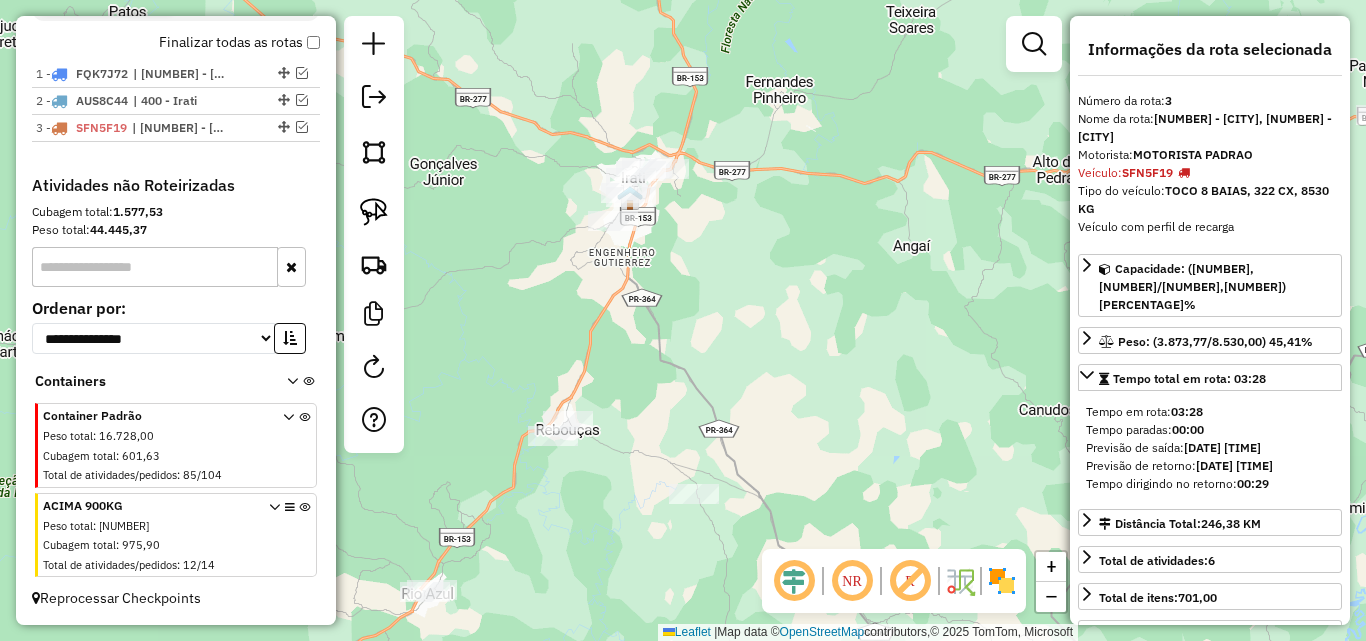 drag, startPoint x: 589, startPoint y: 400, endPoint x: 749, endPoint y: 306, distance: 185.5694 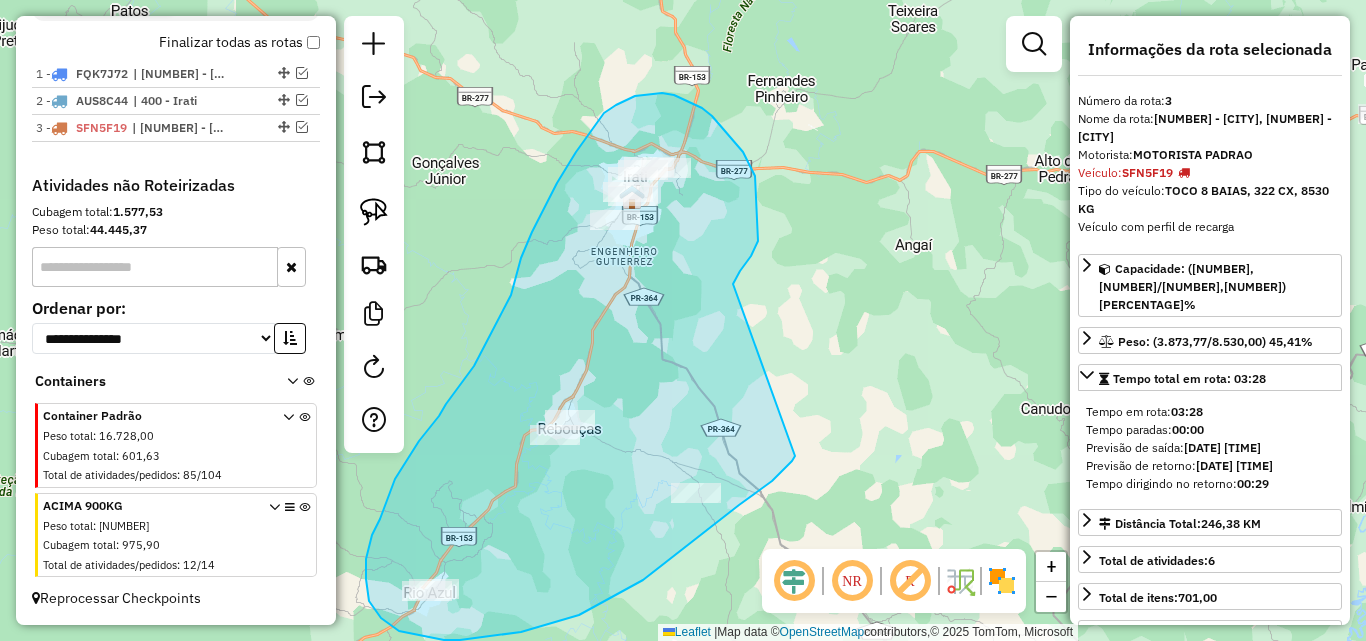 drag, startPoint x: 743, startPoint y: 152, endPoint x: 797, endPoint y: 456, distance: 308.75882 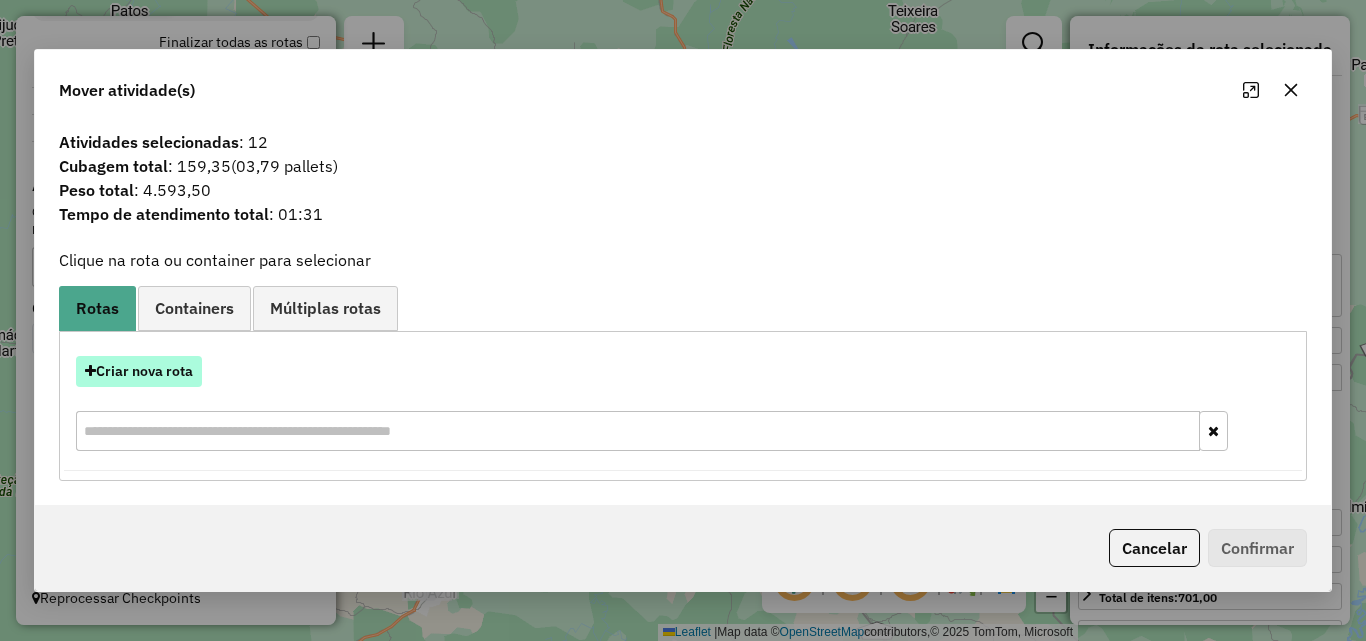 click on "Criar nova rota" at bounding box center (139, 371) 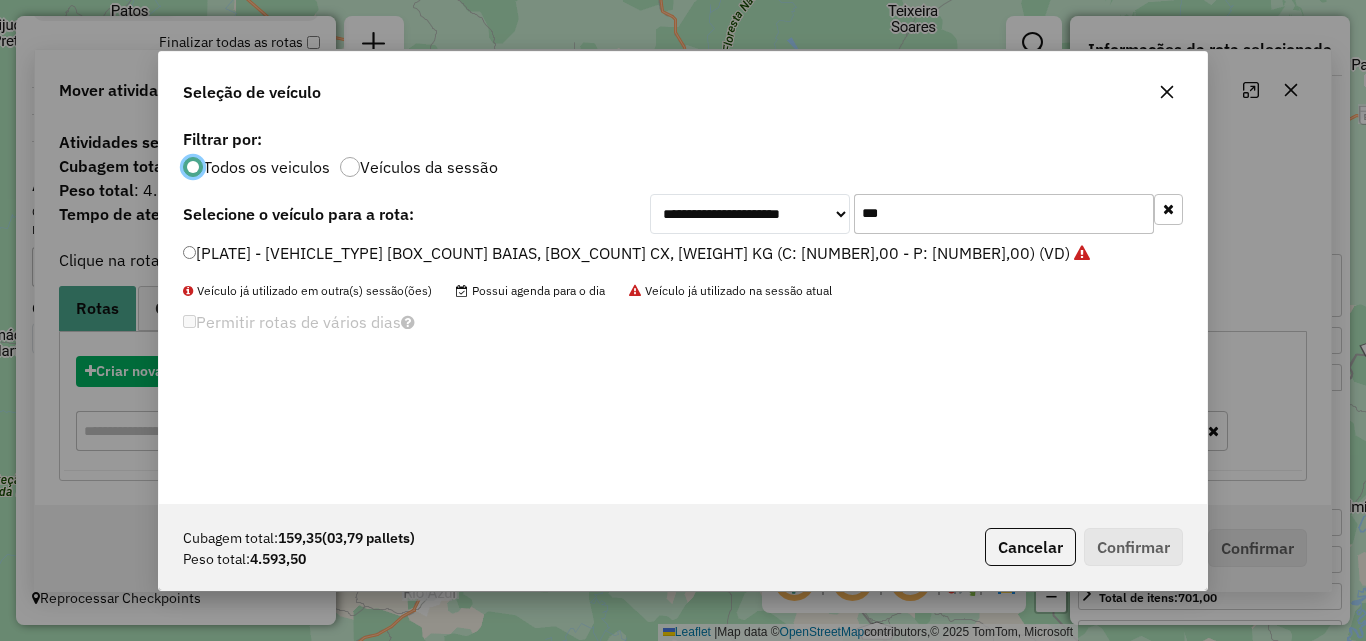 scroll, scrollTop: 11, scrollLeft: 6, axis: both 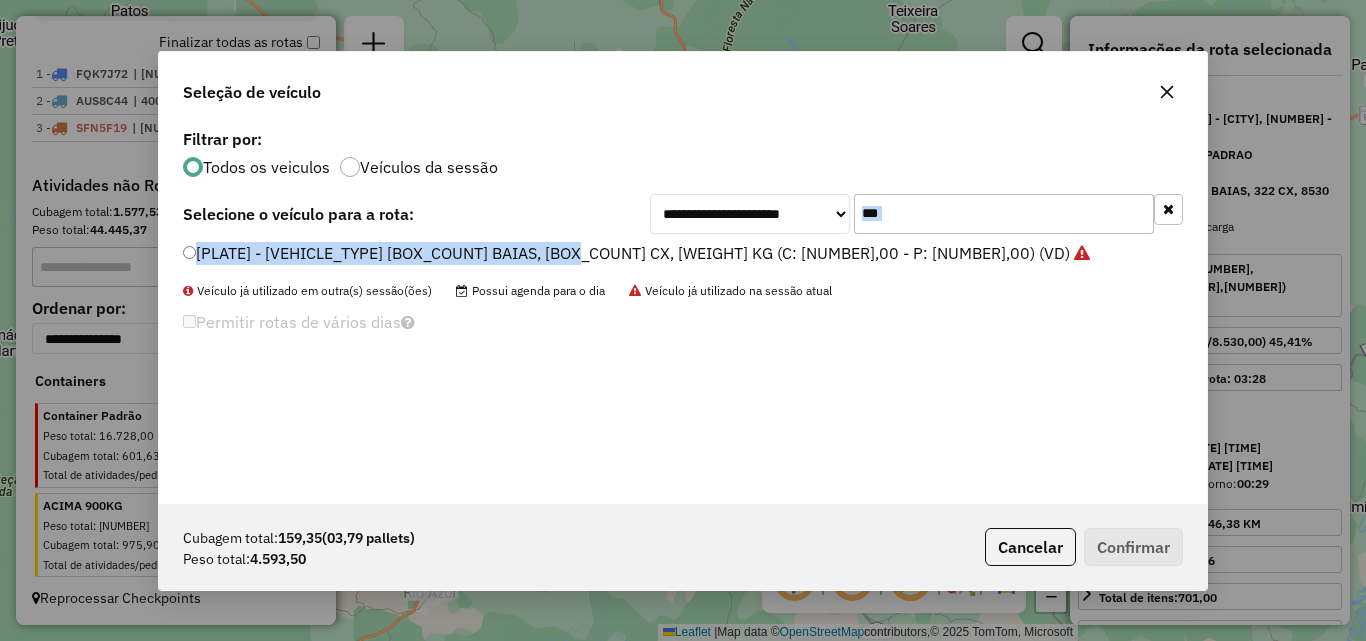 drag, startPoint x: 931, startPoint y: 188, endPoint x: 576, endPoint y: 242, distance: 359.08356 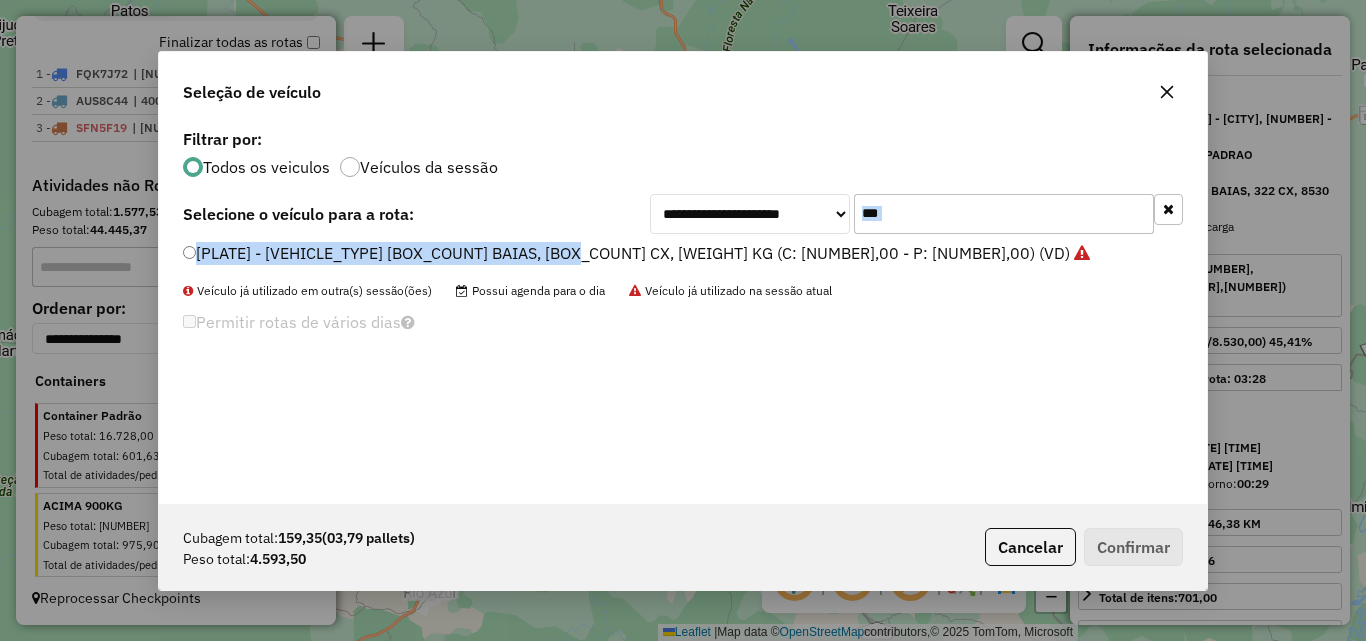 drag, startPoint x: 903, startPoint y: 225, endPoint x: 912, endPoint y: 217, distance: 12.0415945 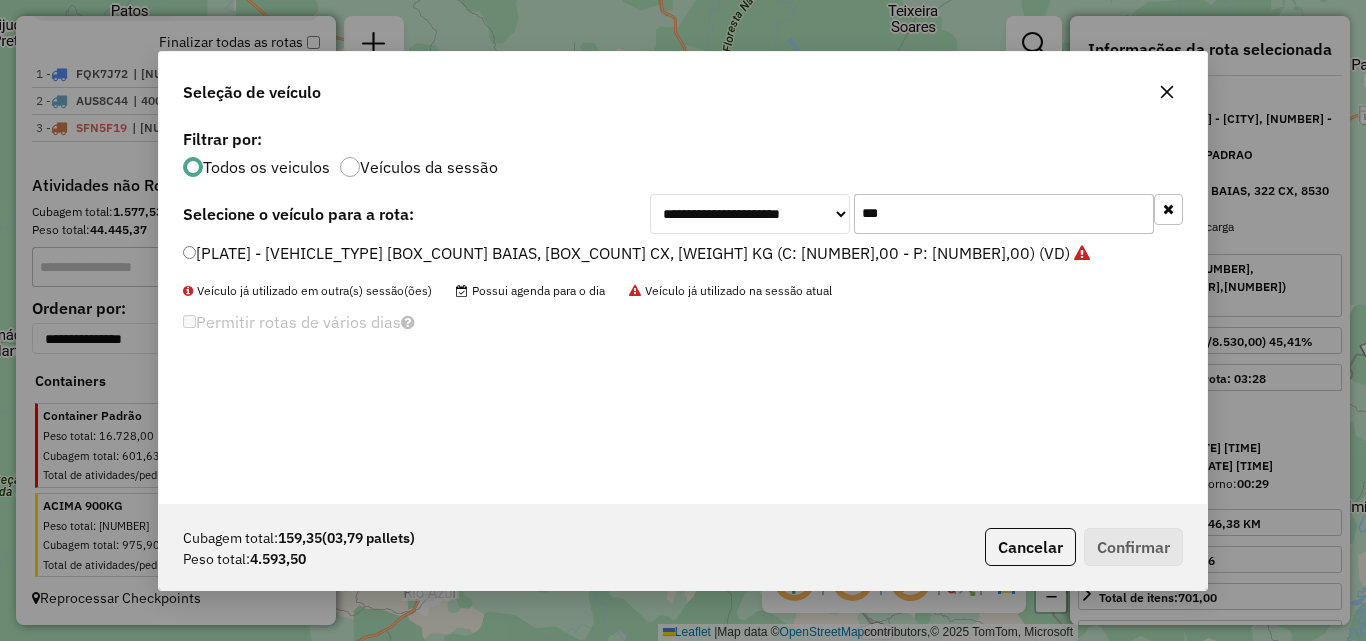 drag, startPoint x: 912, startPoint y: 213, endPoint x: 817, endPoint y: 218, distance: 95.131485 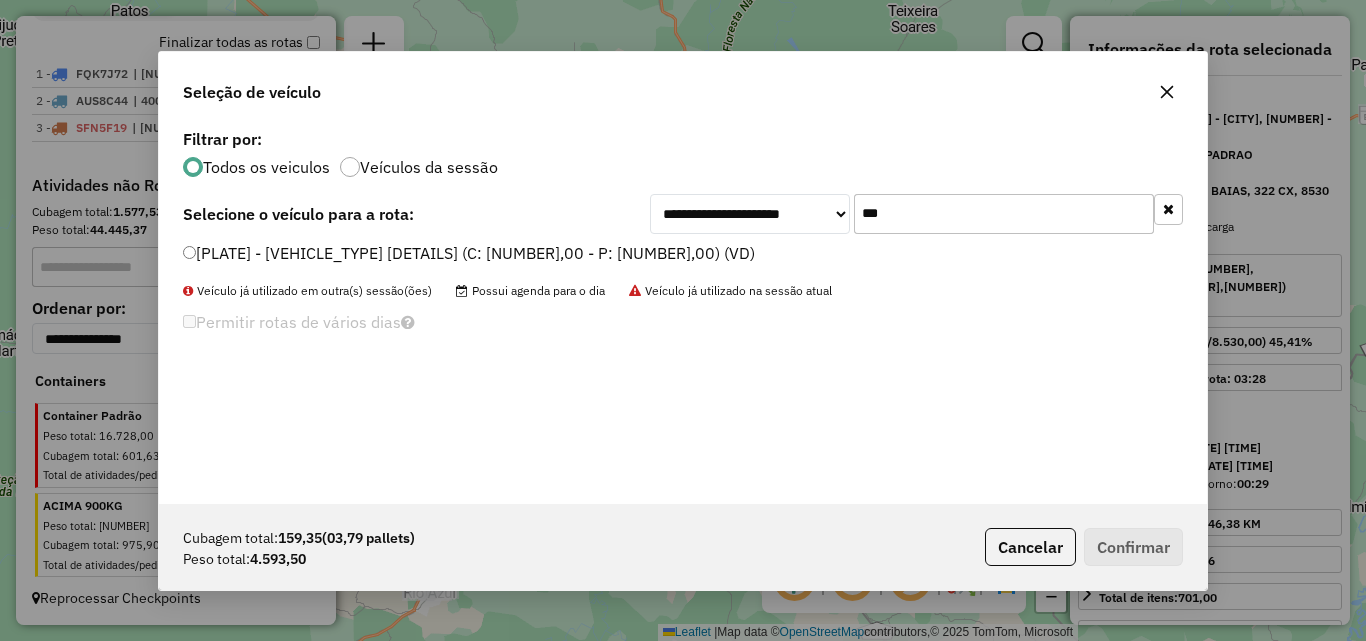 type on "***" 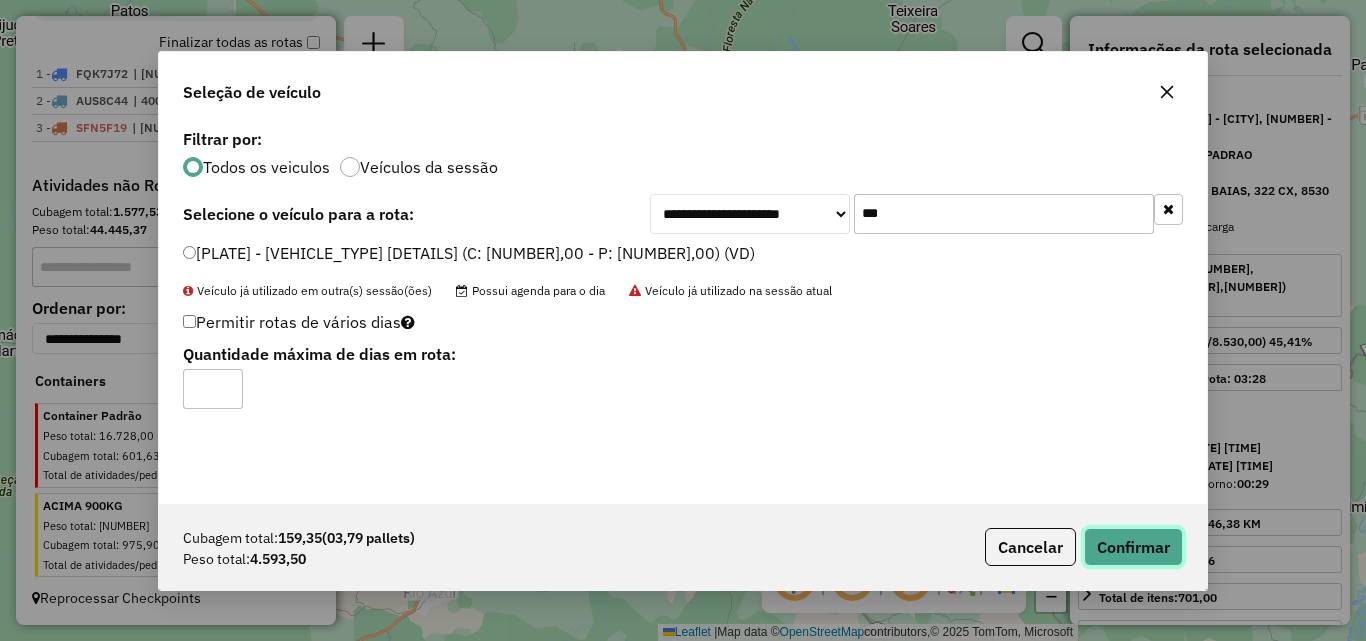 click on "Confirmar" 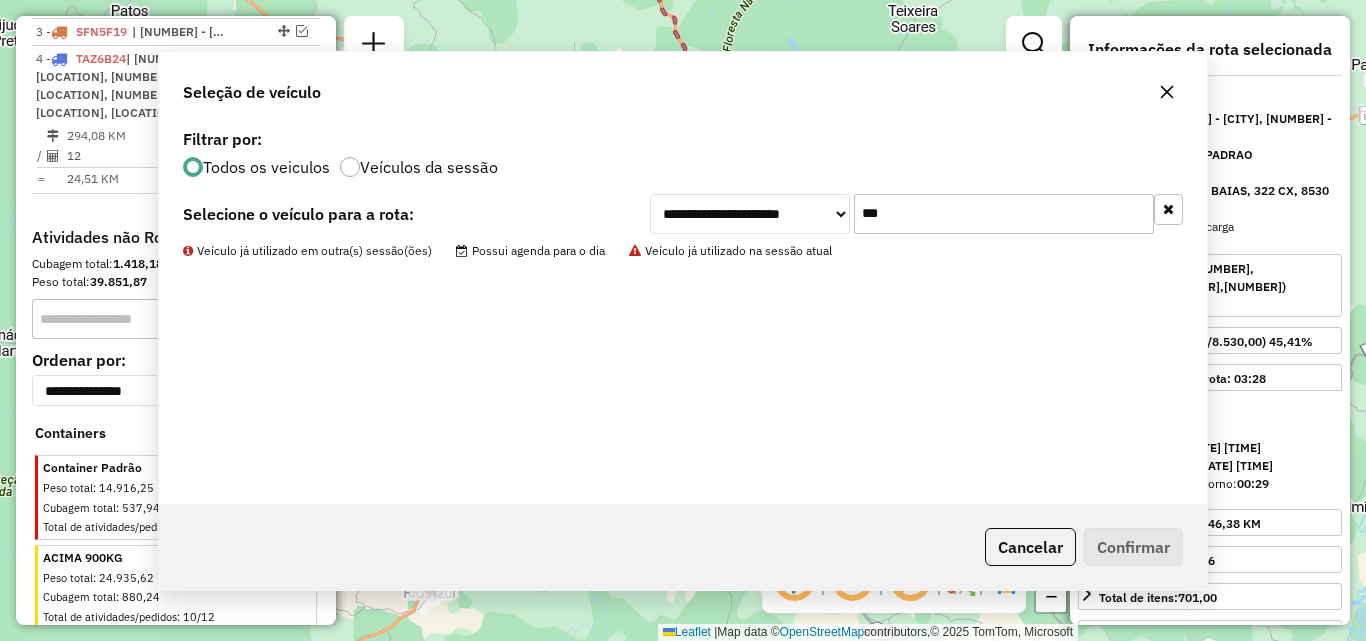 scroll, scrollTop: 871, scrollLeft: 0, axis: vertical 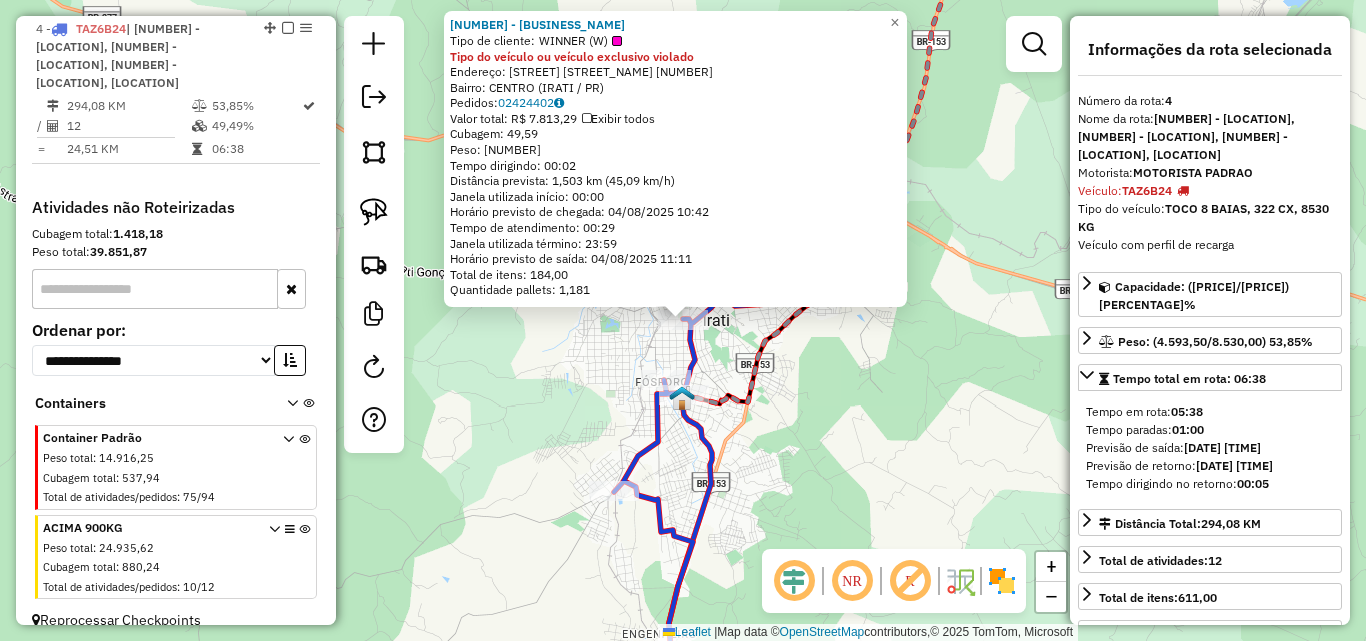 click on "[NUMBER] - [BUSINESS_NAME]  Tipo de cliente:   [CLIENT_TYPE] ([CLIENT_ABBR])  Tipo do veículo ou veículo exclusivo violado  Endereço: [STREET] [STREET_NAME]      [NUMBER]   Bairro: [NEIGHBORHOOD] ([NEIGHBORHOOD], [STATE])   Pedidos:  [NUMBER]   Valor total: [CURRENCY] [AMOUNT]   Exibir todos   Cubagem: [NUMBER]  Peso: [NUMBER]  Tempo dirigindo: [TIME]   Distância prevista: [NUMBER] km ([NUMBER] km/h)   Janela utilizada início: [TIME]   Horário previsto de chegada: [DATE] [TIME]   Tempo de atendimento: [TIME]   Janela utilizada término: [TIME]   Horário previsto de saída: [DATE] [TIME]   Total de itens: [NUMBER]   Quantidade pallets: [NUMBER]  × Janela de atendimento Grade de atendimento Capacidade Transportadoras Veículos Cliente Pedidos  Rotas Selecione os dias de semana para filtrar as janelas de atendimento  Seg   Ter   Qua   Qui   Sex   Sáb   Dom  Informe o período da janela de atendimento: De: Até:  Filtrar exatamente a janela do cliente  Considerar janela de atendimento padrão  Selecione os dias de semana para filtrar as grades de atendimento" 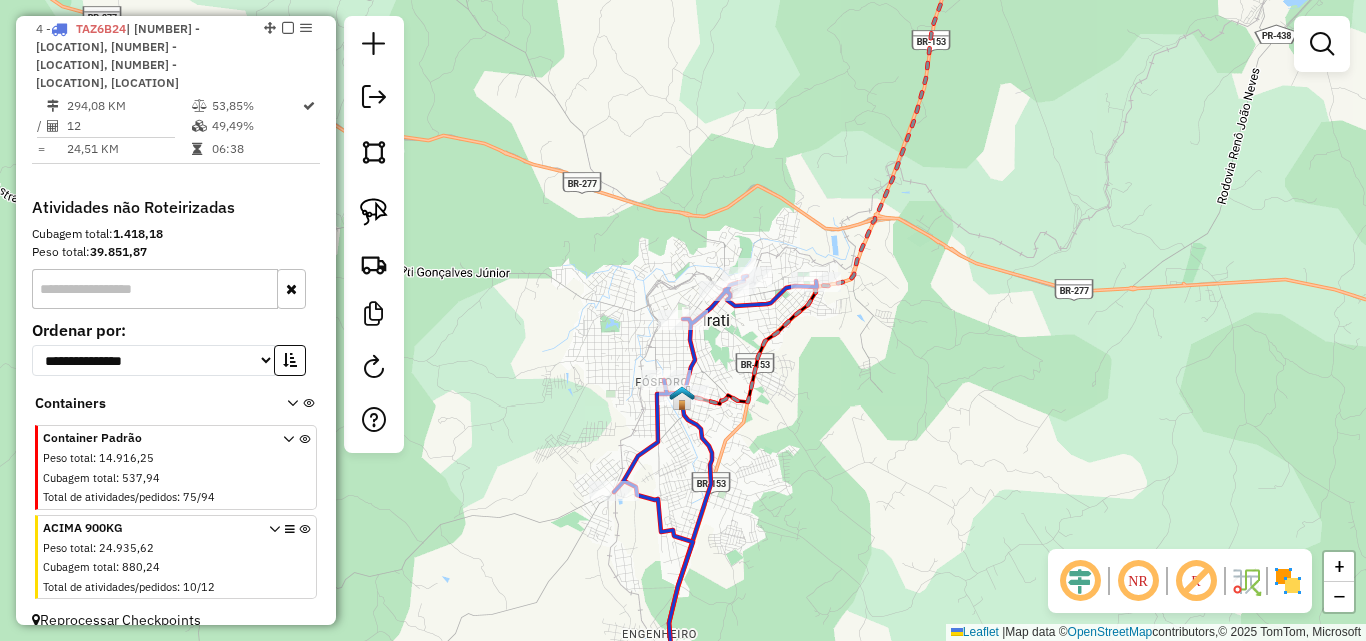 drag, startPoint x: 281, startPoint y: 27, endPoint x: 293, endPoint y: 48, distance: 24.186773 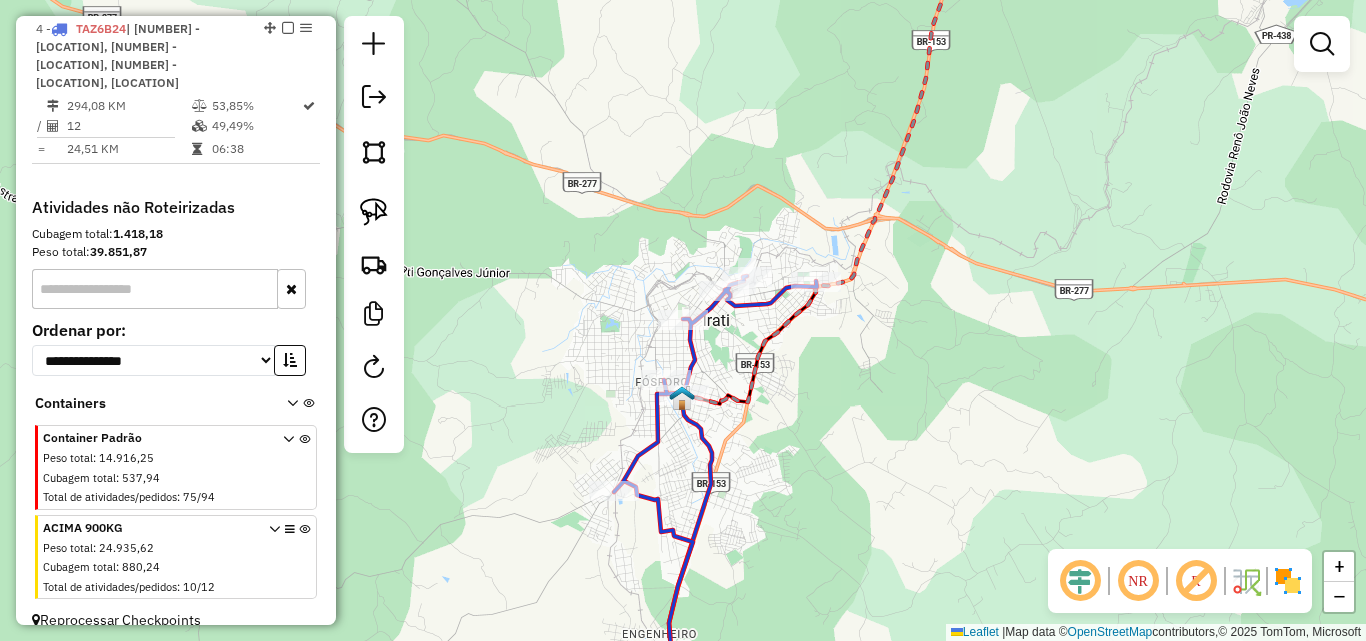 scroll, scrollTop: 799, scrollLeft: 0, axis: vertical 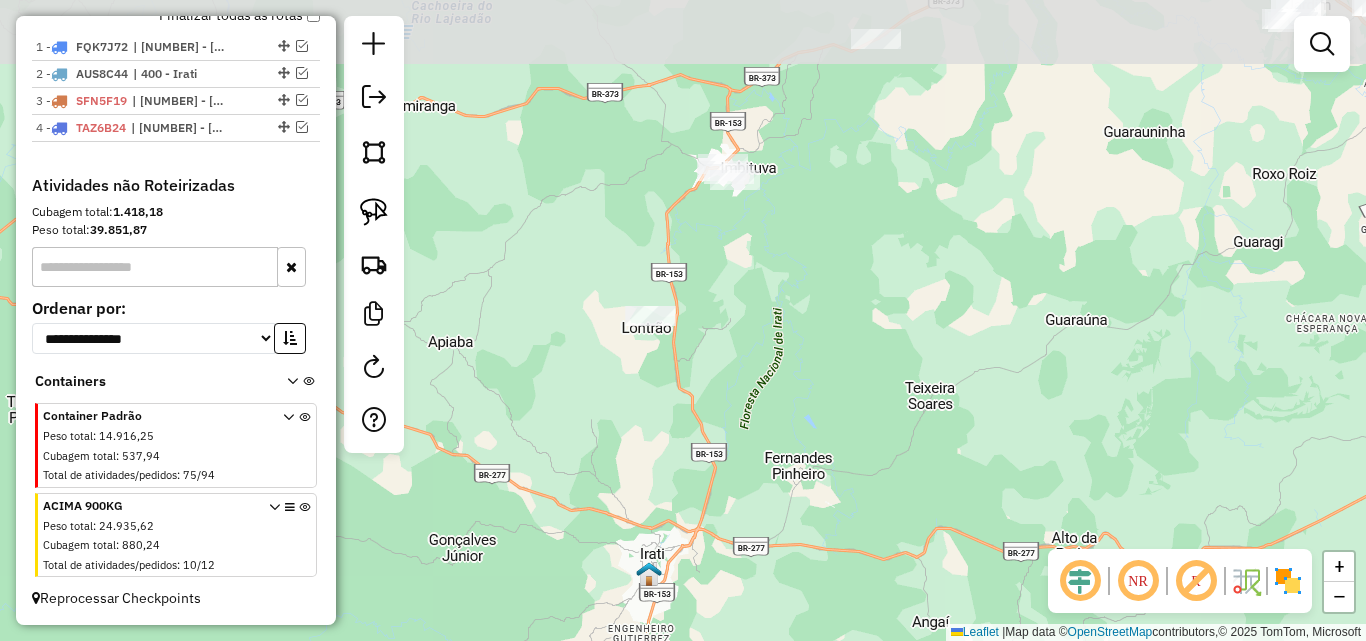 drag, startPoint x: 713, startPoint y: 234, endPoint x: 712, endPoint y: 462, distance: 228.0022 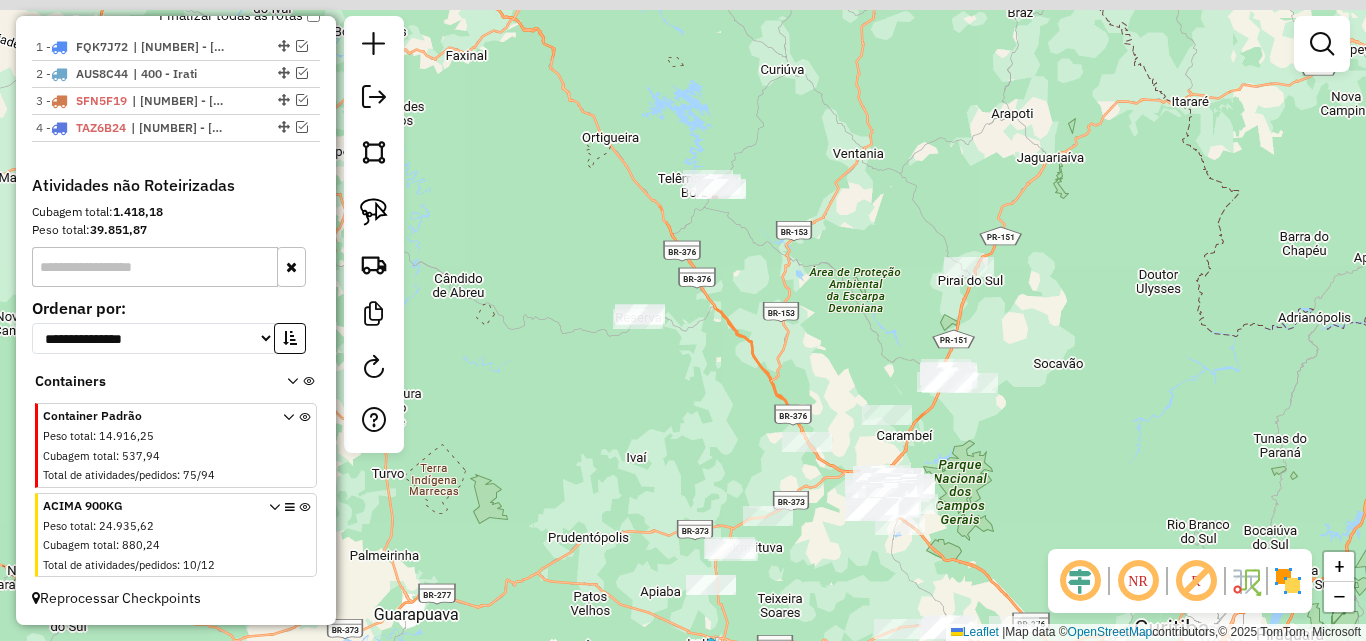 drag, startPoint x: 692, startPoint y: 197, endPoint x: 701, endPoint y: 505, distance: 308.13147 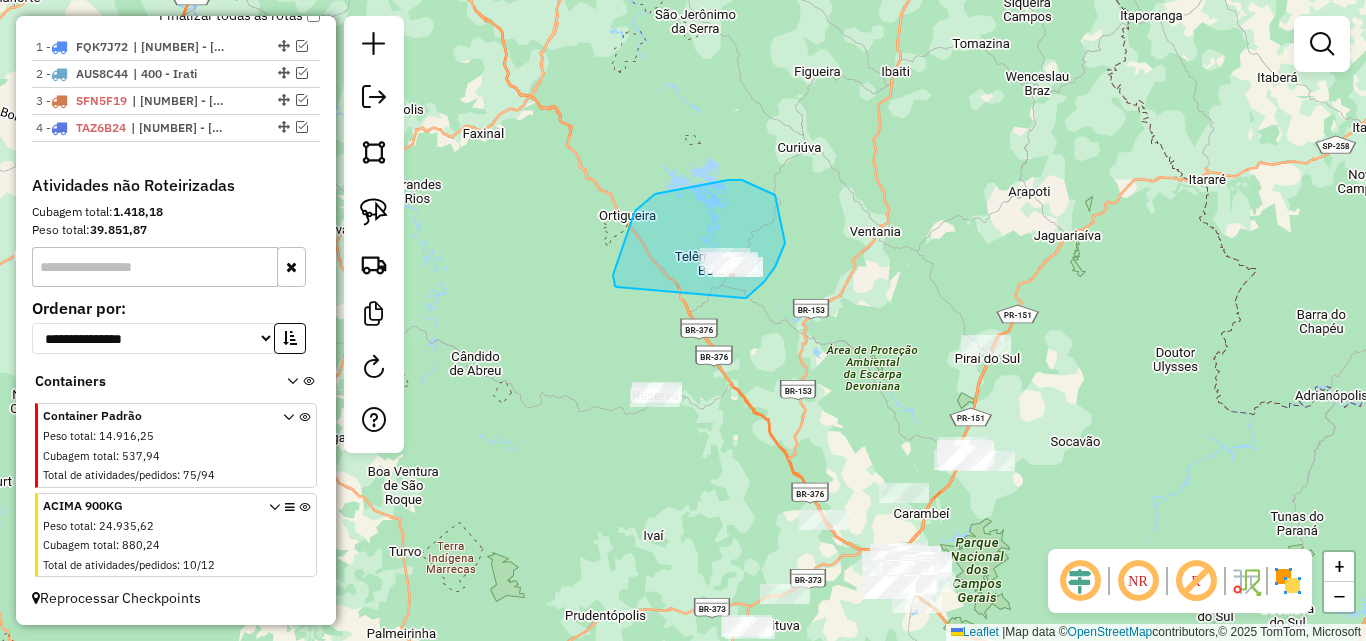 drag, startPoint x: 744, startPoint y: 298, endPoint x: 620, endPoint y: 287, distance: 124.486946 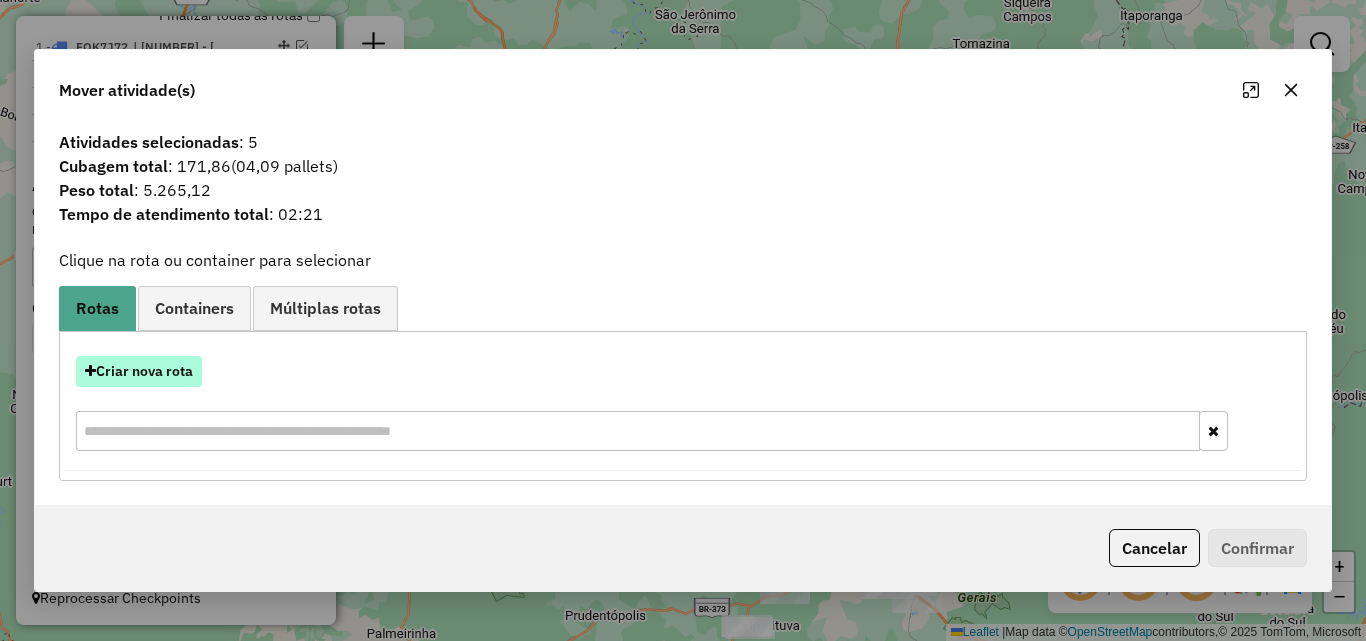 click on "Criar nova rota" at bounding box center [139, 371] 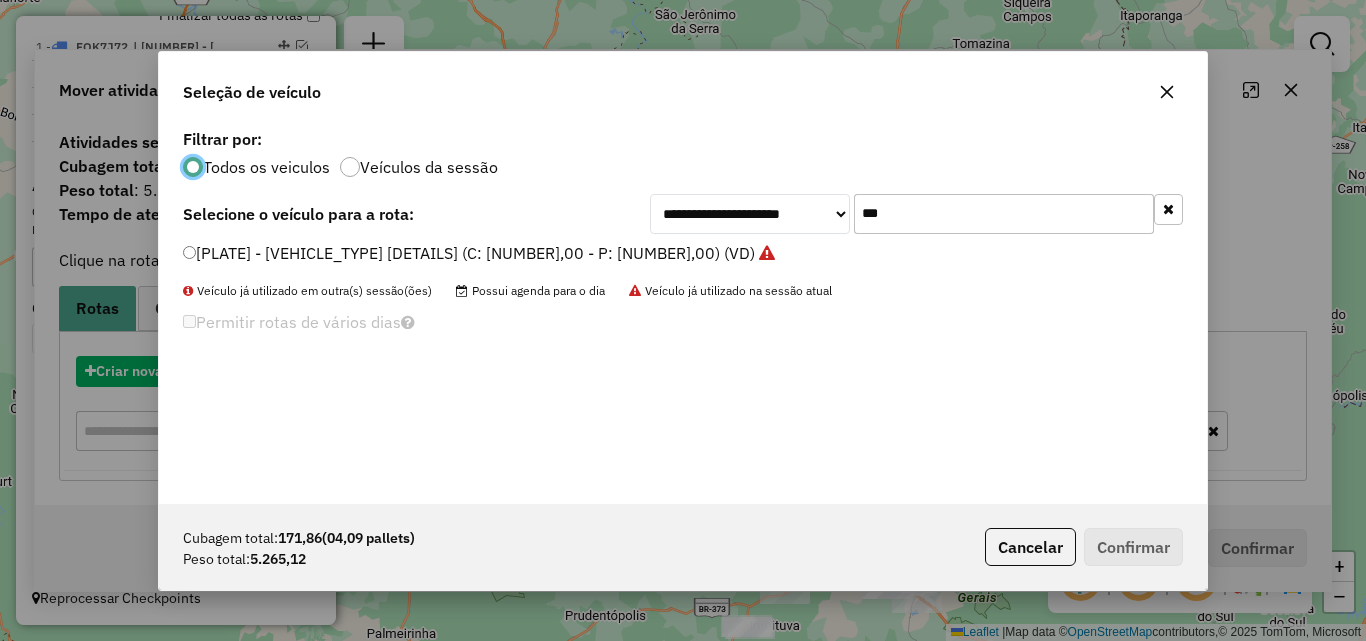 scroll, scrollTop: 11, scrollLeft: 6, axis: both 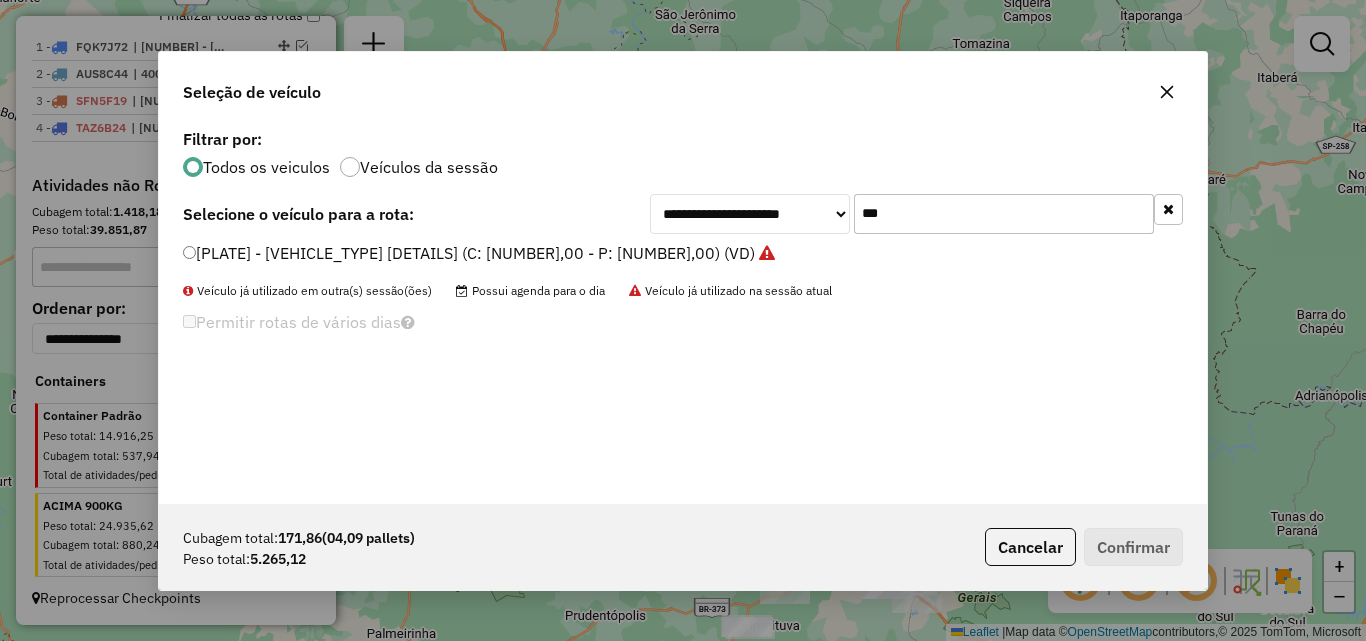 drag, startPoint x: 919, startPoint y: 198, endPoint x: 760, endPoint y: 239, distance: 164.2011 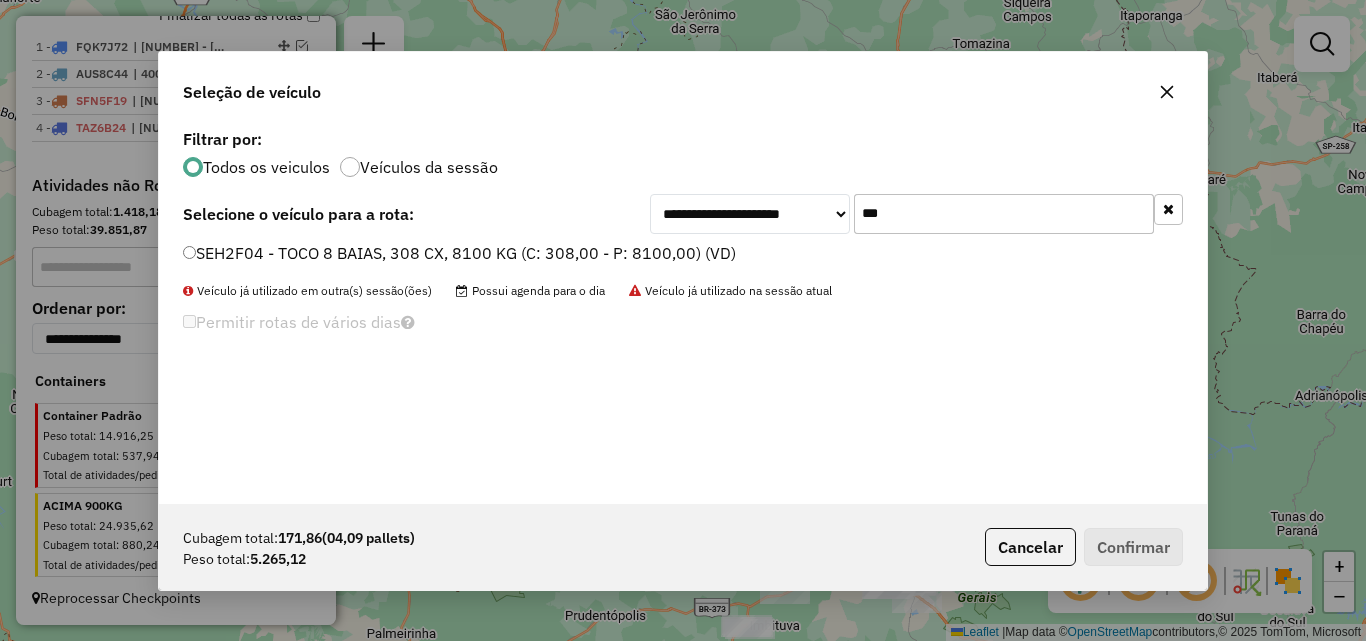 type on "***" 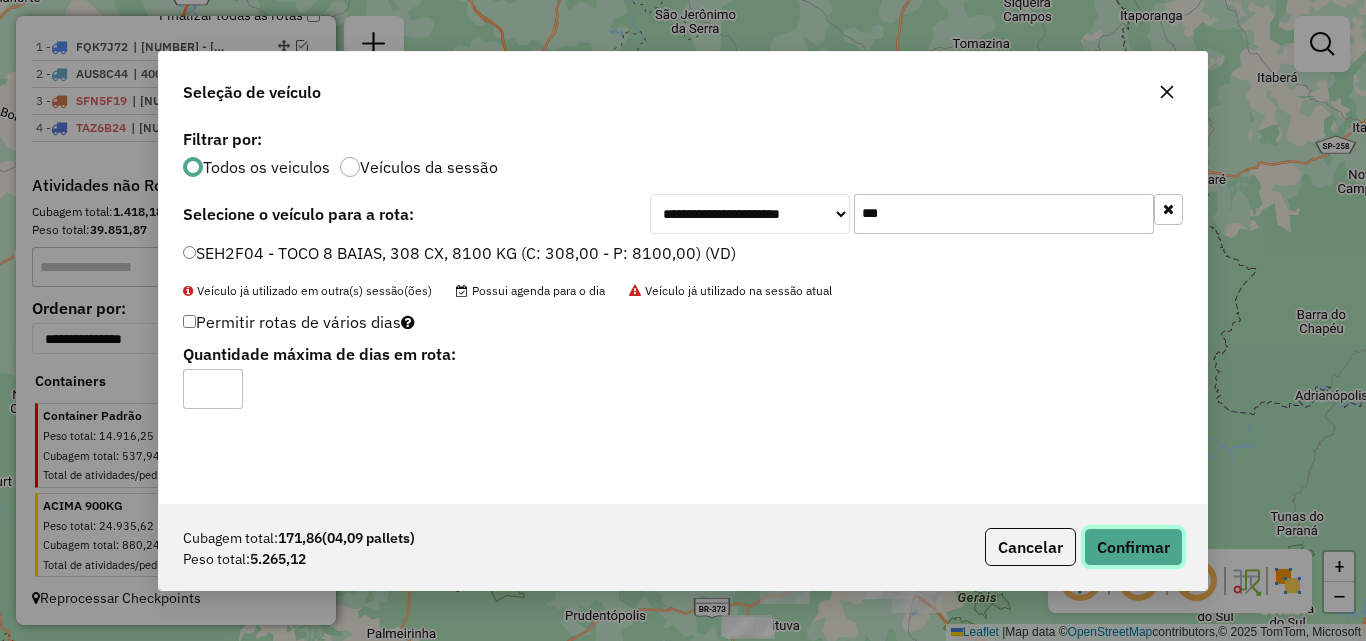 click on "Confirmar" 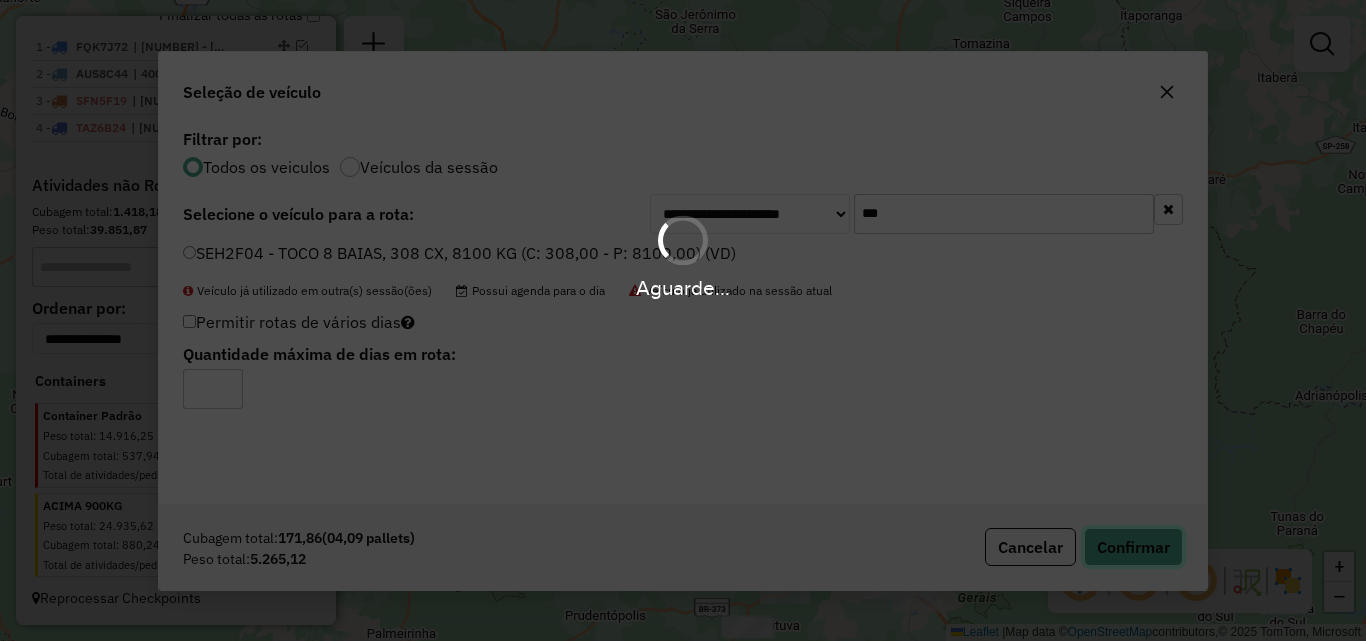 type 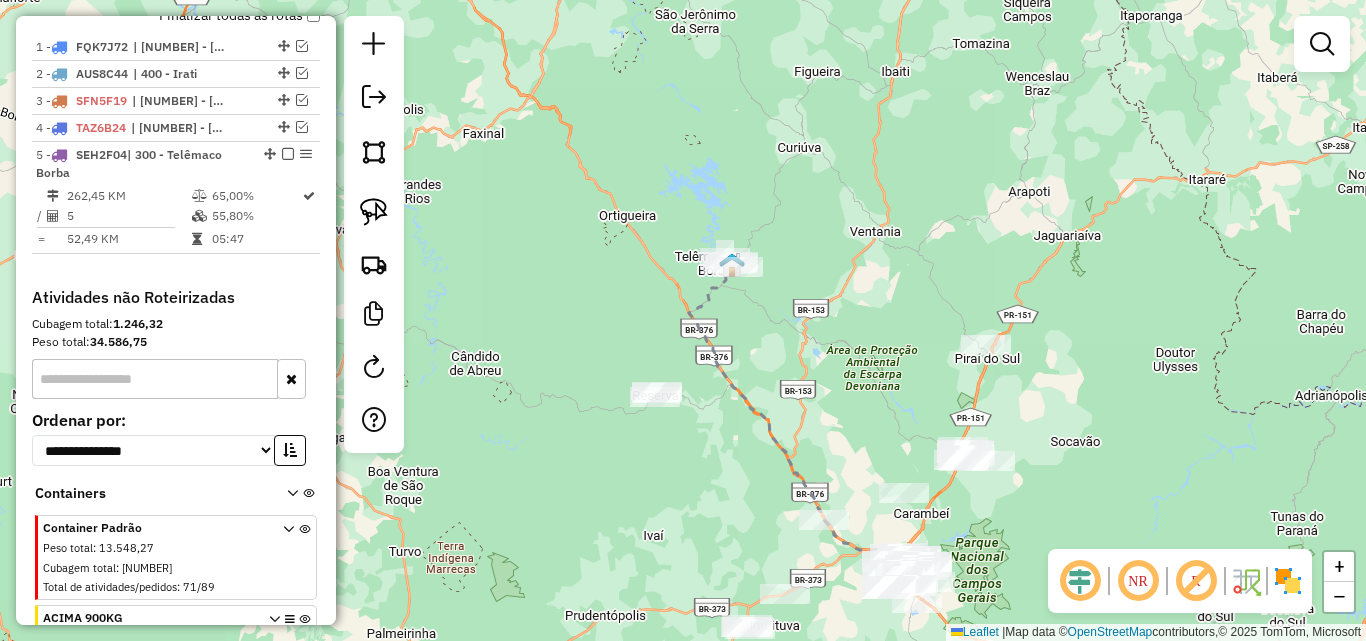 scroll, scrollTop: 898, scrollLeft: 0, axis: vertical 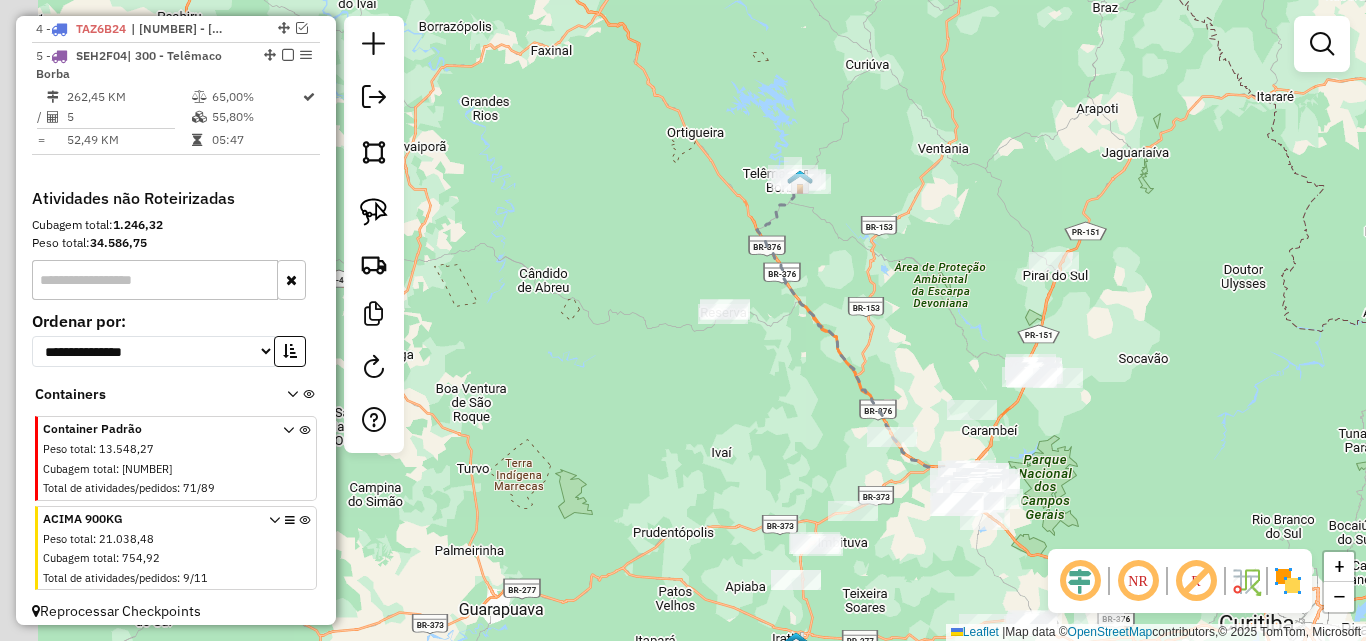 drag, startPoint x: 663, startPoint y: 248, endPoint x: 682, endPoint y: 217, distance: 36.359318 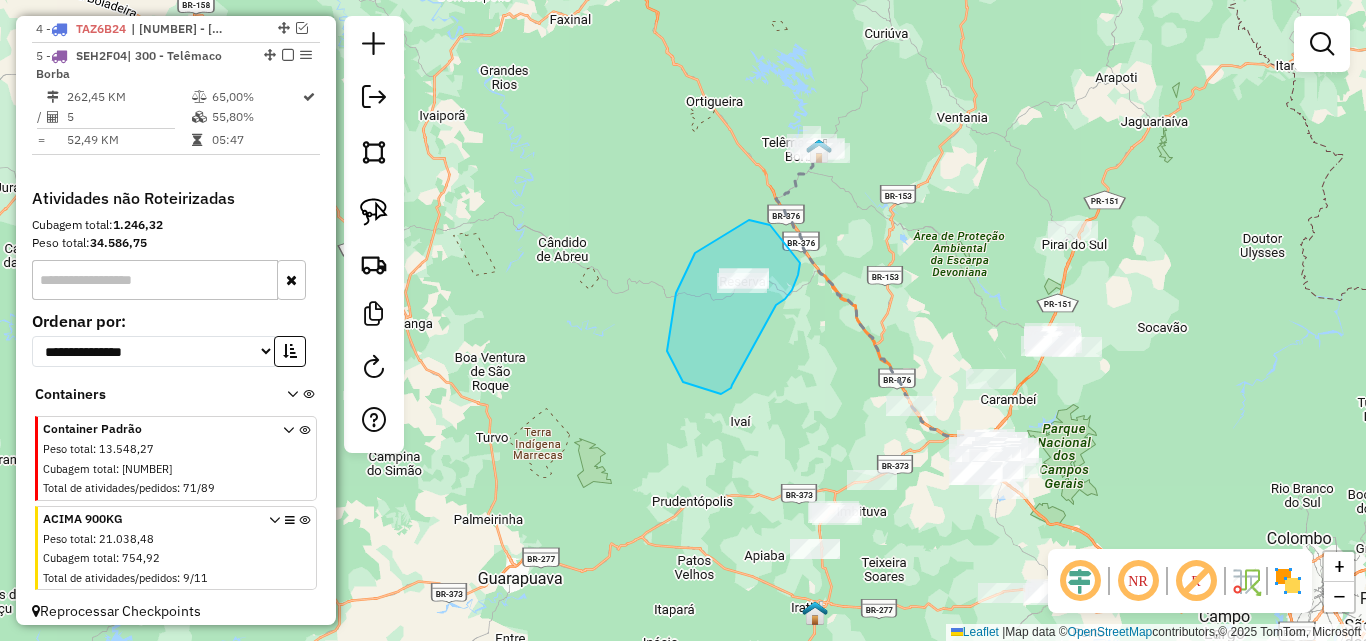 drag, startPoint x: 800, startPoint y: 263, endPoint x: 733, endPoint y: 385, distance: 139.18692 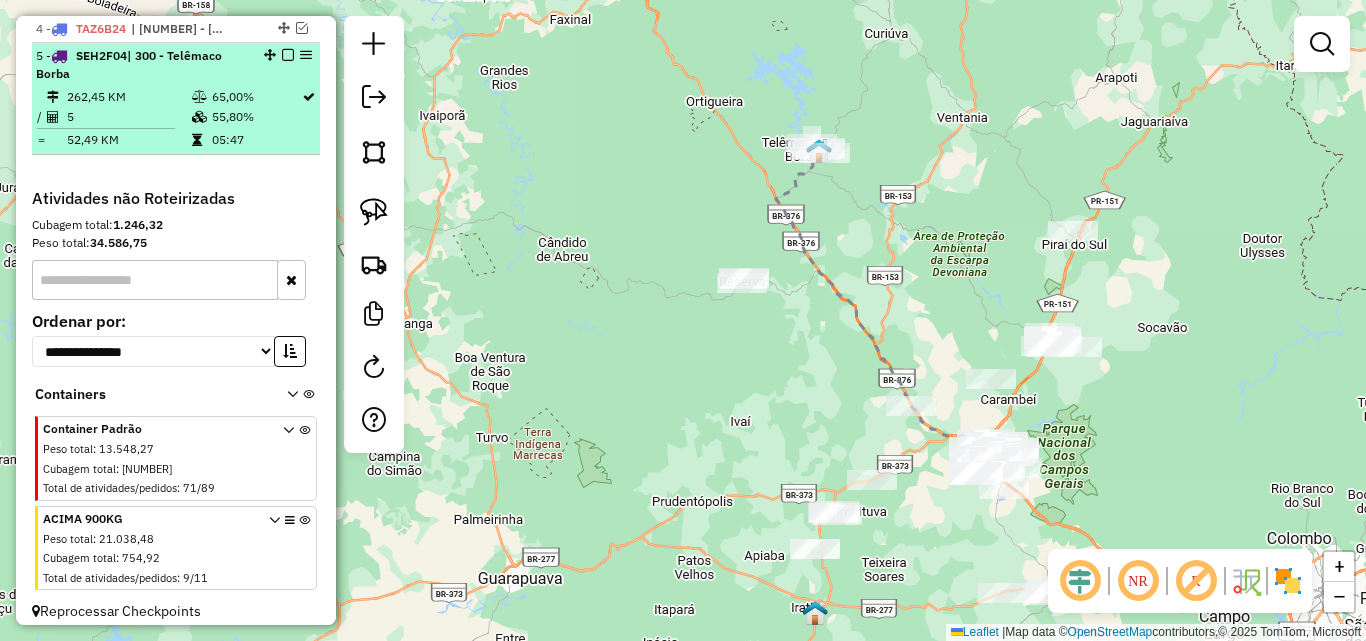 click at bounding box center [288, 55] 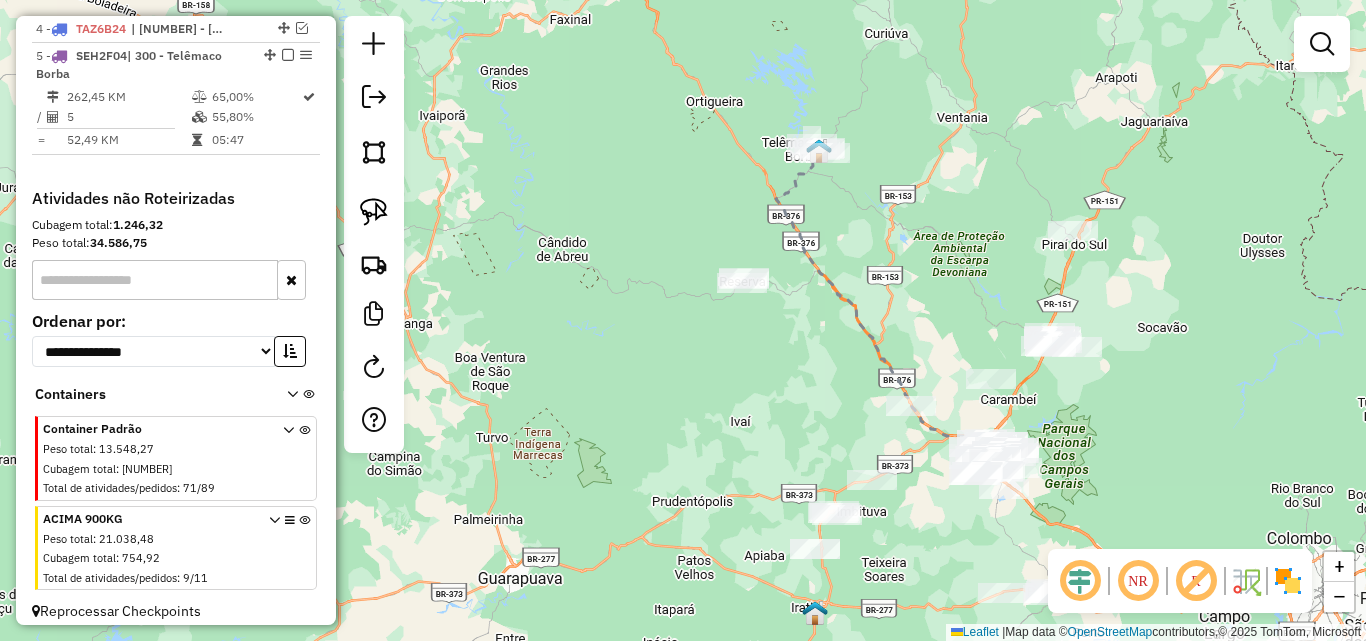 scroll, scrollTop: 826, scrollLeft: 0, axis: vertical 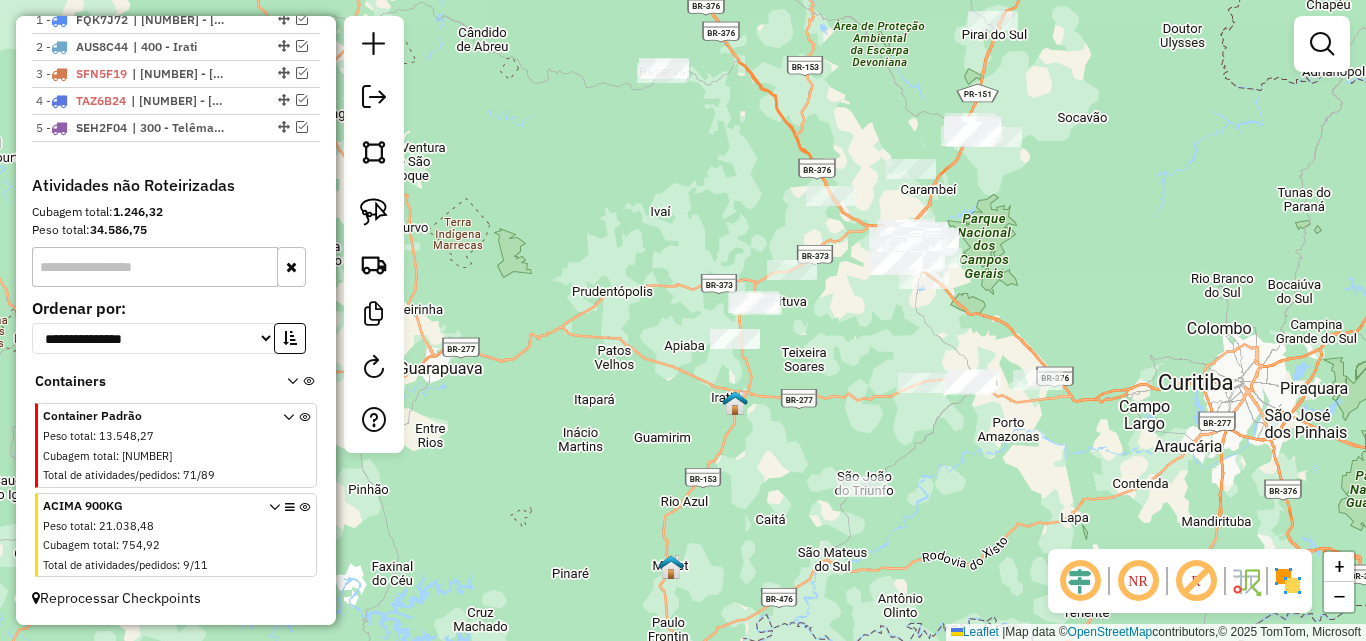 drag, startPoint x: 920, startPoint y: 321, endPoint x: 840, endPoint y: 111, distance: 224.72205 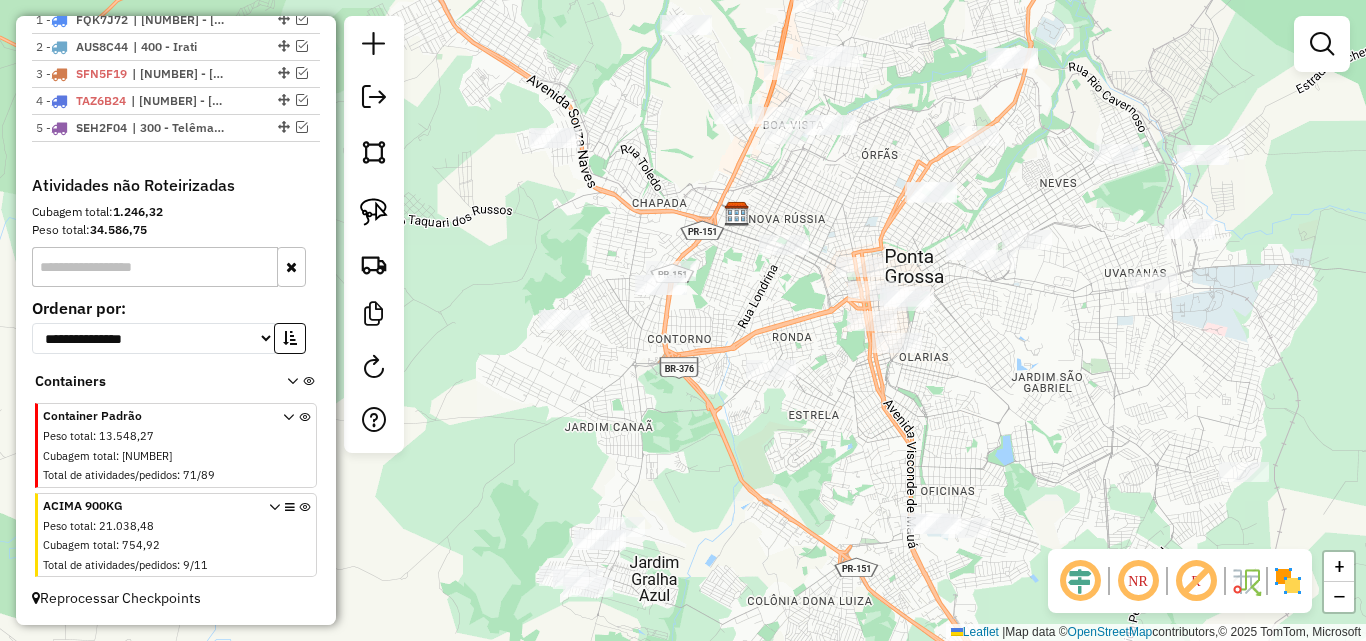 drag, startPoint x: 1085, startPoint y: 312, endPoint x: 979, endPoint y: 428, distance: 157.13689 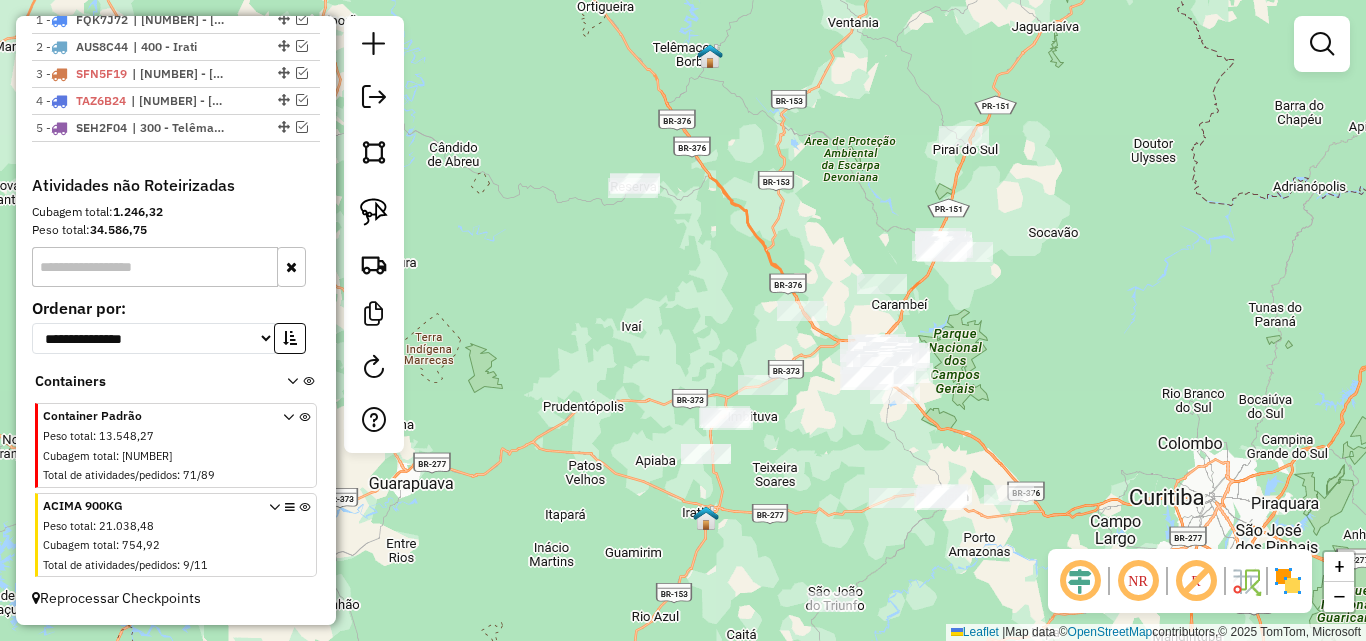 drag, startPoint x: 1105, startPoint y: 304, endPoint x: 1026, endPoint y: 304, distance: 79 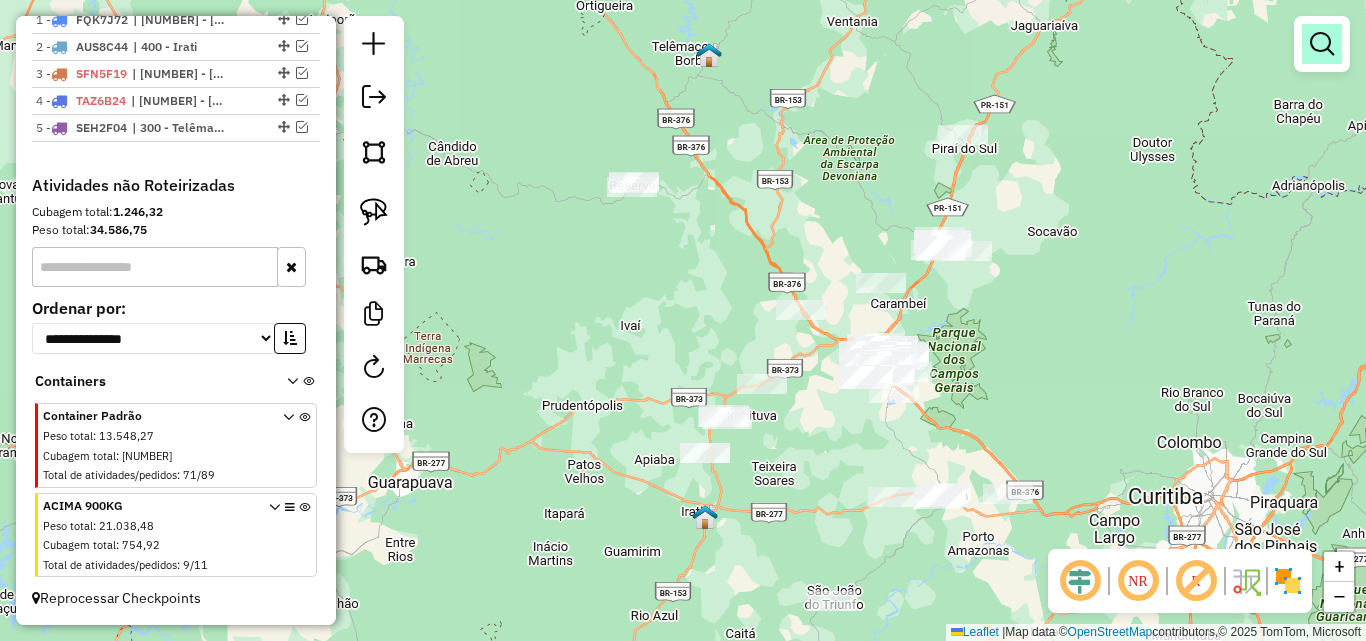 click at bounding box center (1322, 44) 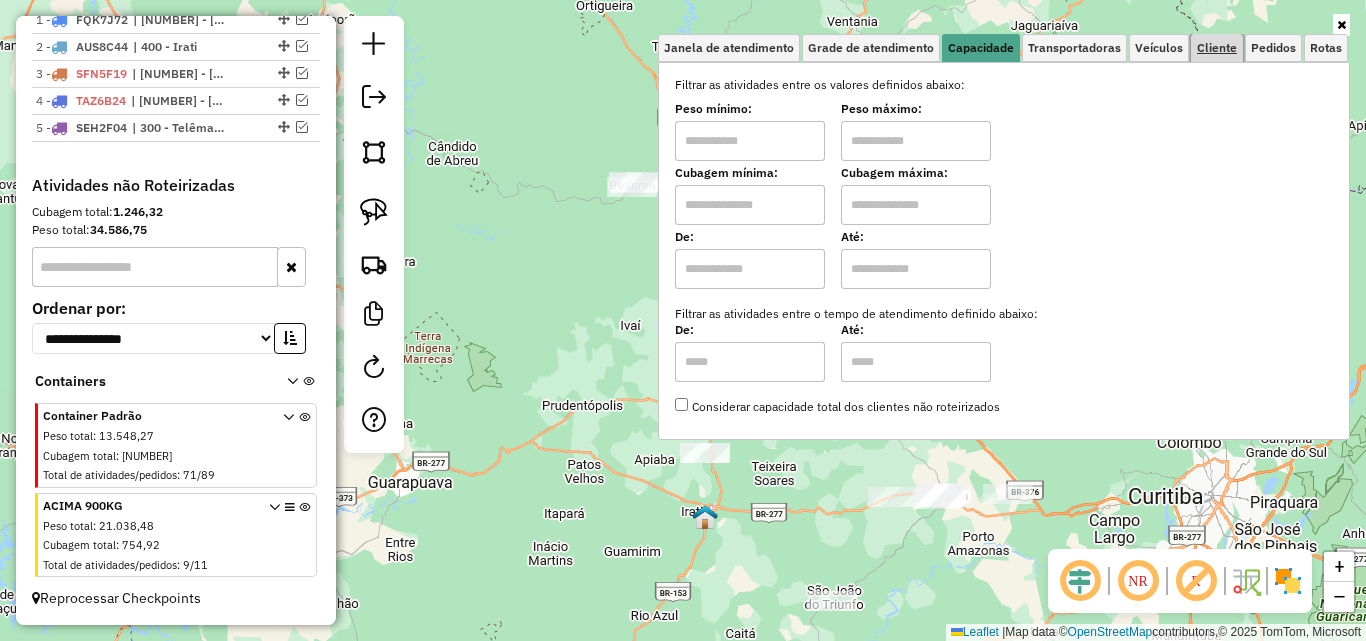 click on "Cliente" at bounding box center [1217, 48] 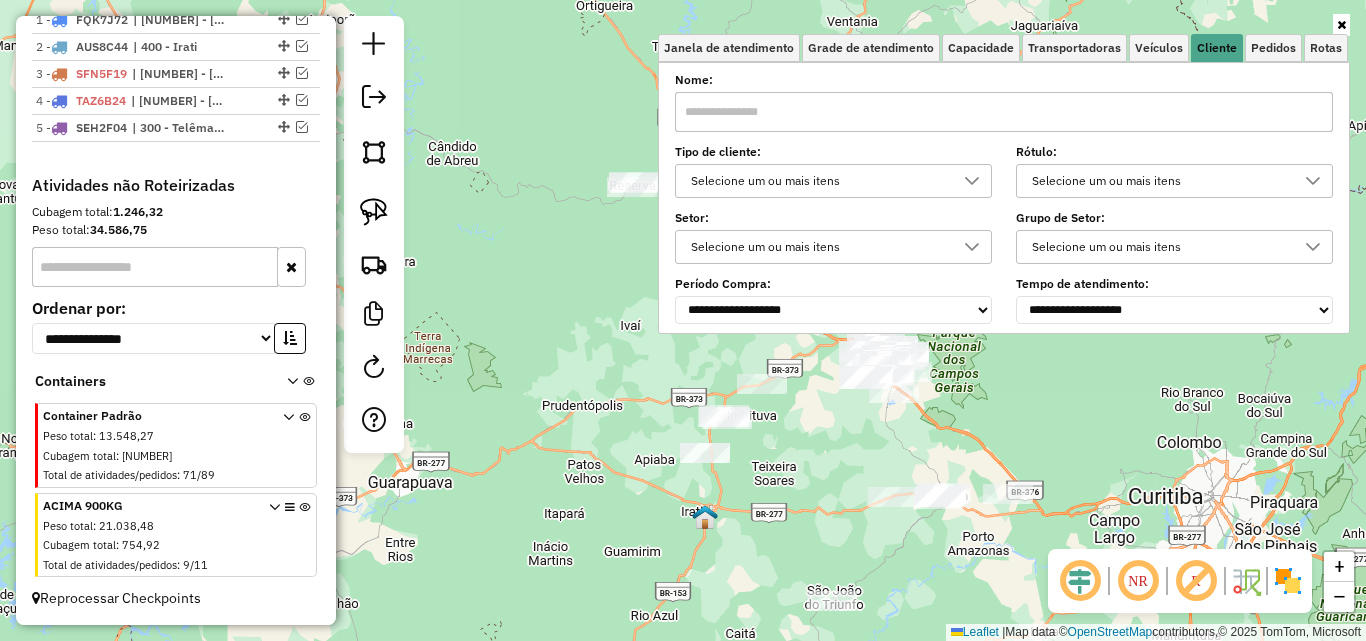 click on "Selecione um ou mais itens" at bounding box center [1159, 181] 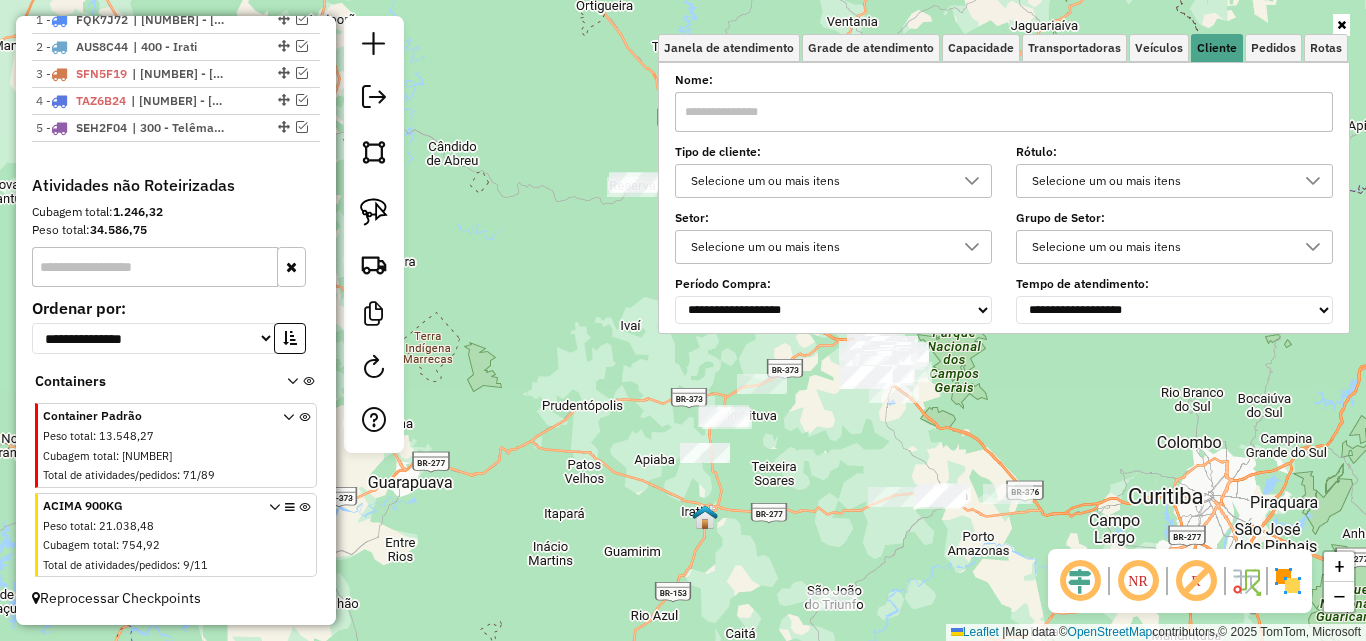 scroll, scrollTop: 12, scrollLeft: 69, axis: both 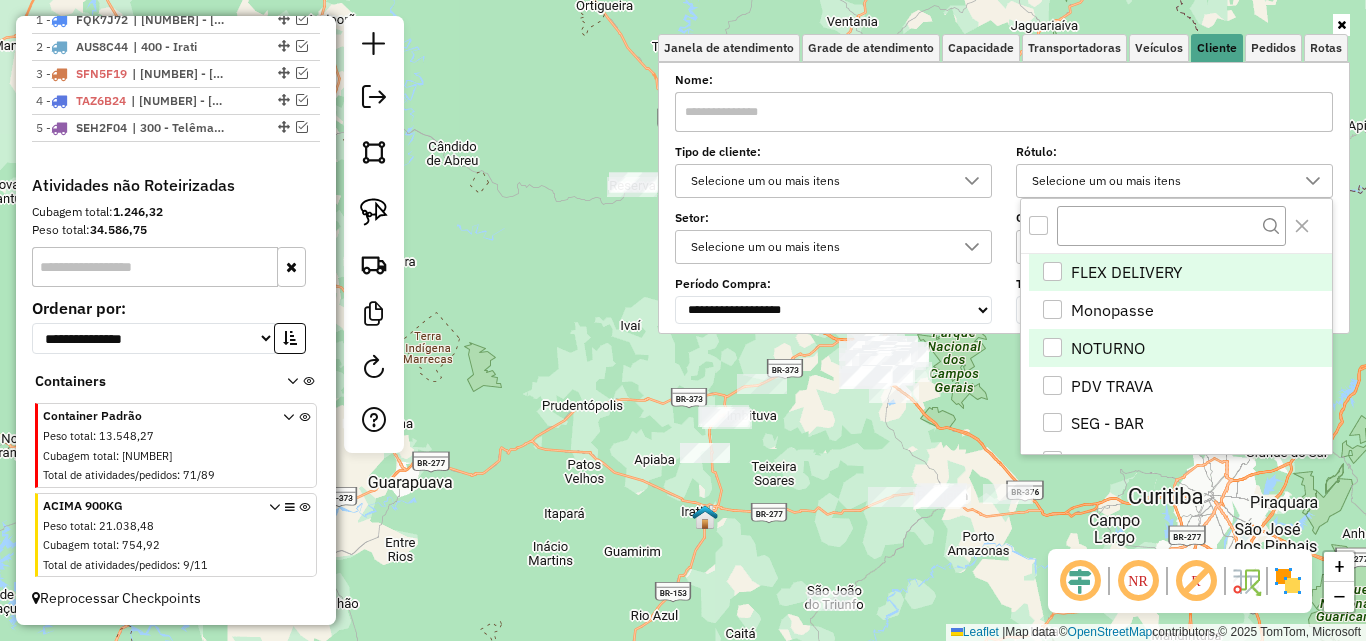 click at bounding box center (1052, 347) 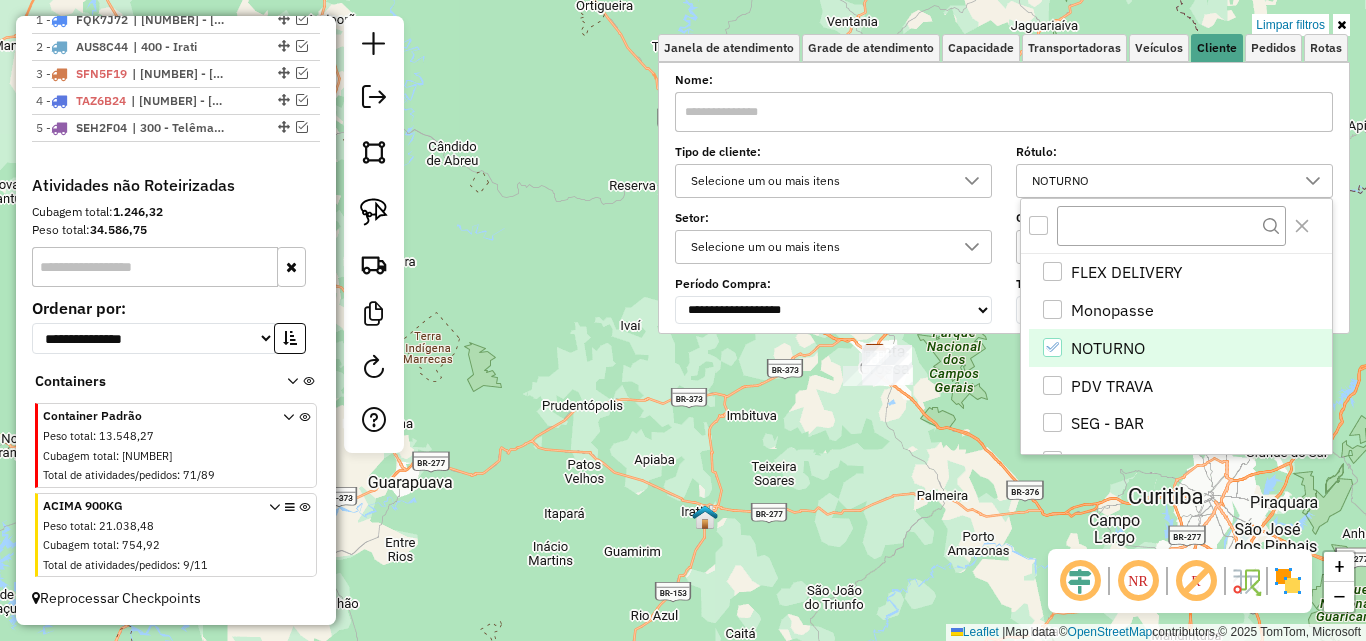 click on "Limpar filtros Janela de atendimento Grade de atendimento Capacidade Transportadoras Veículos Cliente Pedidos  Rotas Selecione os dias de semana para filtrar as janelas de atendimento  Seg   Ter   Qua   Qui   Sex   Sáb   Dom  Informe o período da janela de atendimento: De: Até:  Filtrar exatamente a janela do cliente  Considerar janela de atendimento padrão  Selecione os dias de semana para filtrar as grades de atendimento  Seg   Ter   Qua   Qui   Sex   Sáb   Dom   Considerar clientes sem dia de atendimento cadastrado  Clientes fora do dia de atendimento selecionado Filtrar as atividades entre os valores definidos abaixo:  Peso mínimo:   Peso máximo:   Cubagem mínima:   Cubagem máxima:   De:   Até:  Filtrar as atividades entre o tempo de atendimento definido abaixo:  De:   Até:   Considerar capacidade total dos clientes não roteirizados Transportadora: Selecione um ou mais itens Tipo de veículo: Selecione um ou mais itens Veículo: Selecione um ou mais itens Motorista: Selecione um ou mais itens" 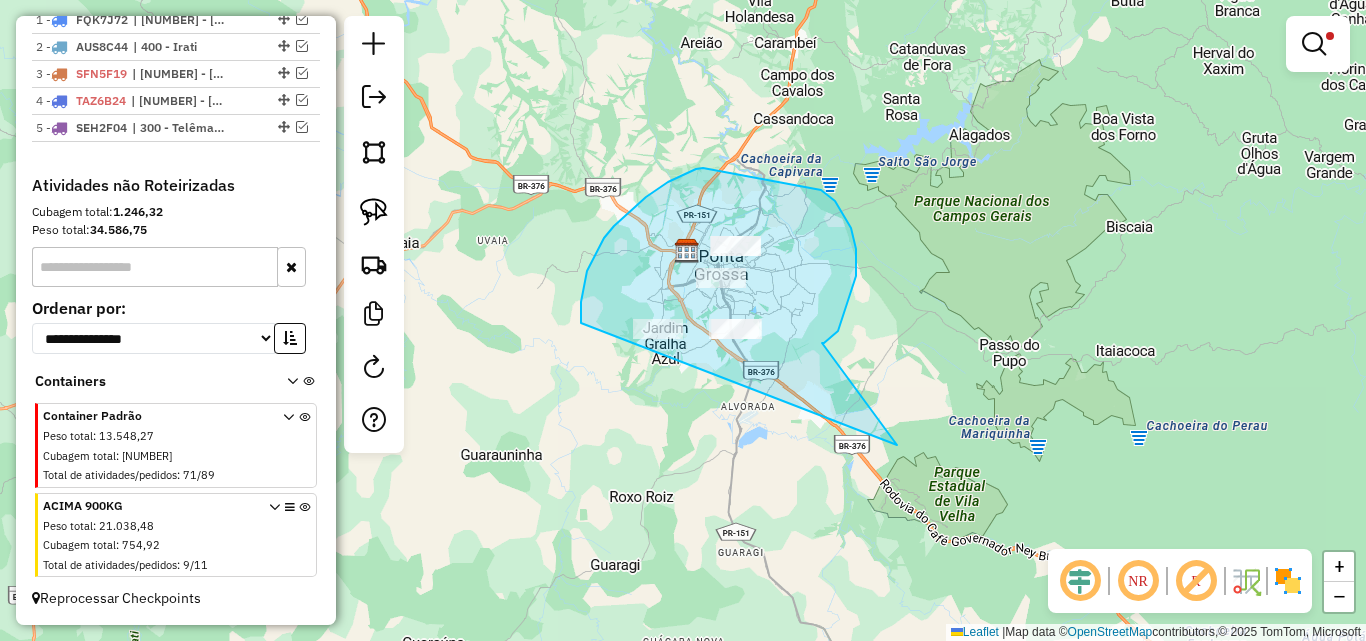 drag, startPoint x: 853, startPoint y: 239, endPoint x: 1020, endPoint y: 374, distance: 214.7417 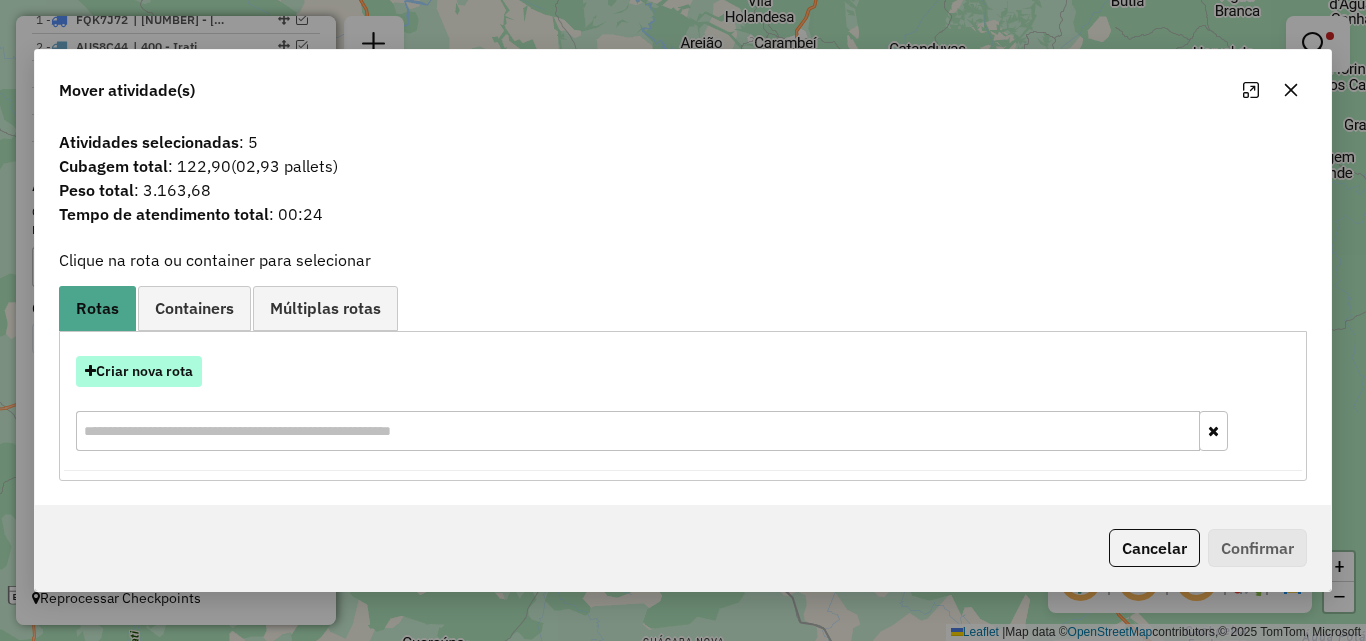 click on "Criar nova rota" at bounding box center (139, 371) 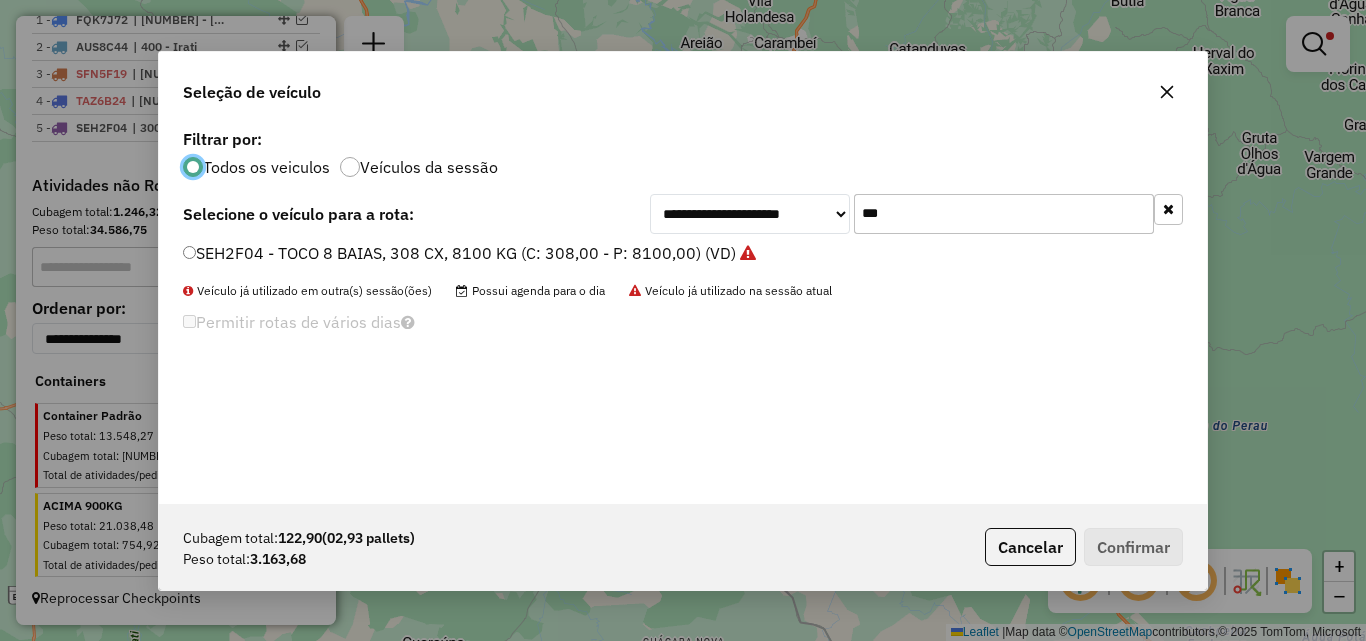 scroll, scrollTop: 11, scrollLeft: 6, axis: both 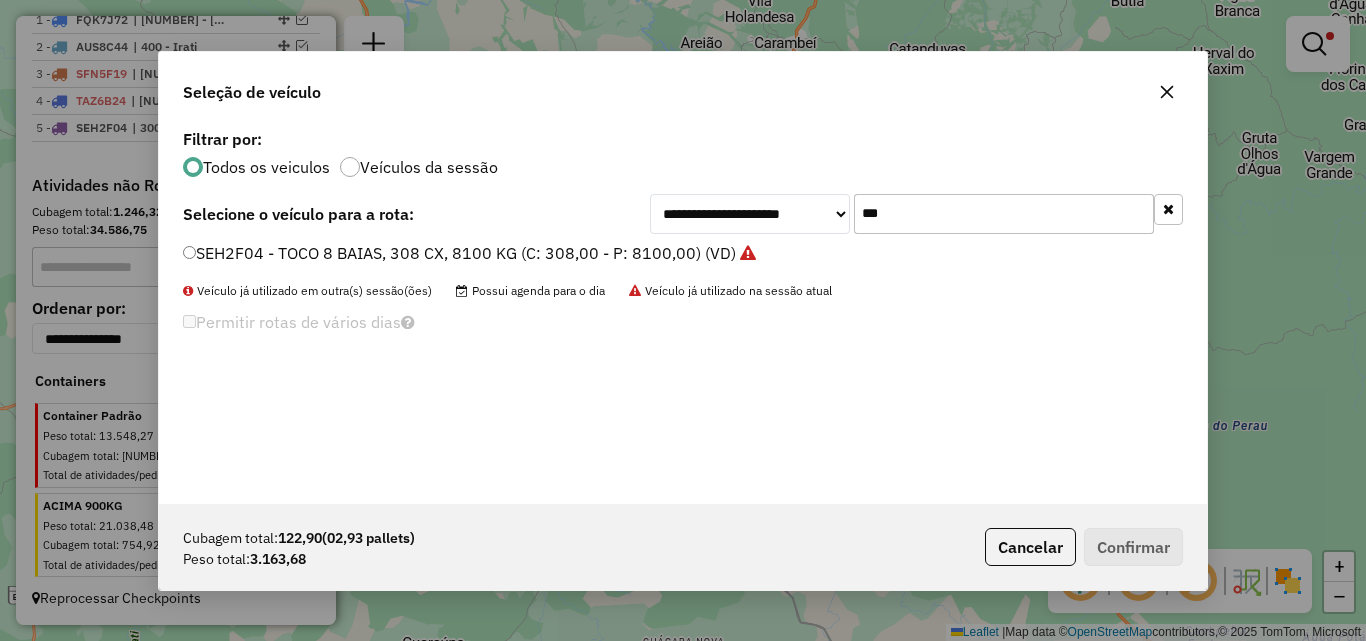 drag, startPoint x: 891, startPoint y: 221, endPoint x: 515, endPoint y: 286, distance: 381.577 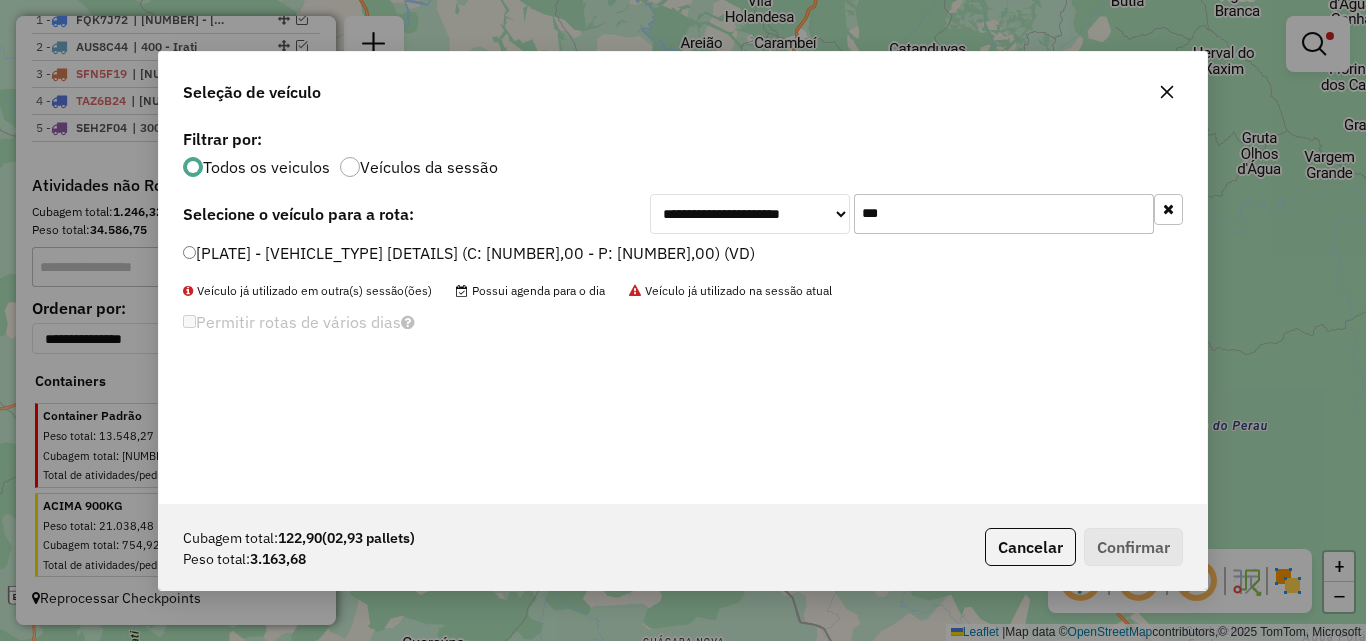 type on "***" 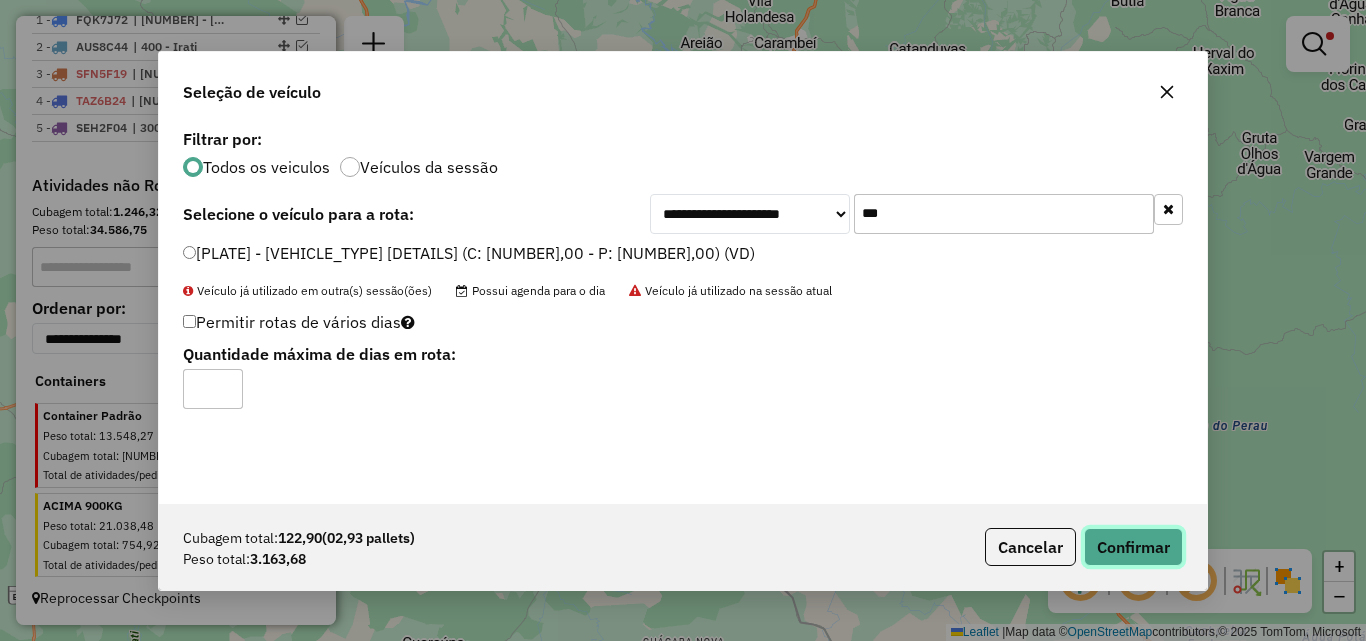 click on "Confirmar" 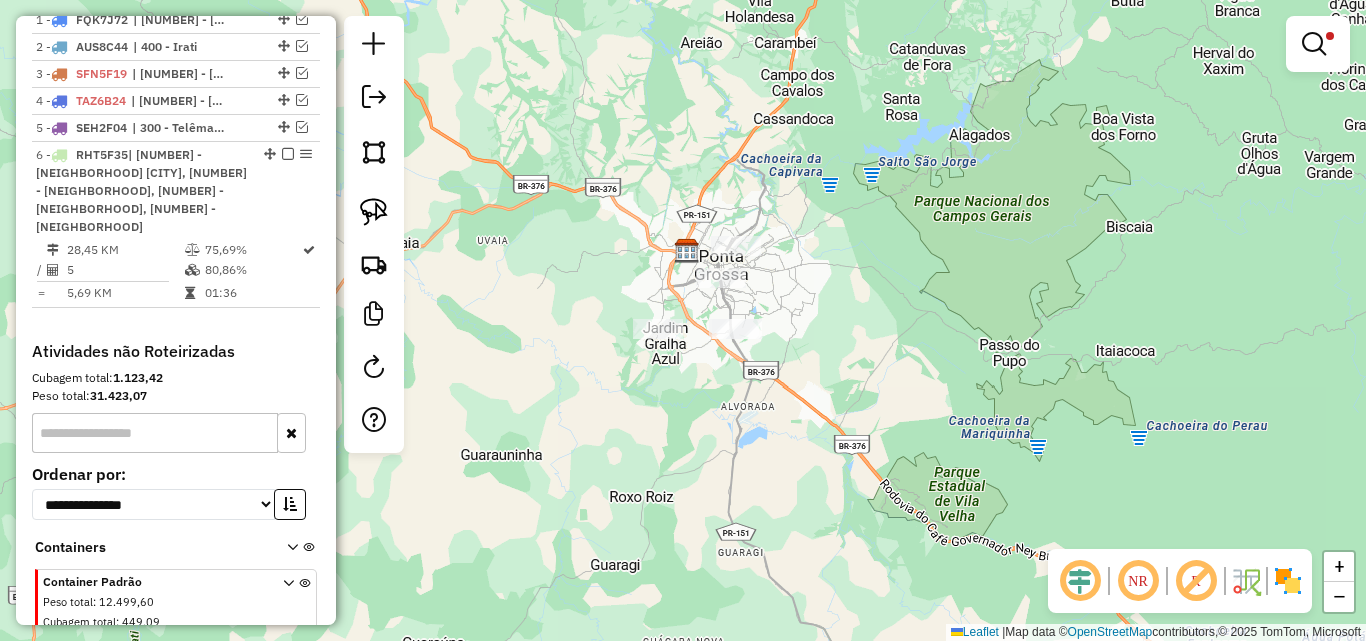 scroll, scrollTop: 898, scrollLeft: 0, axis: vertical 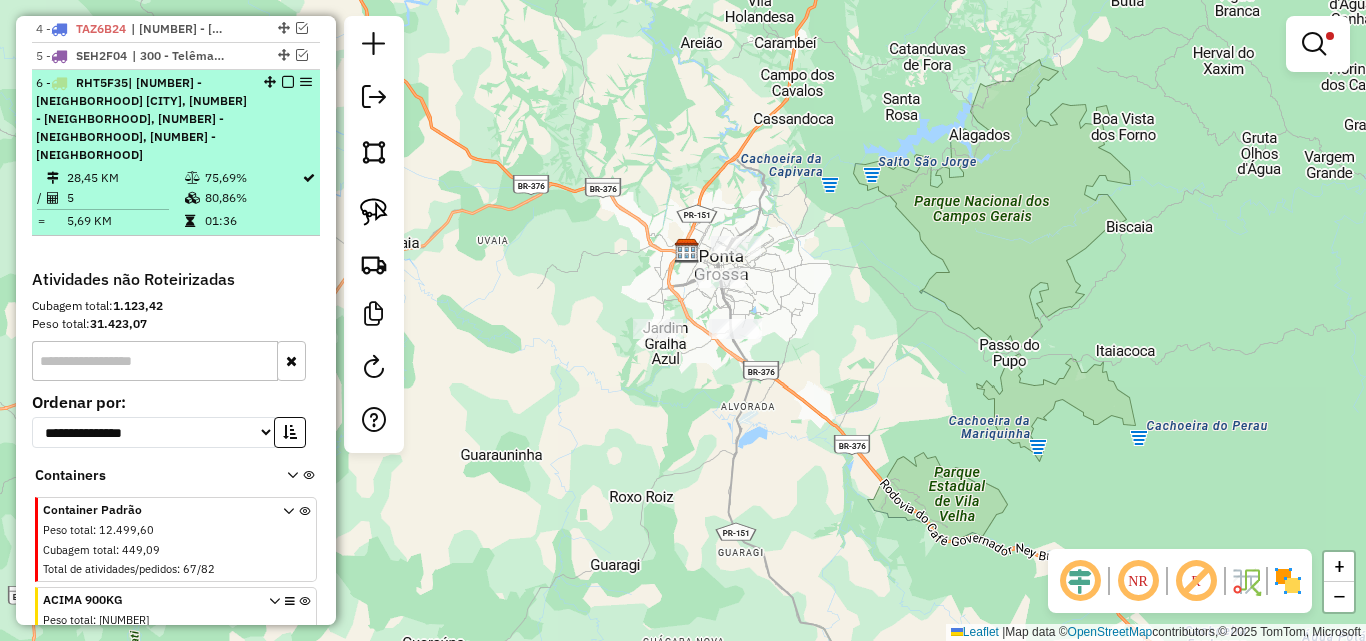 select on "**********" 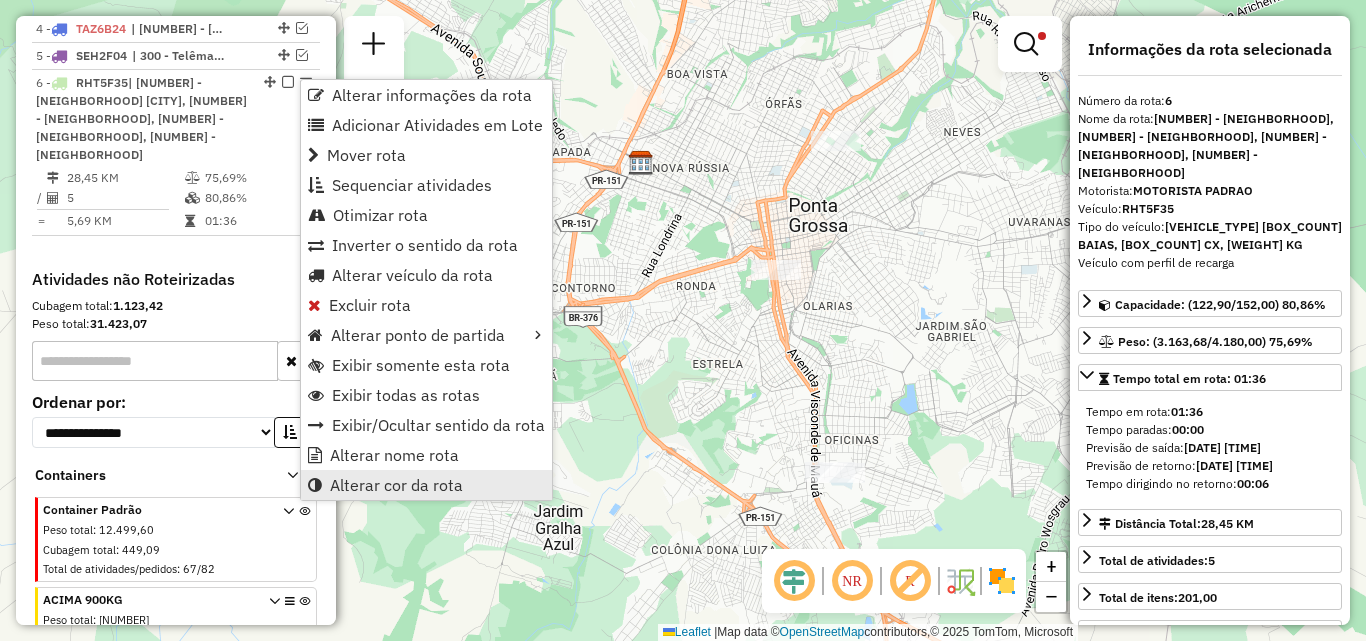 click on "Alterar cor da rota" at bounding box center [396, 485] 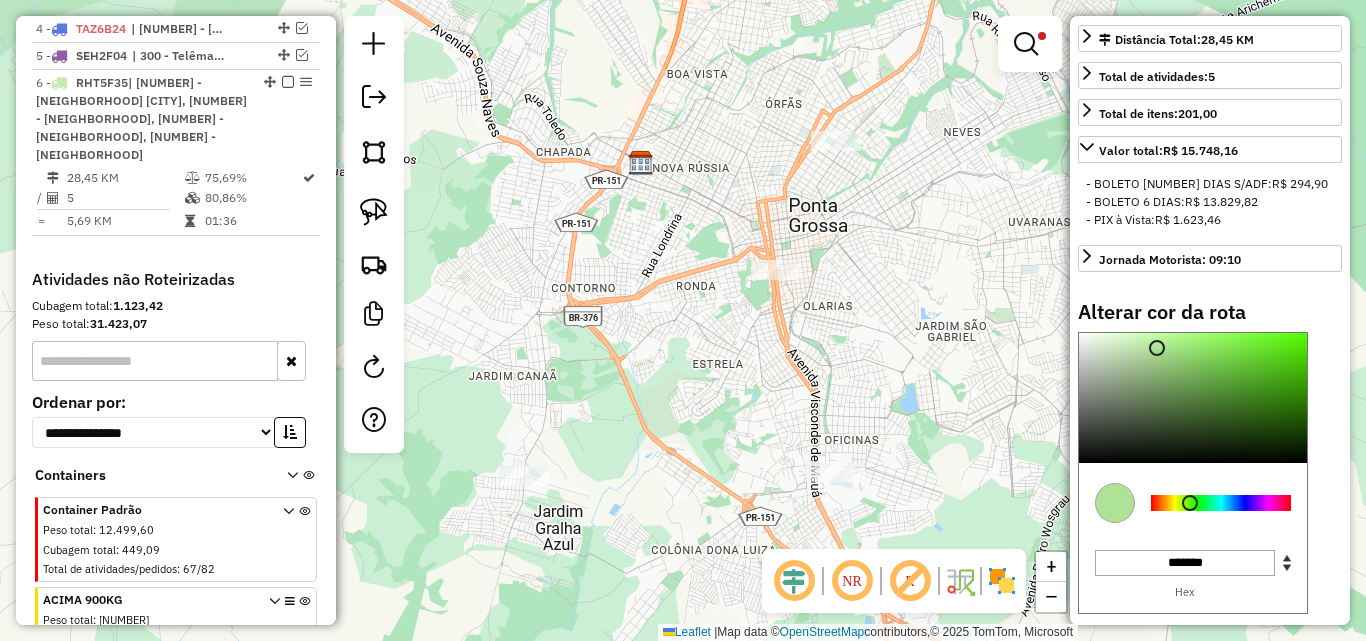 scroll, scrollTop: 531, scrollLeft: 0, axis: vertical 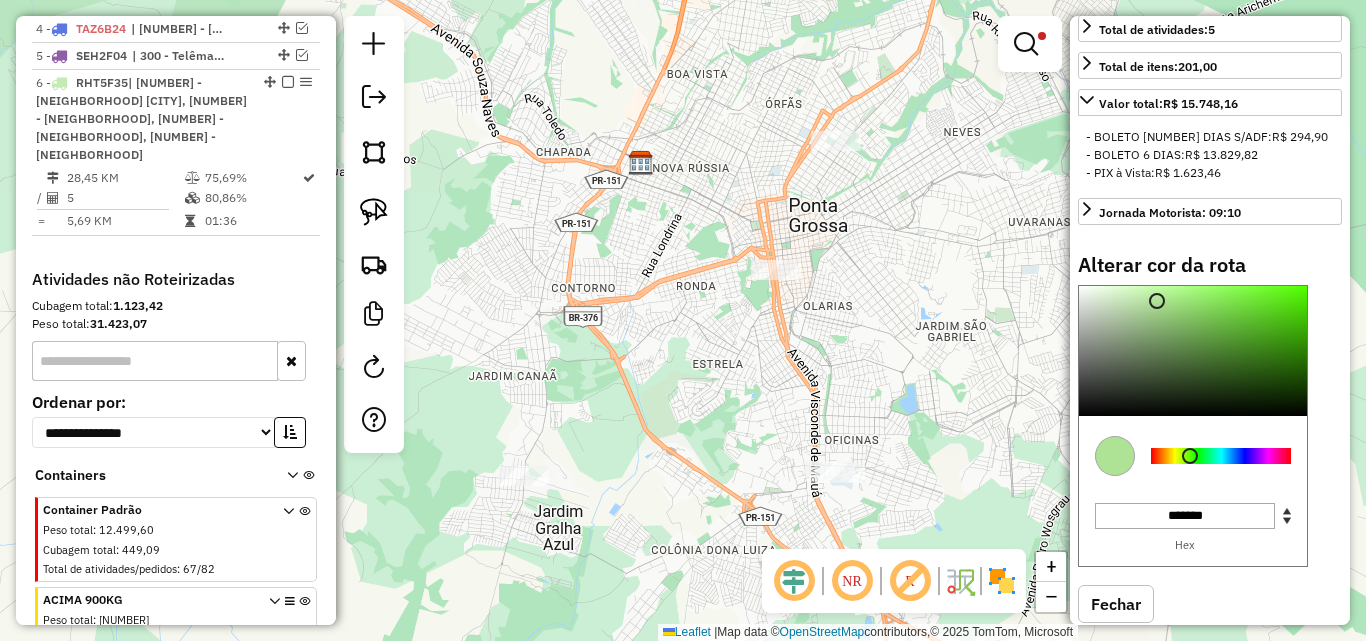 type on "*******" 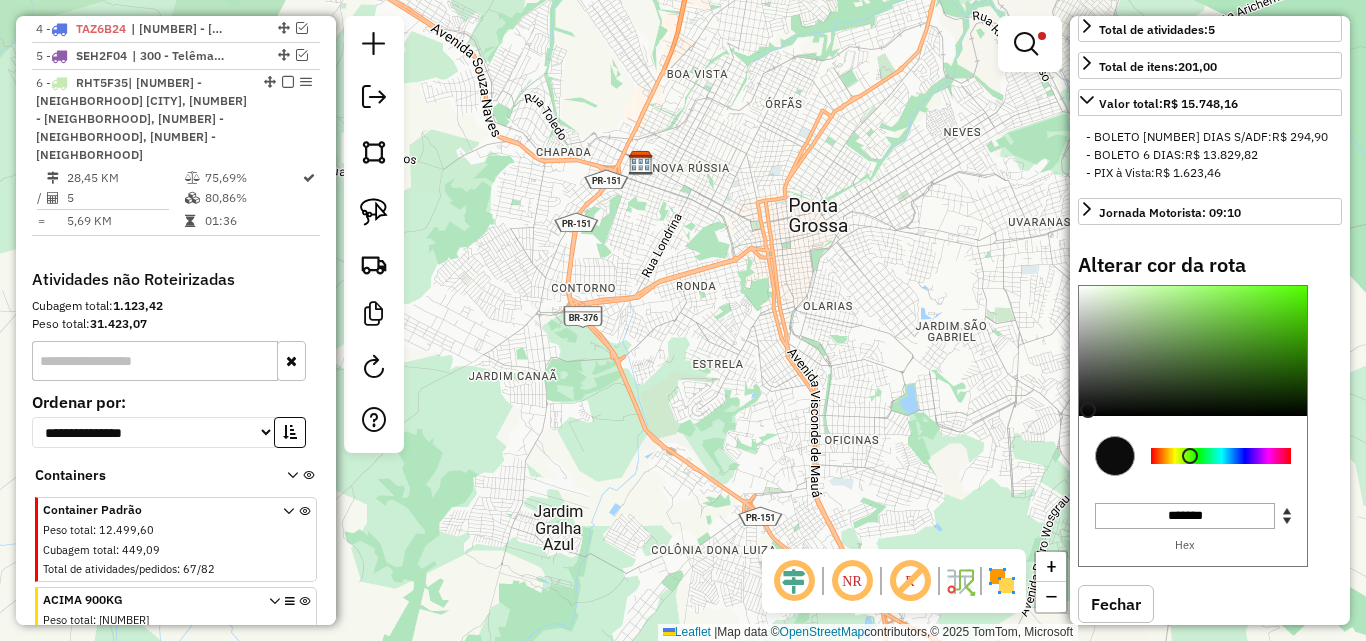 click on "Limpar filtros Janela de atendimento Grade de atendimento Capacidade Transportadoras Veículos Cliente Pedidos  Rotas Selecione os dias de semana para filtrar as janelas de atendimento  Seg   Ter   Qua   Qui   Sex   Sáb   Dom  Informe o período da janela de atendimento: De: Até:  Filtrar exatamente a janela do cliente  Considerar janela de atendimento padrão  Selecione os dias de semana para filtrar as grades de atendimento  Seg   Ter   Qua   Qui   Sex   Sáb   Dom   Considerar clientes sem dia de atendimento cadastrado  Clientes fora do dia de atendimento selecionado Filtrar as atividades entre os valores definidos abaixo:  Peso mínimo:   Peso máximo:   Cubagem mínima:   Cubagem máxima:   De:   Até:  Filtrar as atividades entre o tempo de atendimento definido abaixo:  De:   Até:   Considerar capacidade total dos clientes não roteirizados Transportadora: Selecione um ou mais itens Tipo de veículo: Selecione um ou mais itens Veículo: Selecione um ou mais itens Motorista: Selecione um ou mais itens" 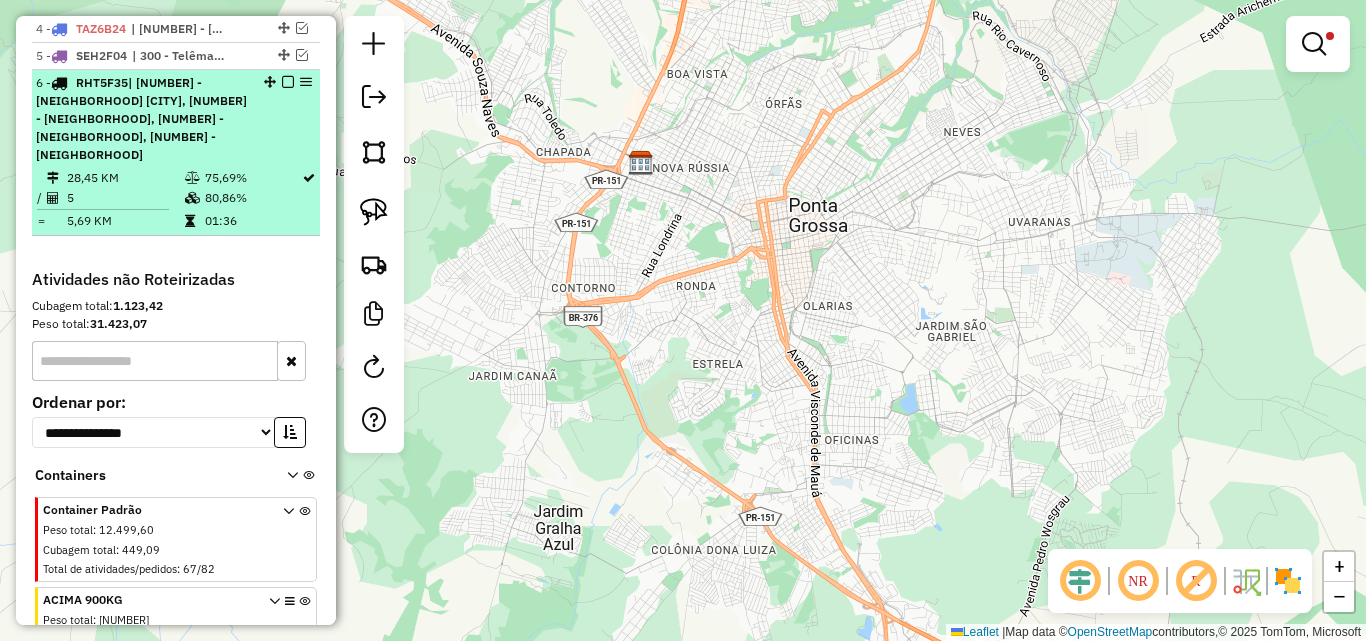 click at bounding box center [288, 82] 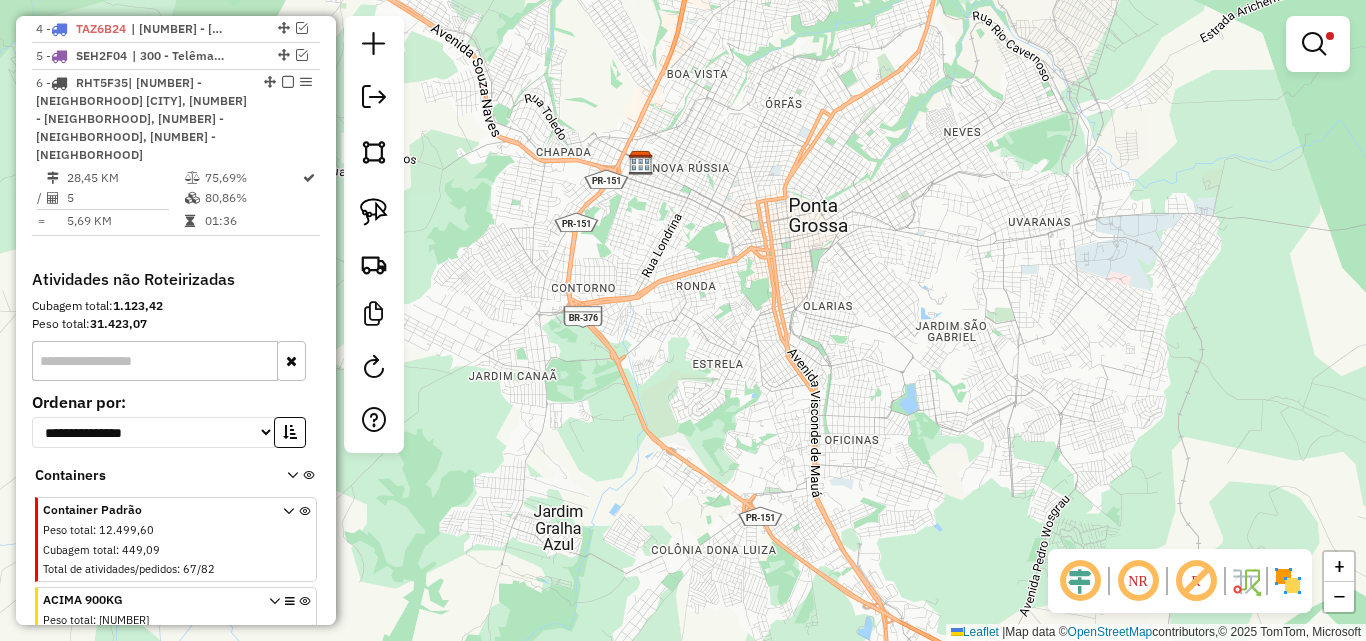scroll, scrollTop: 853, scrollLeft: 0, axis: vertical 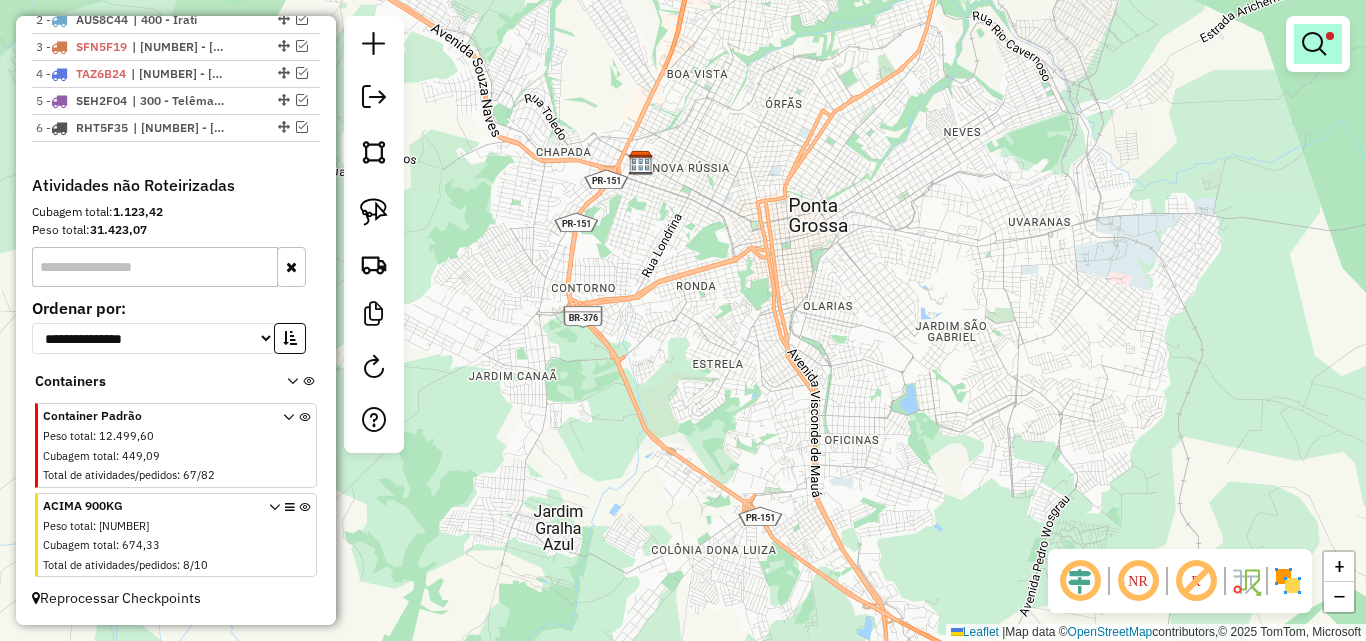 click at bounding box center (1314, 44) 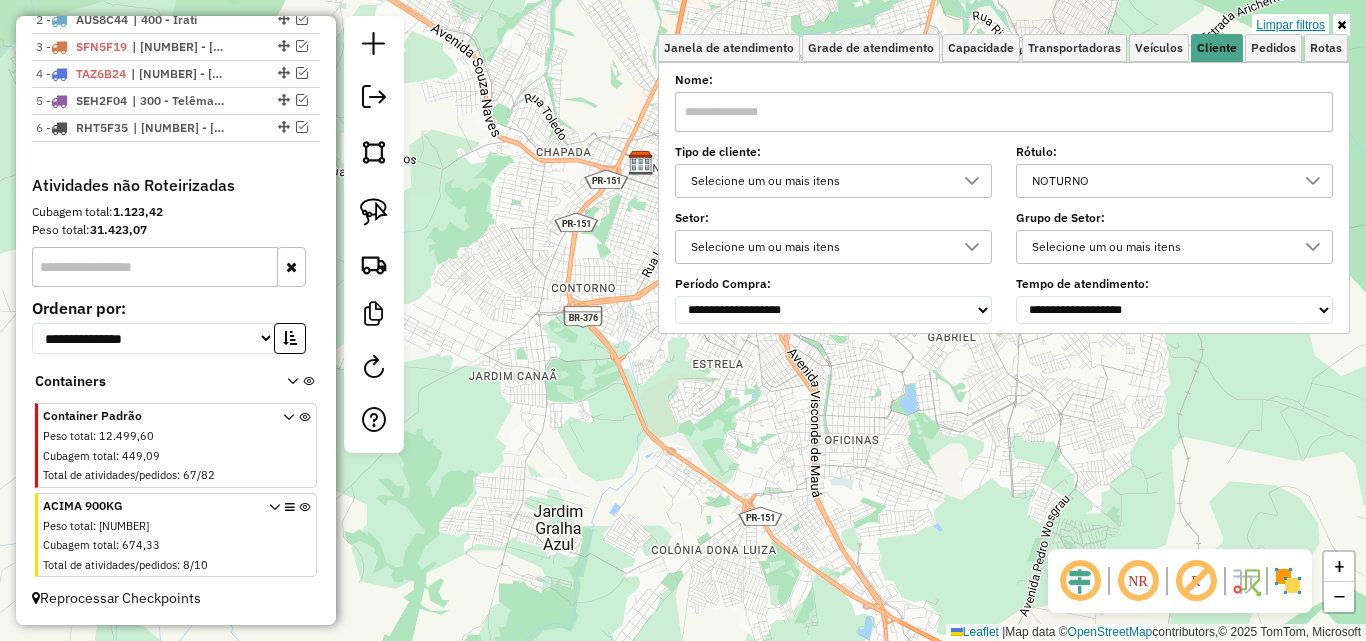 click on "Limpar filtros" at bounding box center [1290, 25] 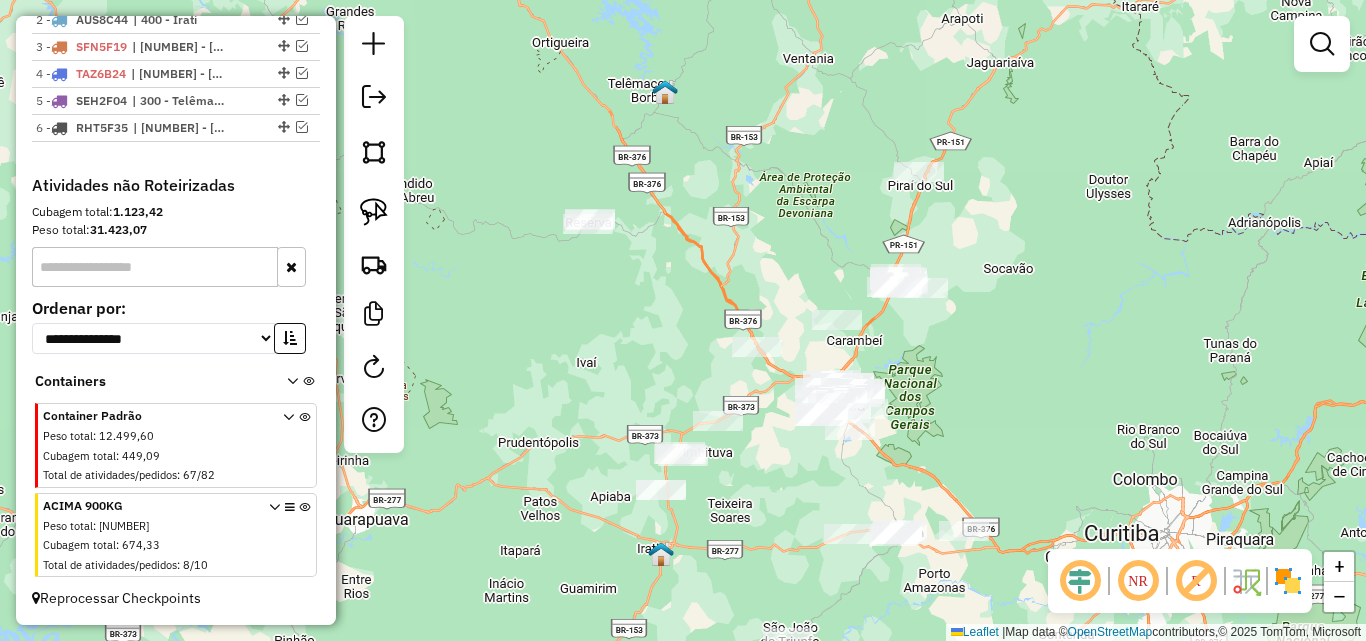 drag, startPoint x: 1160, startPoint y: 209, endPoint x: 992, endPoint y: 352, distance: 220.61958 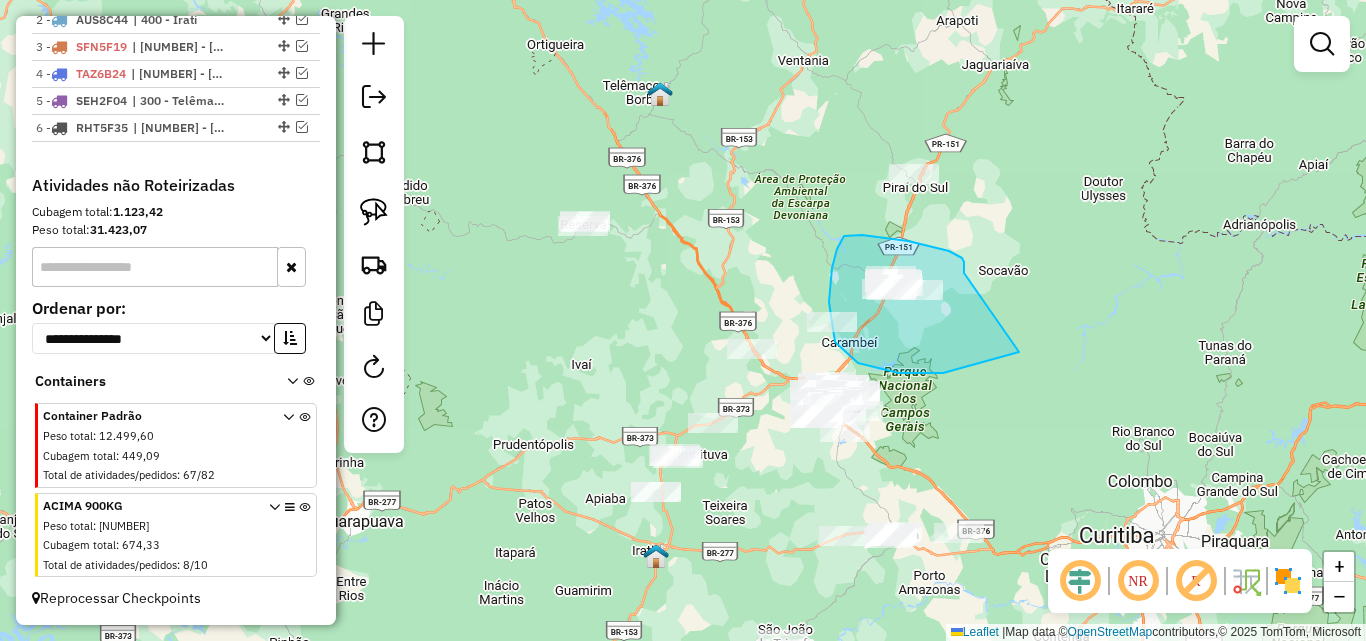 drag, startPoint x: 964, startPoint y: 273, endPoint x: 1031, endPoint y: 344, distance: 97.62172 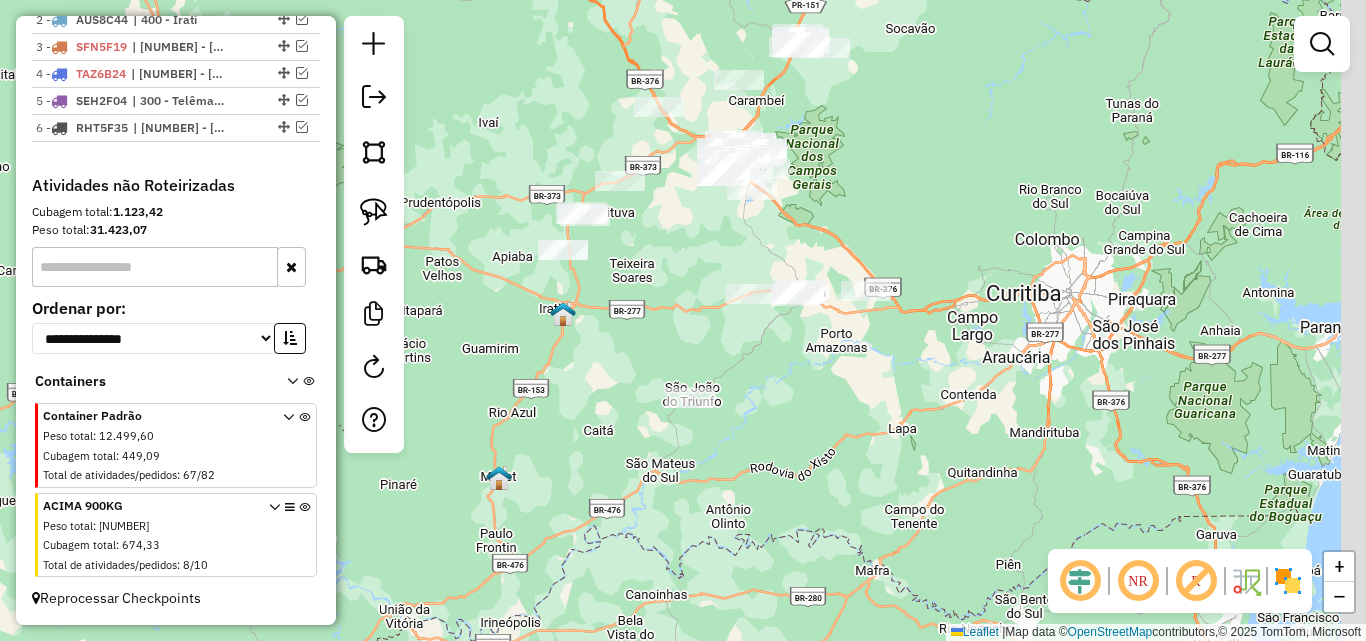 drag, startPoint x: 992, startPoint y: 416, endPoint x: 888, endPoint y: 172, distance: 265.2395 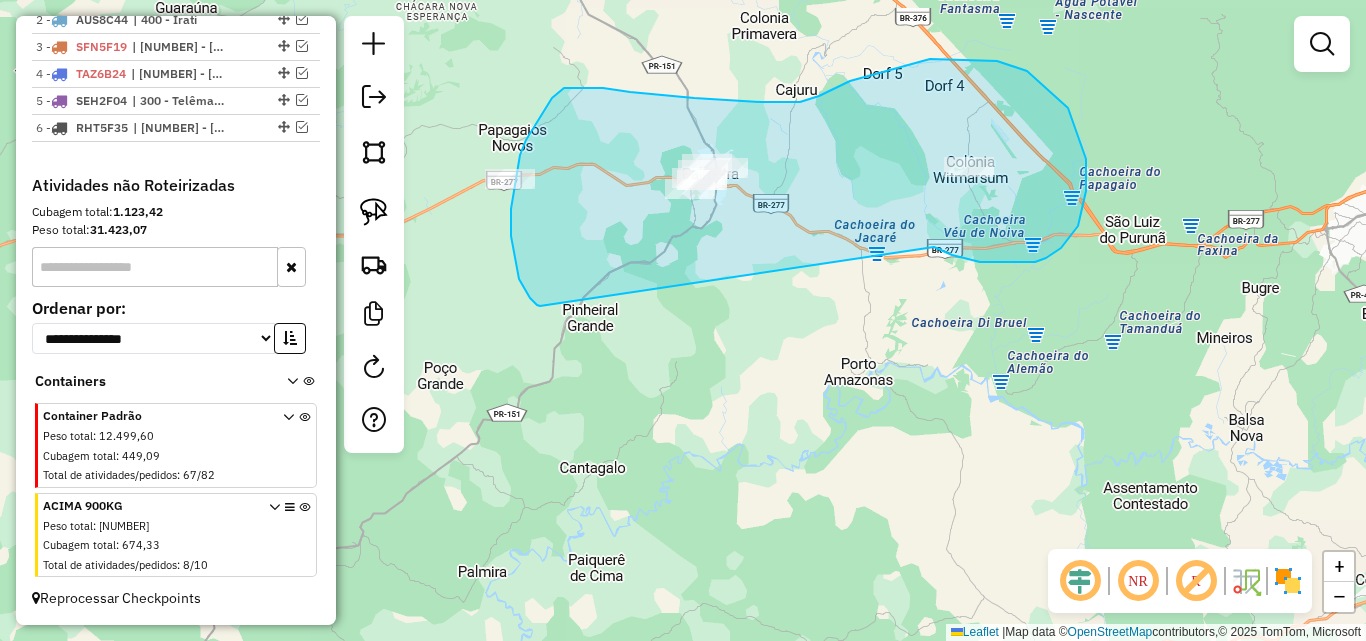 drag, startPoint x: 1046, startPoint y: 258, endPoint x: 540, endPoint y: 307, distance: 508.367 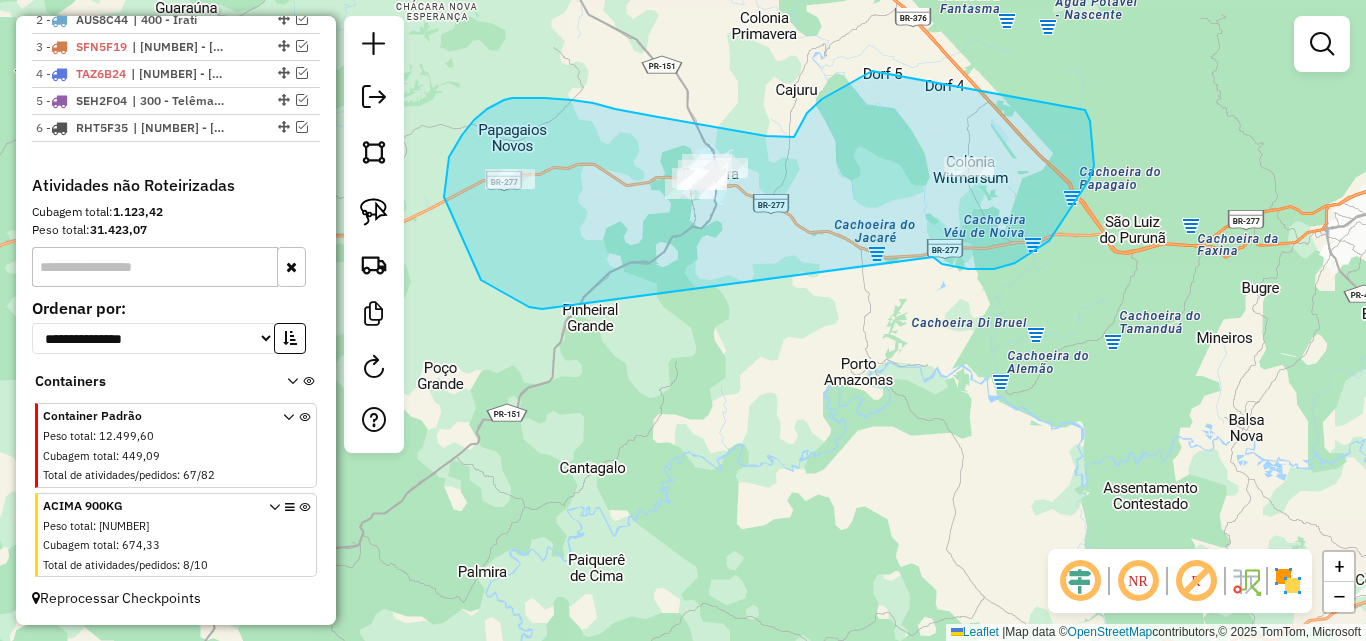 drag, startPoint x: 984, startPoint y: 269, endPoint x: 542, endPoint y: 309, distance: 443.80627 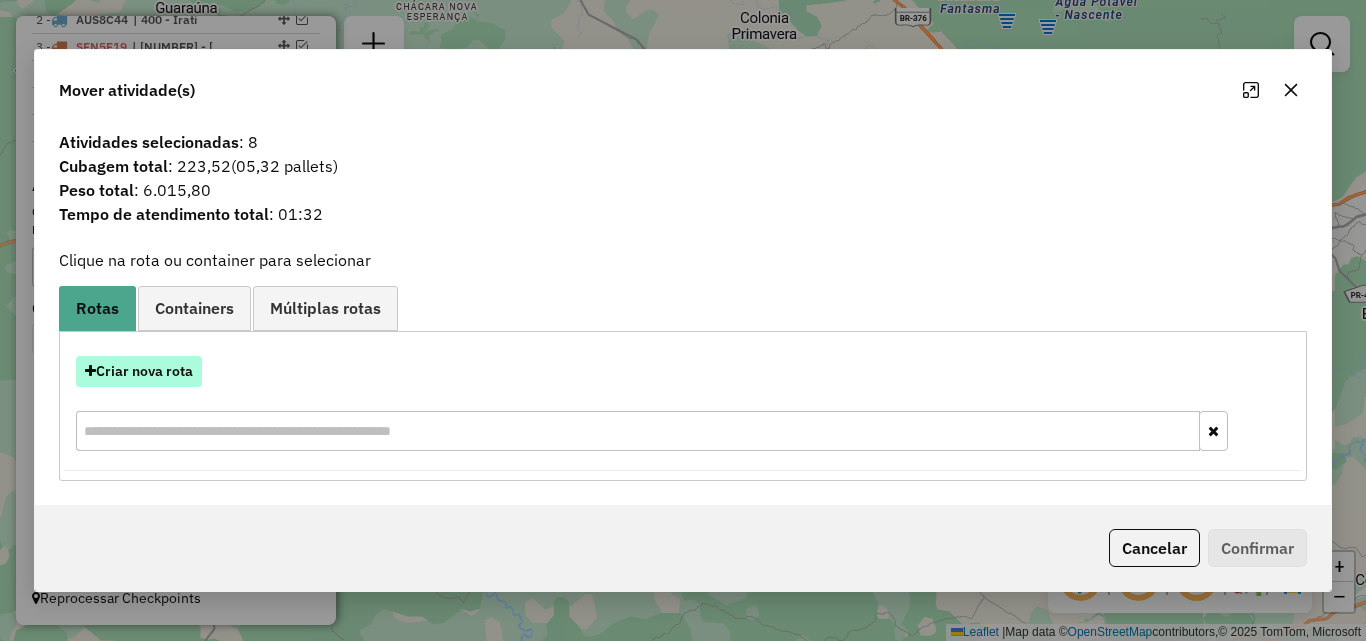 click on "Criar nova rota" at bounding box center [139, 371] 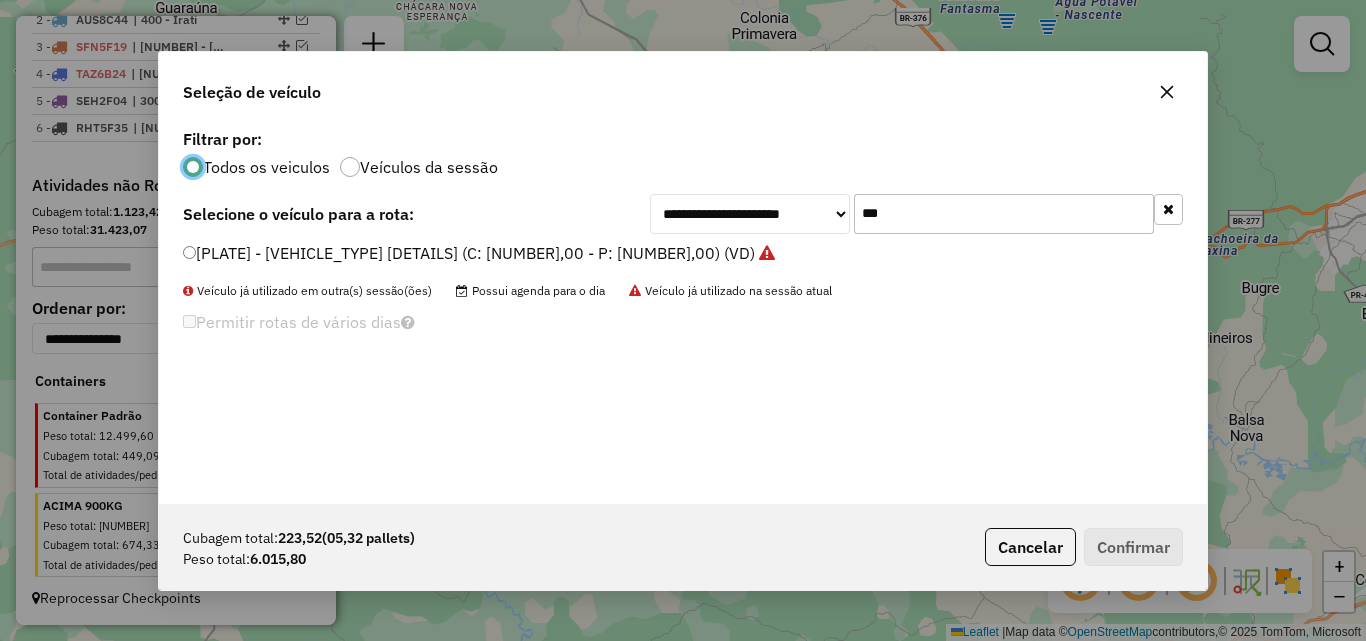scroll, scrollTop: 11, scrollLeft: 6, axis: both 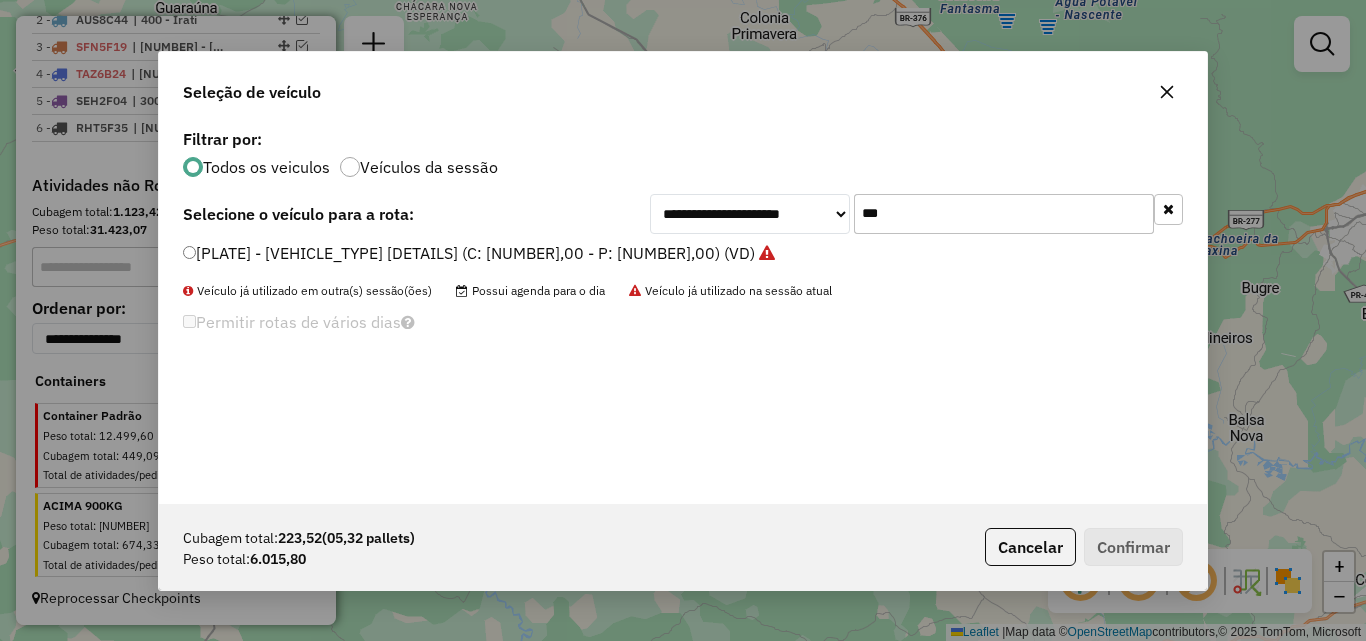 drag, startPoint x: 905, startPoint y: 202, endPoint x: 611, endPoint y: 253, distance: 298.3907 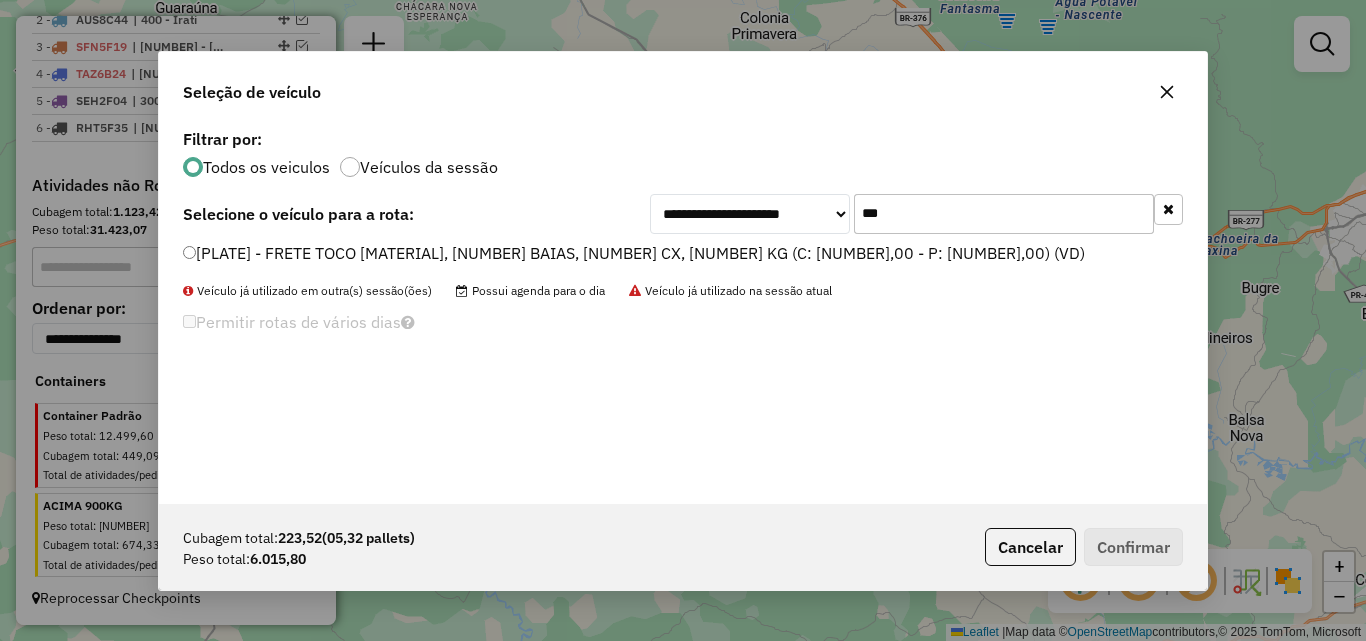 type on "***" 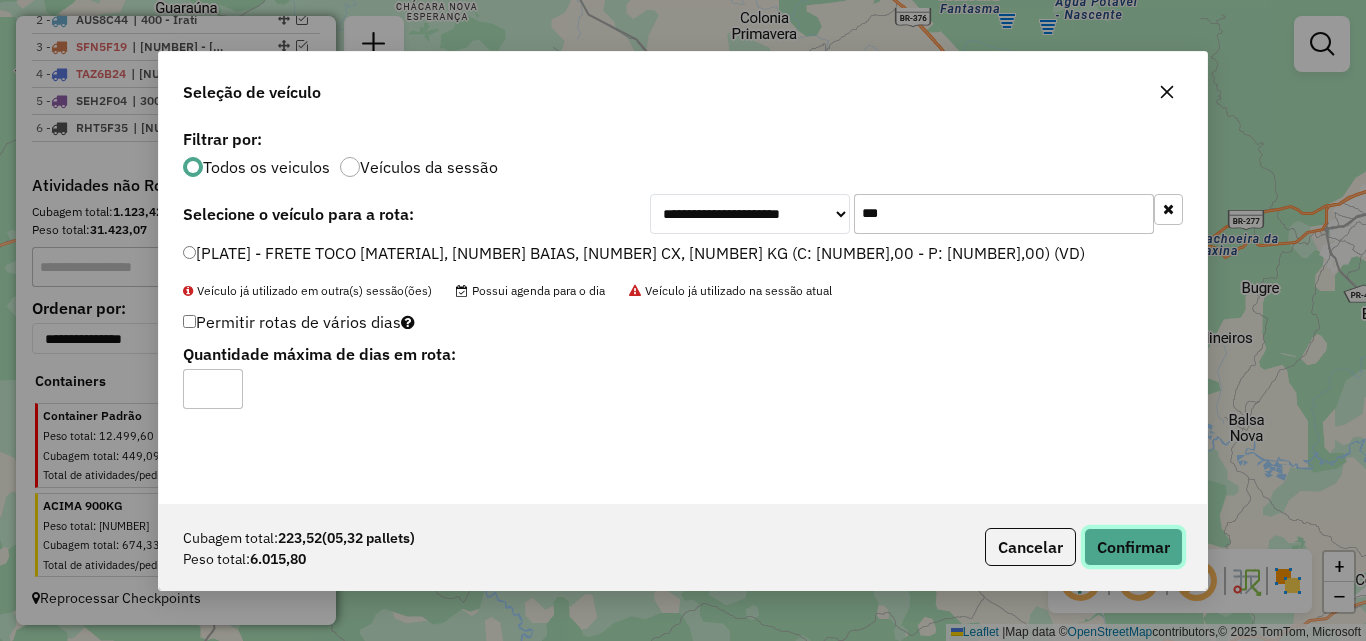 click on "Confirmar" 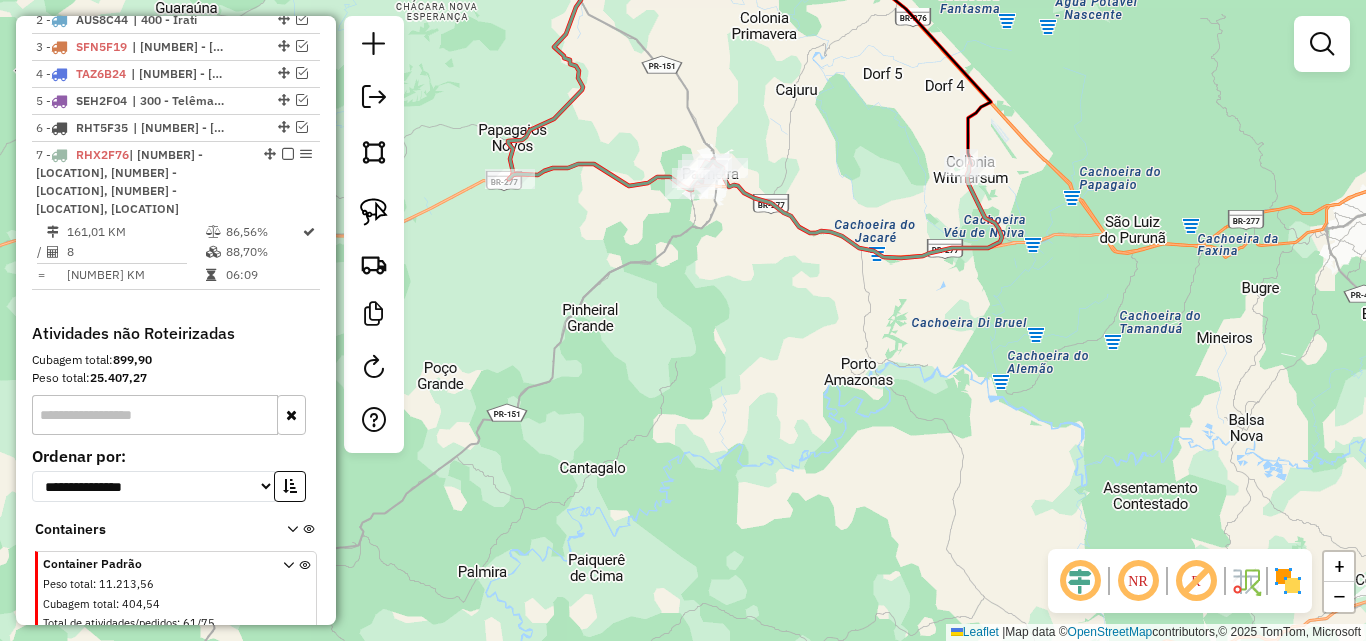 scroll, scrollTop: 898, scrollLeft: 0, axis: vertical 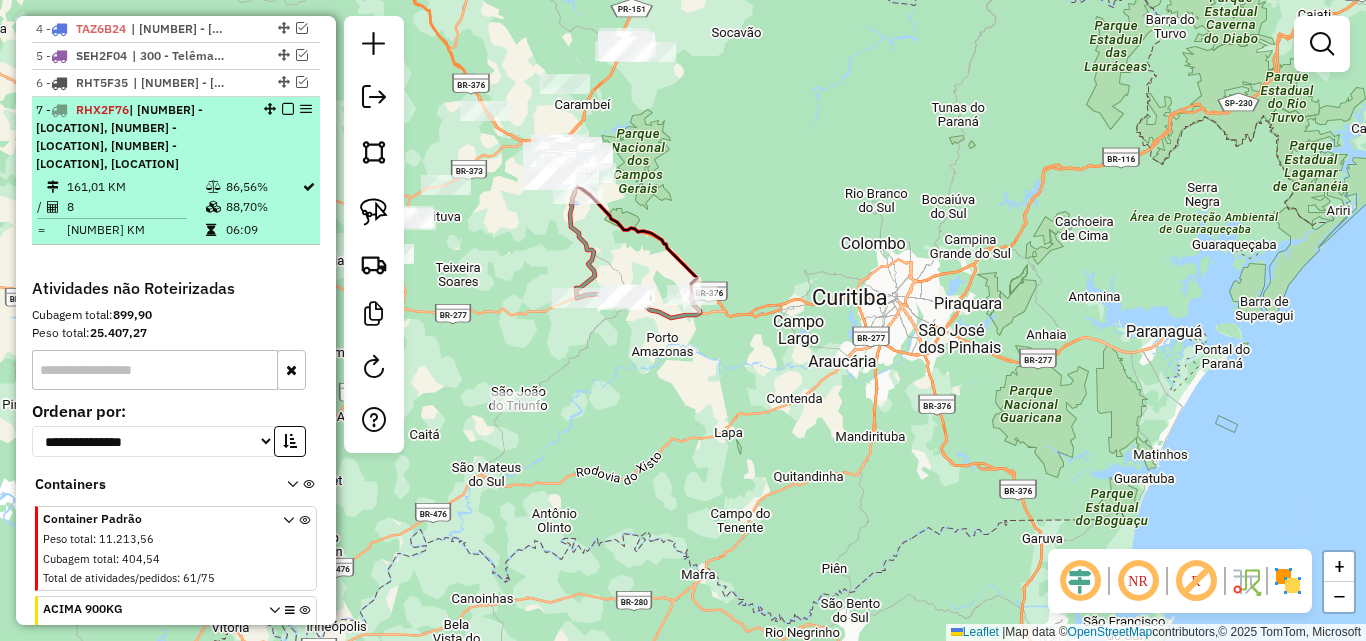 click at bounding box center [288, 109] 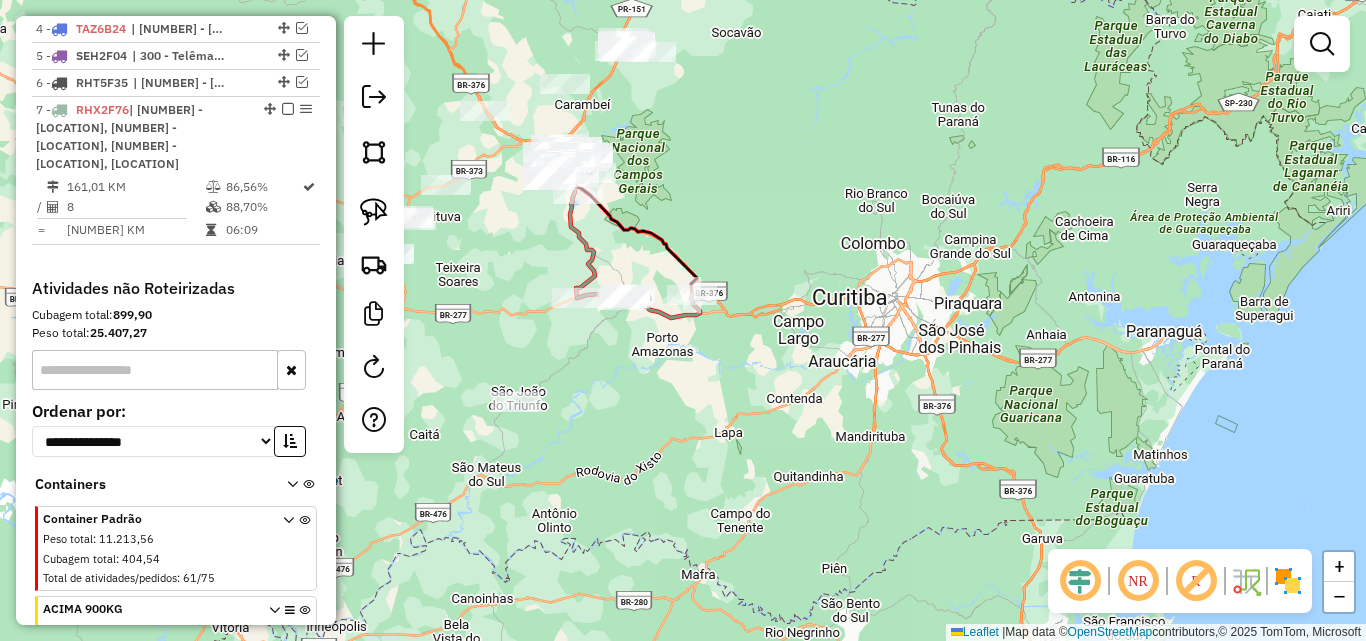 scroll, scrollTop: 880, scrollLeft: 0, axis: vertical 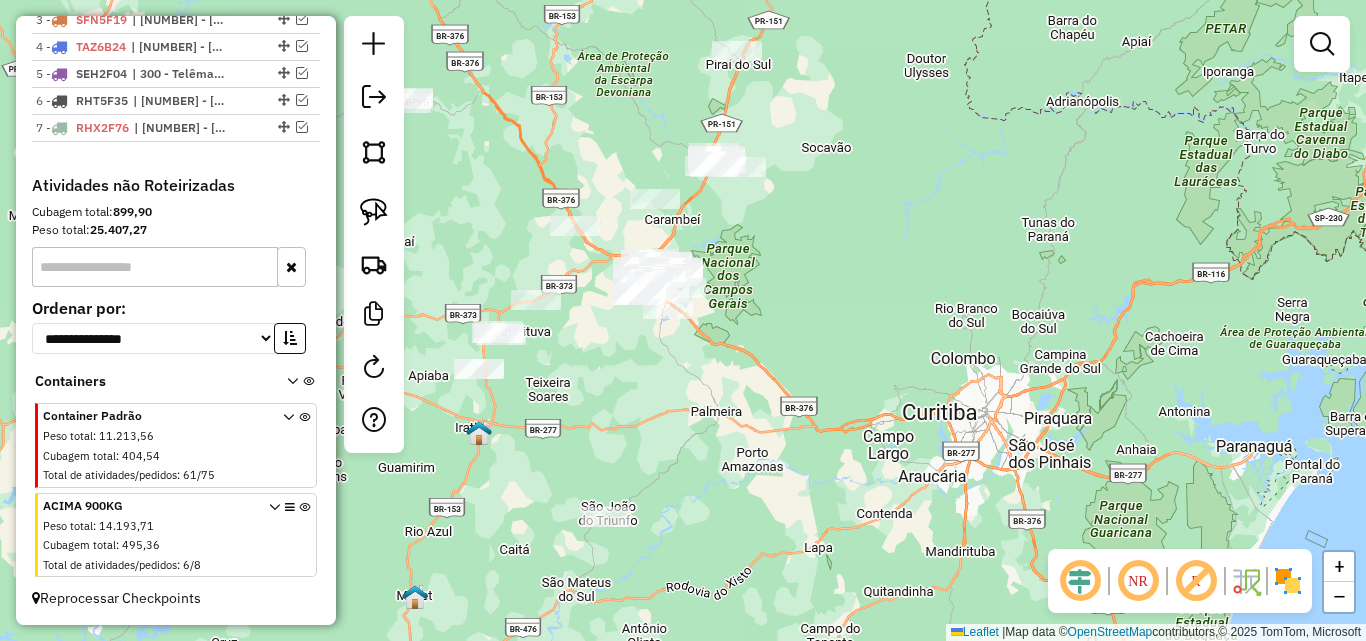 drag, startPoint x: 717, startPoint y: 169, endPoint x: 781, endPoint y: 251, distance: 104.019226 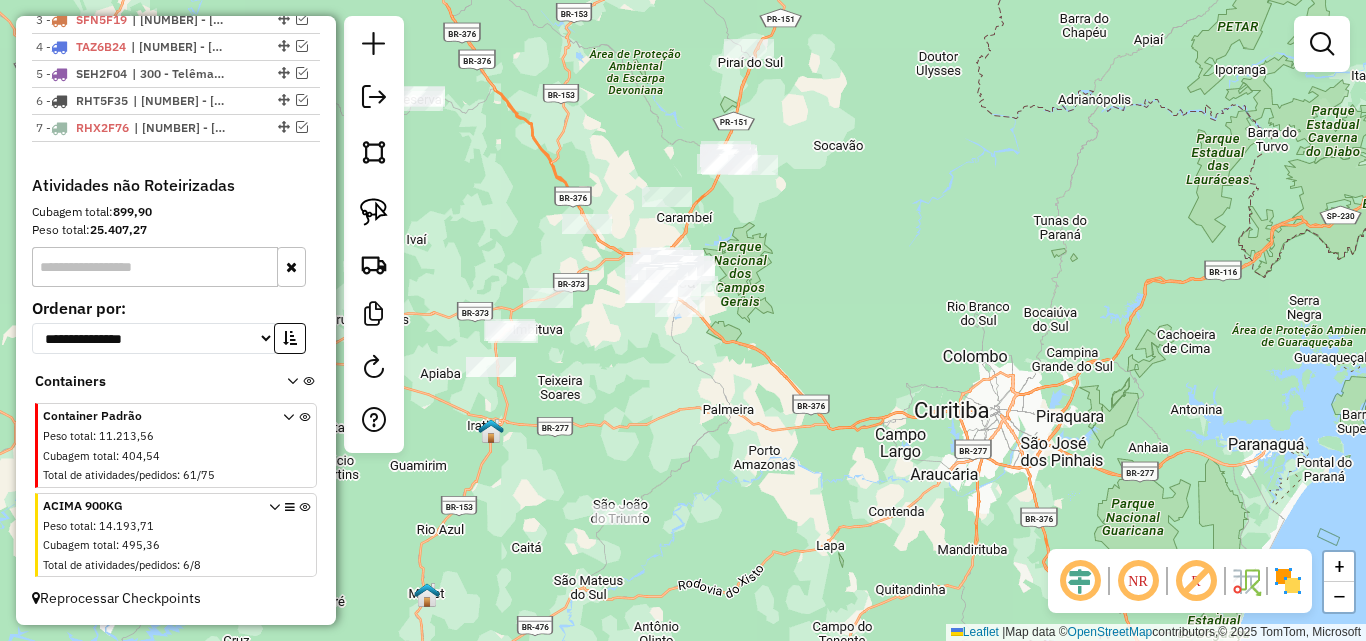 drag, startPoint x: 551, startPoint y: 385, endPoint x: 610, endPoint y: 344, distance: 71.84706 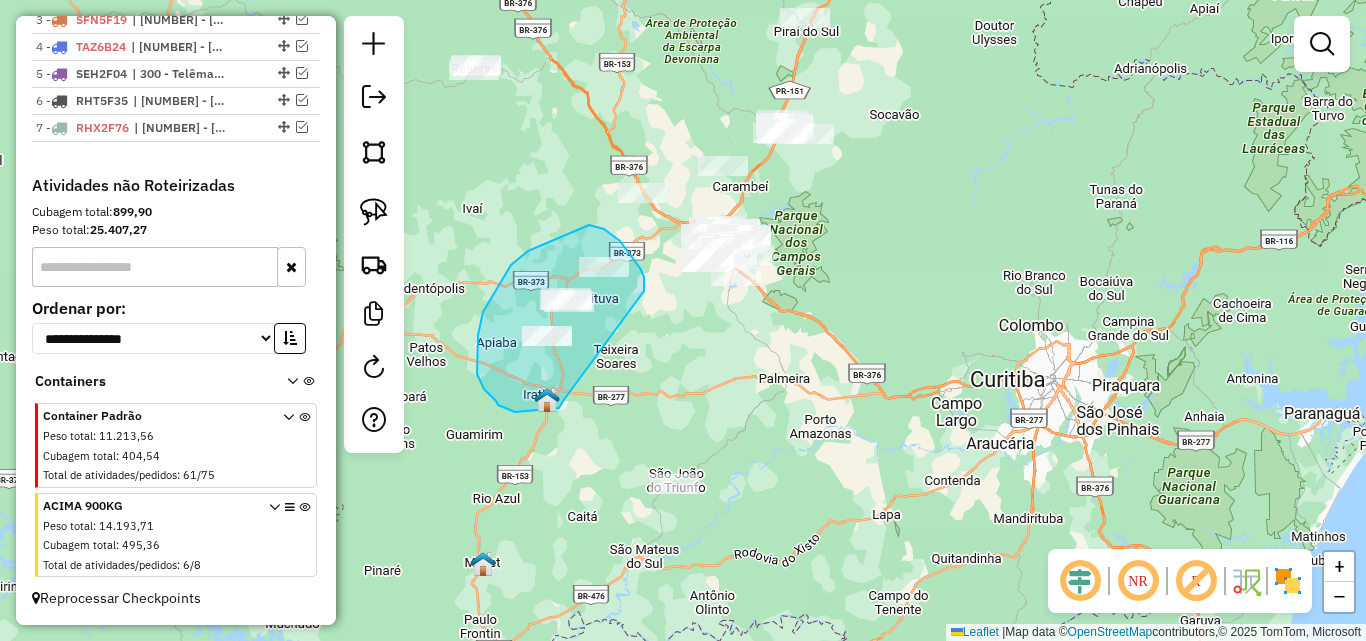drag, startPoint x: 640, startPoint y: 268, endPoint x: 571, endPoint y: 395, distance: 144.53374 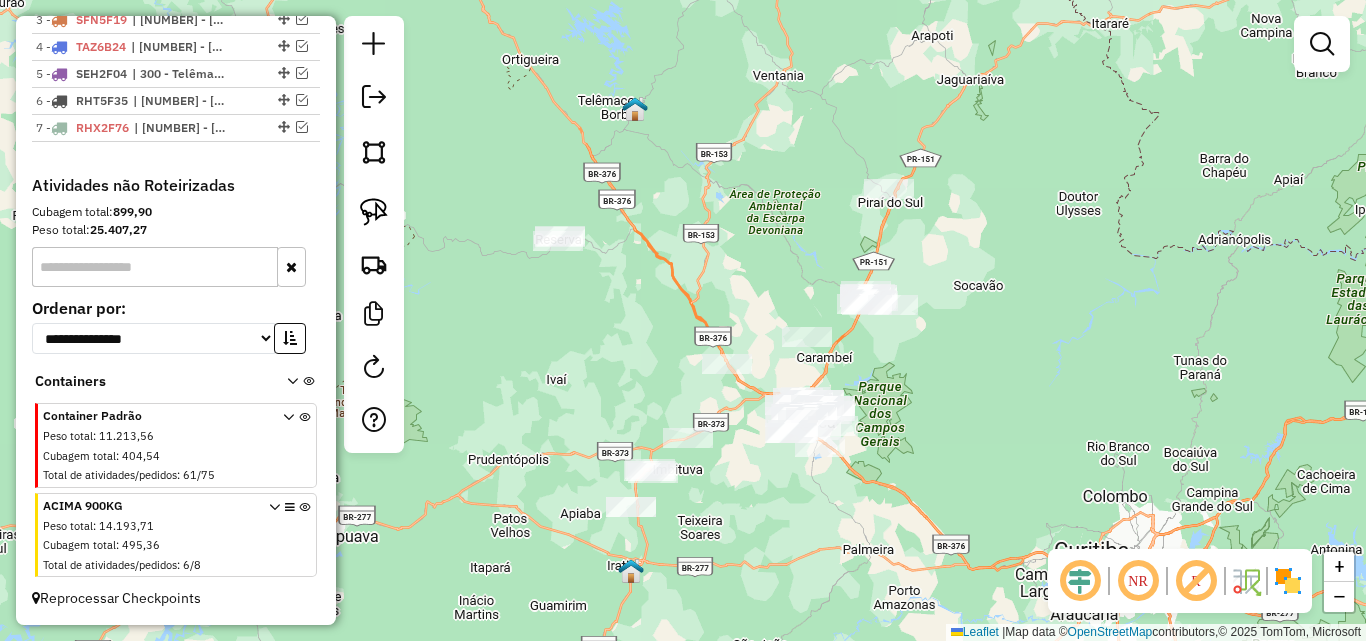 drag, startPoint x: 542, startPoint y: 183, endPoint x: 626, endPoint y: 354, distance: 190.51772 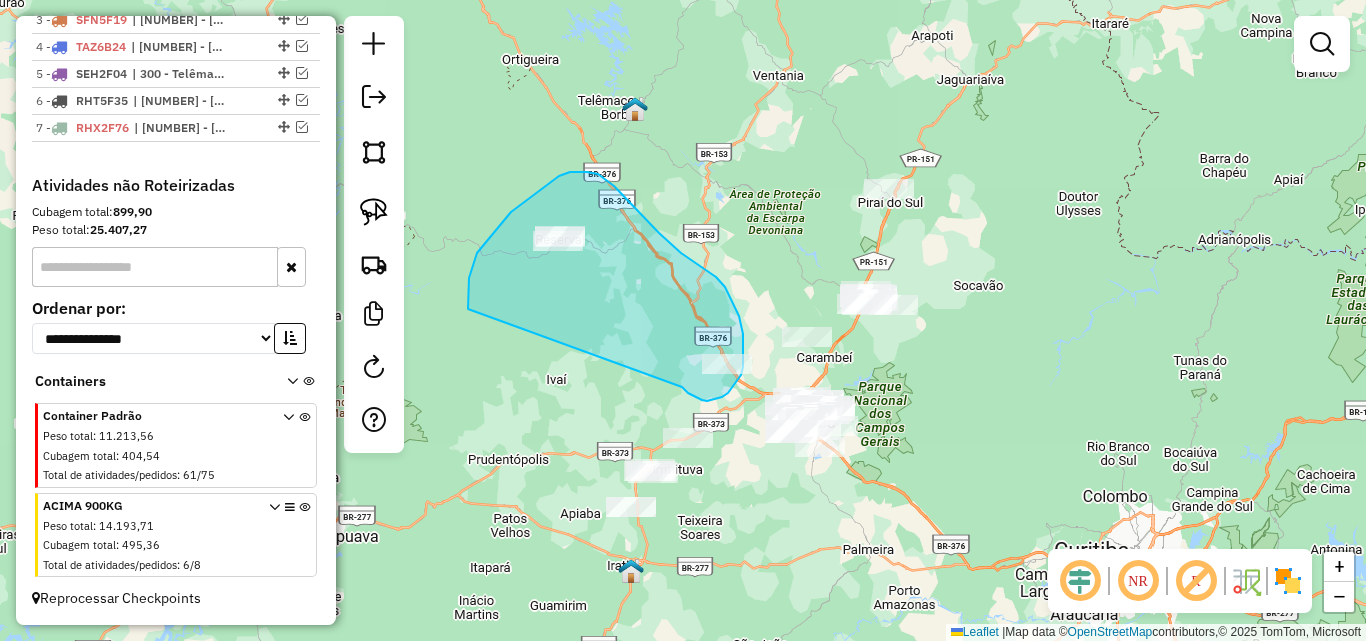 drag, startPoint x: 707, startPoint y: 401, endPoint x: 468, endPoint y: 315, distance: 254.00197 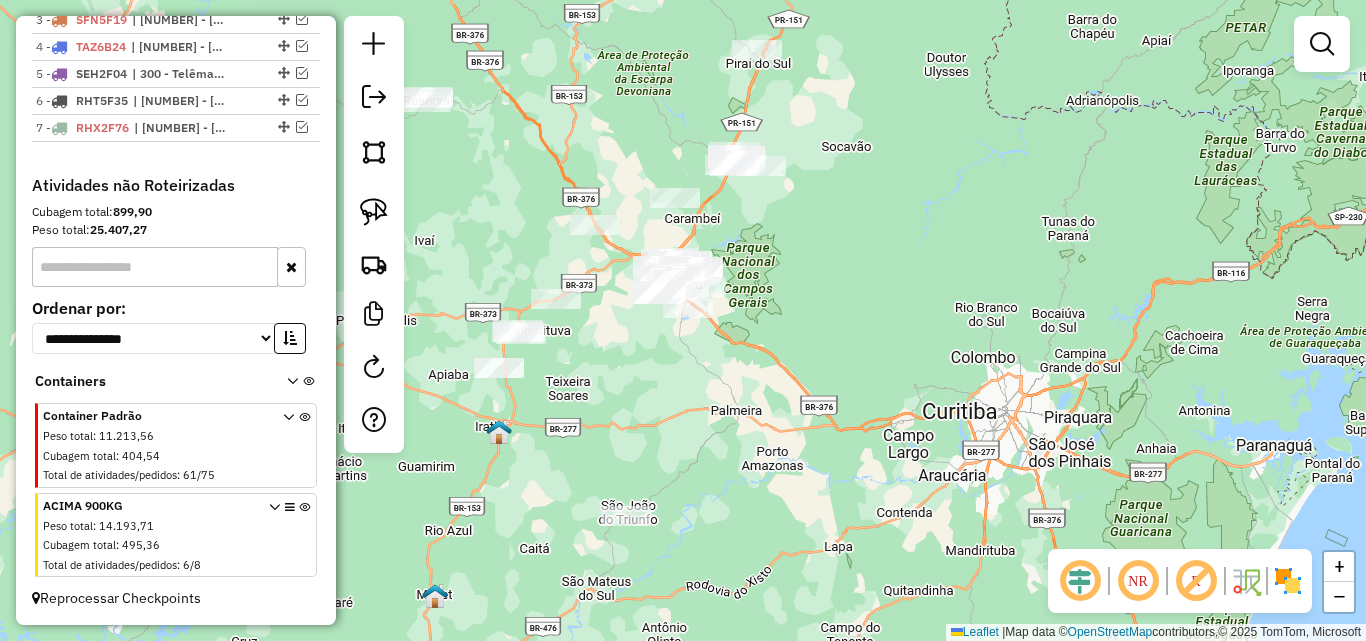 drag, startPoint x: 660, startPoint y: 344, endPoint x: 524, endPoint y: 201, distance: 197.34488 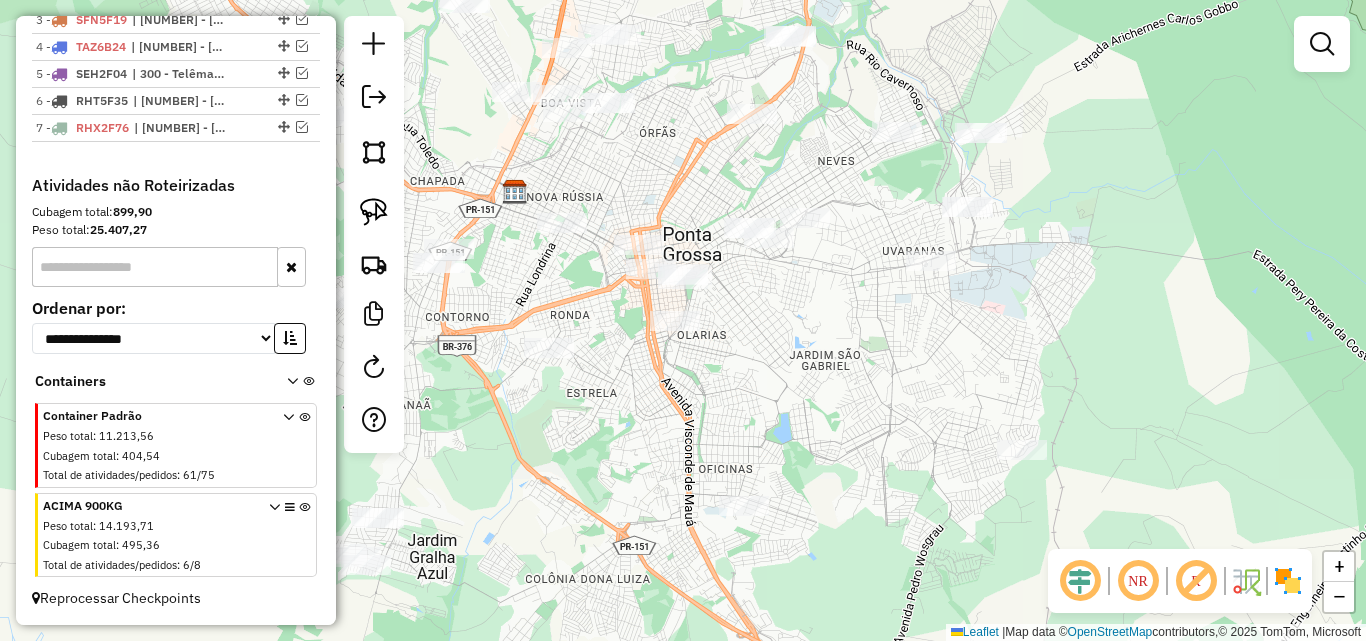 drag, startPoint x: 743, startPoint y: 287, endPoint x: 739, endPoint y: 391, distance: 104.0769 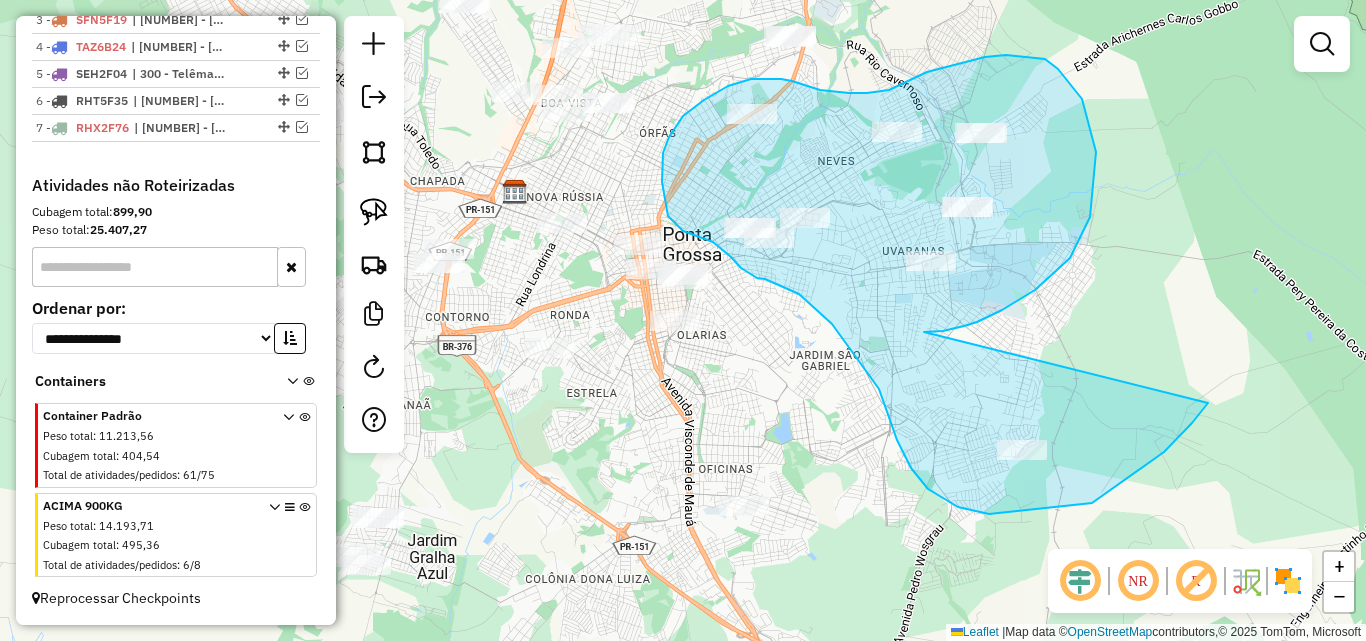 drag, startPoint x: 924, startPoint y: 332, endPoint x: 1211, endPoint y: 400, distance: 294.94577 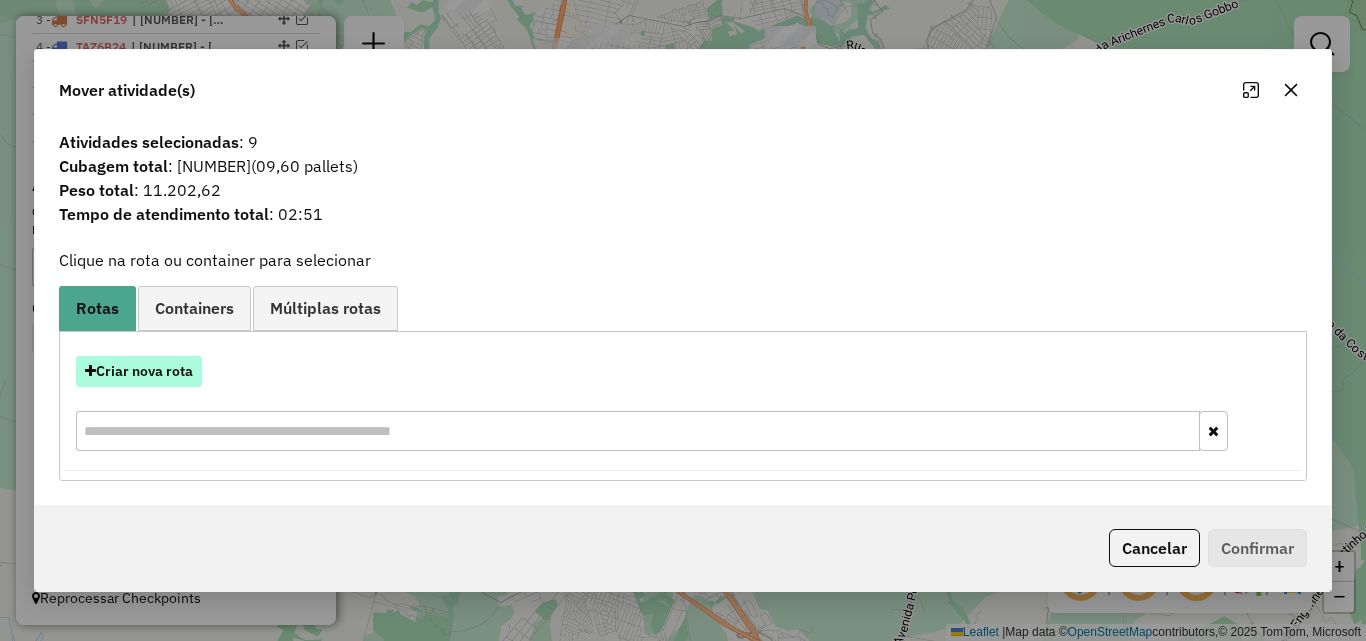 click on "Criar nova rota" at bounding box center (139, 371) 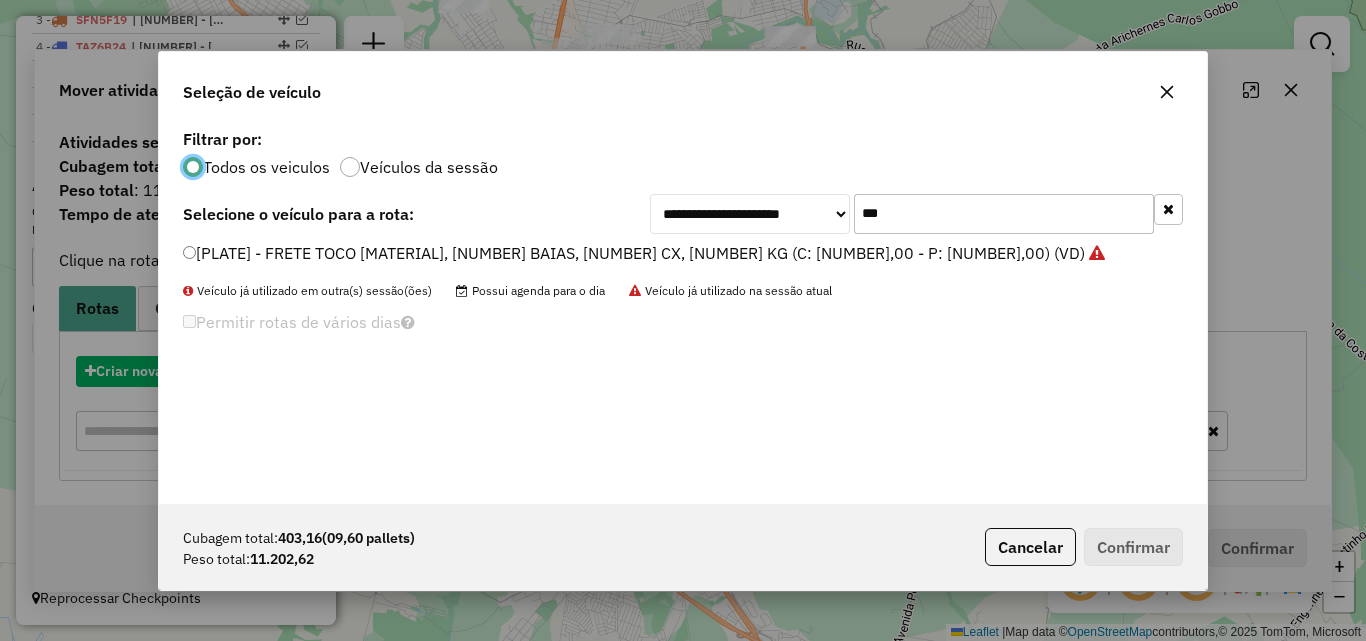 scroll, scrollTop: 11, scrollLeft: 6, axis: both 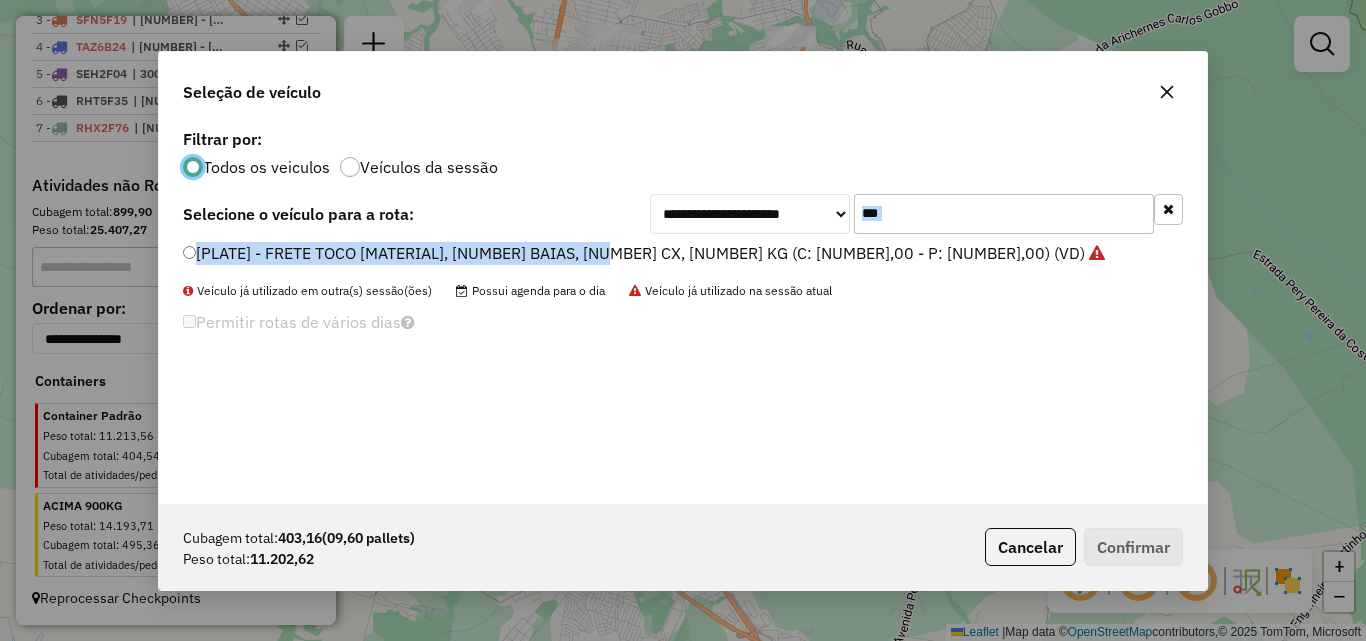 drag, startPoint x: 905, startPoint y: 191, endPoint x: 608, endPoint y: 257, distance: 304.24496 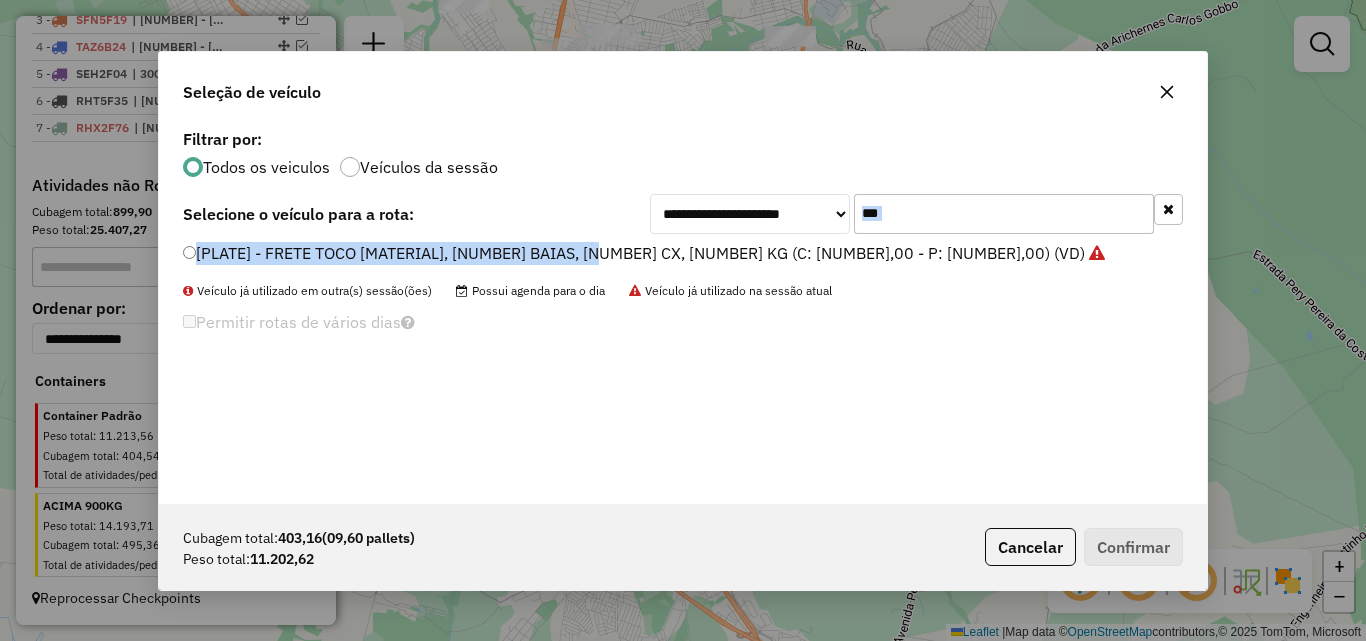 click on "[PLATE] - FRETE TOCO [MATERIAL], [NUMBER] BAIAS, [NUMBER] CX, [NUMBER] KG (C: [NUMBER],00 - P: [NUMBER],00) (VD)" 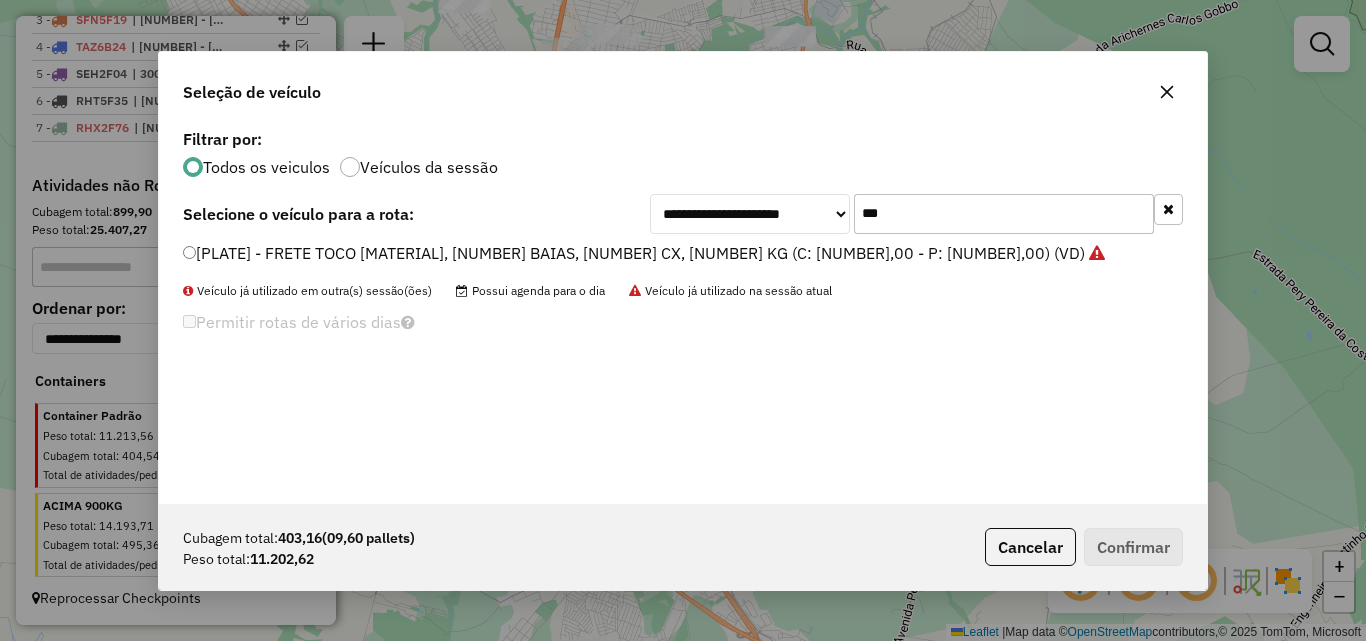 drag, startPoint x: 912, startPoint y: 224, endPoint x: 844, endPoint y: 217, distance: 68.359344 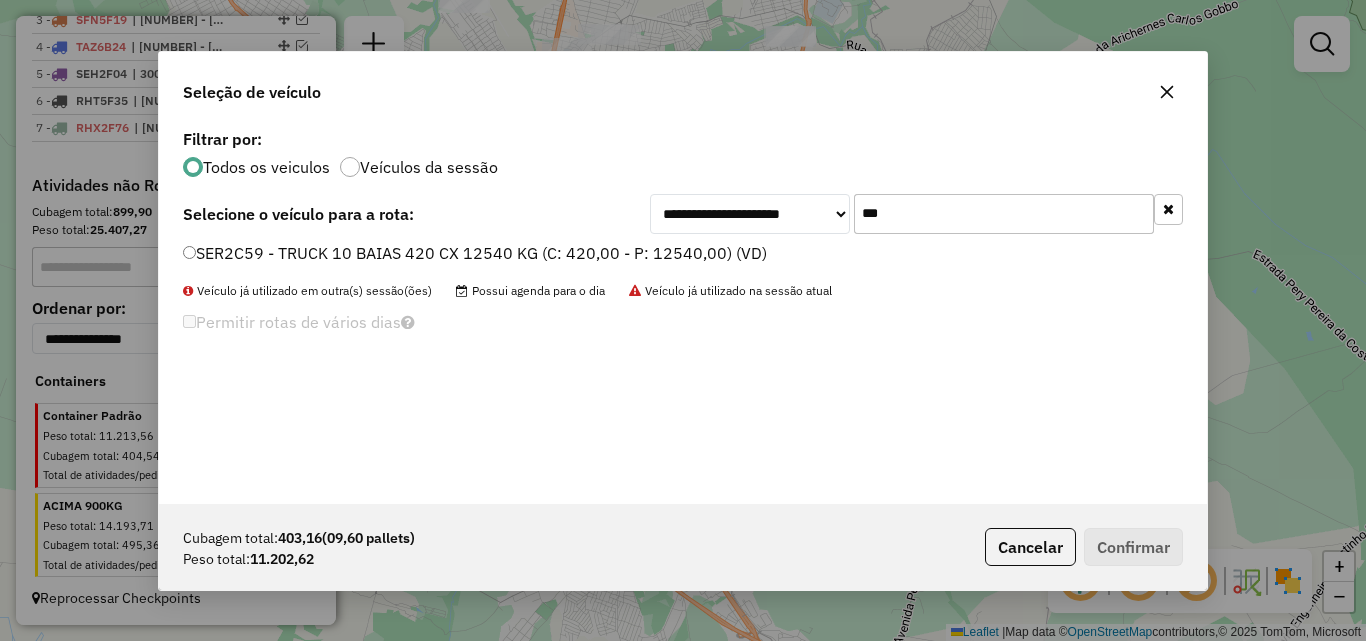 type on "***" 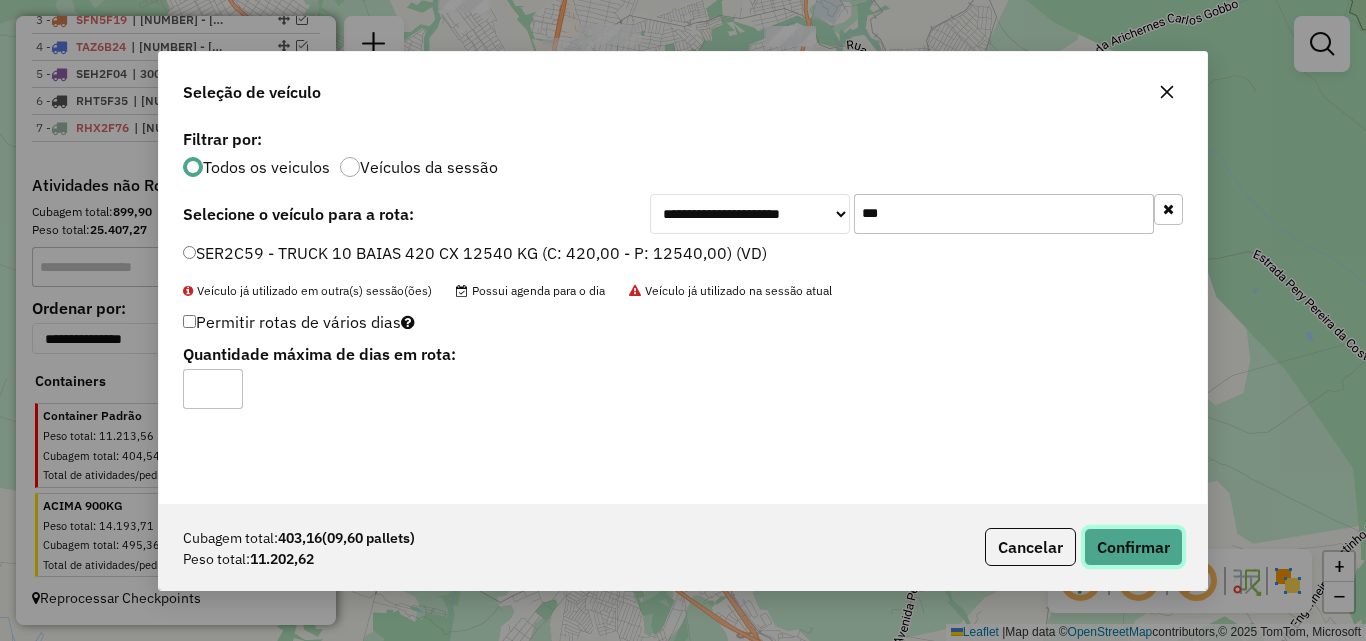 click on "Confirmar" 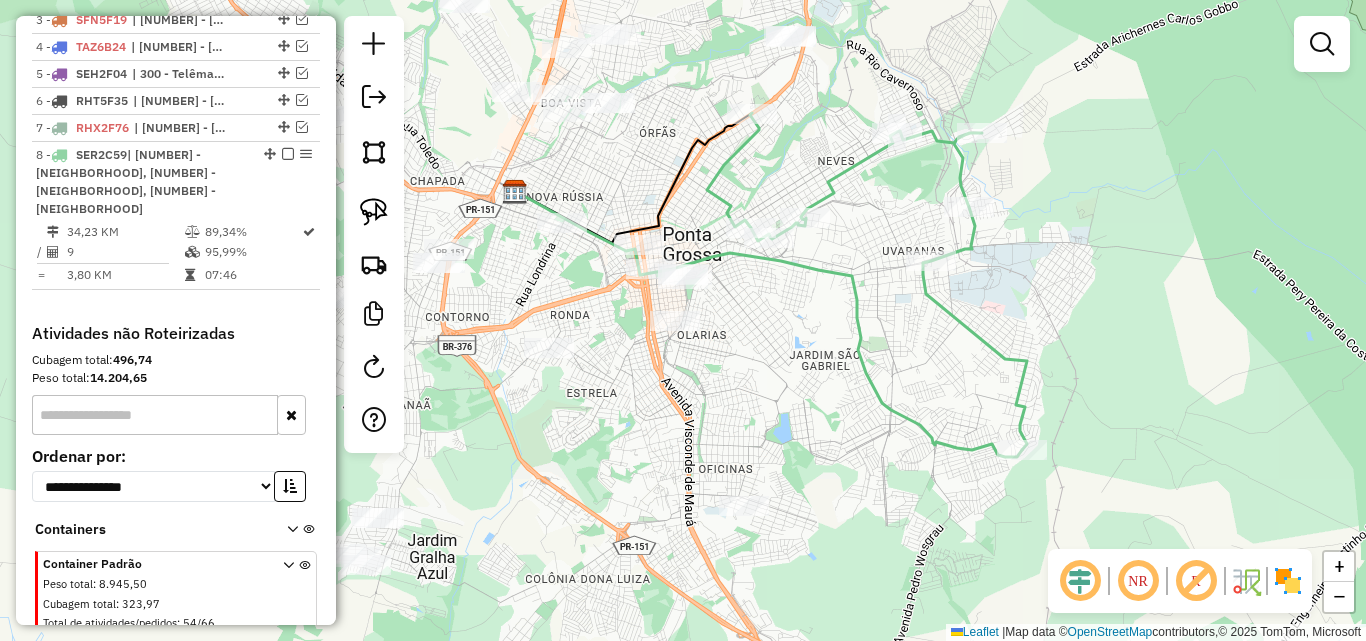 scroll, scrollTop: 898, scrollLeft: 0, axis: vertical 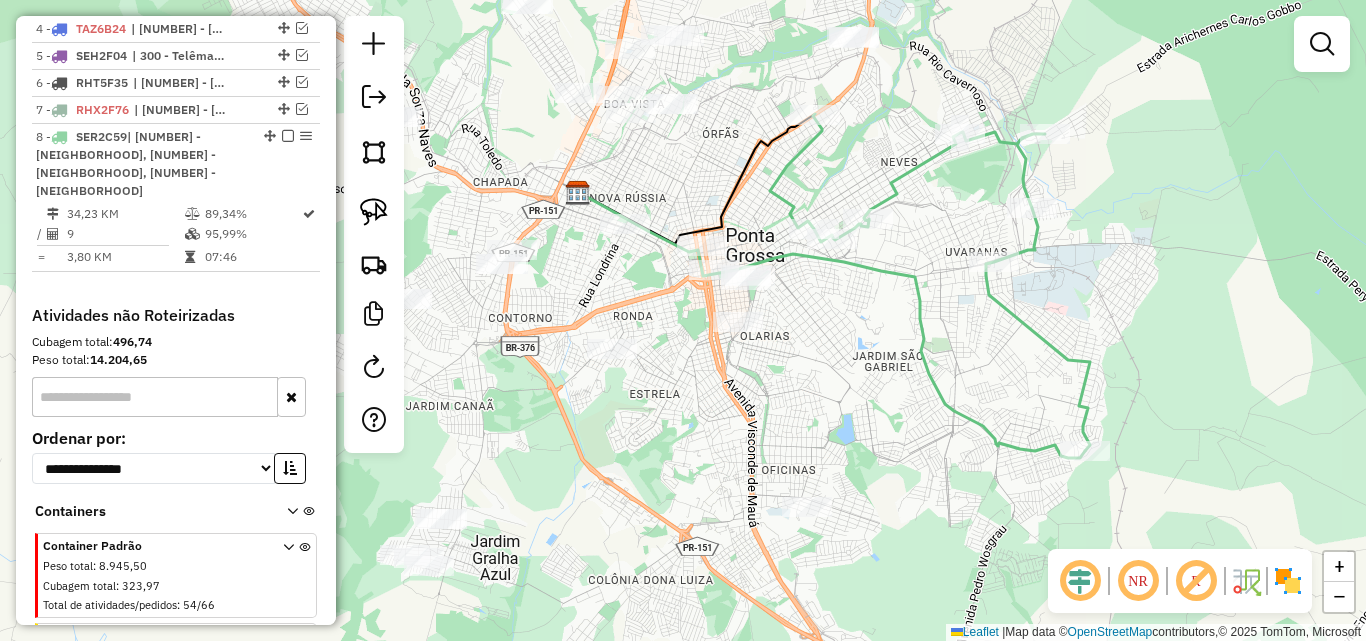 drag, startPoint x: 823, startPoint y: 430, endPoint x: 891, endPoint y: 439, distance: 68.593 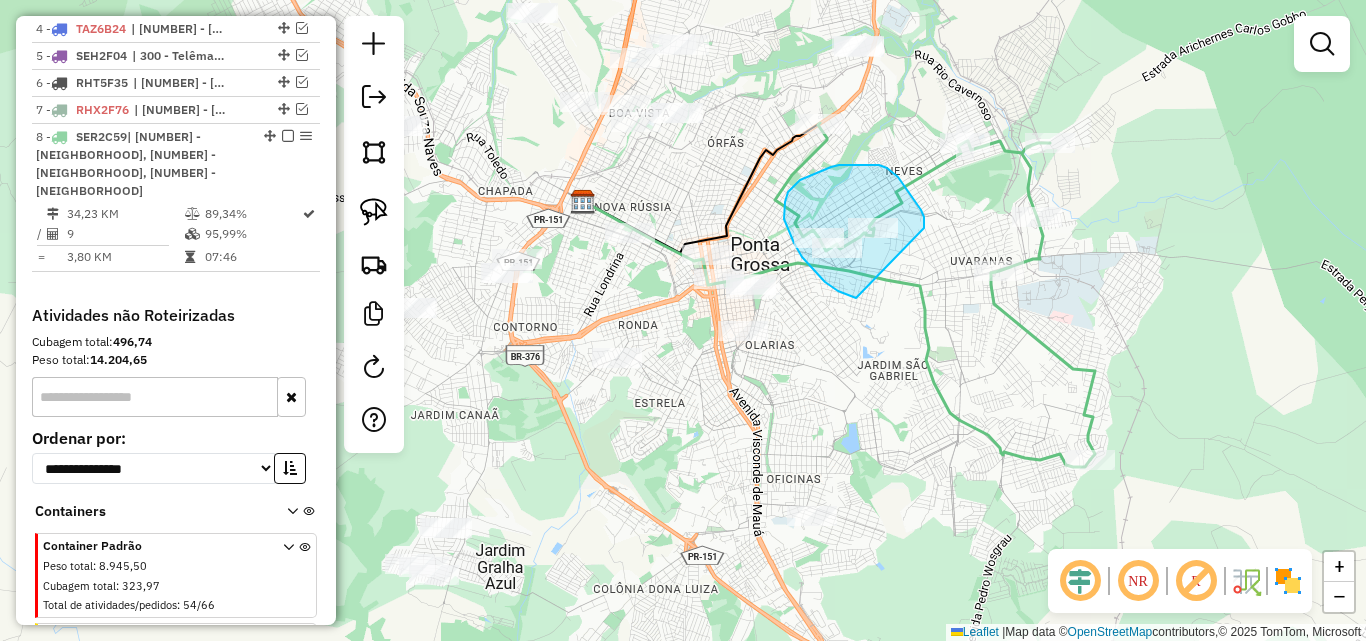 drag, startPoint x: 924, startPoint y: 228, endPoint x: 857, endPoint y: 298, distance: 96.89685 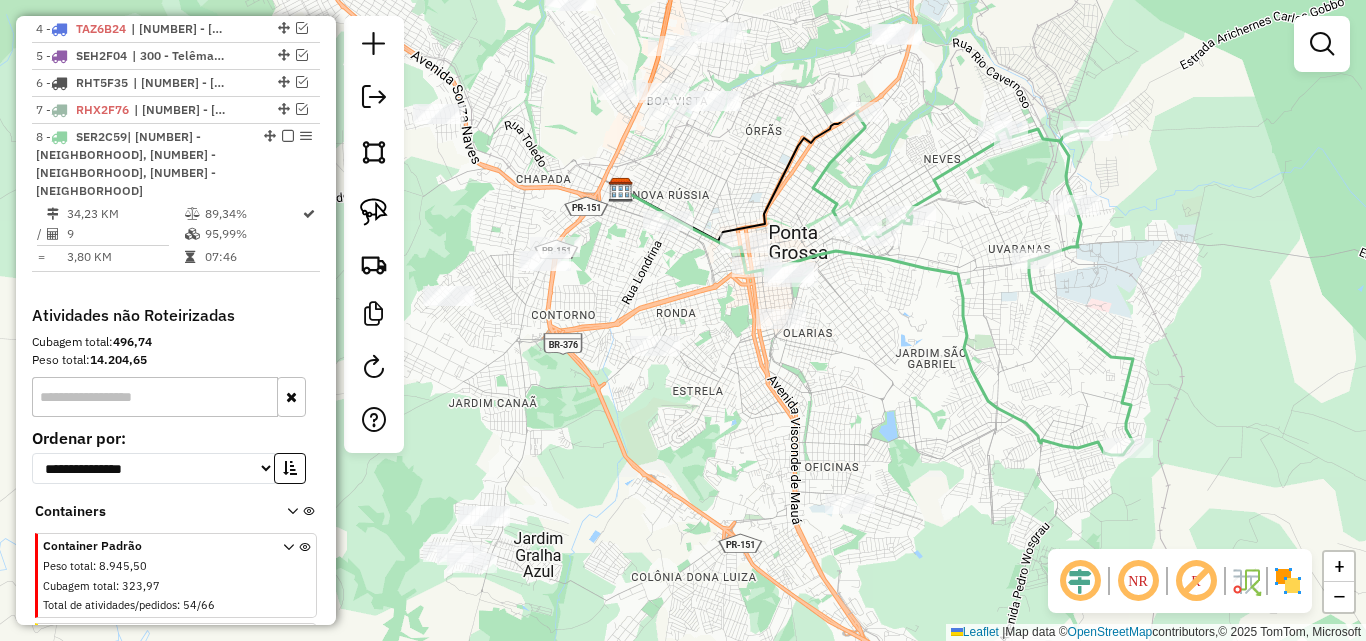 drag, startPoint x: 835, startPoint y: 329, endPoint x: 873, endPoint y: 317, distance: 39.849716 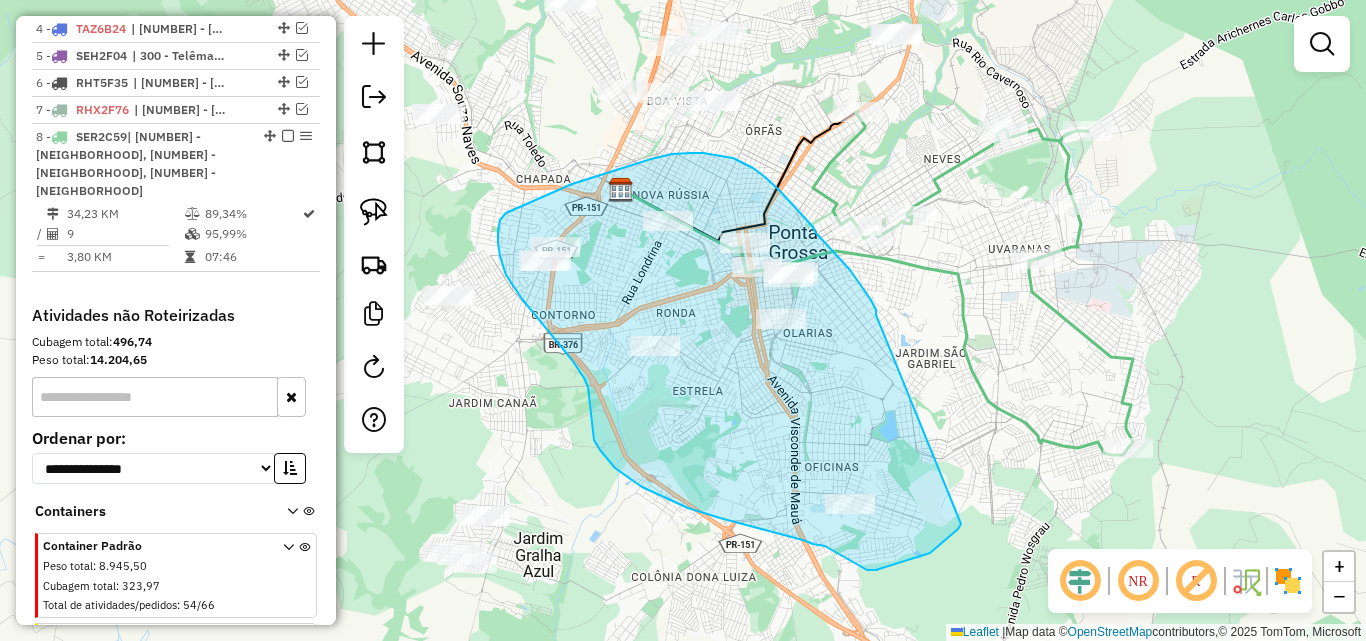 drag, startPoint x: 876, startPoint y: 315, endPoint x: 961, endPoint y: 524, distance: 225.62358 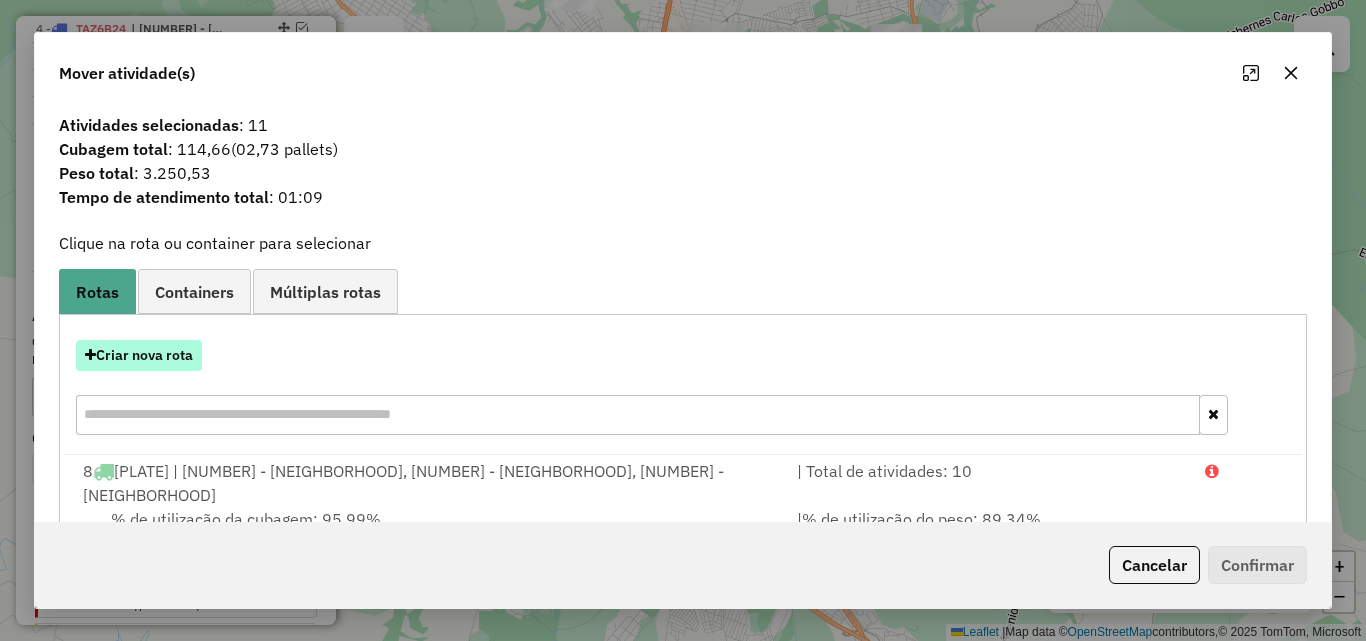 click on "Criar nova rota" at bounding box center [139, 355] 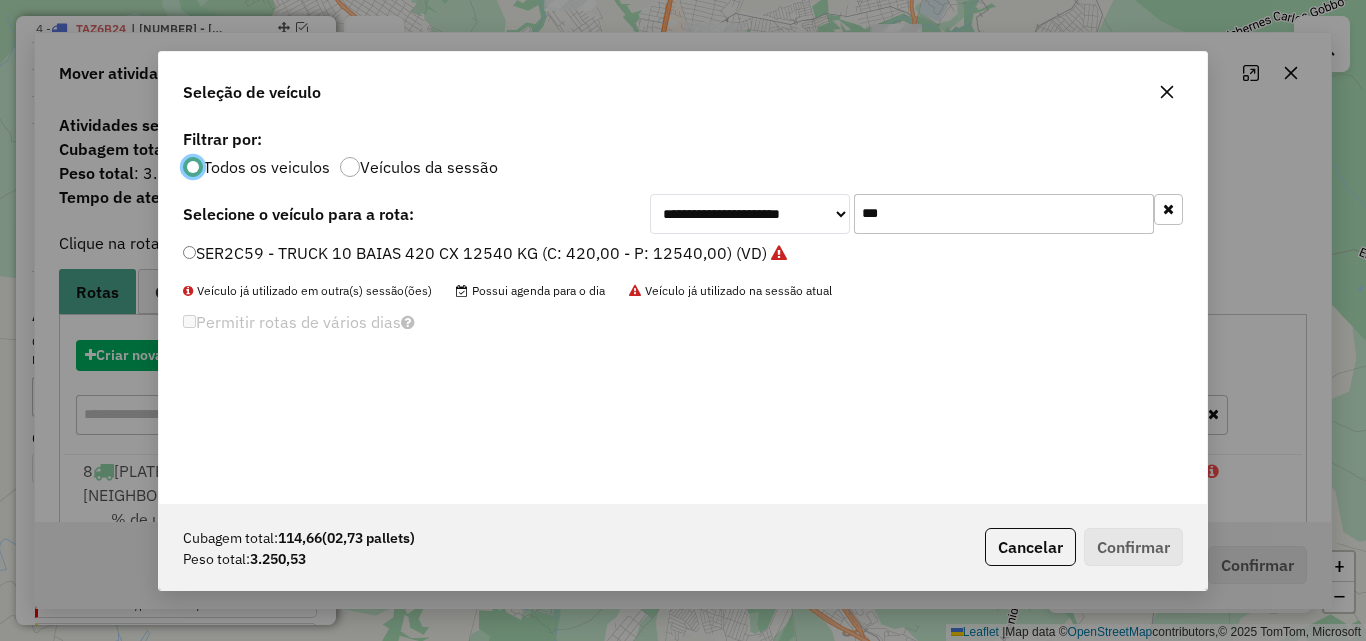 scroll, scrollTop: 11, scrollLeft: 6, axis: both 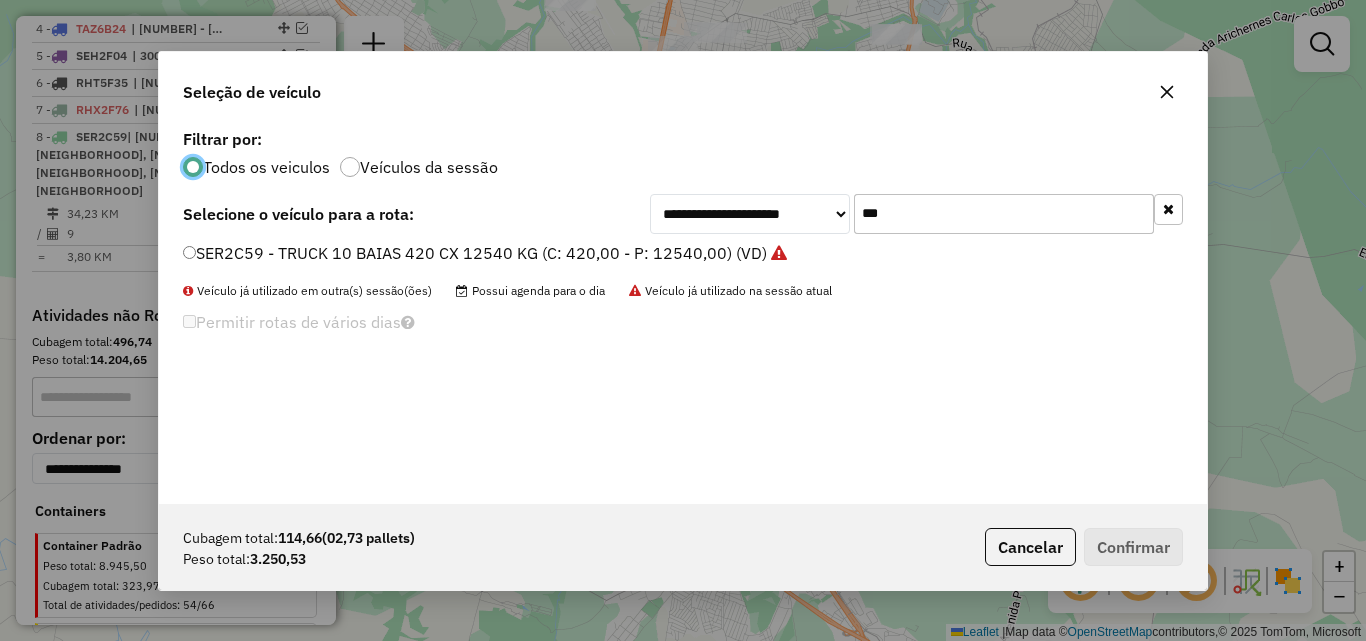 drag, startPoint x: 910, startPoint y: 208, endPoint x: 456, endPoint y: 270, distance: 458.21393 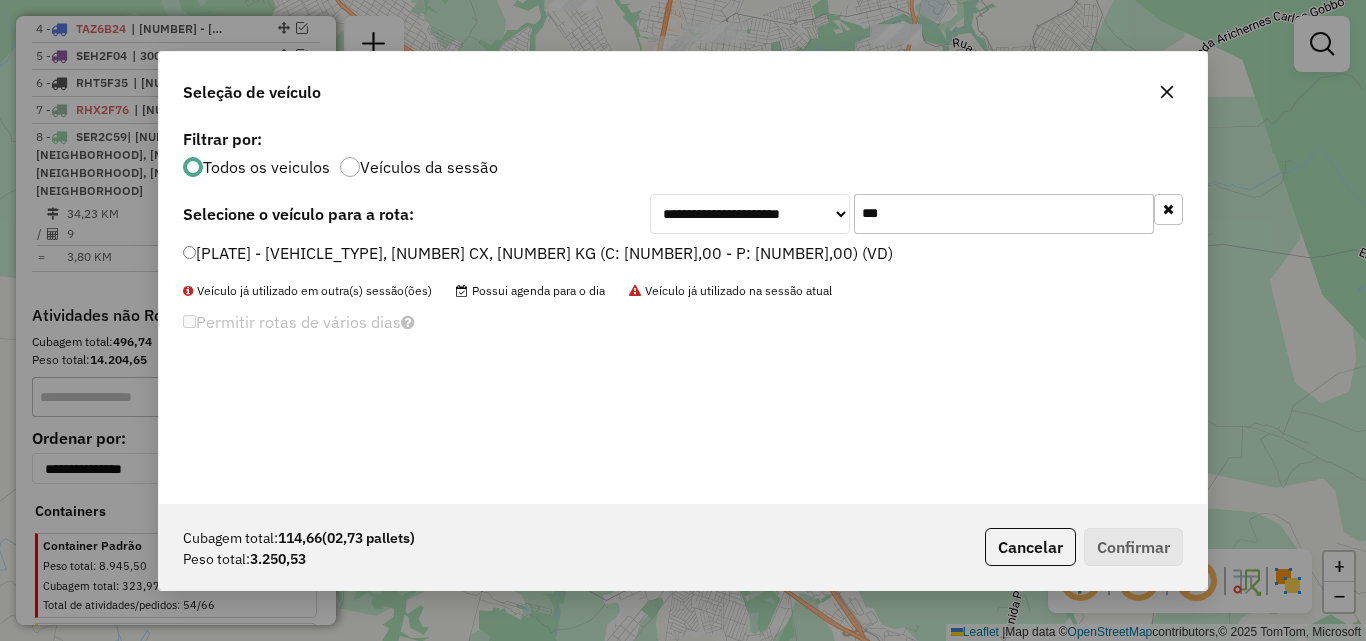 type on "***" 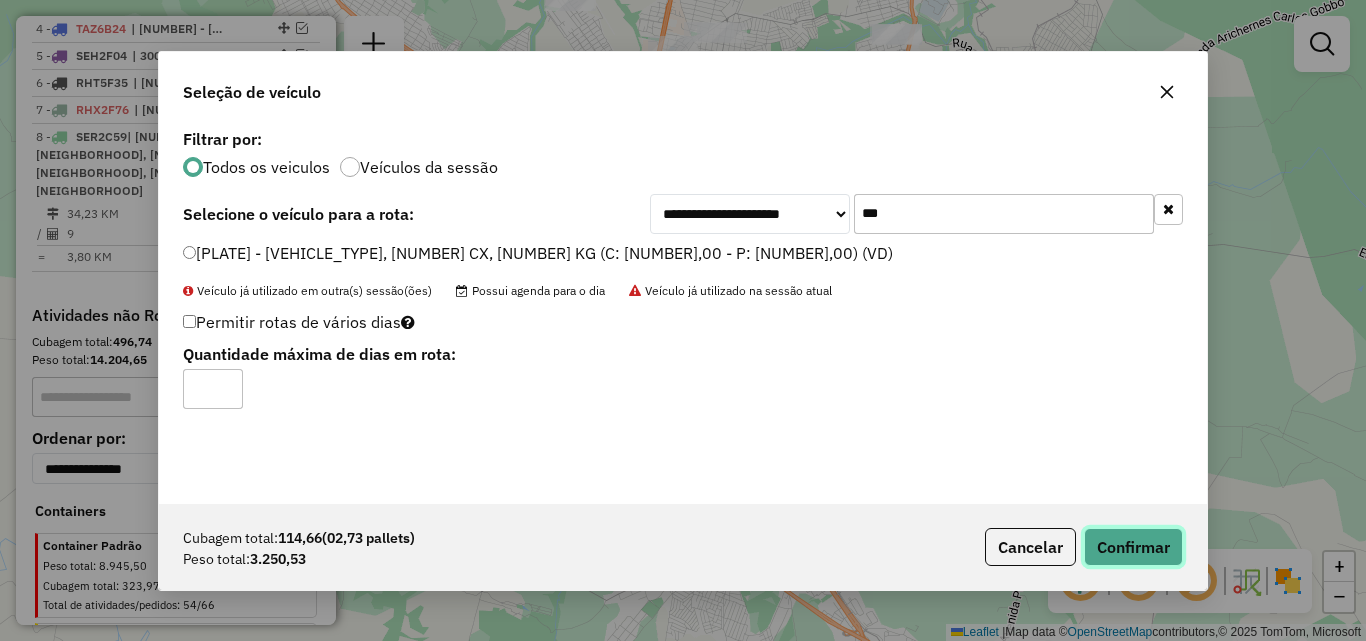 click on "Confirmar" 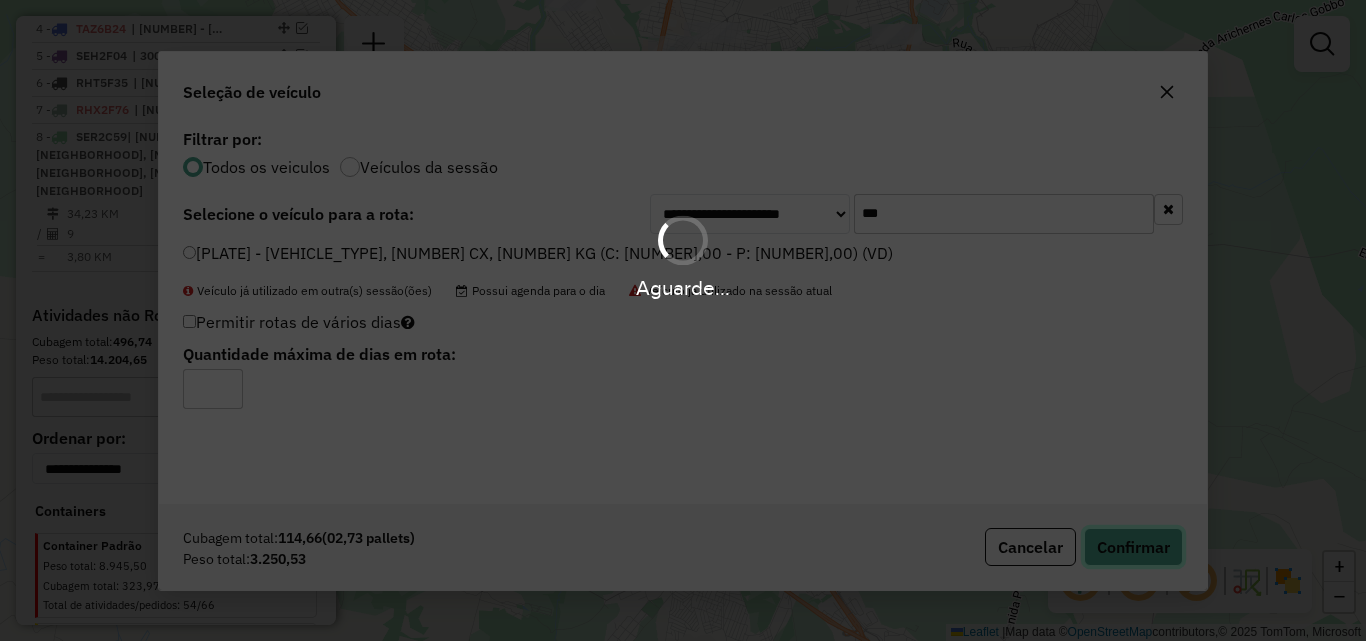 type 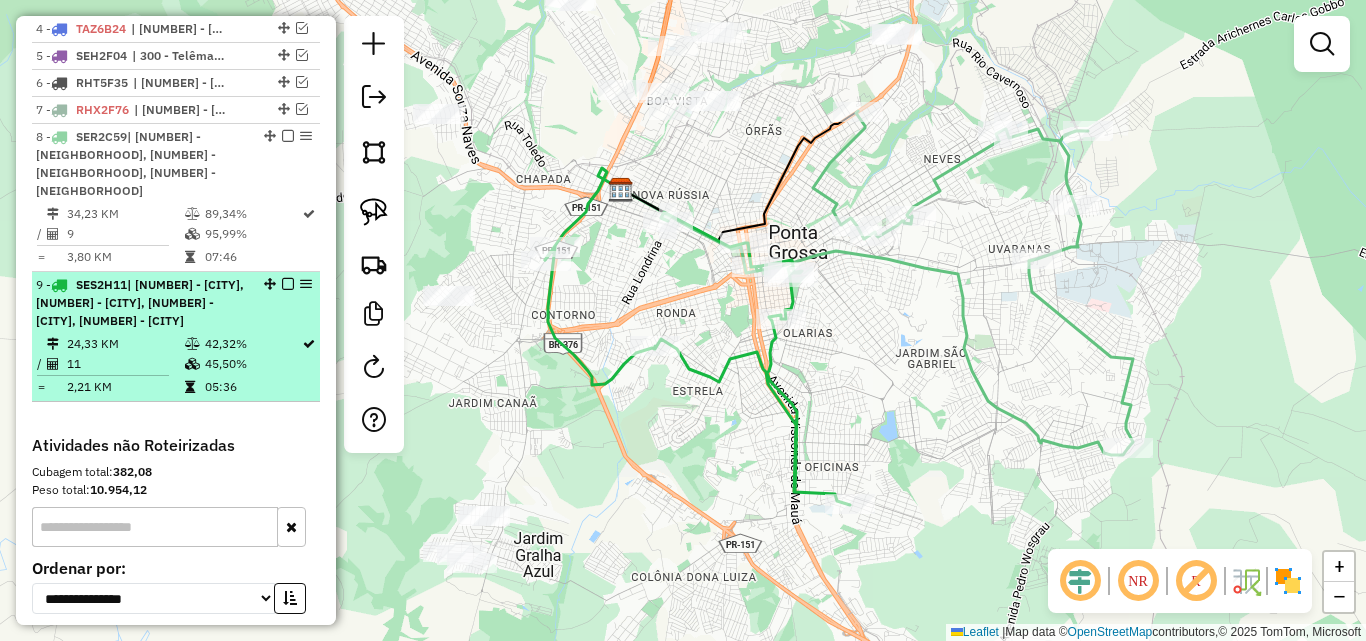 click at bounding box center [288, 284] 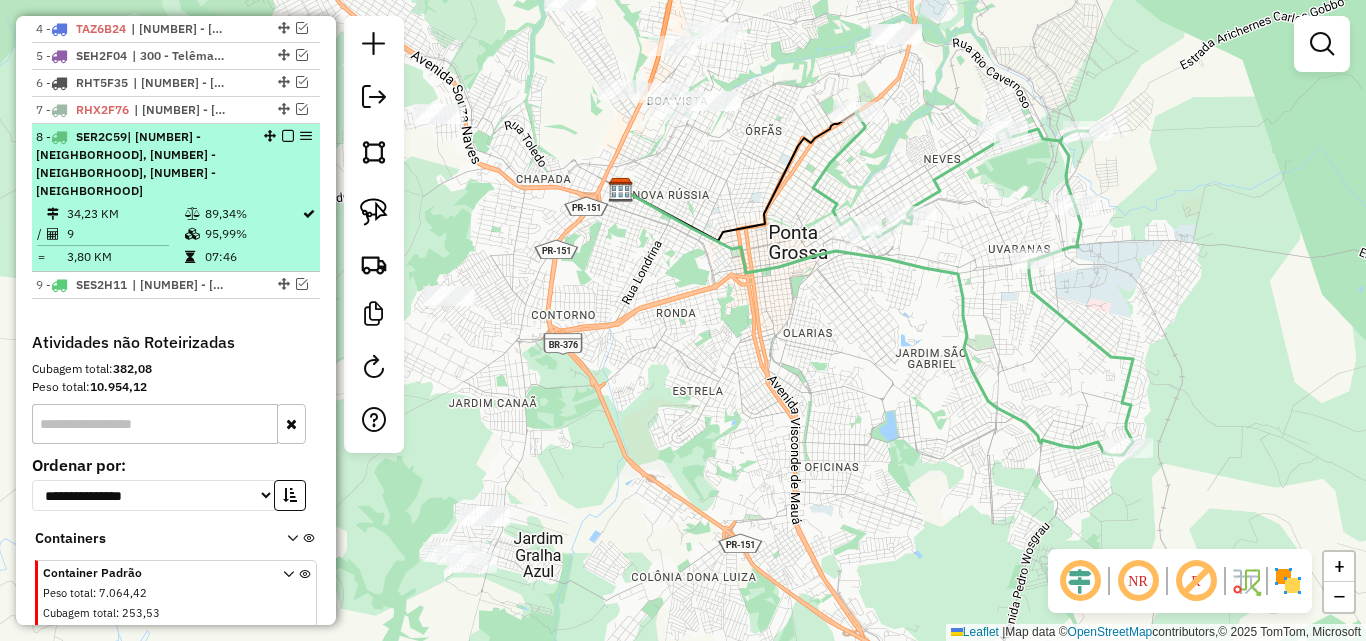 click at bounding box center (288, 136) 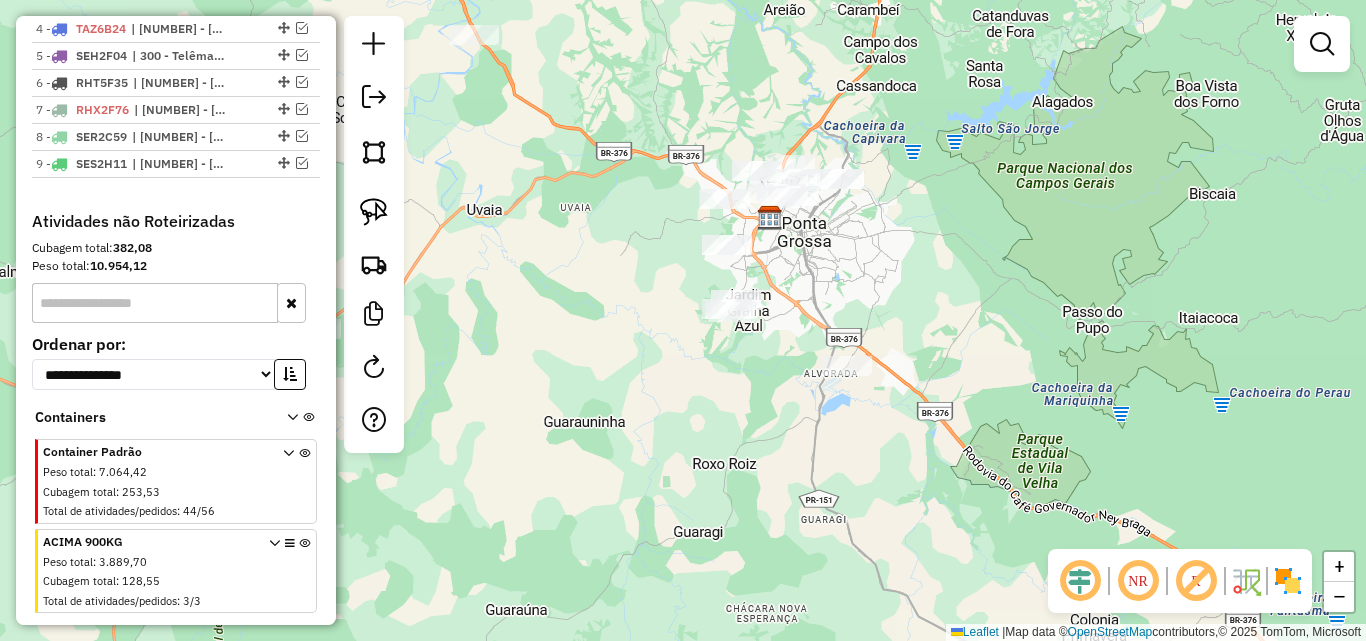 drag, startPoint x: 837, startPoint y: 236, endPoint x: 845, endPoint y: 228, distance: 11.313708 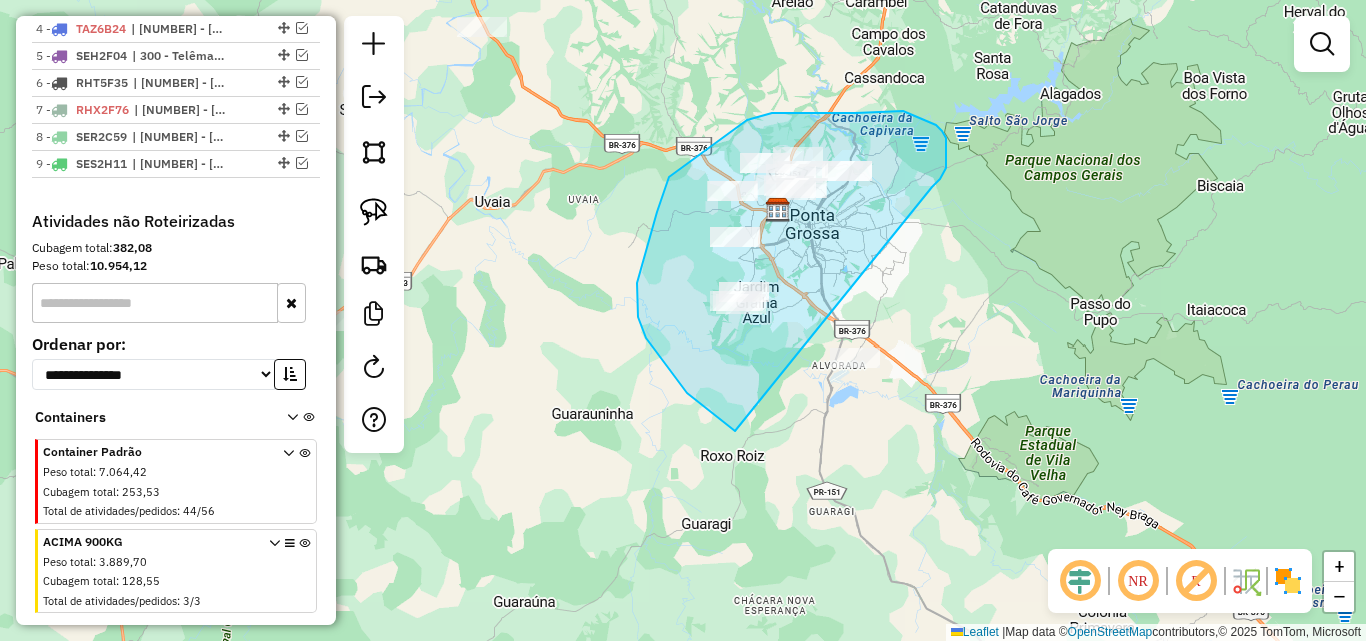 drag, startPoint x: 947, startPoint y: 160, endPoint x: 1068, endPoint y: 367, distance: 239.77072 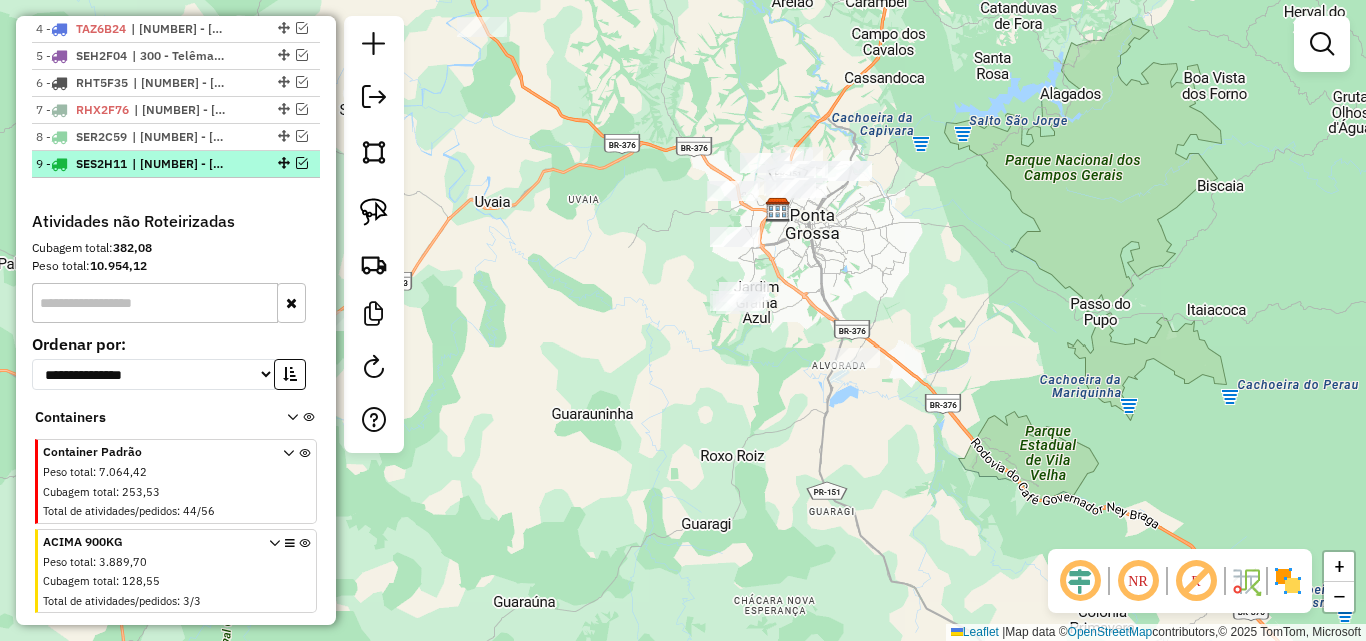 click at bounding box center [302, 163] 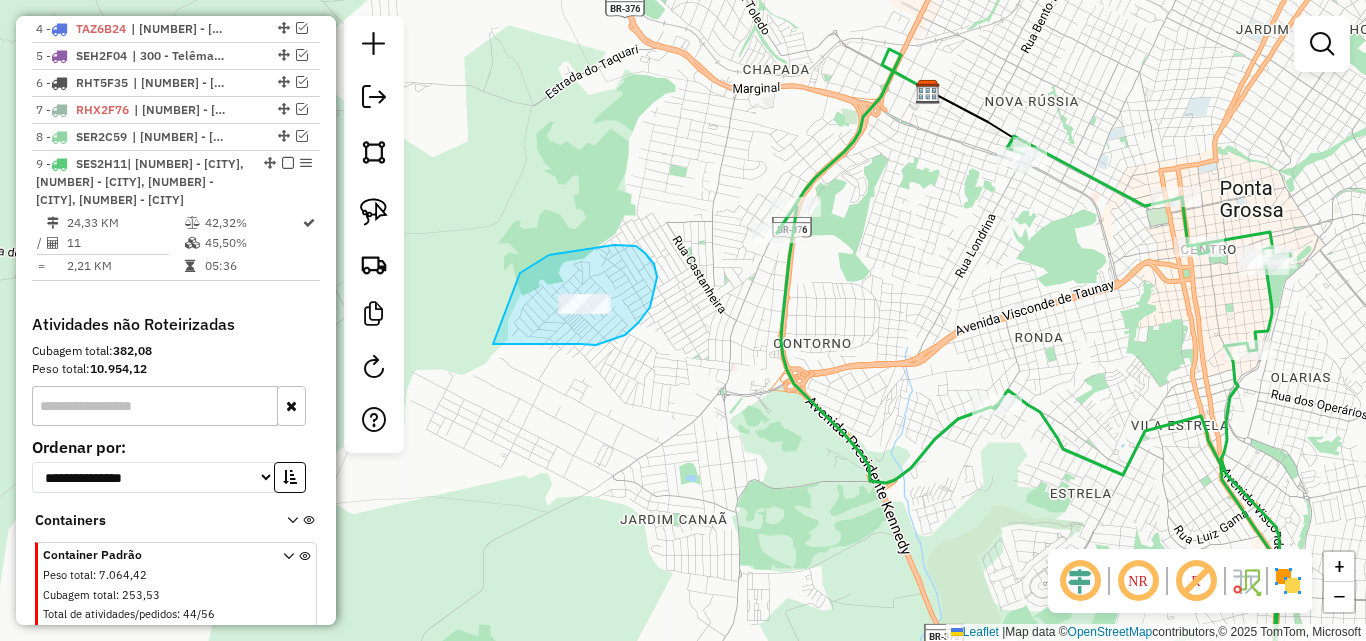 drag, startPoint x: 580, startPoint y: 344, endPoint x: 529, endPoint y: 361, distance: 53.75872 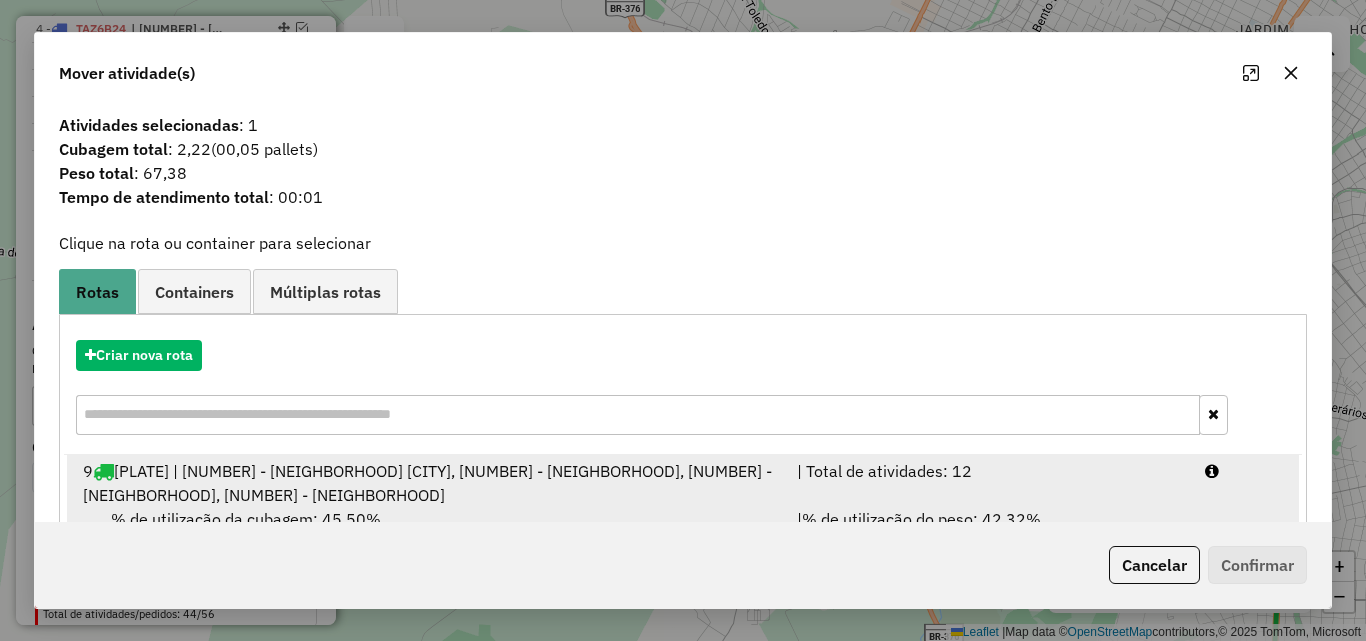 click on "| Total de atividades: 12" at bounding box center (989, 483) 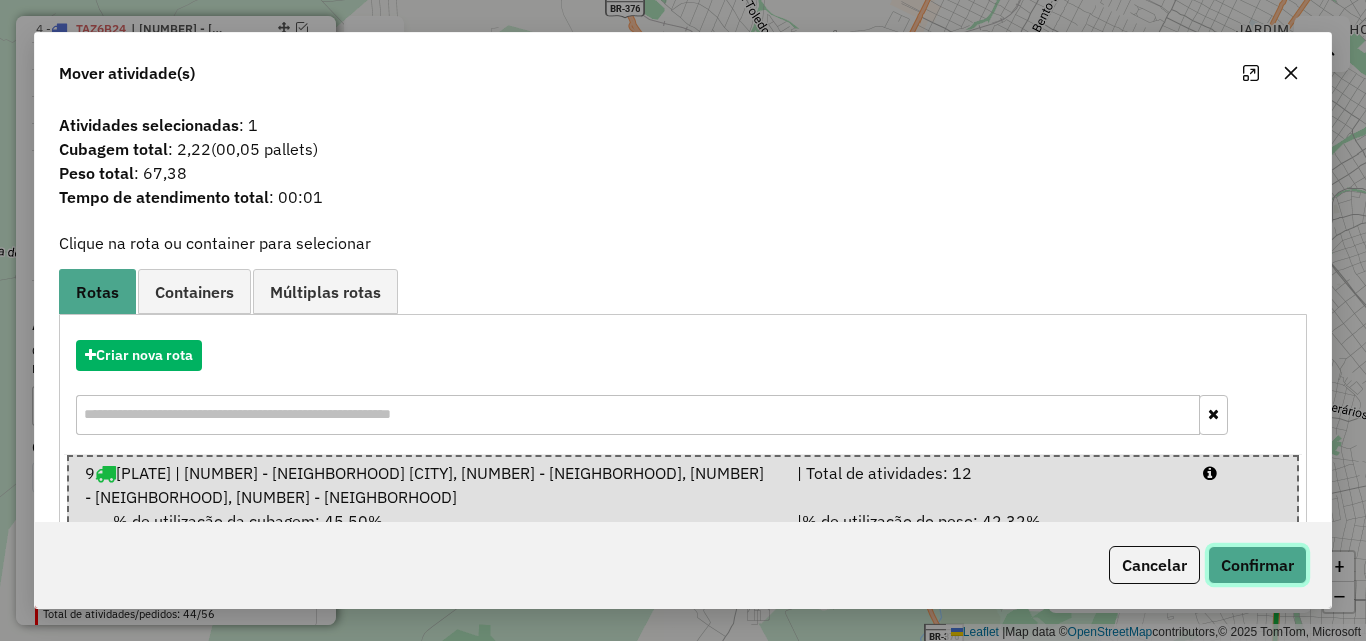 click on "Confirmar" 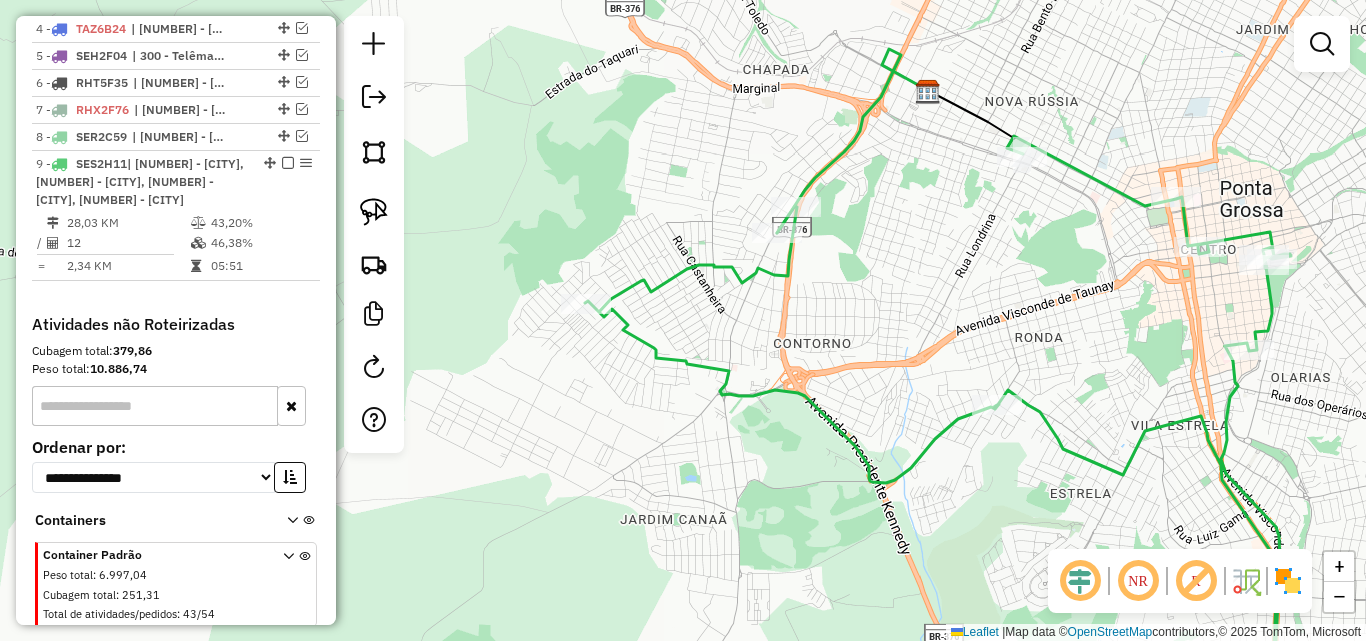 drag, startPoint x: 282, startPoint y: 161, endPoint x: 775, endPoint y: 331, distance: 521.4873 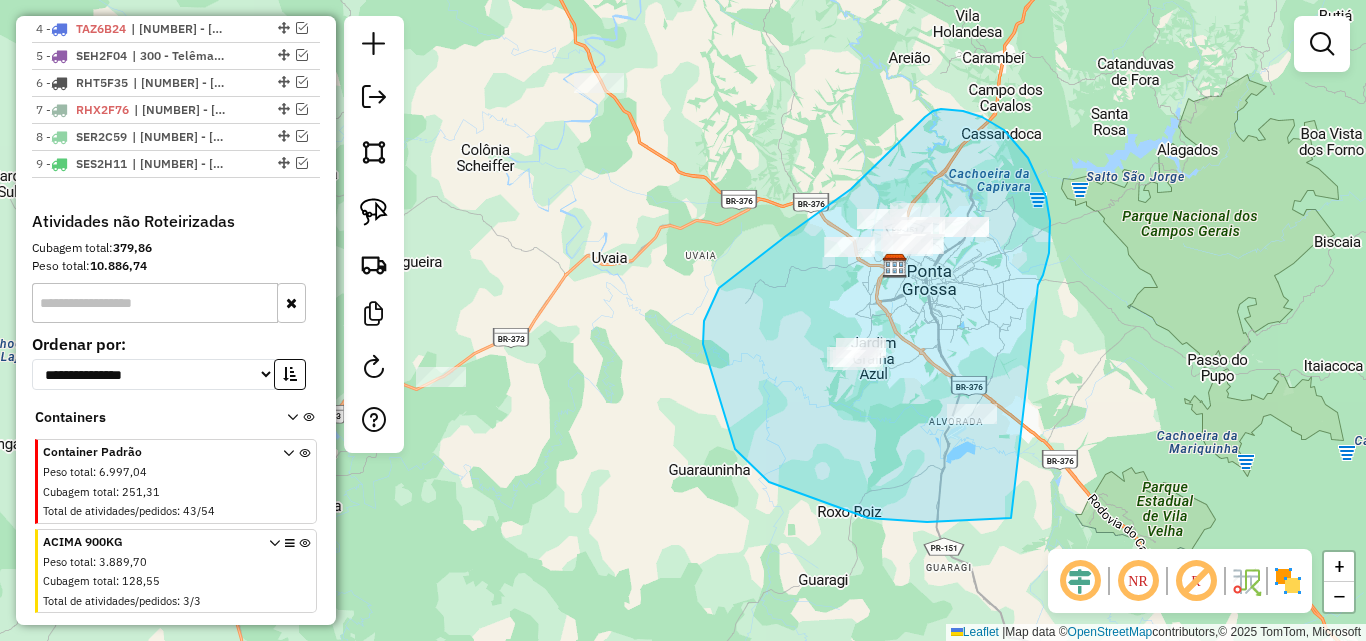 drag, startPoint x: 1038, startPoint y: 285, endPoint x: 1024, endPoint y: 506, distance: 221.443 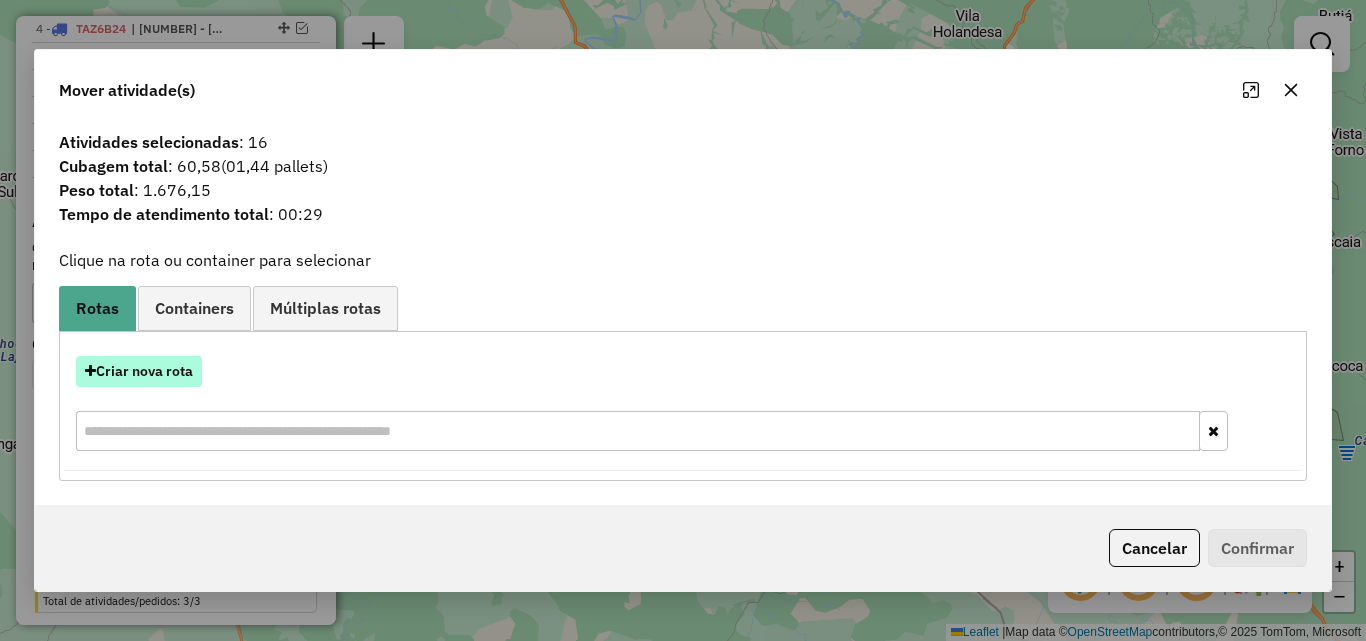 click on "Criar nova rota" at bounding box center (139, 371) 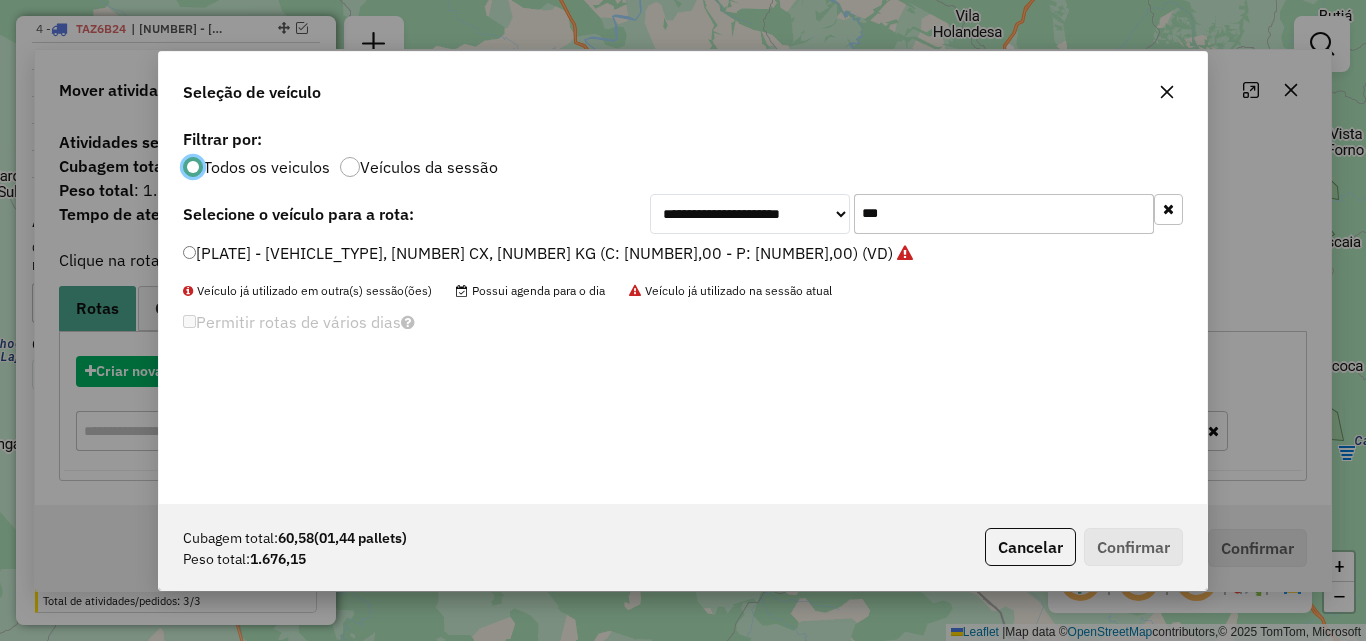 scroll, scrollTop: 11, scrollLeft: 6, axis: both 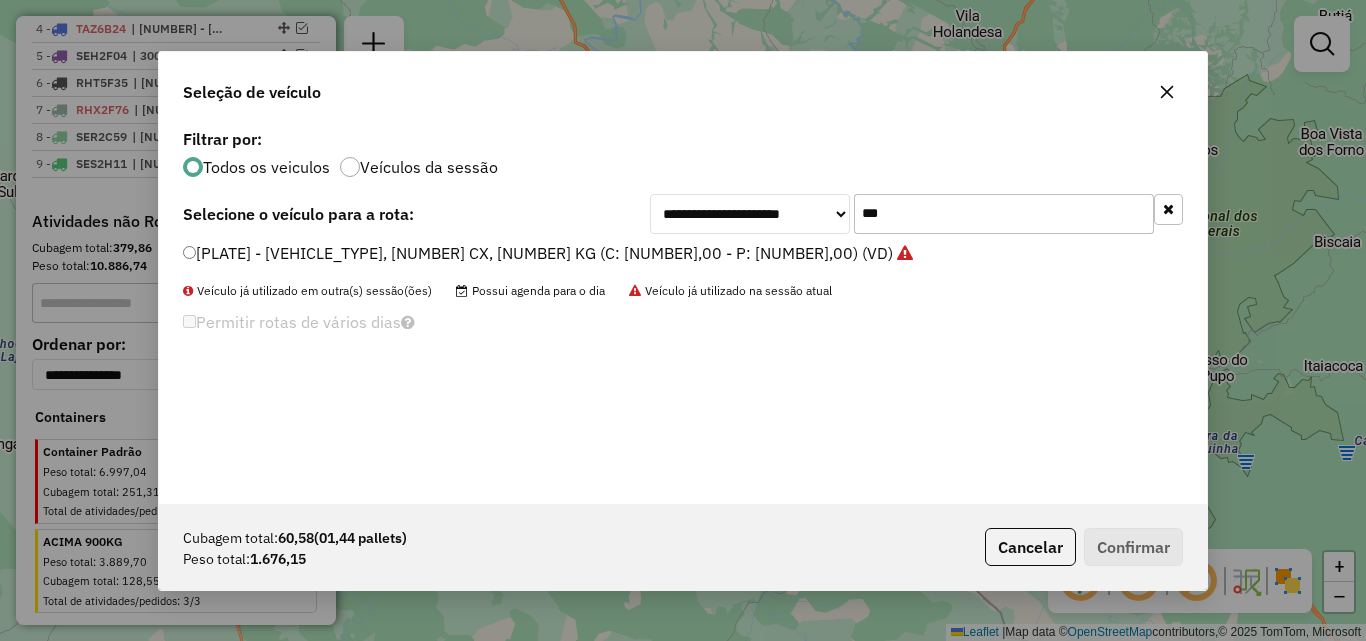 drag, startPoint x: 896, startPoint y: 216, endPoint x: 635, endPoint y: 241, distance: 262.19458 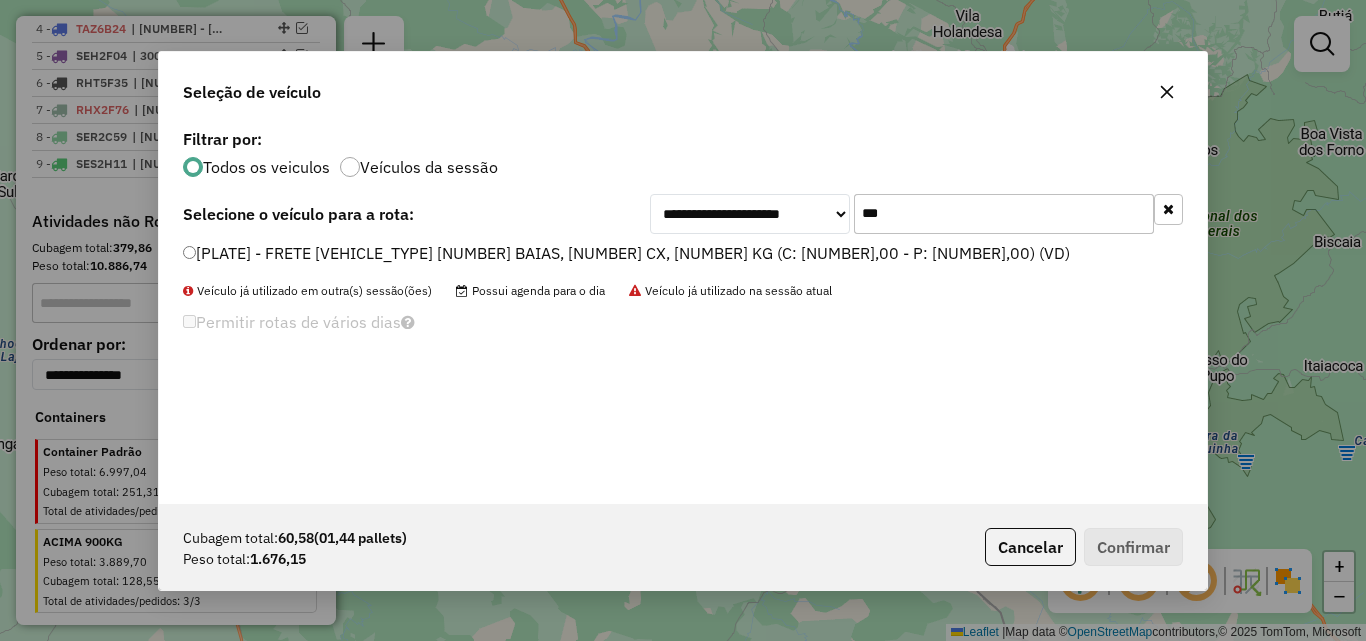 type on "***" 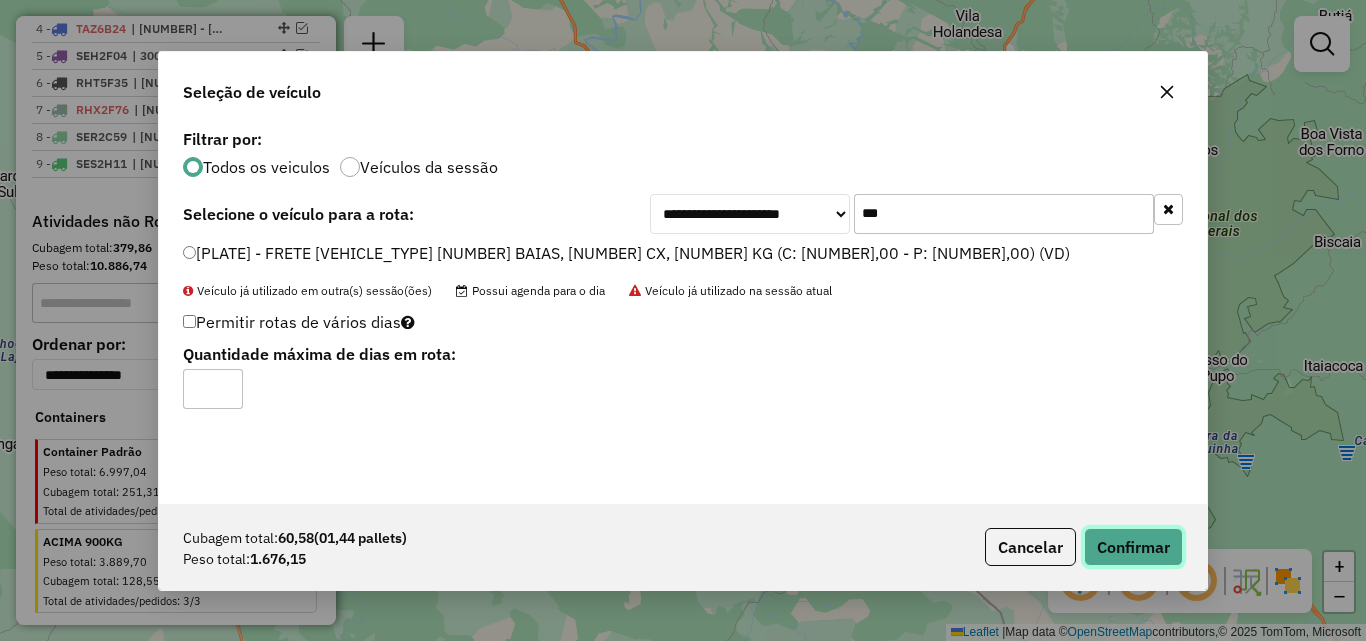 click on "Confirmar" 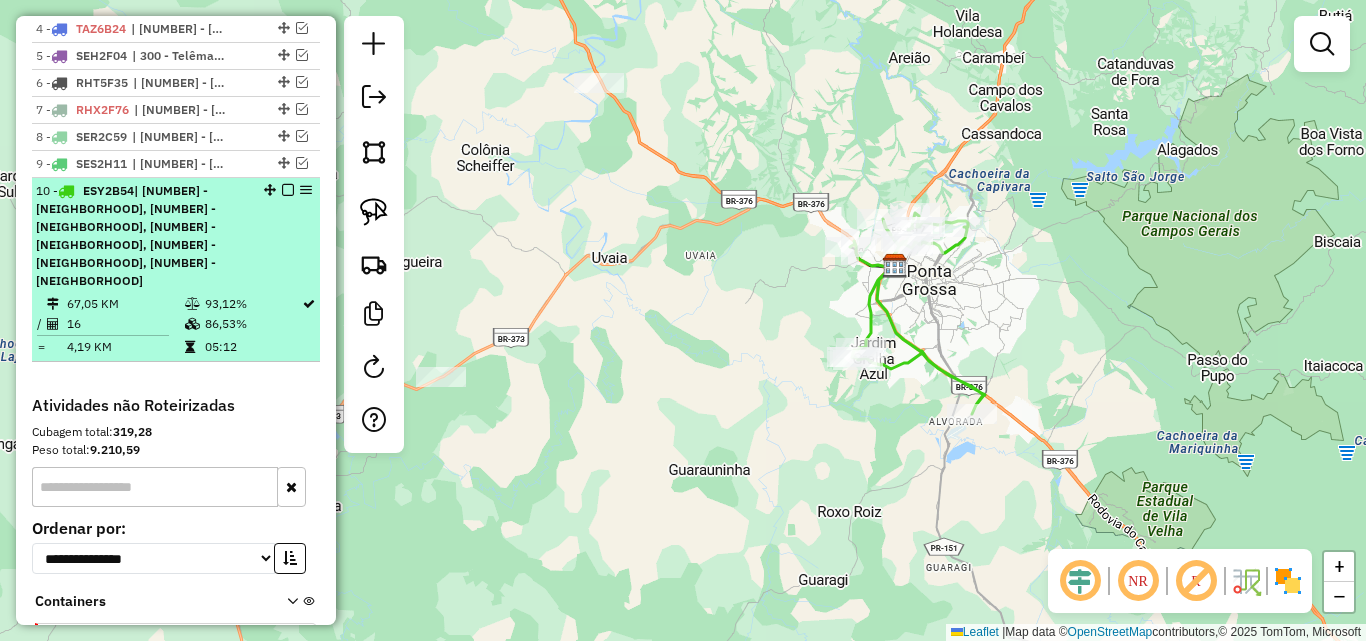 click at bounding box center [288, 190] 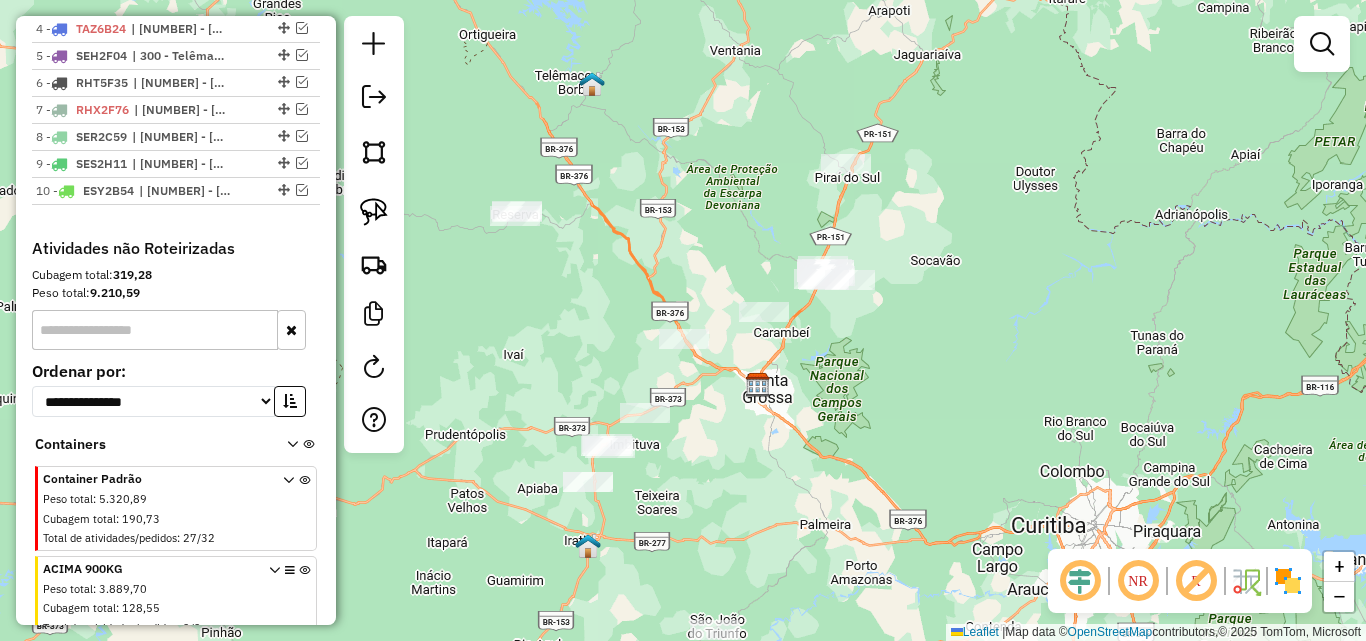drag, startPoint x: 773, startPoint y: 438, endPoint x: 797, endPoint y: 423, distance: 28.301943 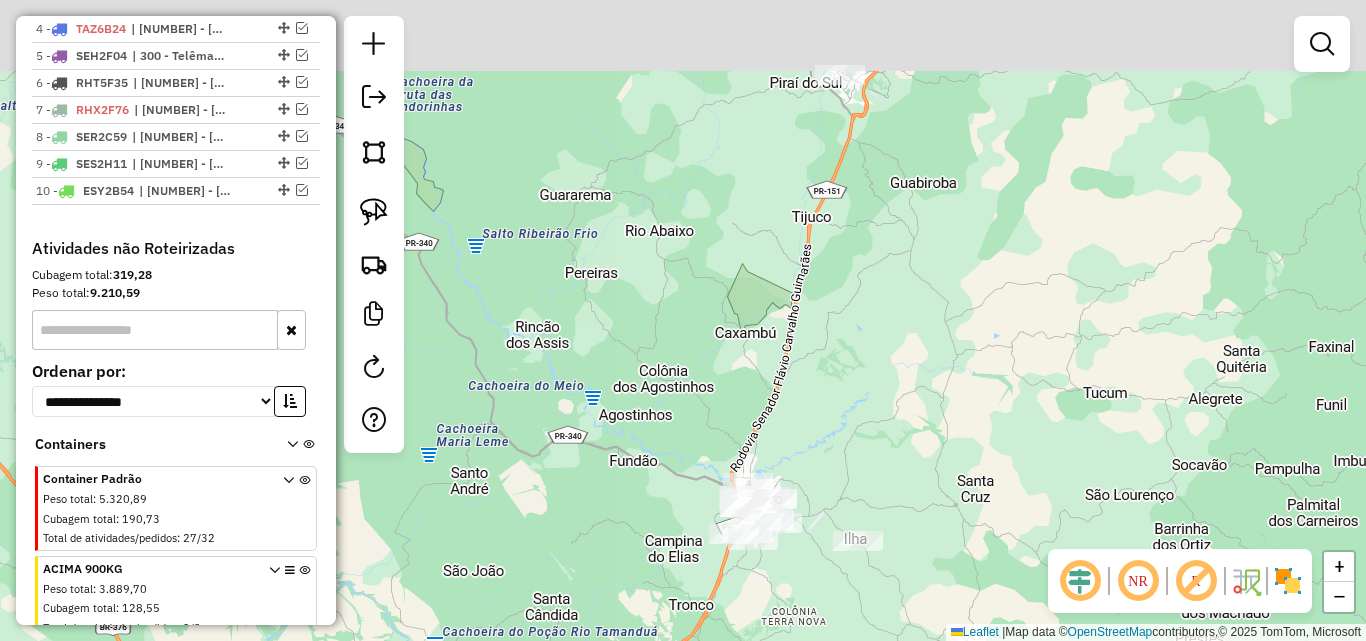 drag, startPoint x: 770, startPoint y: 286, endPoint x: 795, endPoint y: 621, distance: 335.93155 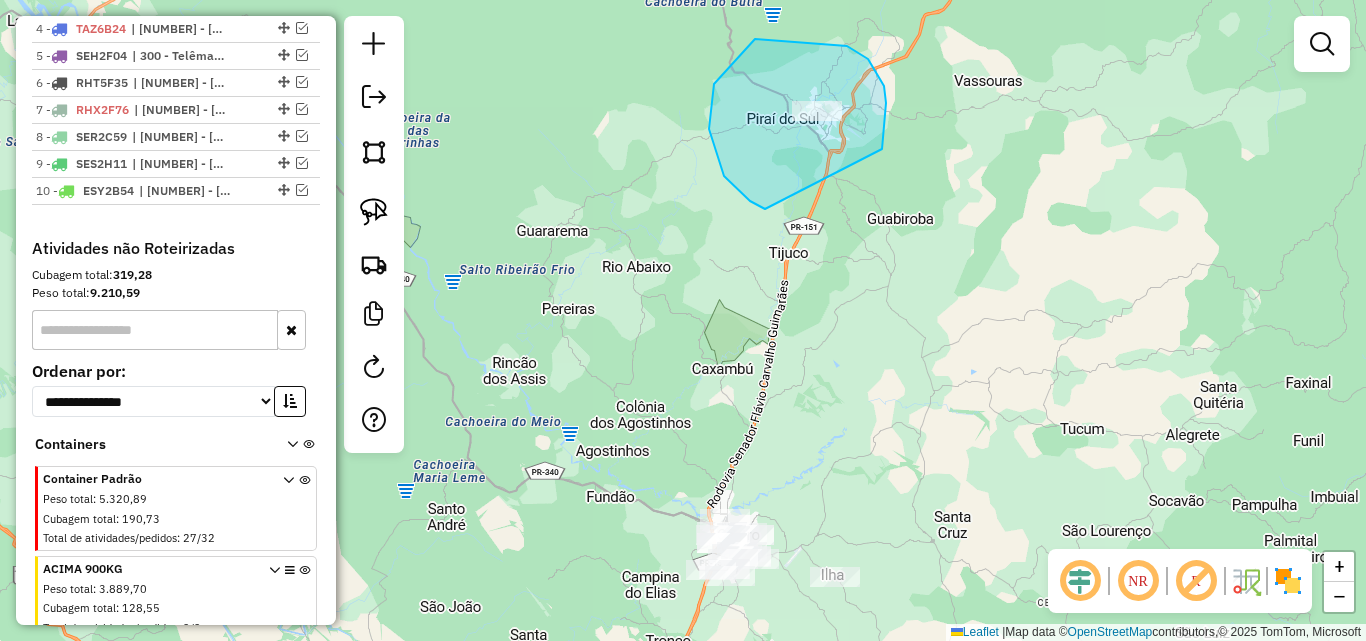 drag, startPoint x: 884, startPoint y: 132, endPoint x: 834, endPoint y: 198, distance: 82.800964 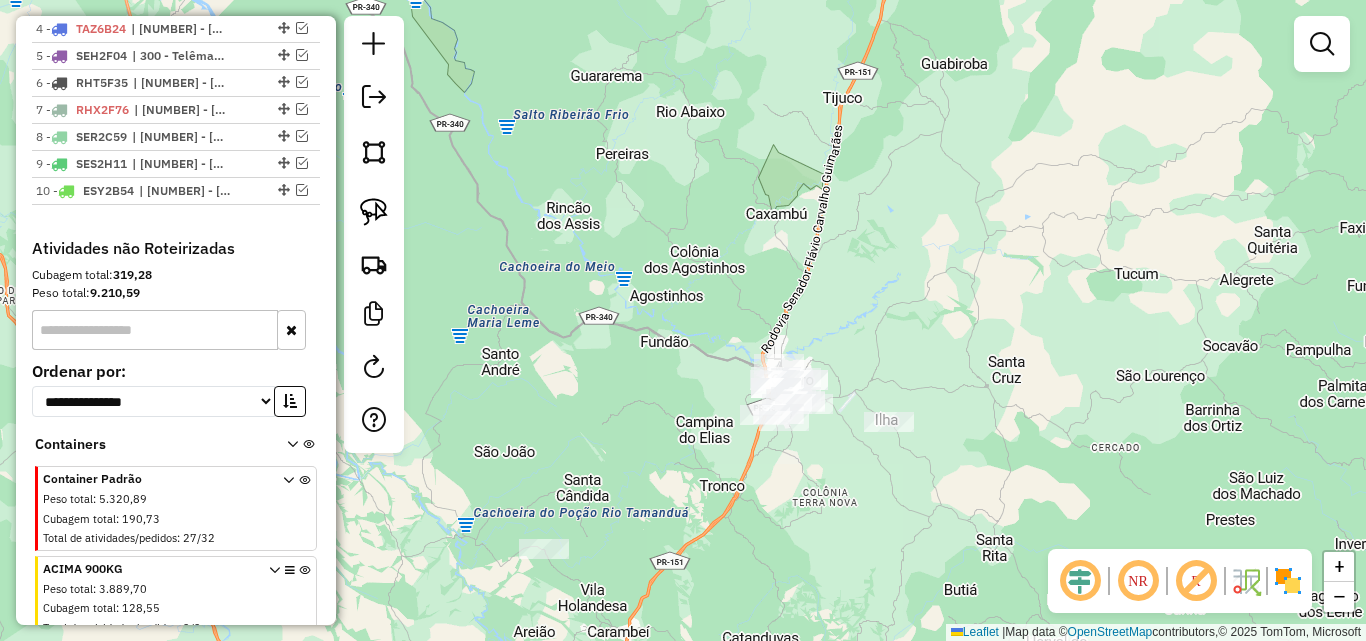 drag, startPoint x: 866, startPoint y: 395, endPoint x: 921, endPoint y: 231, distance: 172.97688 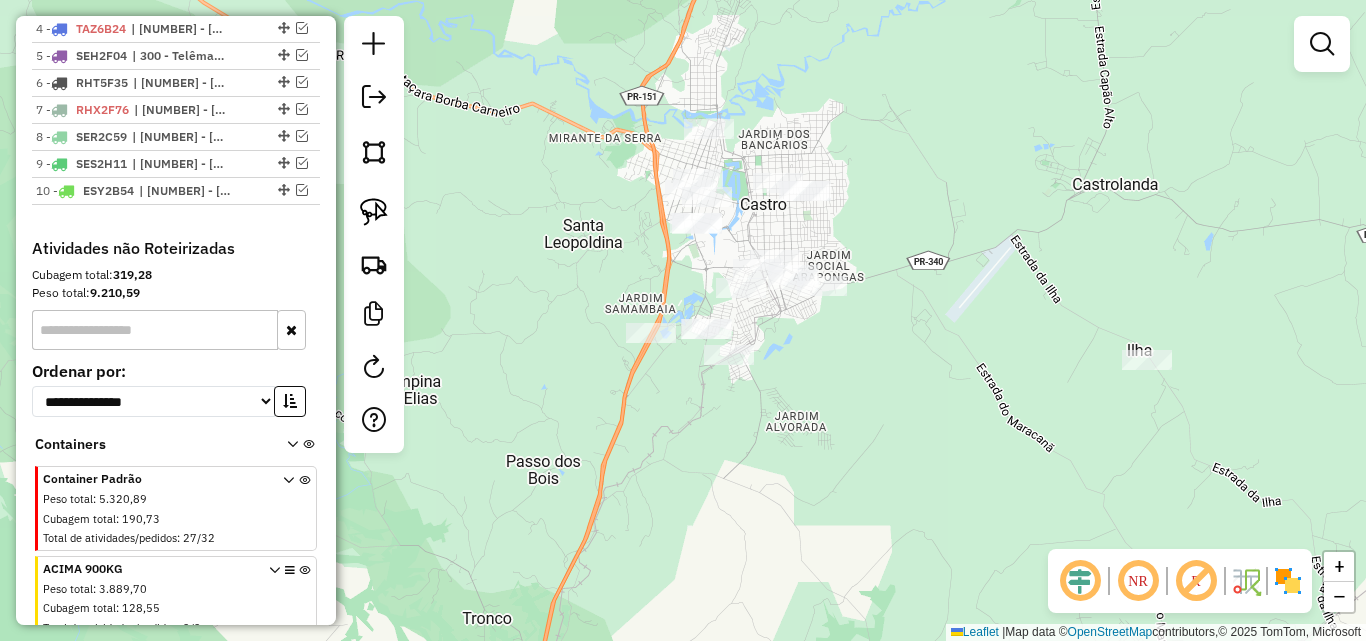 drag, startPoint x: 876, startPoint y: 336, endPoint x: 918, endPoint y: 306, distance: 51.613953 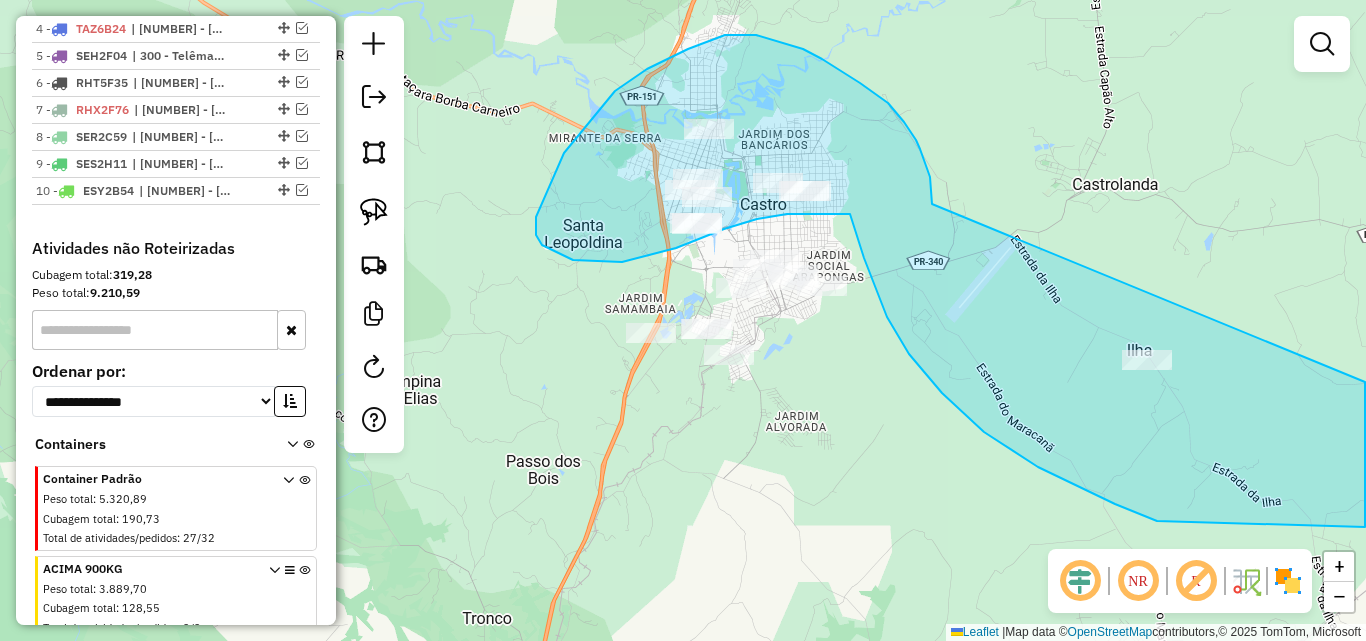 drag, startPoint x: 932, startPoint y: 194, endPoint x: 1365, endPoint y: 382, distance: 472.0519 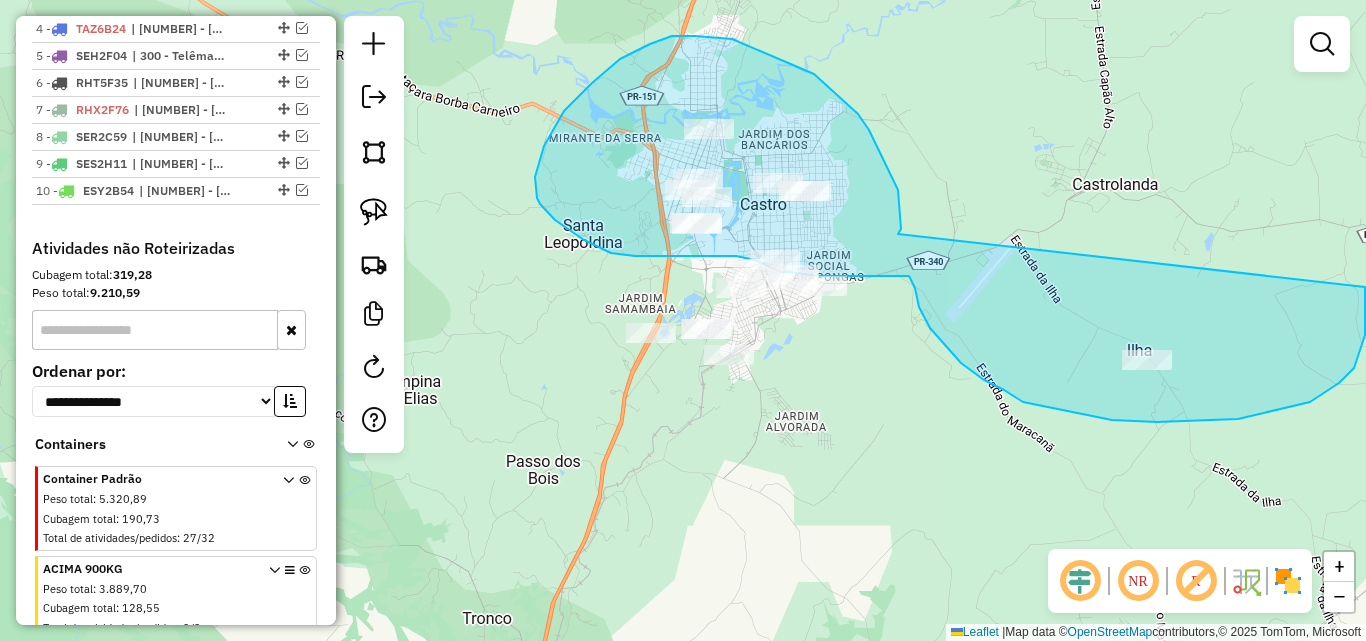 drag, startPoint x: 901, startPoint y: 217, endPoint x: 1365, endPoint y: 287, distance: 469.25046 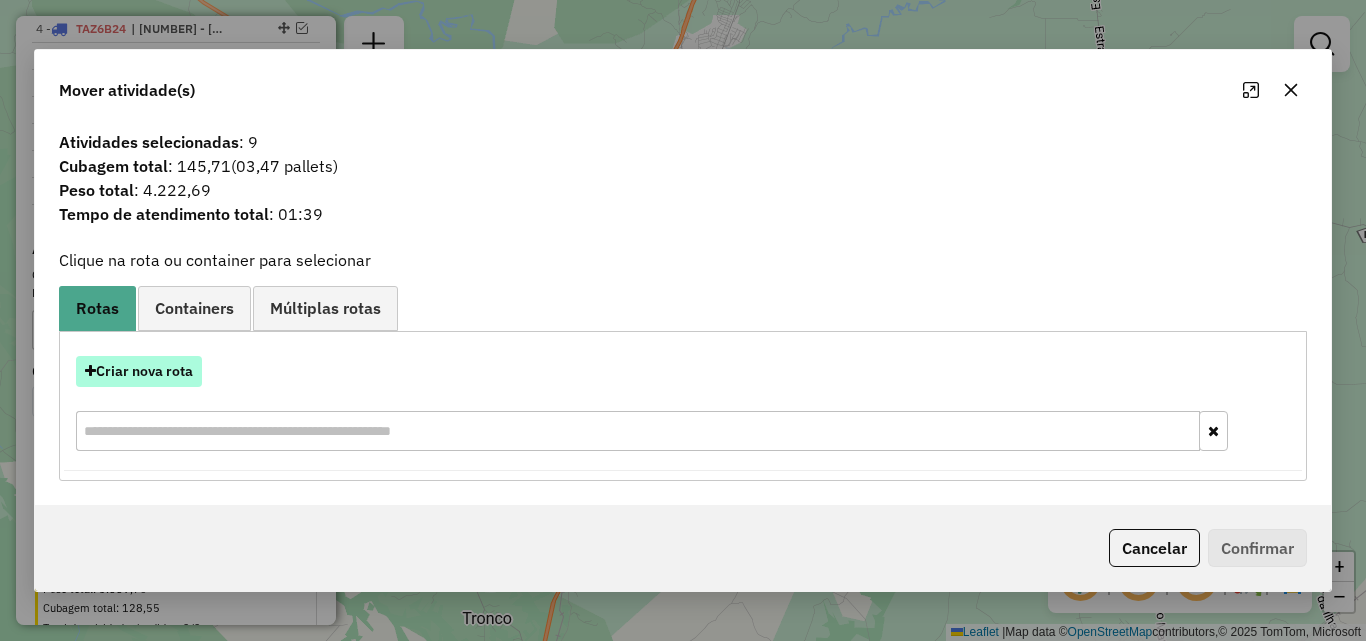 click on "Criar nova rota" at bounding box center [139, 371] 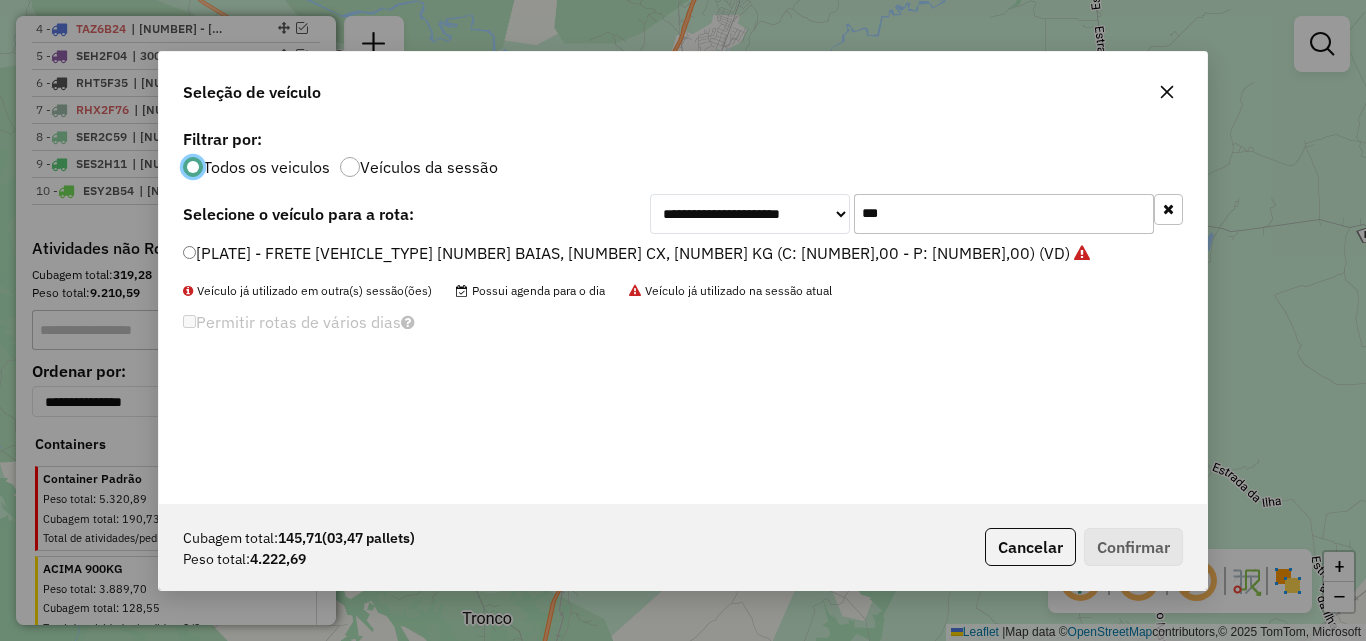 scroll, scrollTop: 11, scrollLeft: 6, axis: both 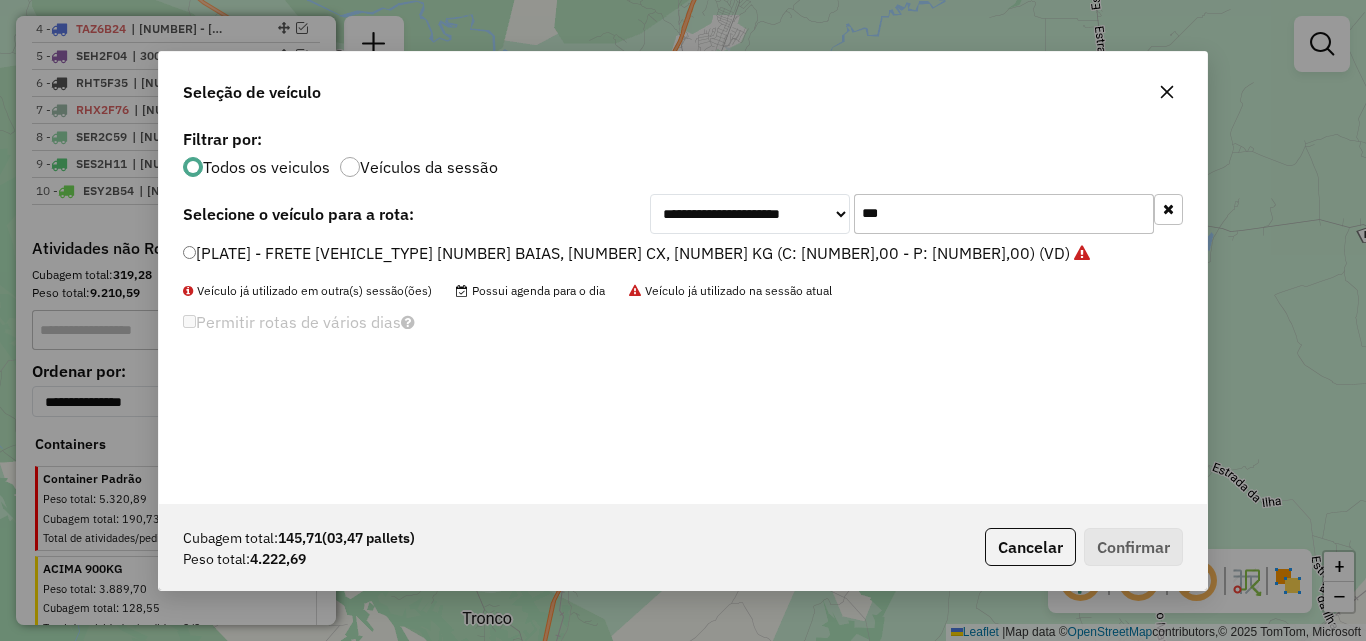 drag, startPoint x: 926, startPoint y: 210, endPoint x: 642, endPoint y: 240, distance: 285.5801 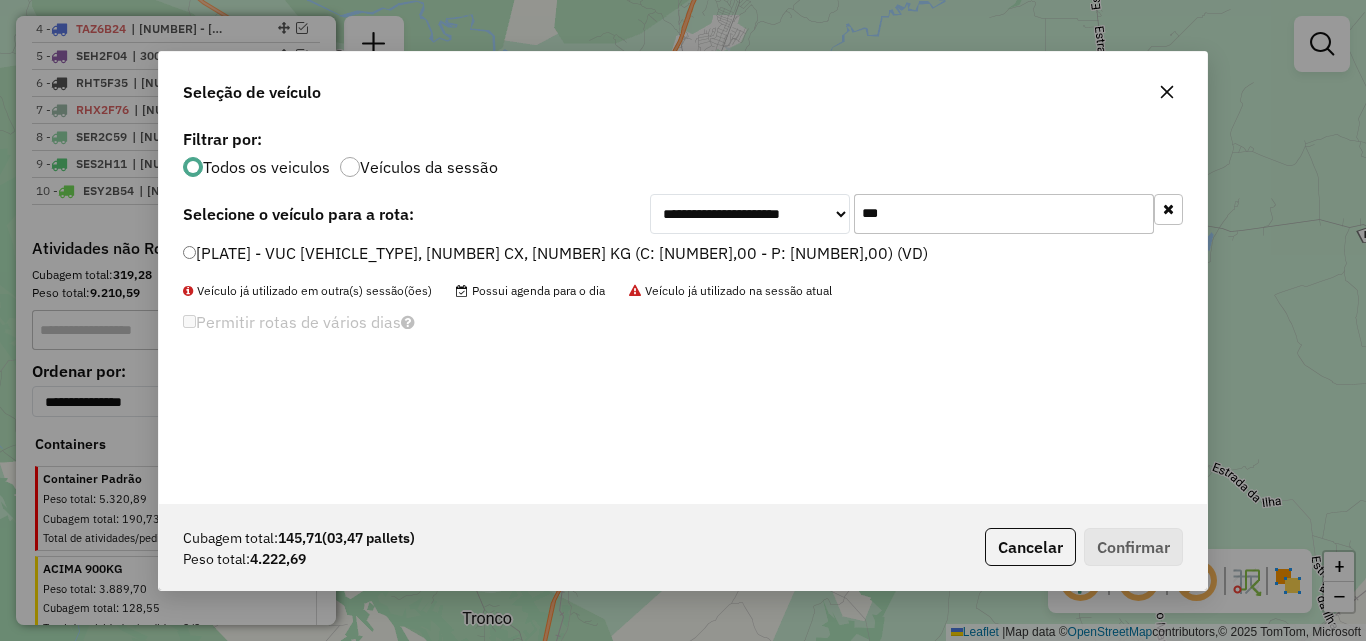 type on "***" 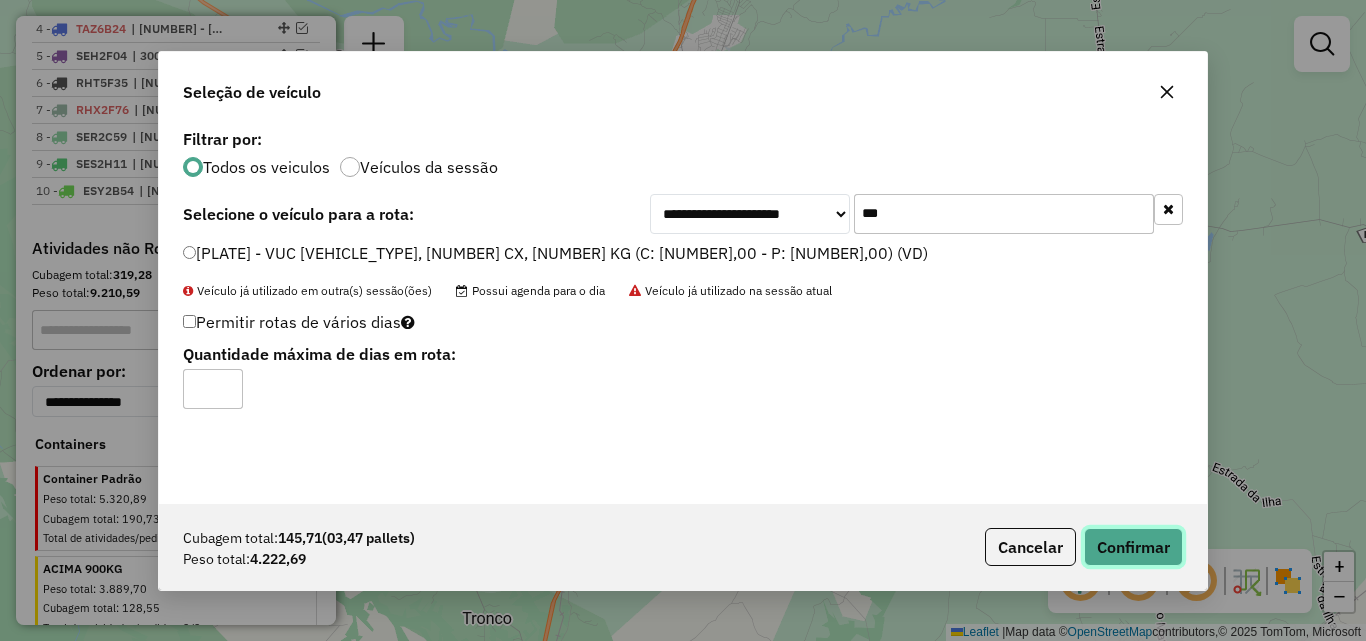 click on "Confirmar" 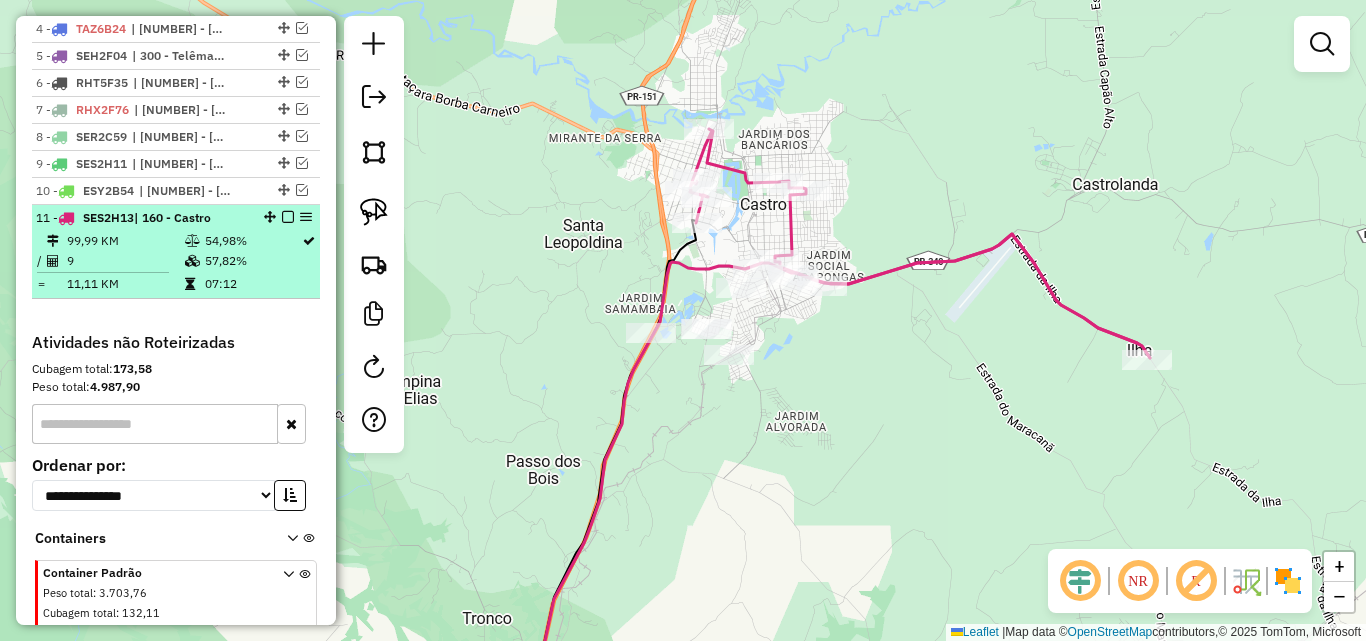 click at bounding box center [288, 217] 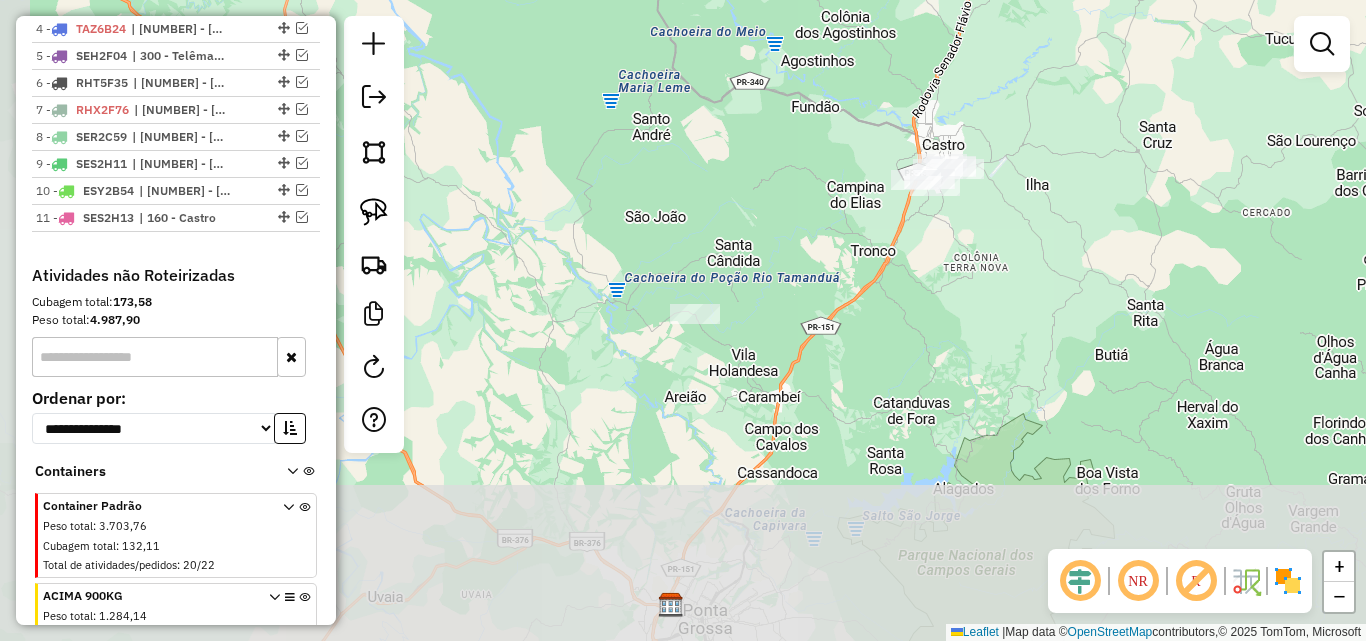 drag, startPoint x: 875, startPoint y: 453, endPoint x: 998, endPoint y: 278, distance: 213.90184 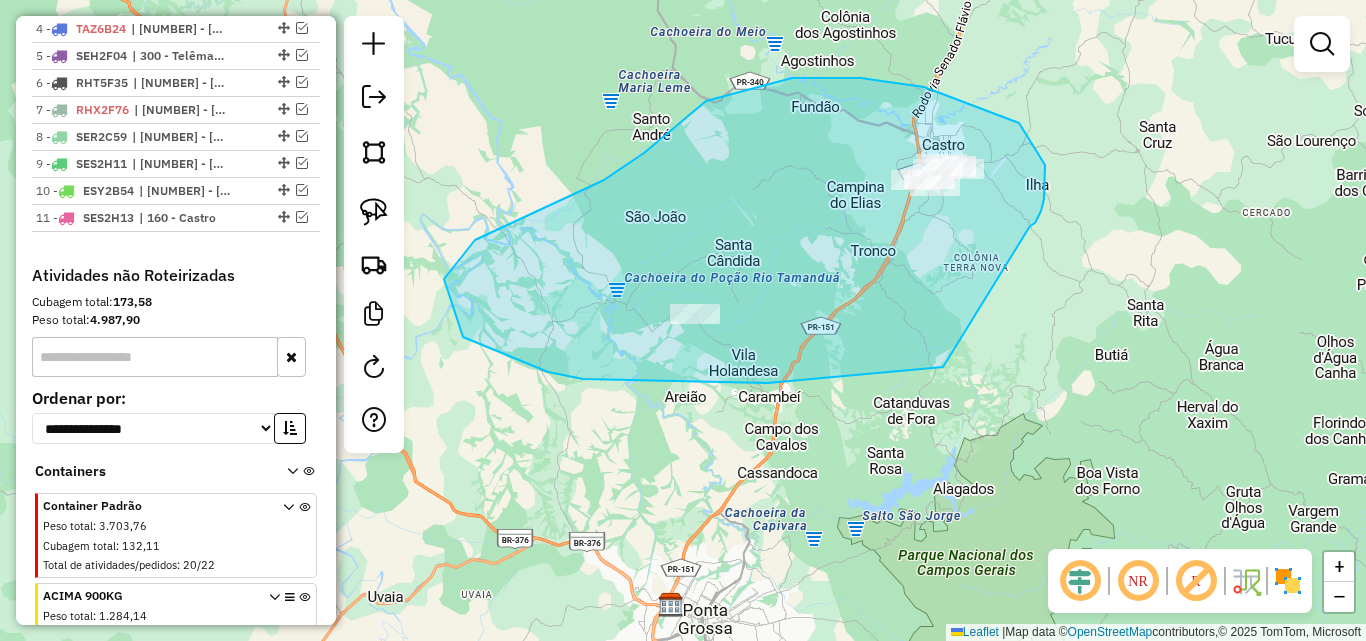 drag, startPoint x: 1030, startPoint y: 226, endPoint x: 1019, endPoint y: 335, distance: 109.55364 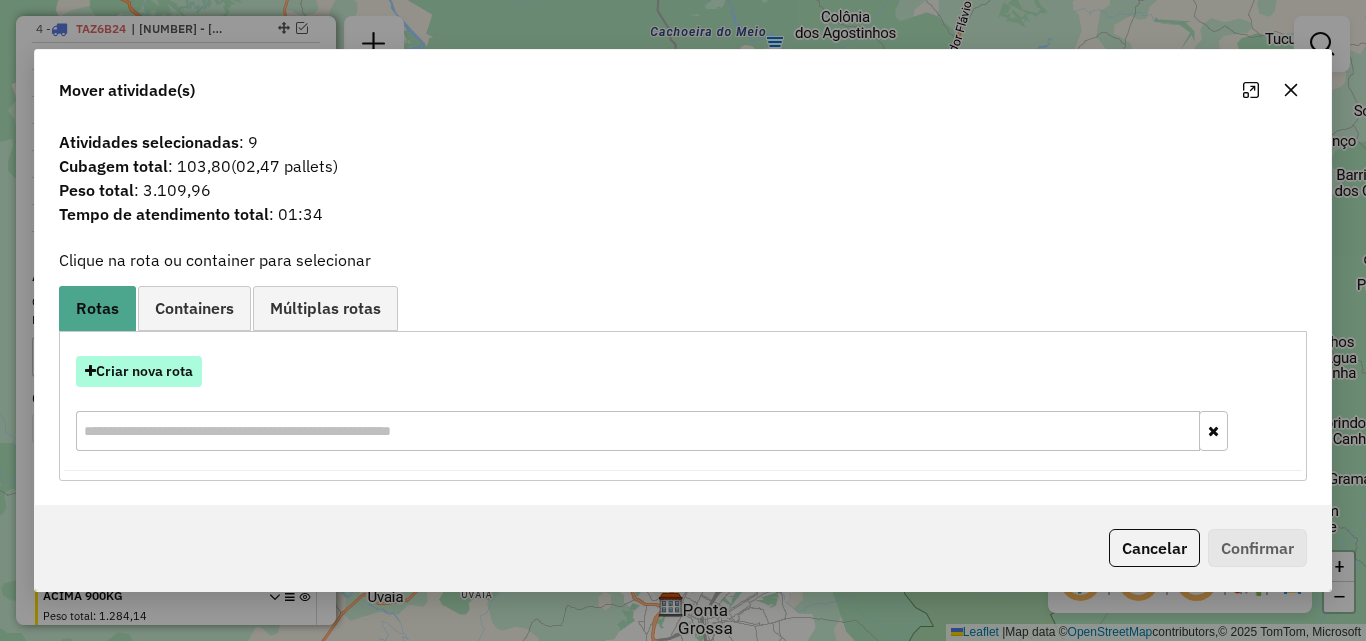 click on "Criar nova rota" at bounding box center (139, 371) 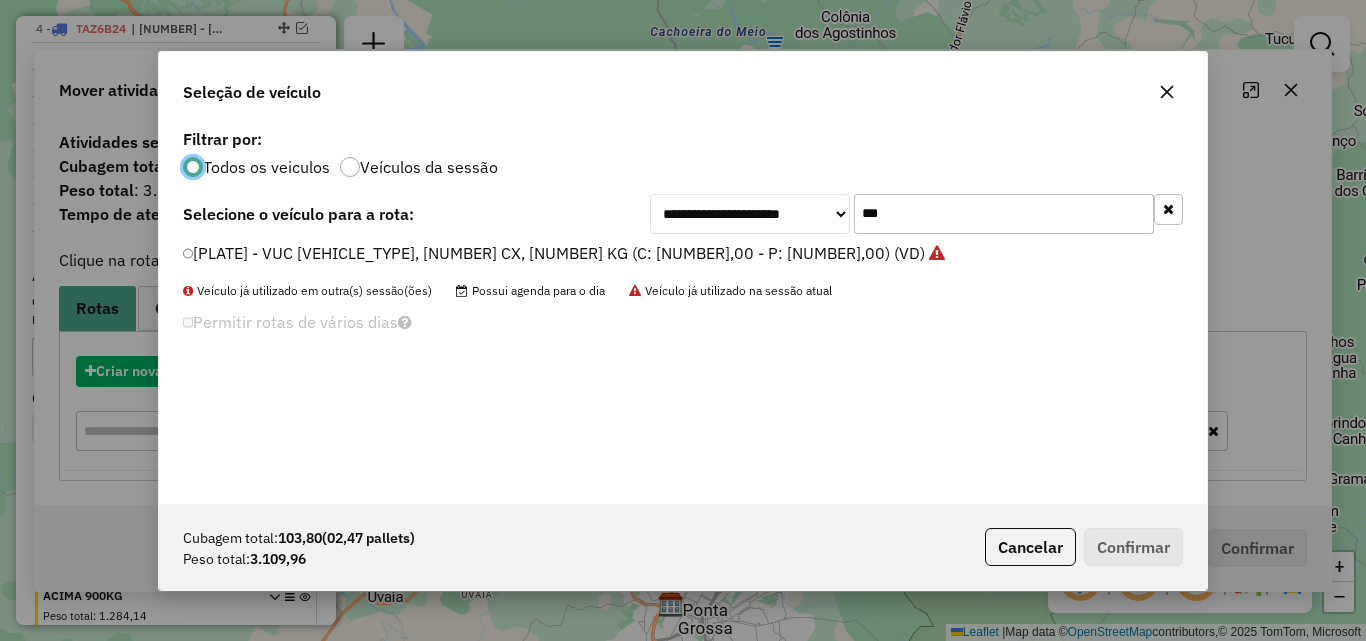 scroll, scrollTop: 11, scrollLeft: 6, axis: both 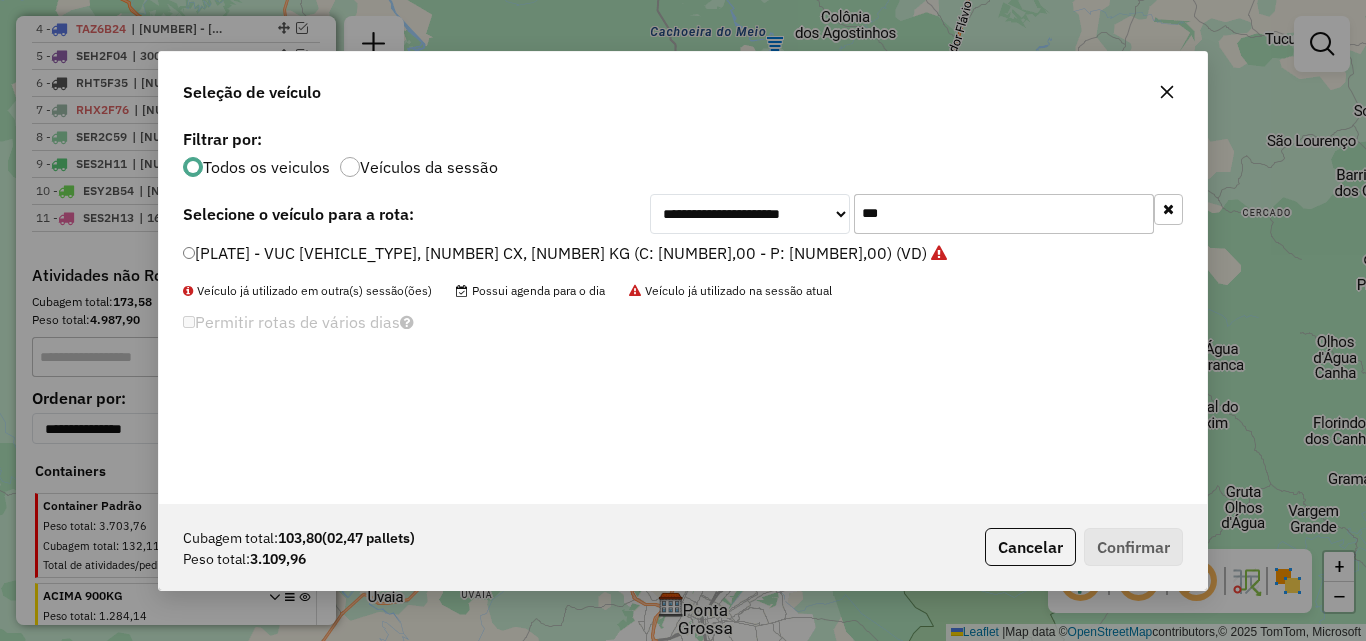 drag, startPoint x: 950, startPoint y: 212, endPoint x: 530, endPoint y: 249, distance: 421.62662 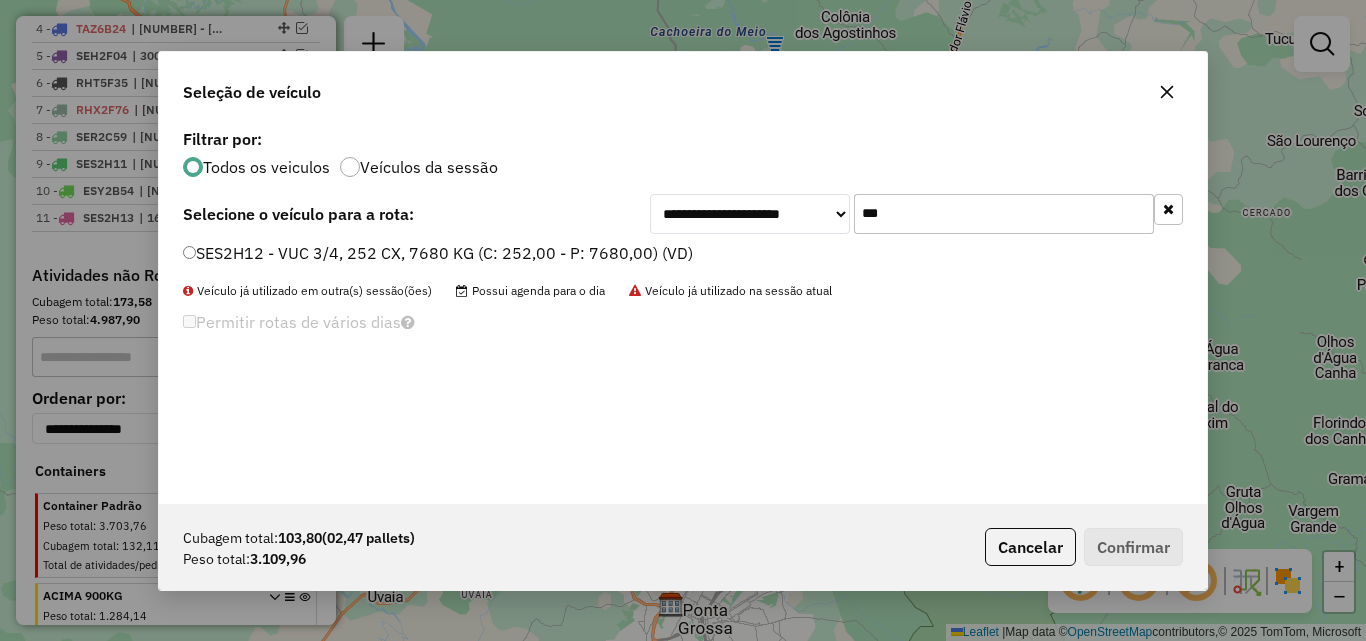 type on "***" 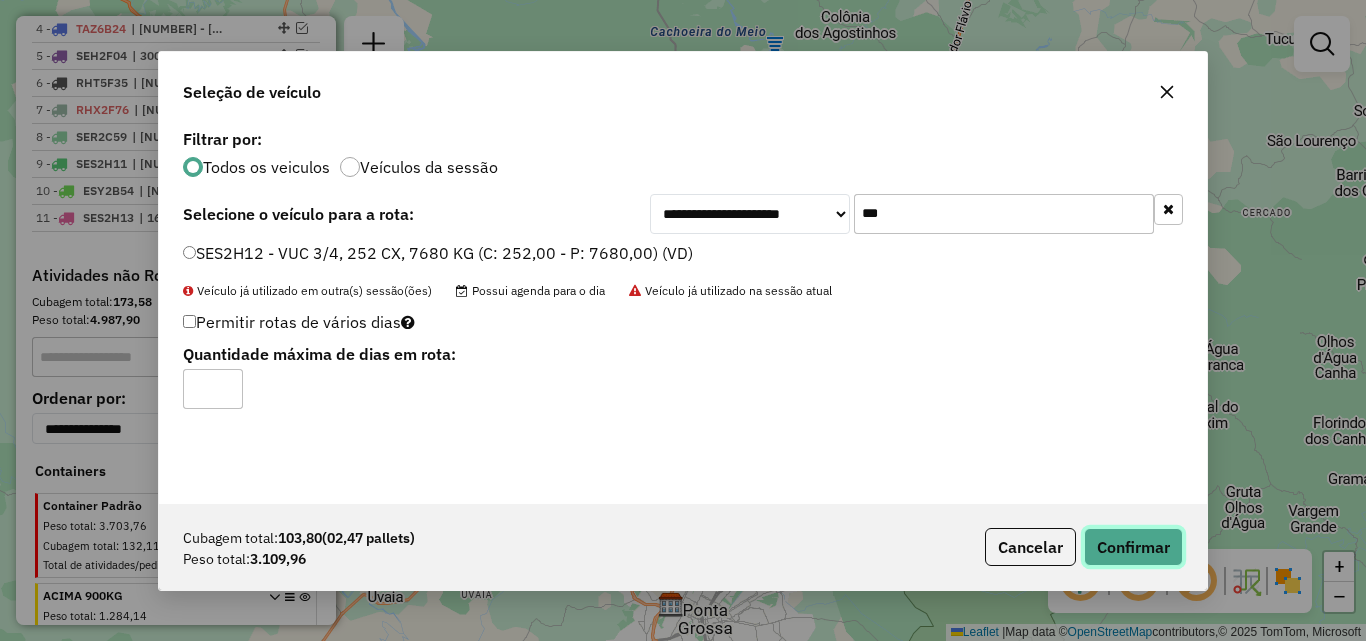 click on "Confirmar" 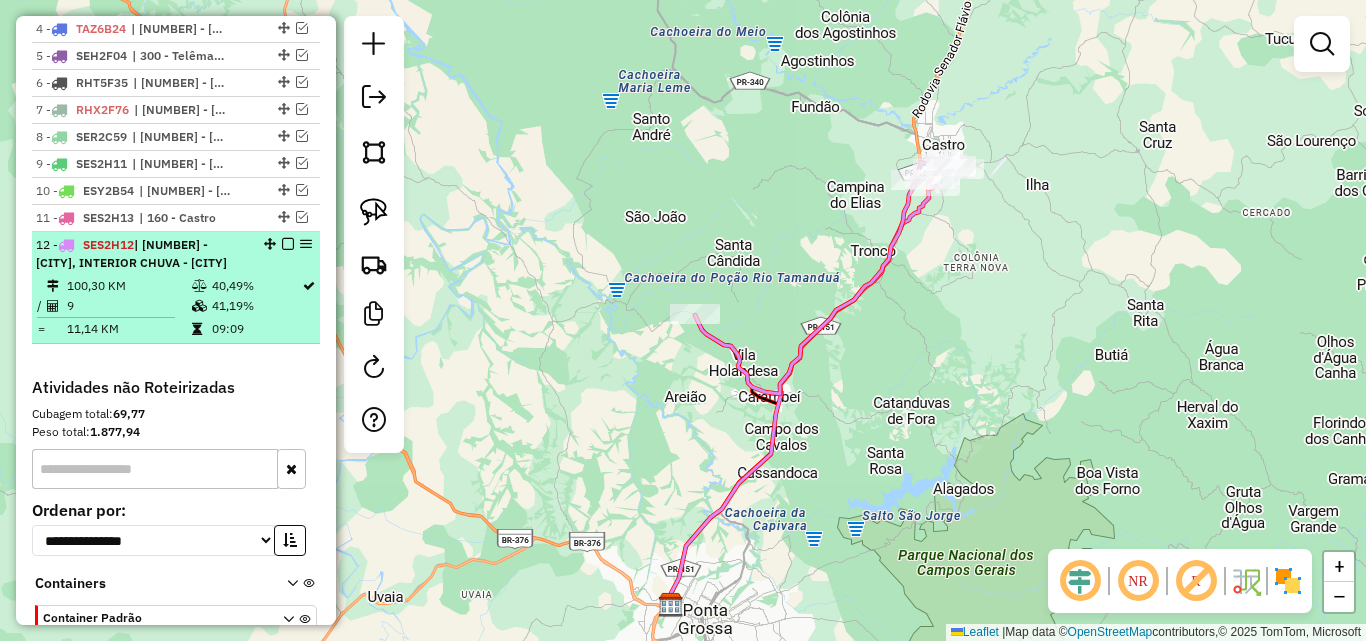 click at bounding box center [288, 244] 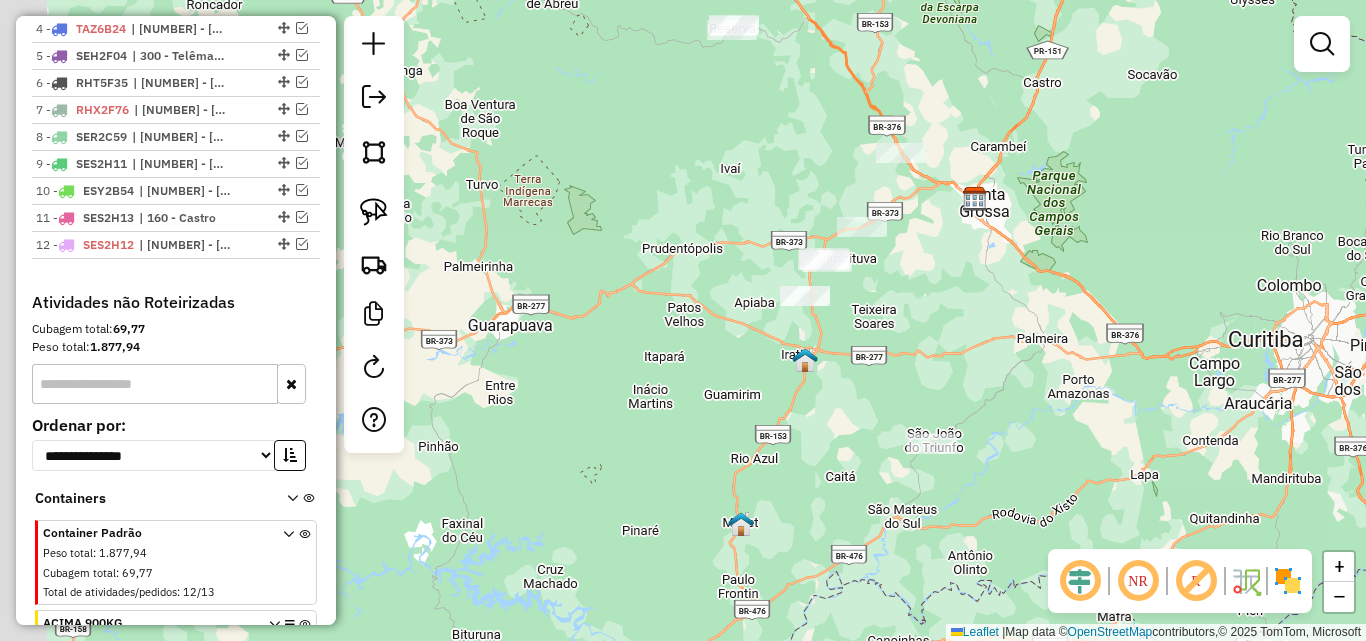 drag, startPoint x: 901, startPoint y: 404, endPoint x: 1054, endPoint y: 267, distance: 205.37283 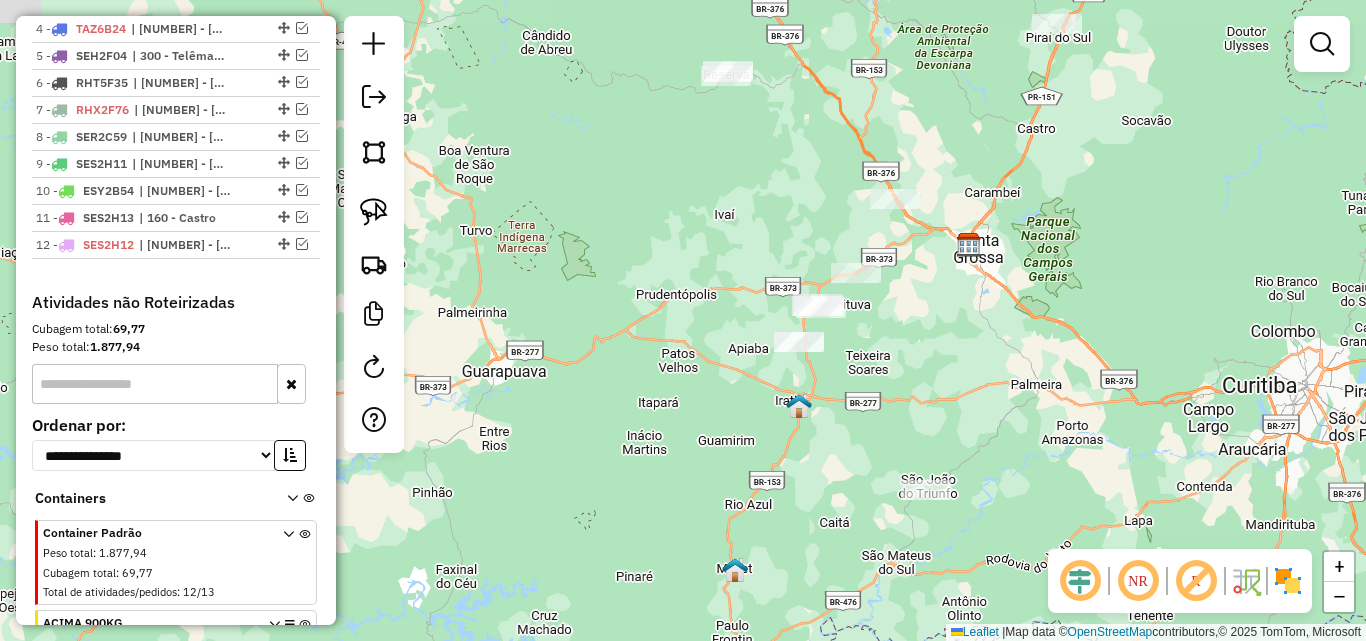 drag, startPoint x: 814, startPoint y: 150, endPoint x: 808, endPoint y: 197, distance: 47.38143 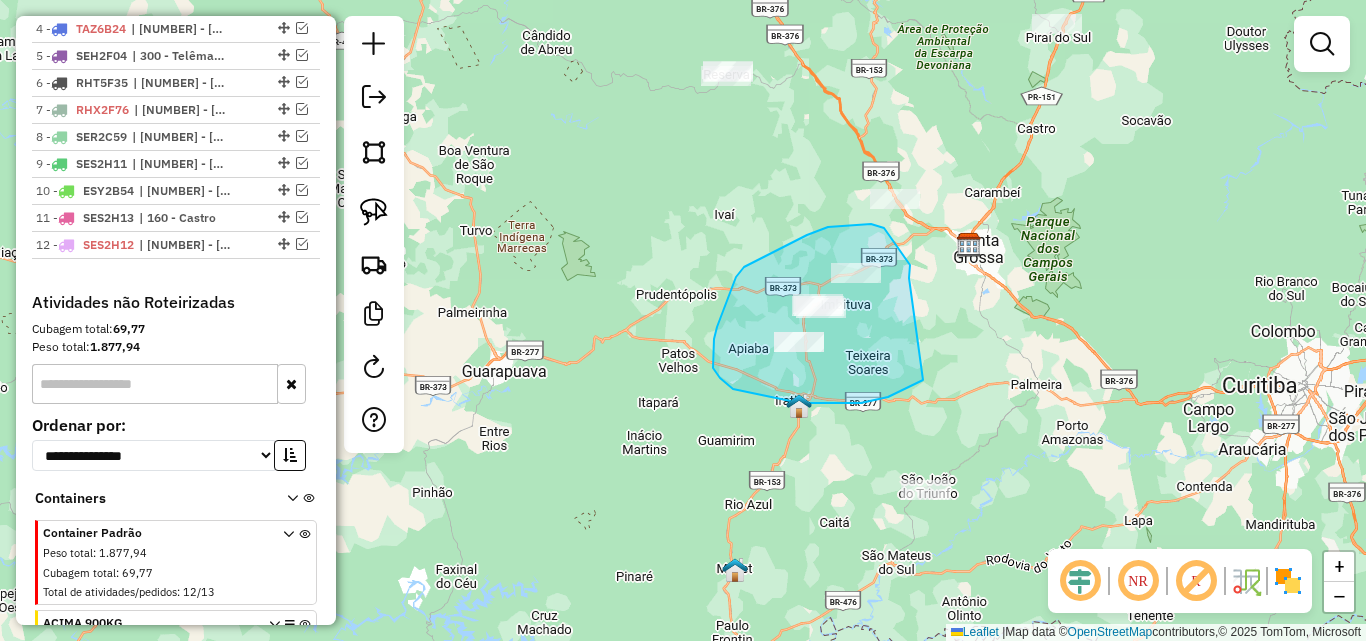 drag, startPoint x: 909, startPoint y: 278, endPoint x: 938, endPoint y: 360, distance: 86.977005 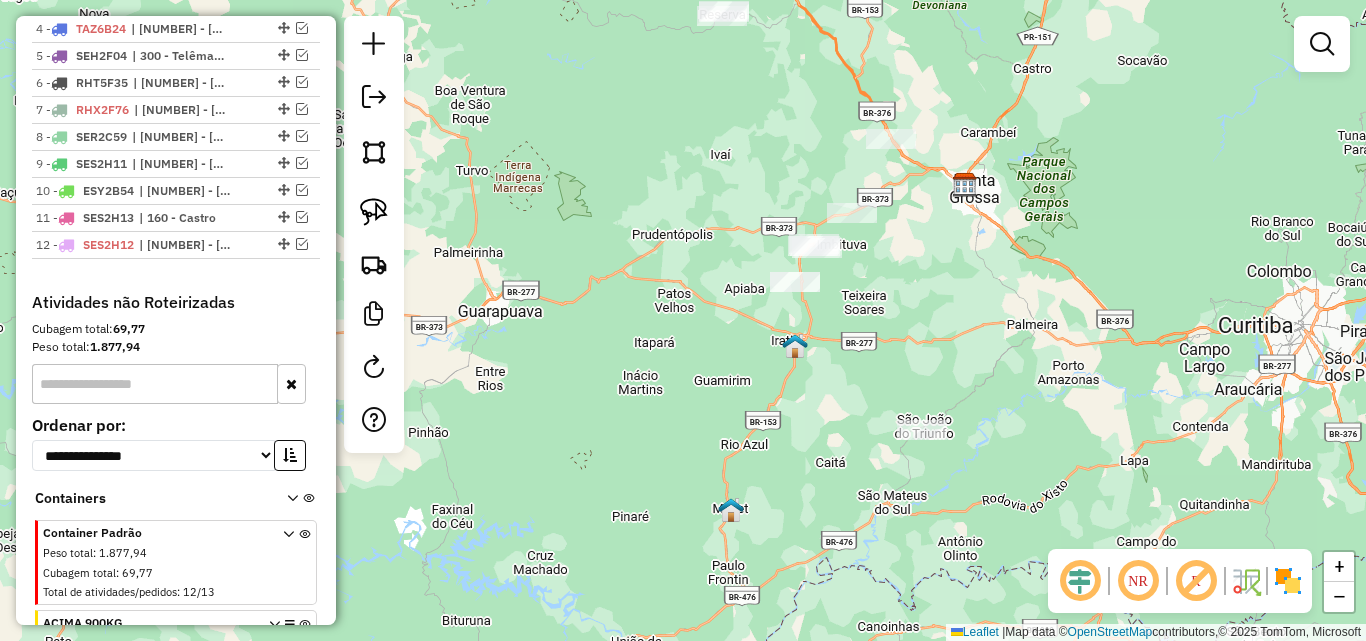 click on "Janela de atendimento Grade de atendimento Capacidade Transportadoras Veículos Cliente Pedidos  Rotas Selecione os dias de semana para filtrar as janelas de atendimento  Seg   Ter   Qua   Qui   Sex   Sáb   Dom  Informe o período da janela de atendimento: De: Até:  Filtrar exatamente a janela do cliente  Considerar janela de atendimento padrão  Selecione os dias de semana para filtrar as grades de atendimento  Seg   Ter   Qua   Qui   Sex   Sáb   Dom   Considerar clientes sem dia de atendimento cadastrado  Clientes fora do dia de atendimento selecionado Filtrar as atividades entre os valores definidos abaixo:  Peso mínimo:   Peso máximo:   Cubagem mínima:   Cubagem máxima:   De:   Até:  Filtrar as atividades entre o tempo de atendimento definido abaixo:  De:   Até:   Considerar capacidade total dos clientes não roteirizados Transportadora: Selecione um ou mais itens Tipo de veículo: Selecione um ou mais itens Veículo: Selecione um ou mais itens Motorista: Selecione um ou mais itens Nome: Rótulo:" 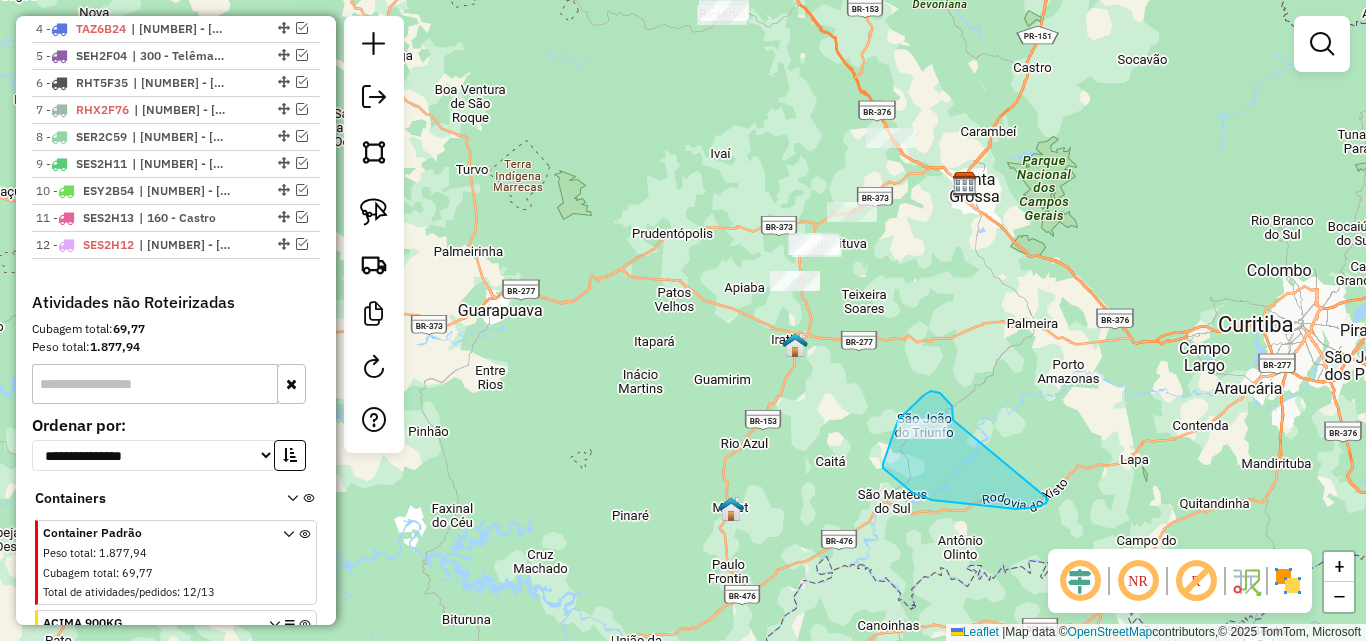 drag, startPoint x: 933, startPoint y: 391, endPoint x: 1046, endPoint y: 484, distance: 146.34889 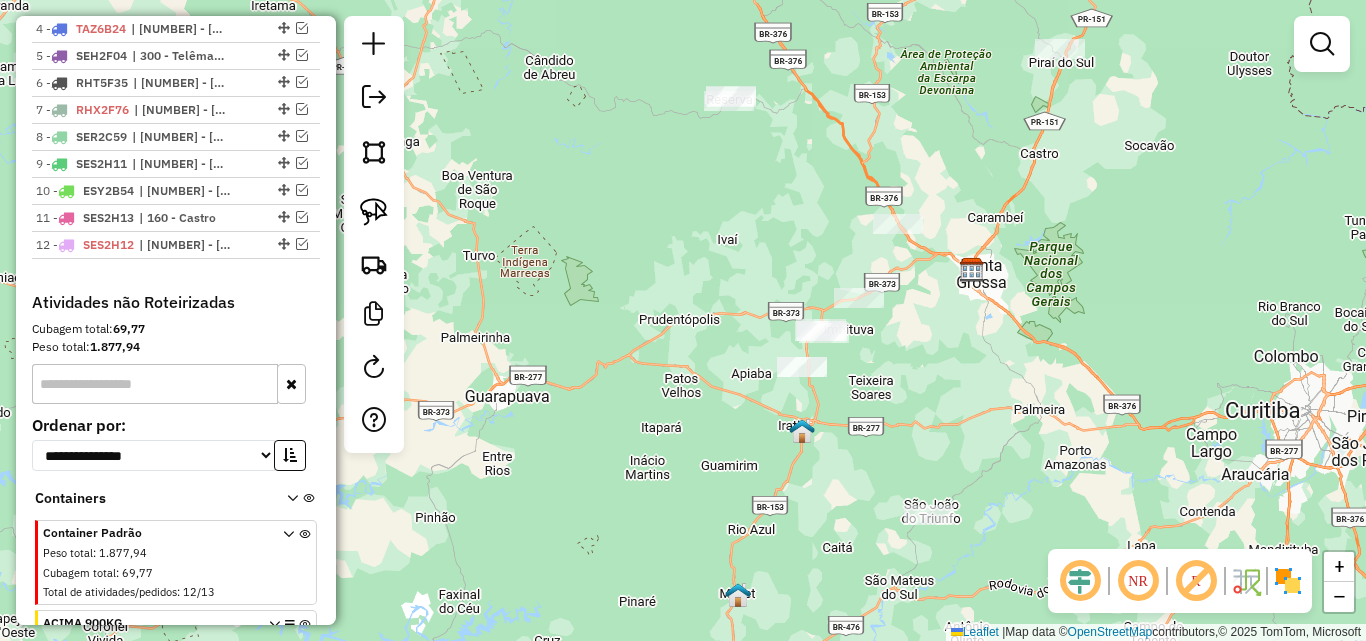 drag, startPoint x: 798, startPoint y: 113, endPoint x: 805, endPoint y: 201, distance: 88.27797 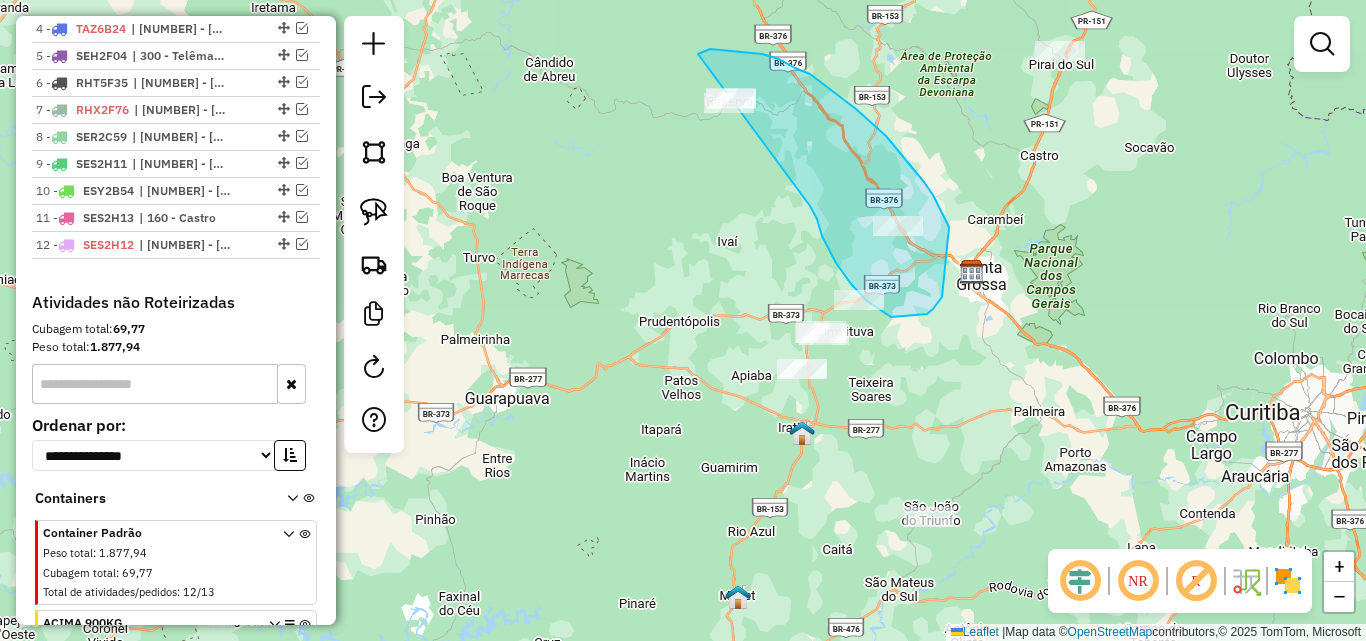 drag, startPoint x: 836, startPoint y: 263, endPoint x: 648, endPoint y: 93, distance: 253.464 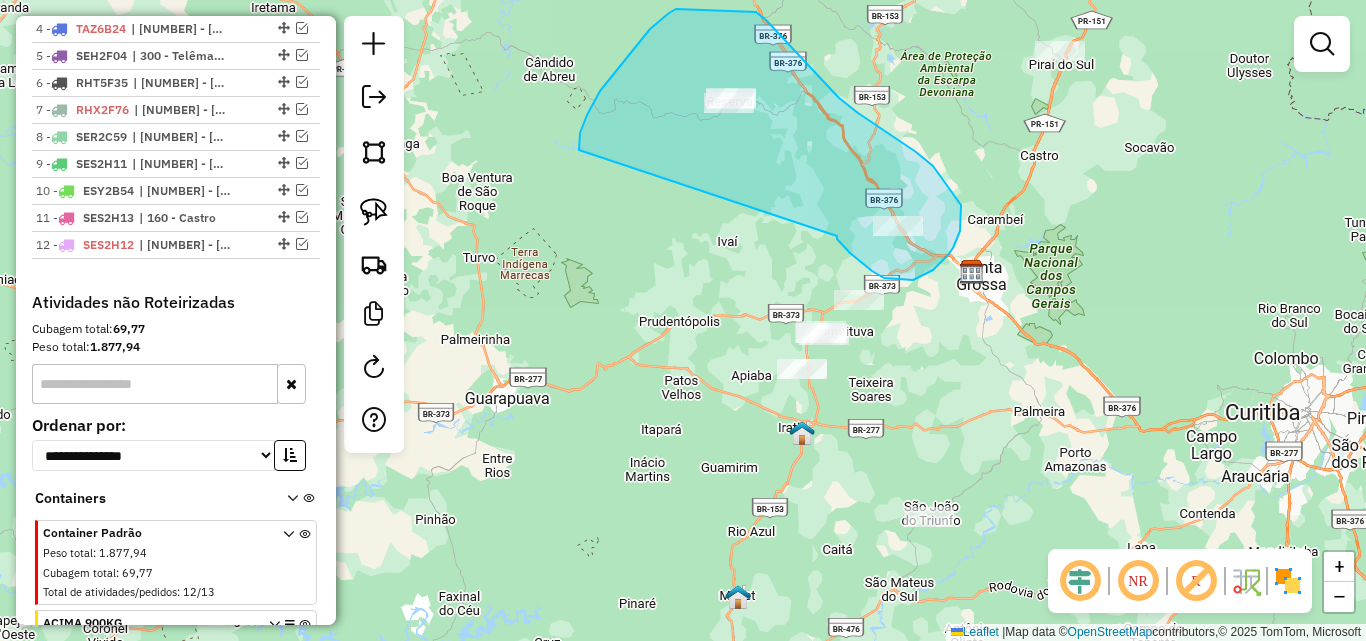 drag, startPoint x: 842, startPoint y: 245, endPoint x: 579, endPoint y: 152, distance: 278.95877 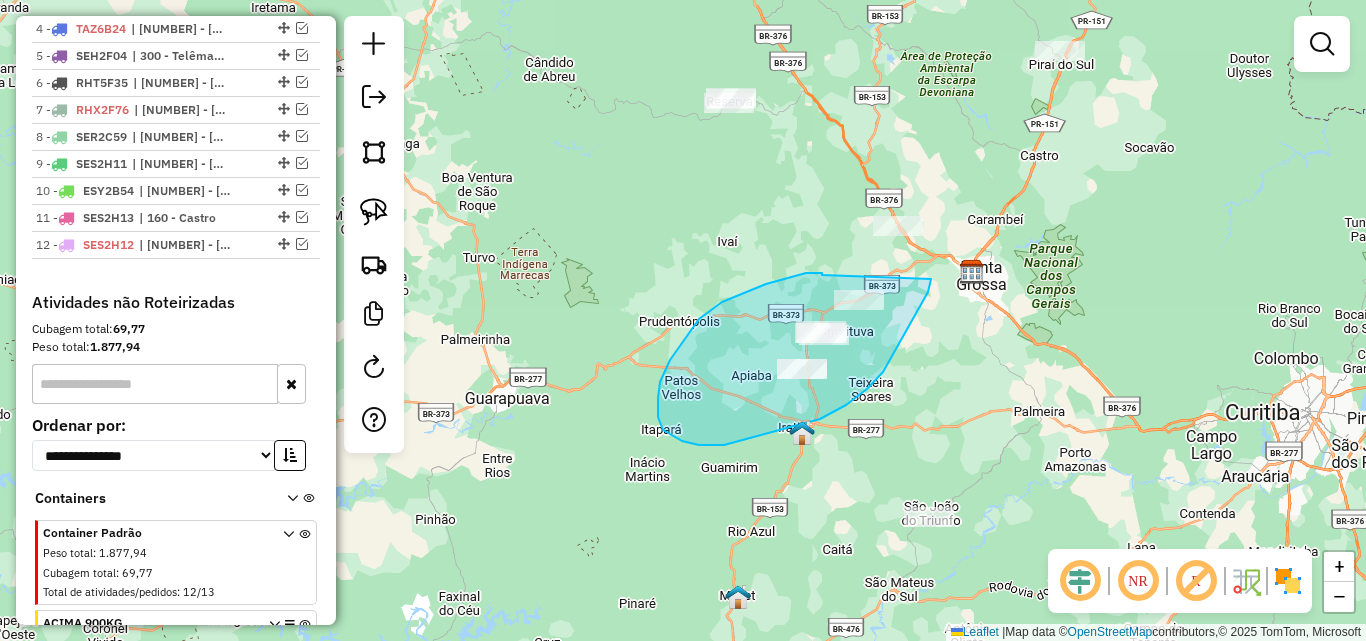 drag, startPoint x: 806, startPoint y: 273, endPoint x: 931, endPoint y: 279, distance: 125.14392 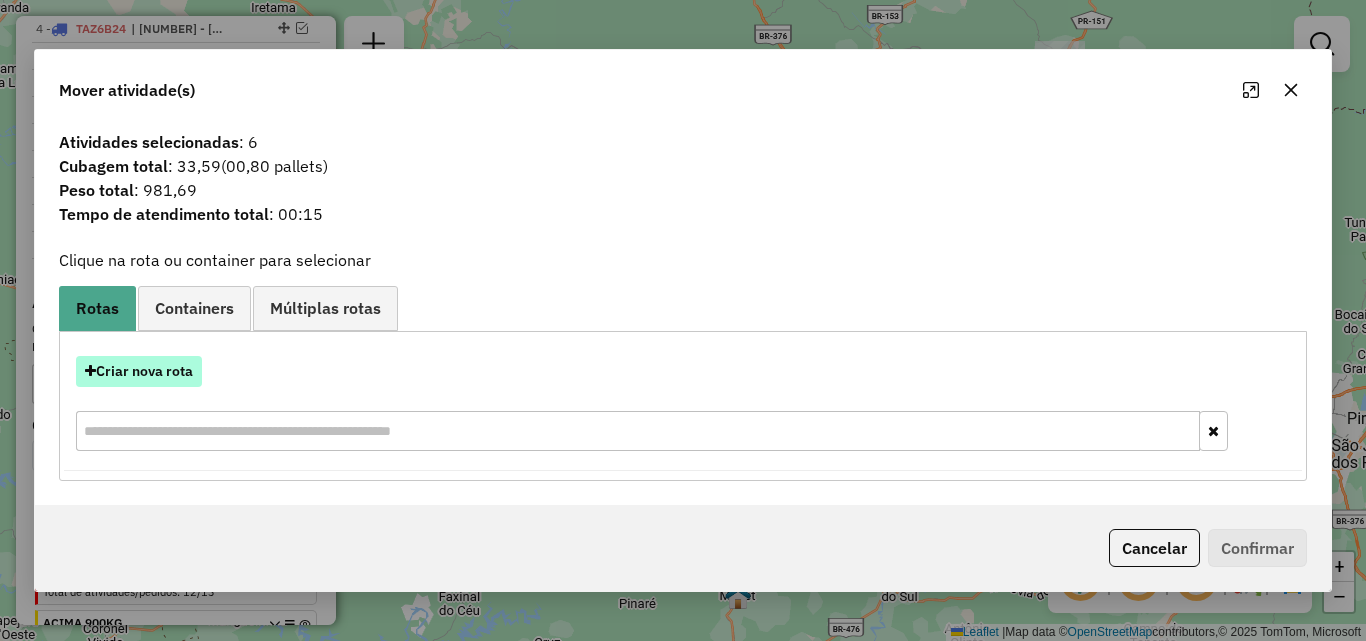 click on "Criar nova rota" at bounding box center [139, 371] 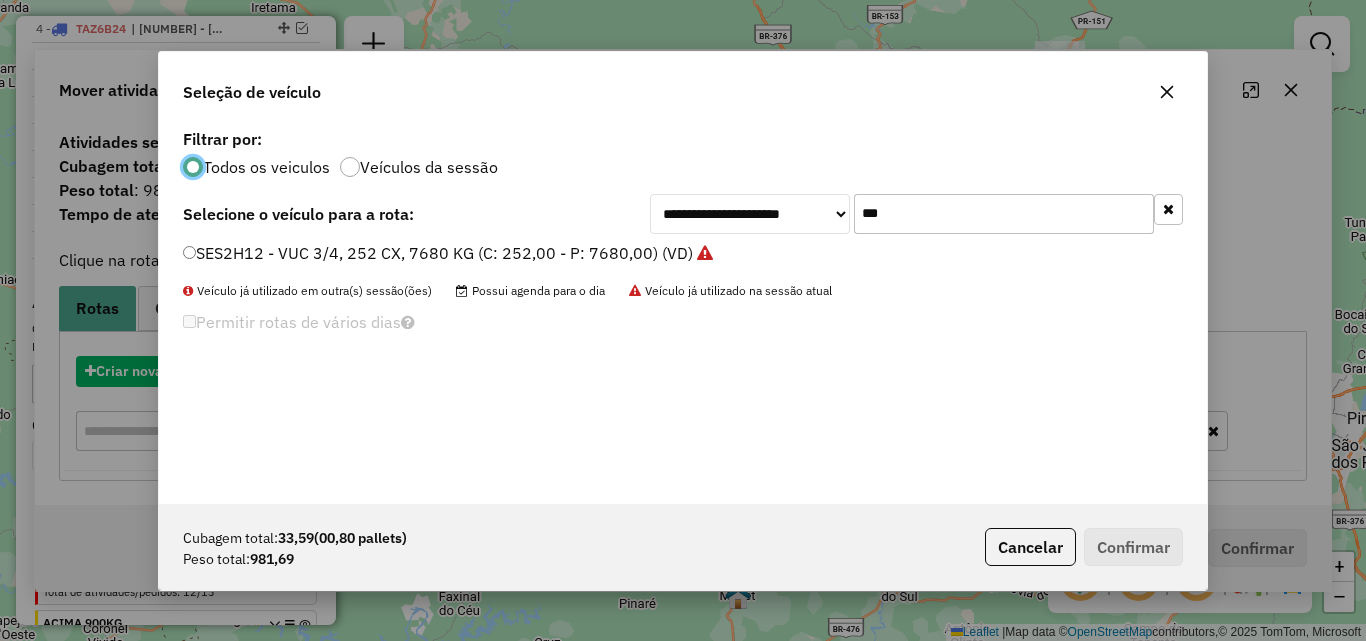 scroll, scrollTop: 11, scrollLeft: 6, axis: both 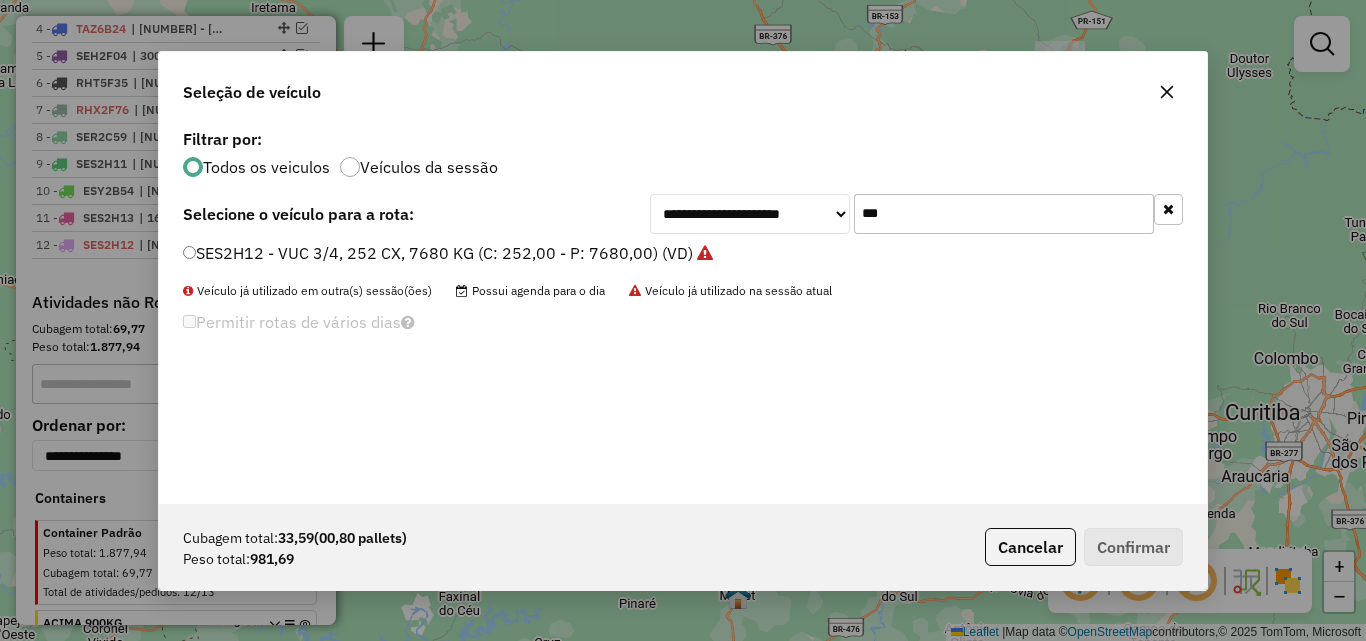 drag, startPoint x: 916, startPoint y: 212, endPoint x: 616, endPoint y: 239, distance: 301.21255 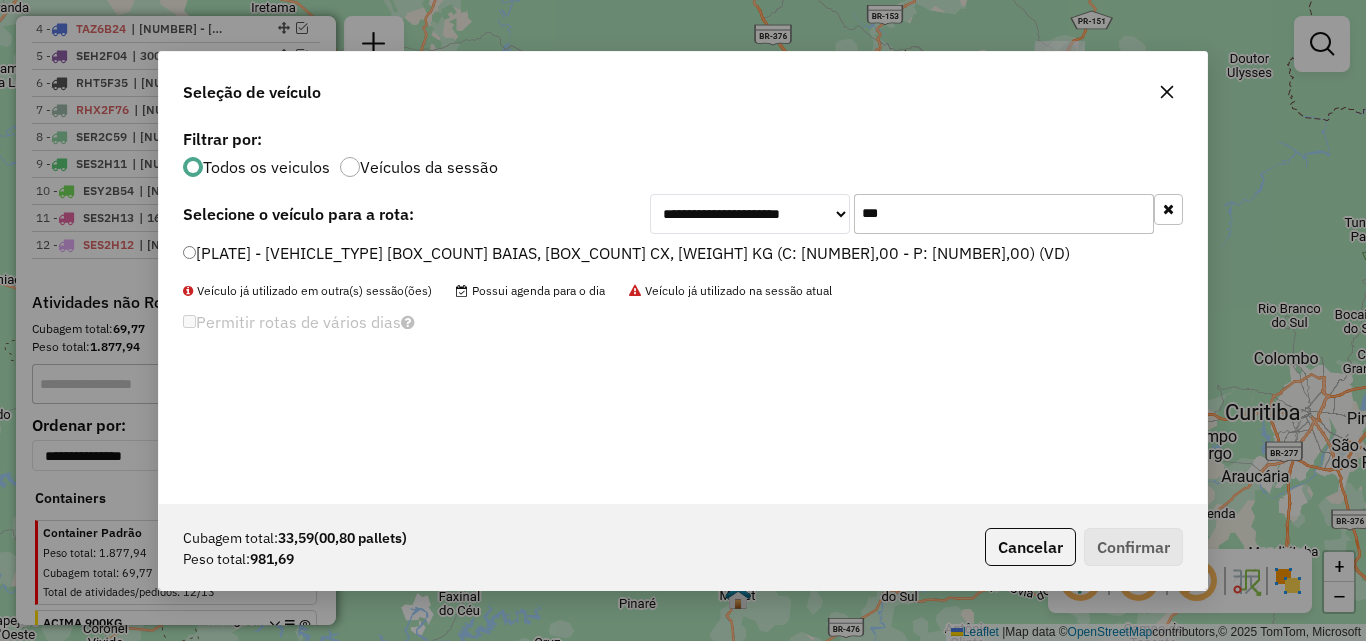 type on "***" 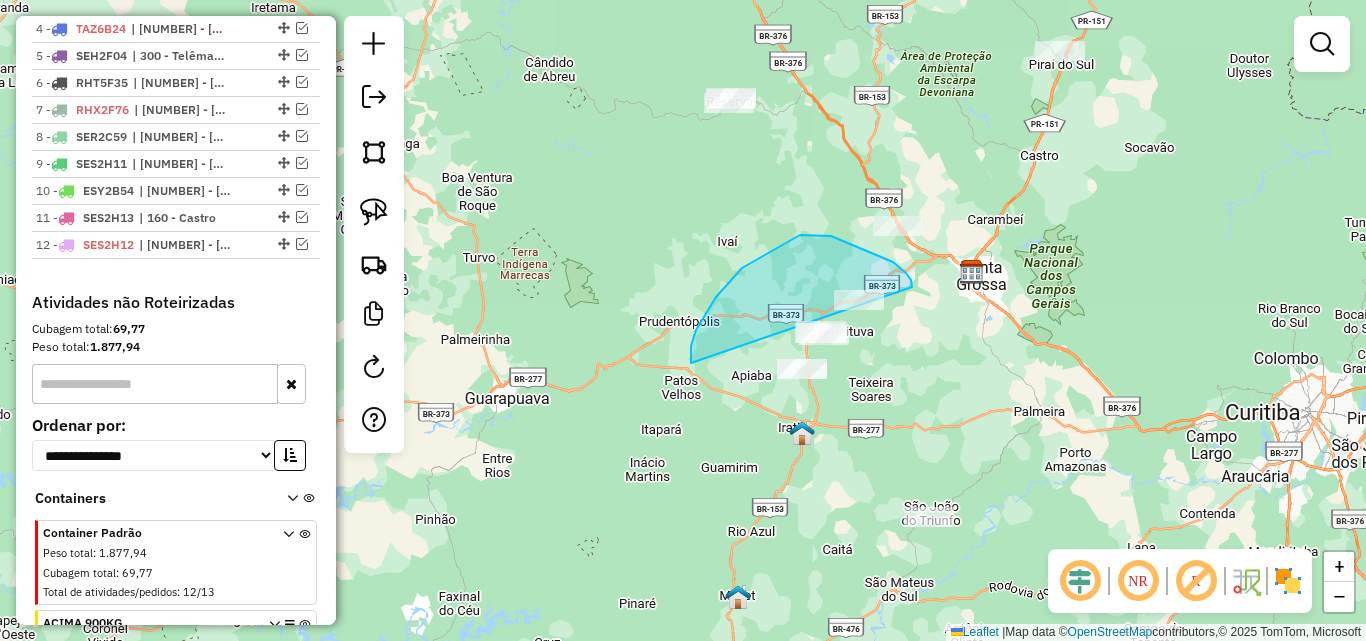 drag, startPoint x: 893, startPoint y: 262, endPoint x: 903, endPoint y: 390, distance: 128.39003 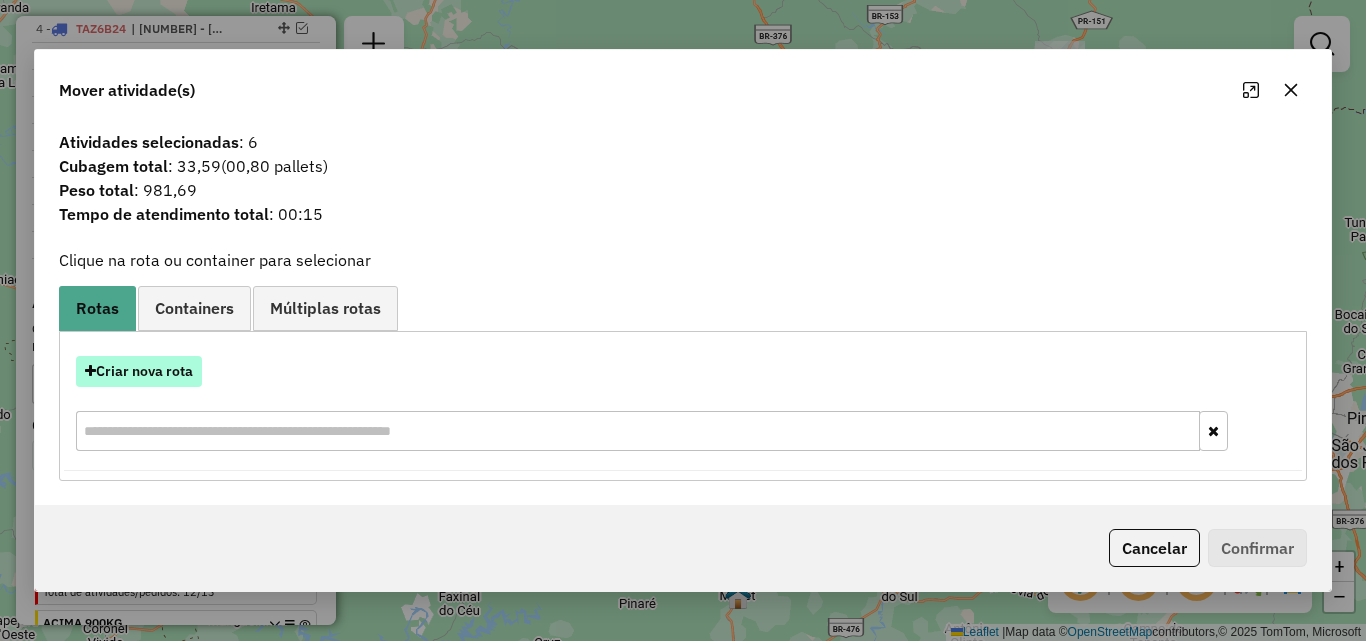 click on "Criar nova rota" at bounding box center (139, 371) 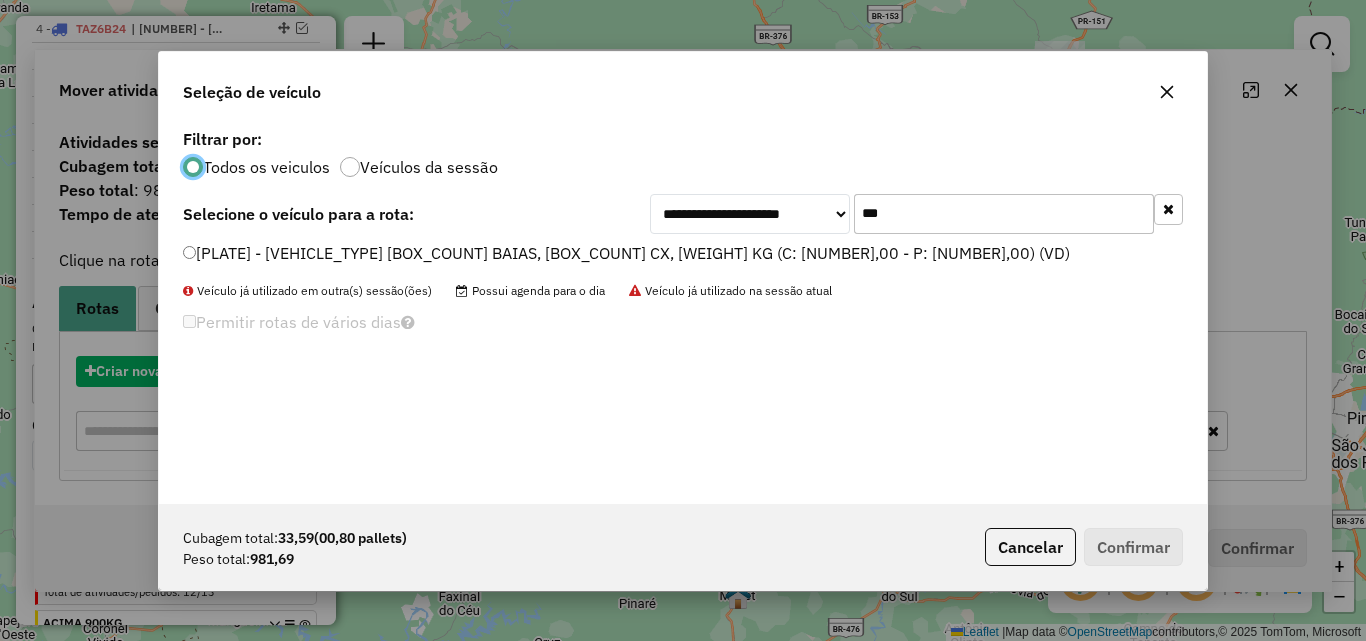 scroll, scrollTop: 11, scrollLeft: 6, axis: both 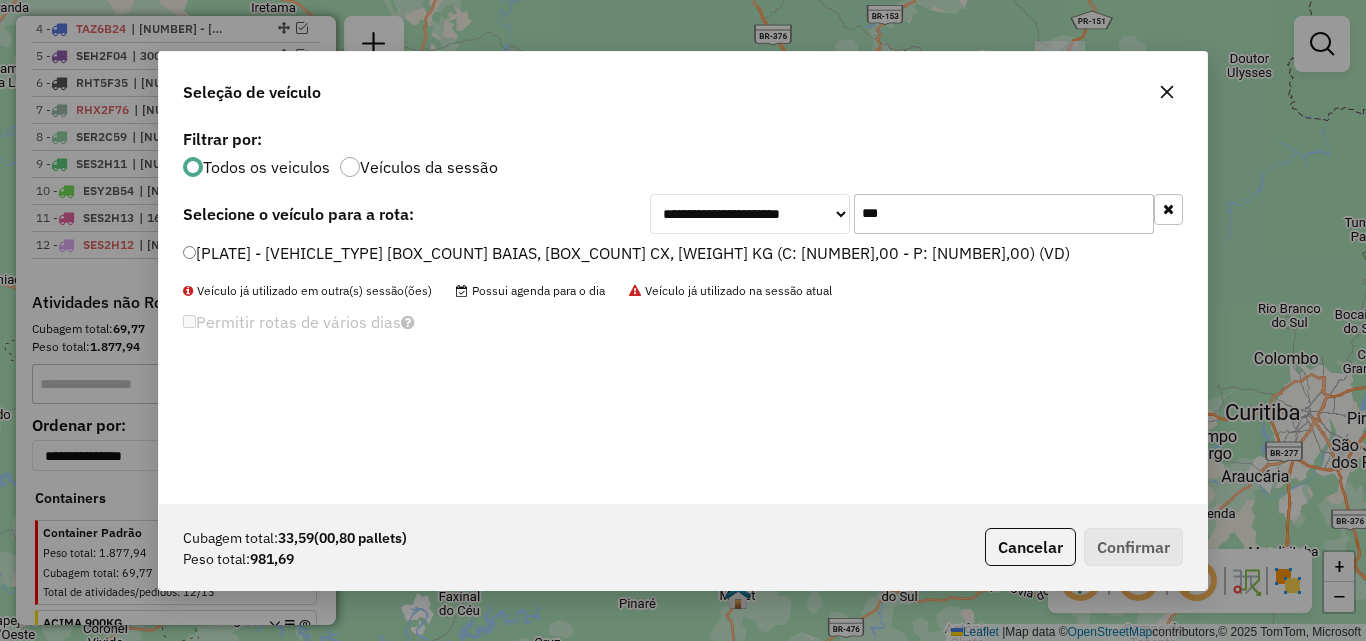 drag, startPoint x: 909, startPoint y: 205, endPoint x: 541, endPoint y: 233, distance: 369.0637 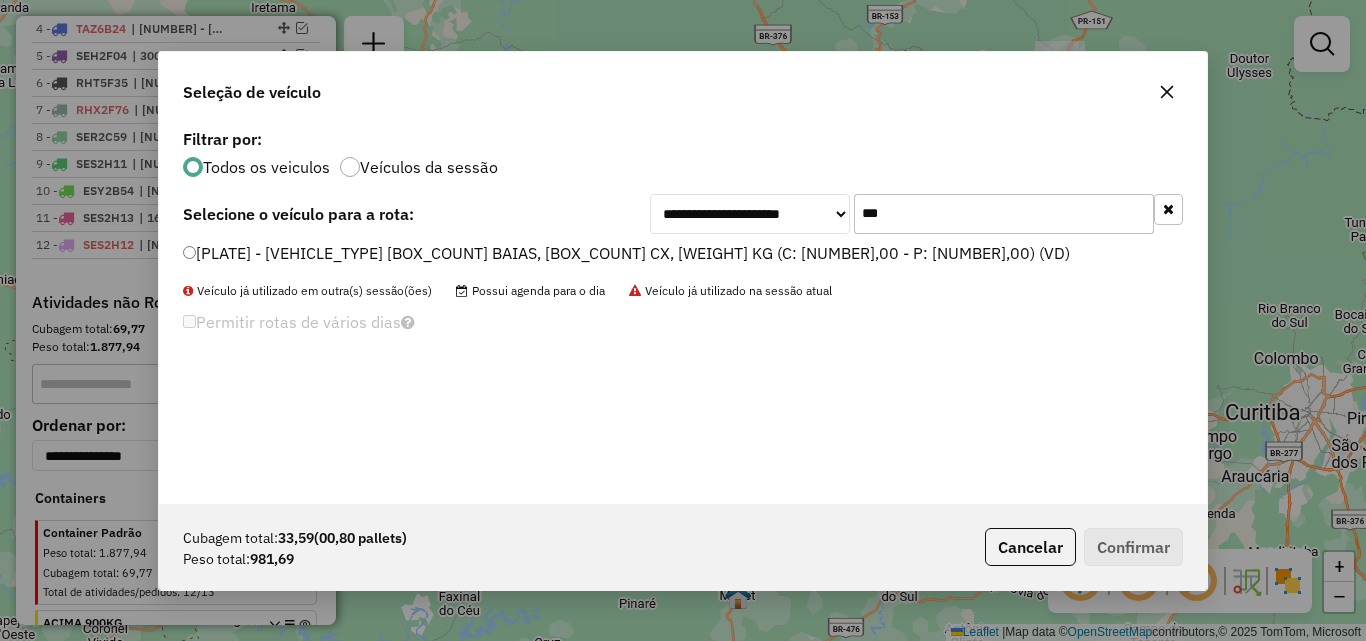 click on "[PLATE] - [VEHICLE_TYPE] [BOX_COUNT] BAIAS, [BOX_COUNT] CX, [WEIGHT] KG (C: [NUMBER],00 - P: [NUMBER],00) (VD)" 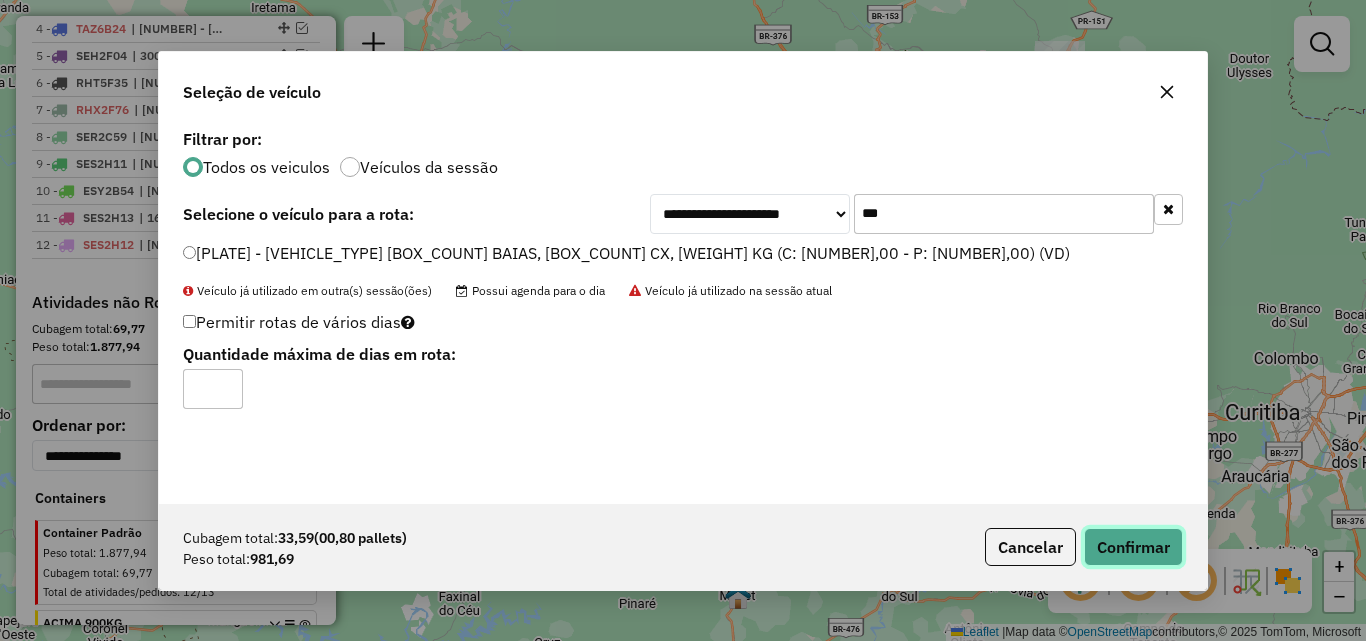 click on "Confirmar" 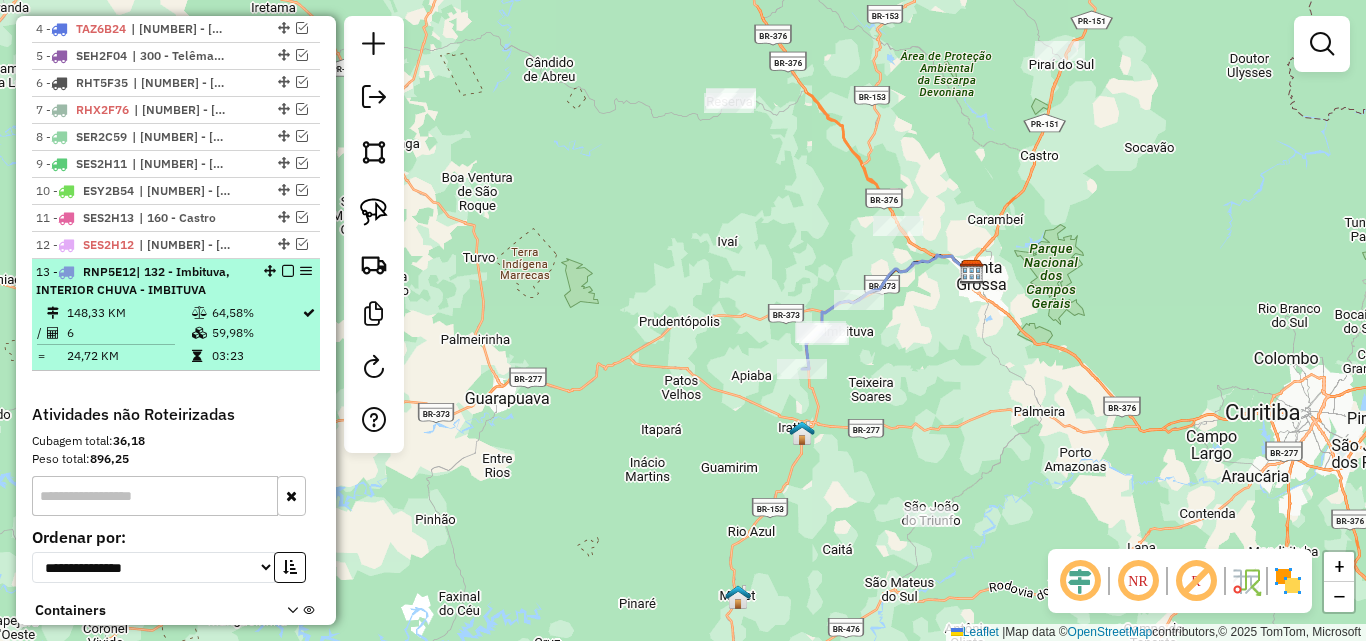 select on "**********" 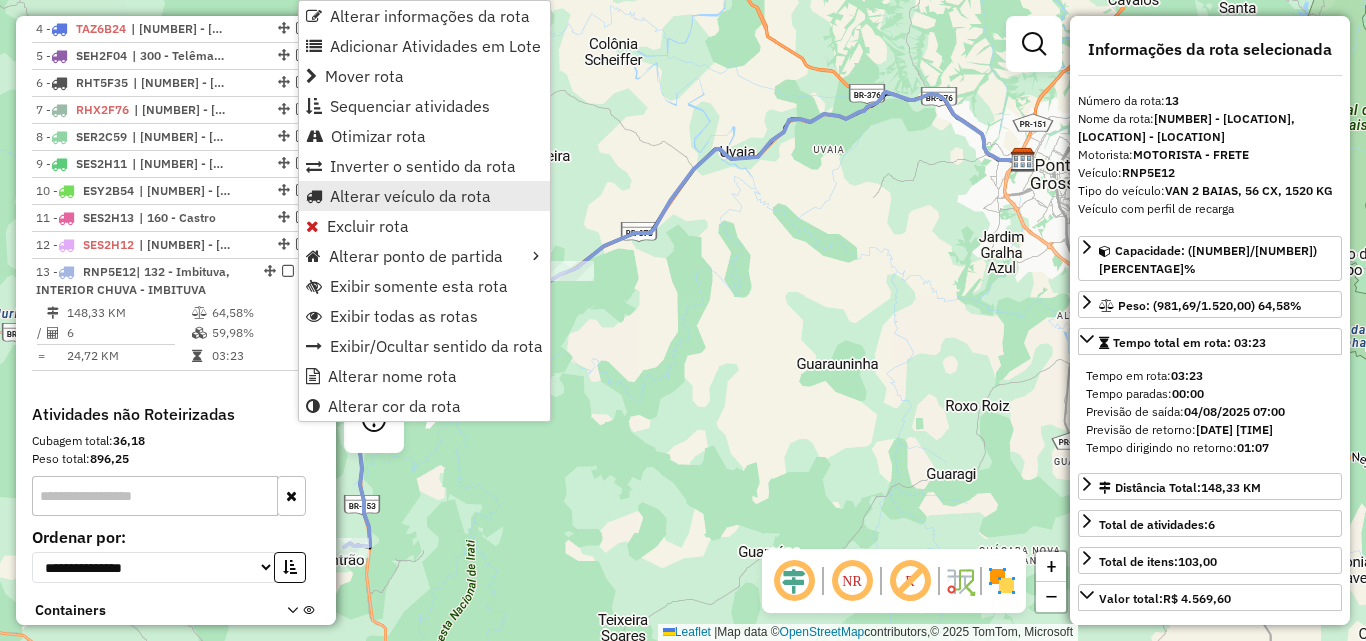 click on "Alterar veículo da rota" at bounding box center (410, 196) 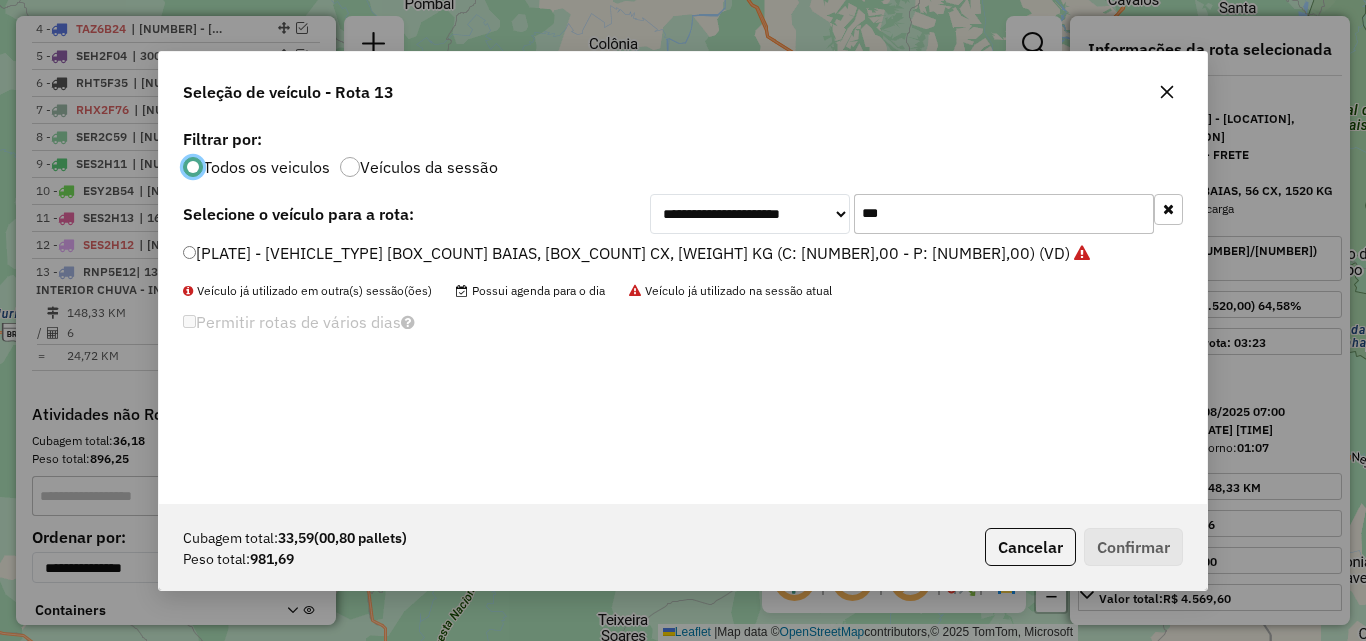 scroll, scrollTop: 11, scrollLeft: 6, axis: both 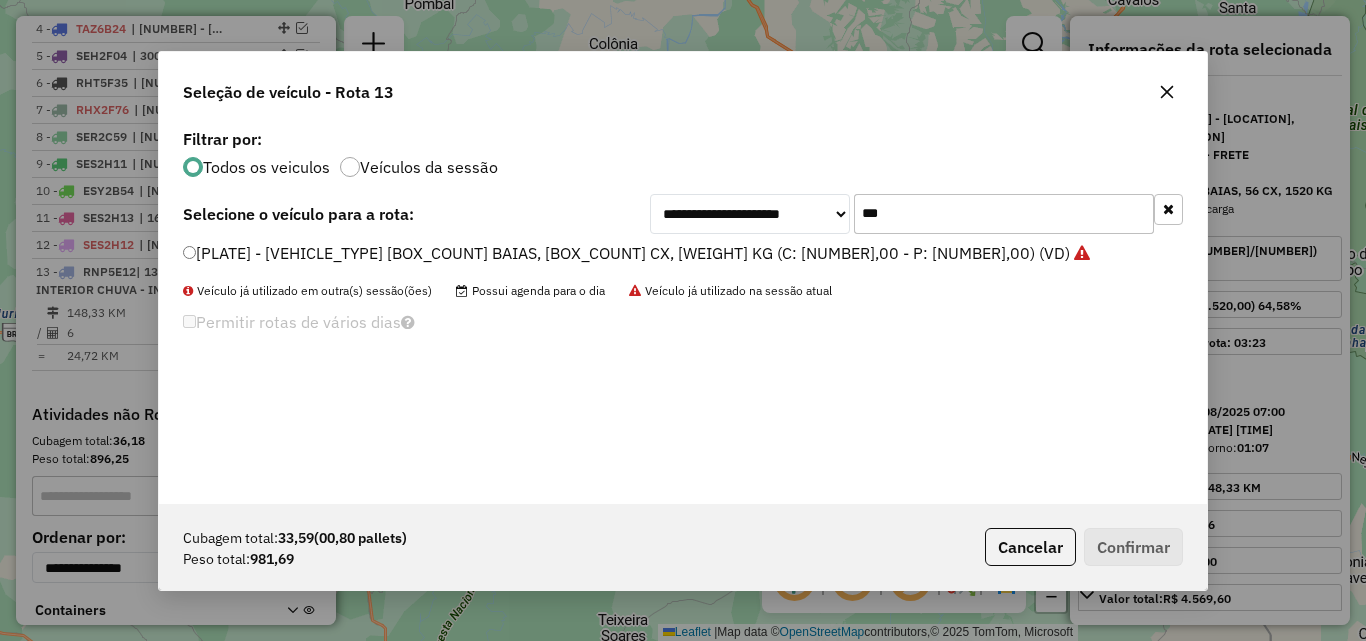 drag, startPoint x: 899, startPoint y: 208, endPoint x: 578, endPoint y: 241, distance: 322.6918 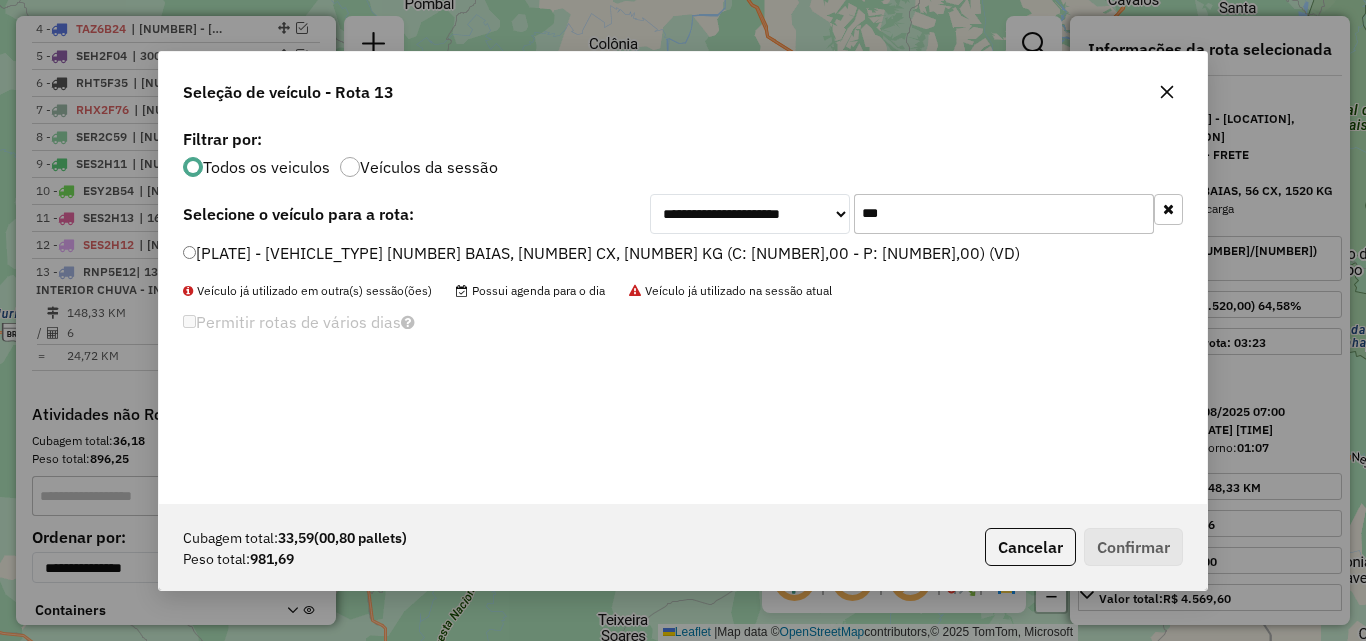 type on "***" 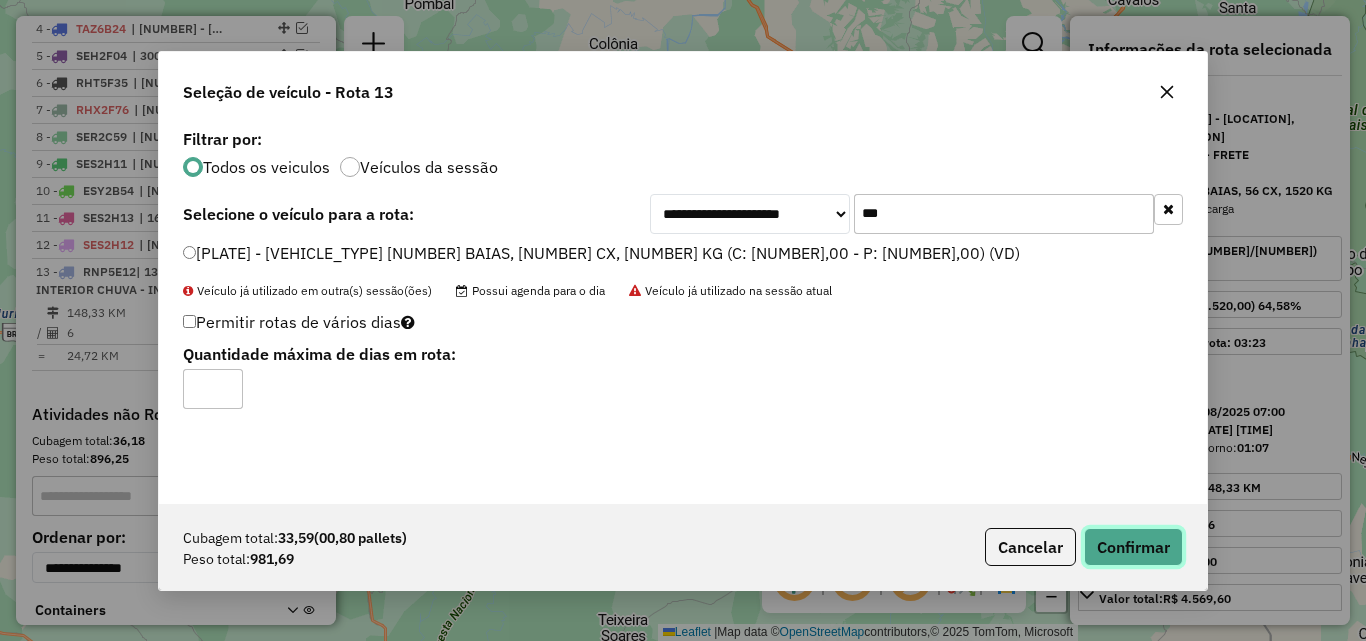 click on "Confirmar" 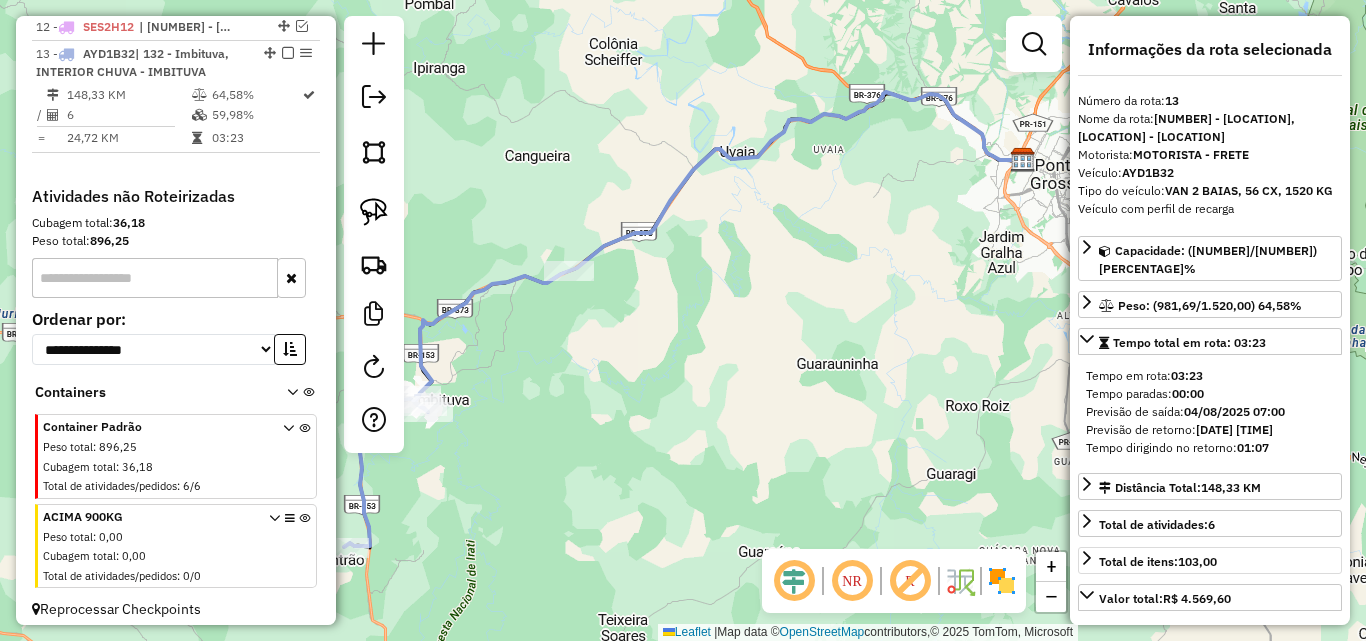 scroll, scrollTop: 1127, scrollLeft: 0, axis: vertical 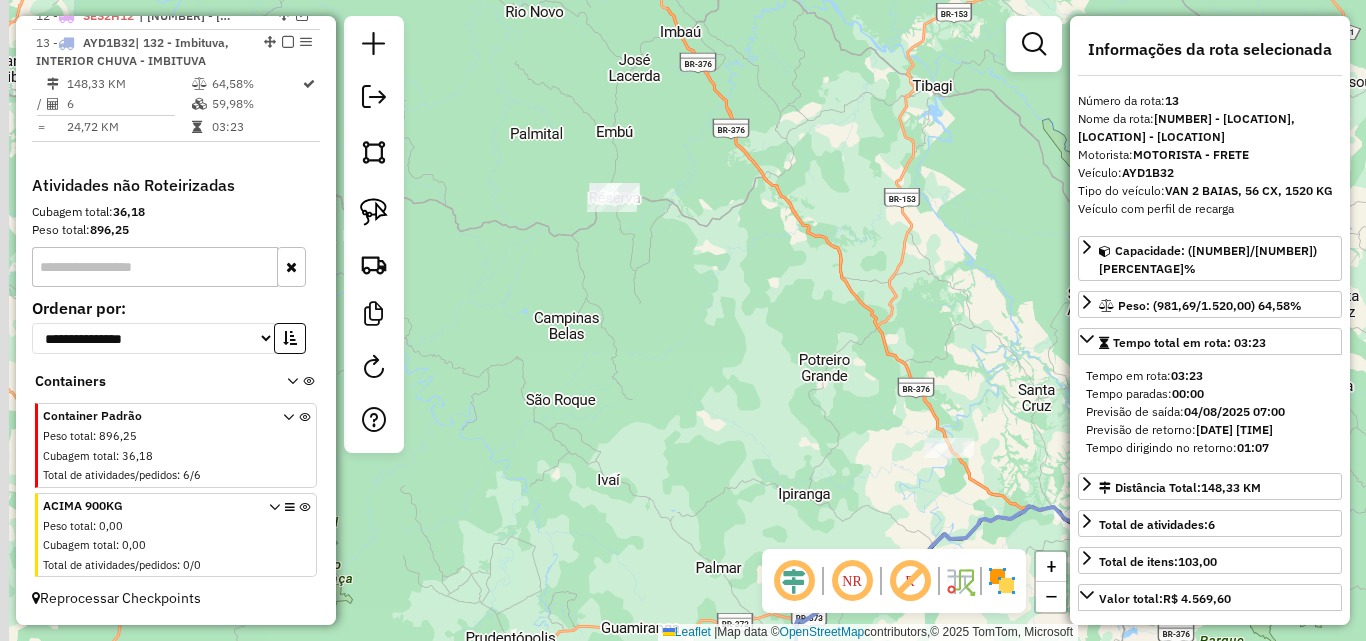 drag, startPoint x: 546, startPoint y: 253, endPoint x: 813, endPoint y: 522, distance: 379.01187 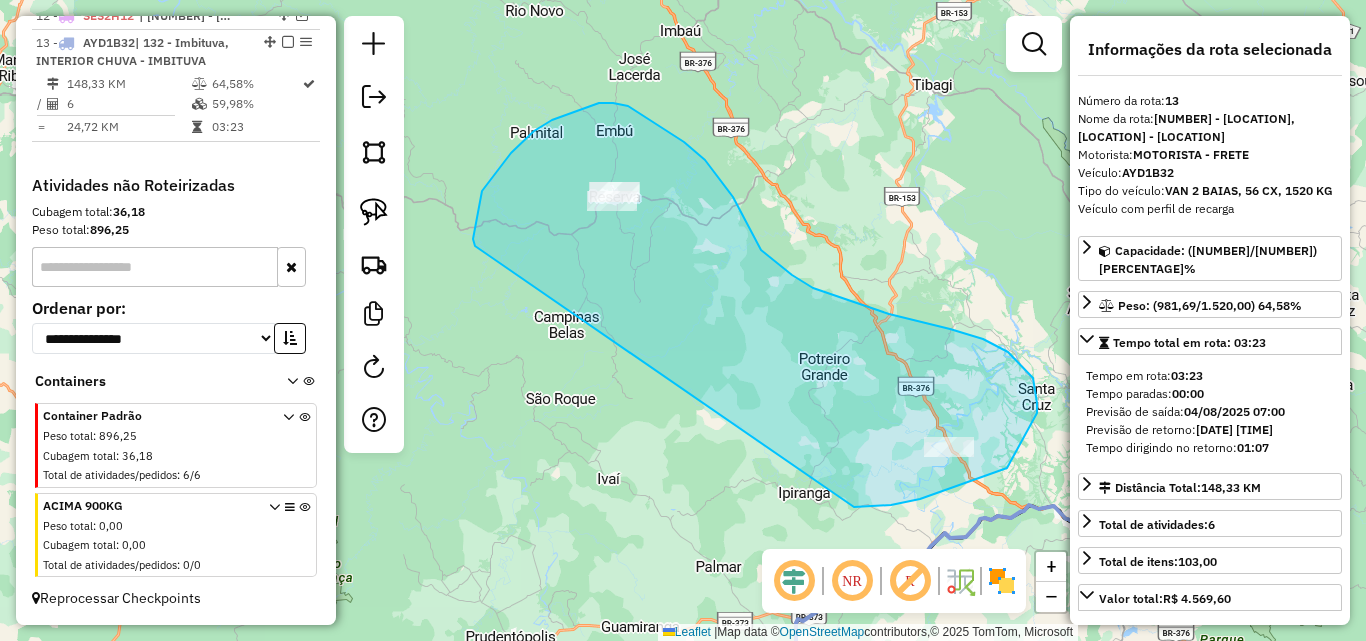 drag, startPoint x: 854, startPoint y: 507, endPoint x: 475, endPoint y: 246, distance: 460.17606 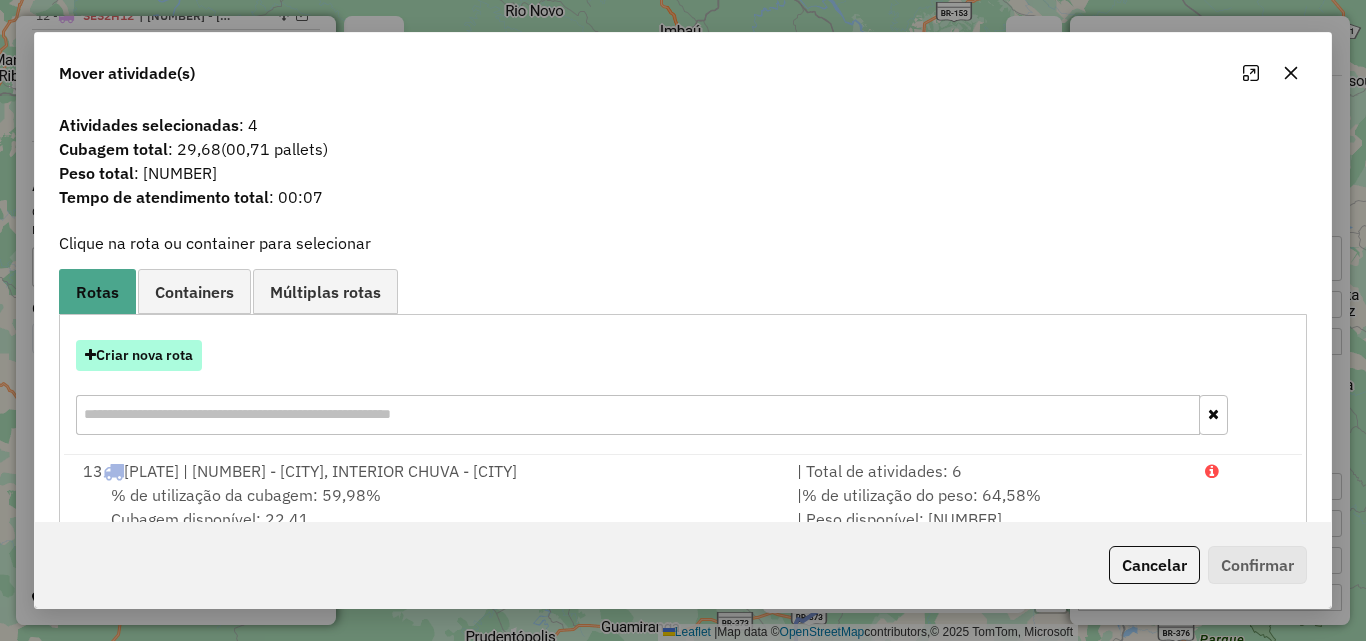 click on "Criar nova rota" at bounding box center (139, 355) 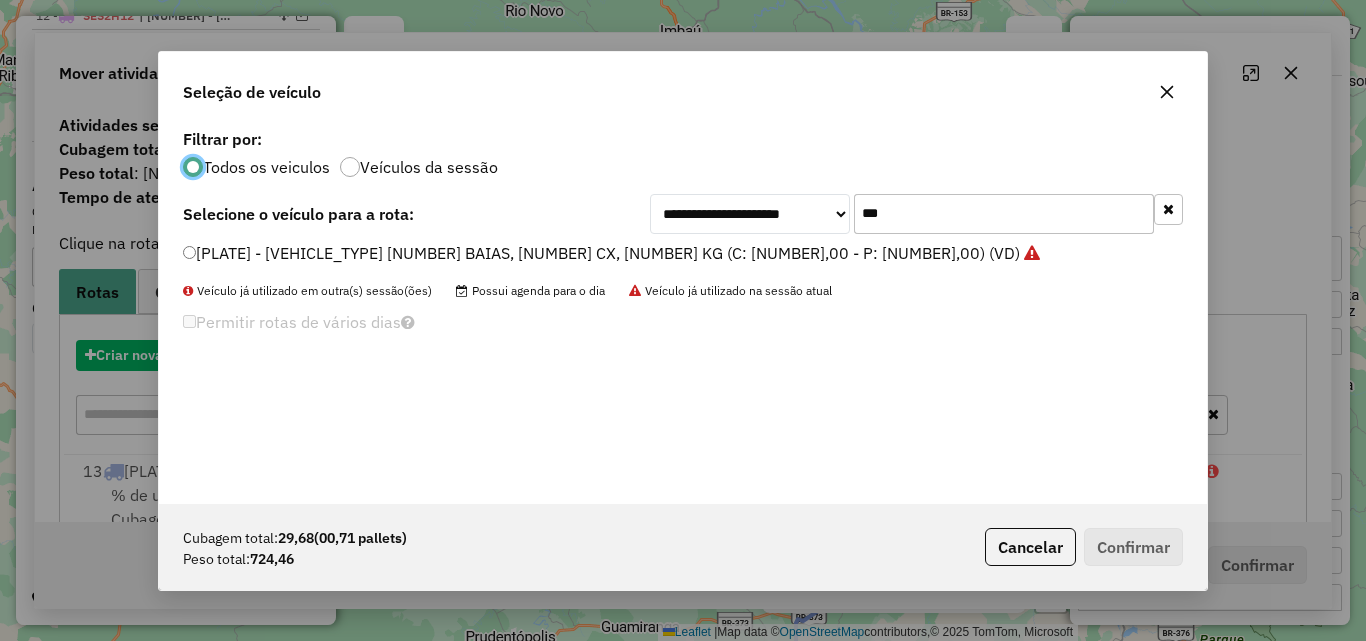 scroll, scrollTop: 11, scrollLeft: 6, axis: both 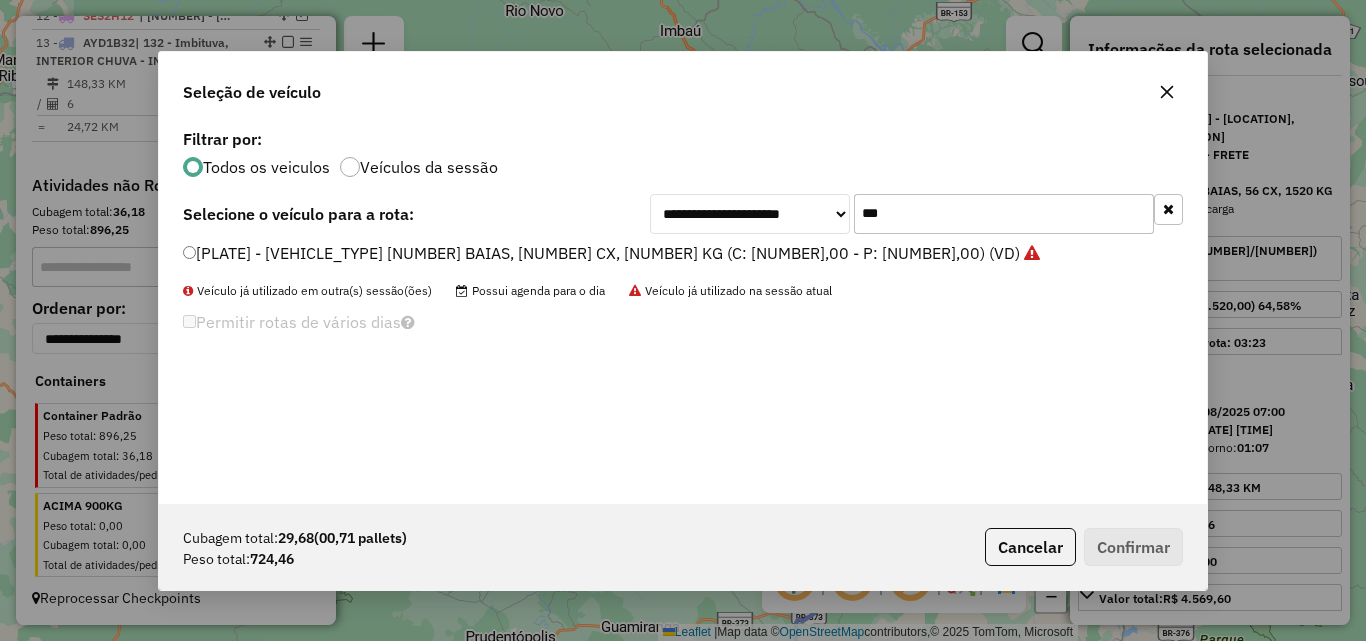 drag, startPoint x: 960, startPoint y: 205, endPoint x: 585, endPoint y: 234, distance: 376.11966 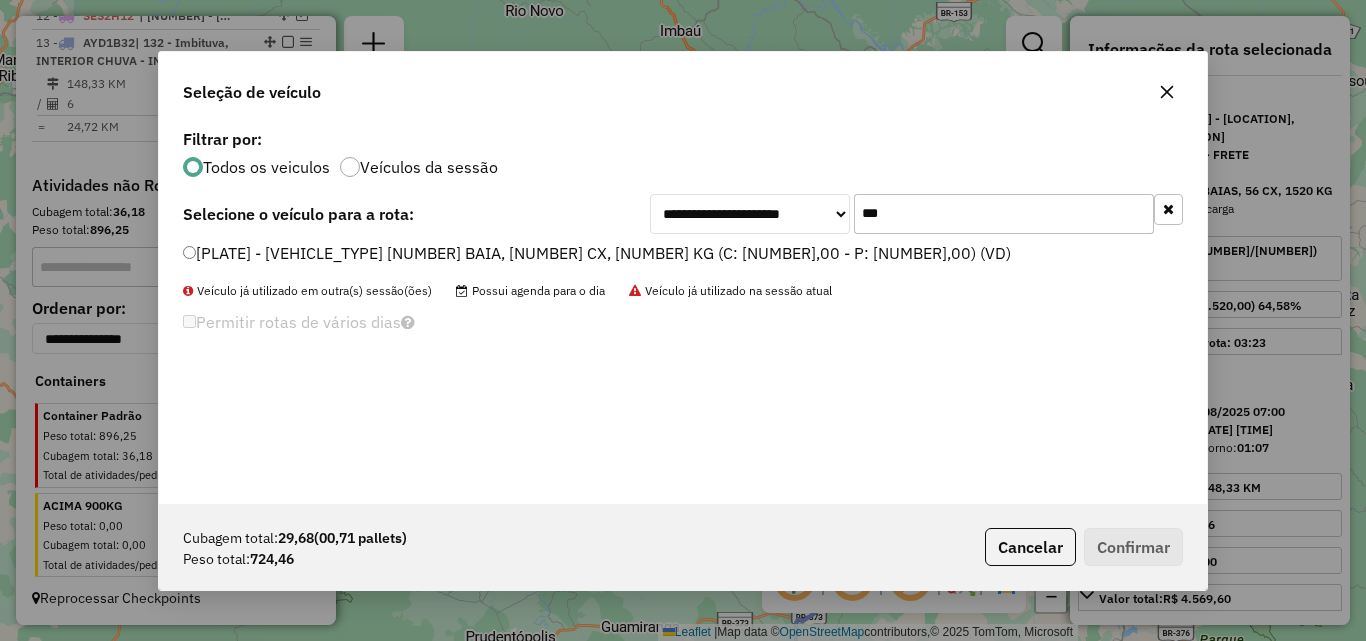 type on "***" 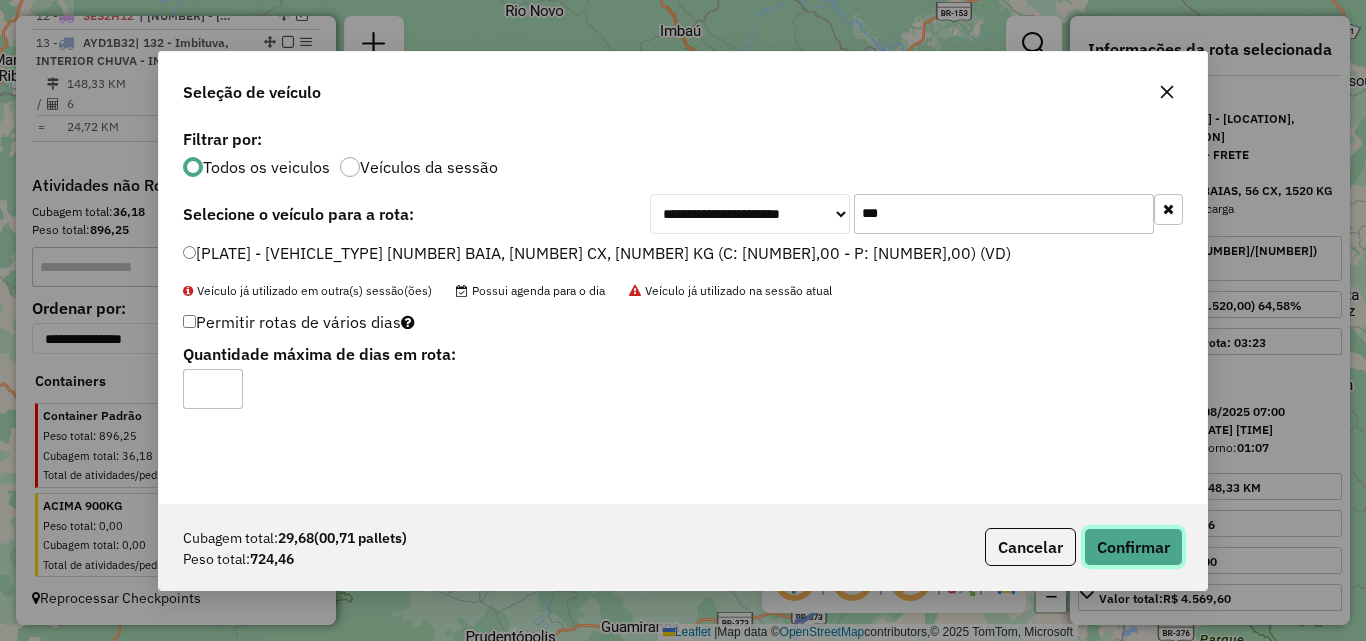 click on "Confirmar" 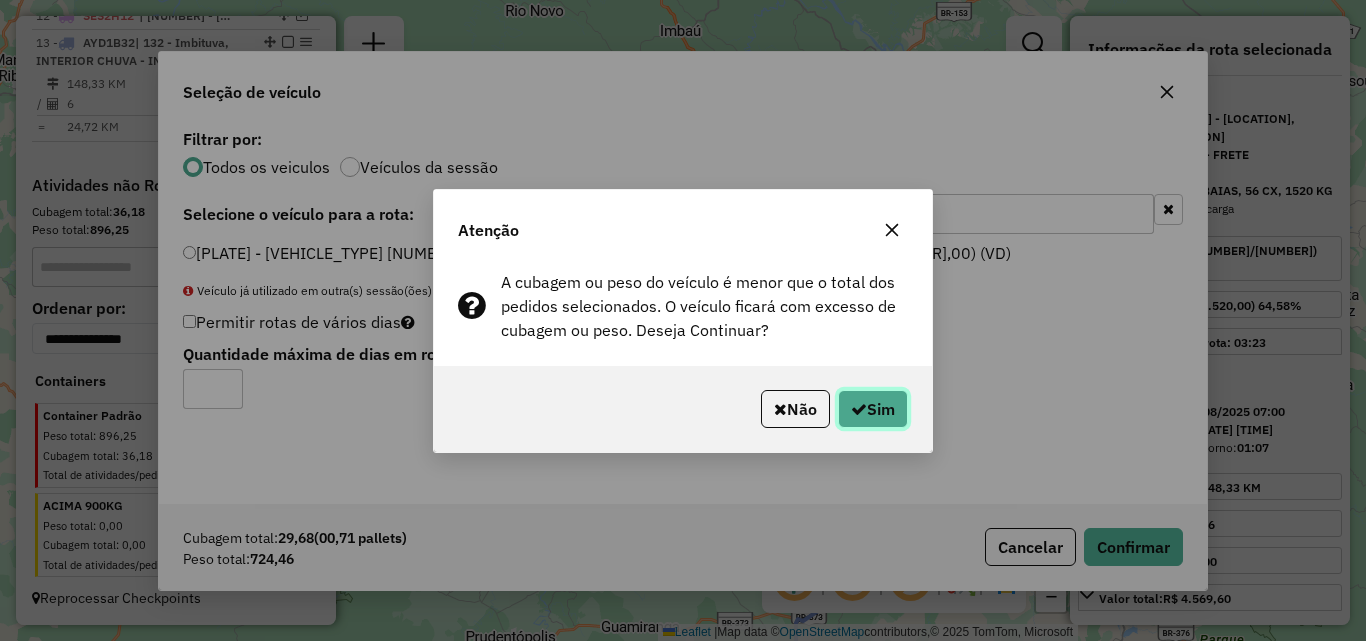 click on "Sim" 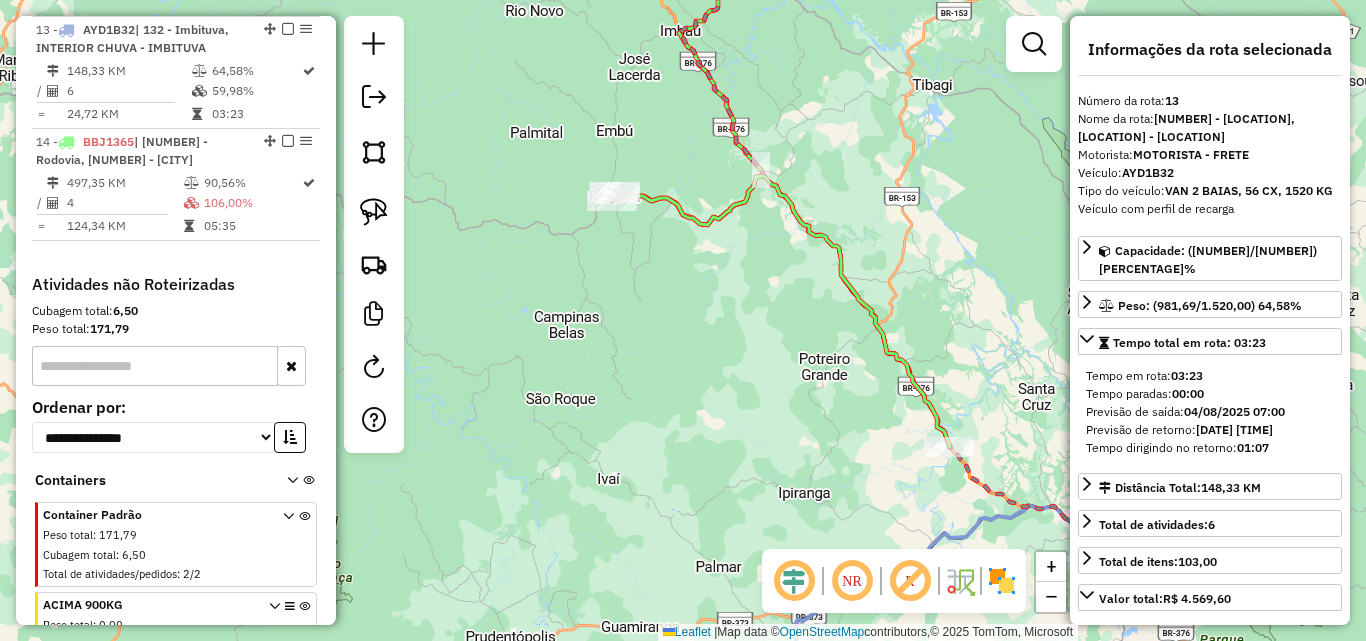 scroll, scrollTop: 1141, scrollLeft: 0, axis: vertical 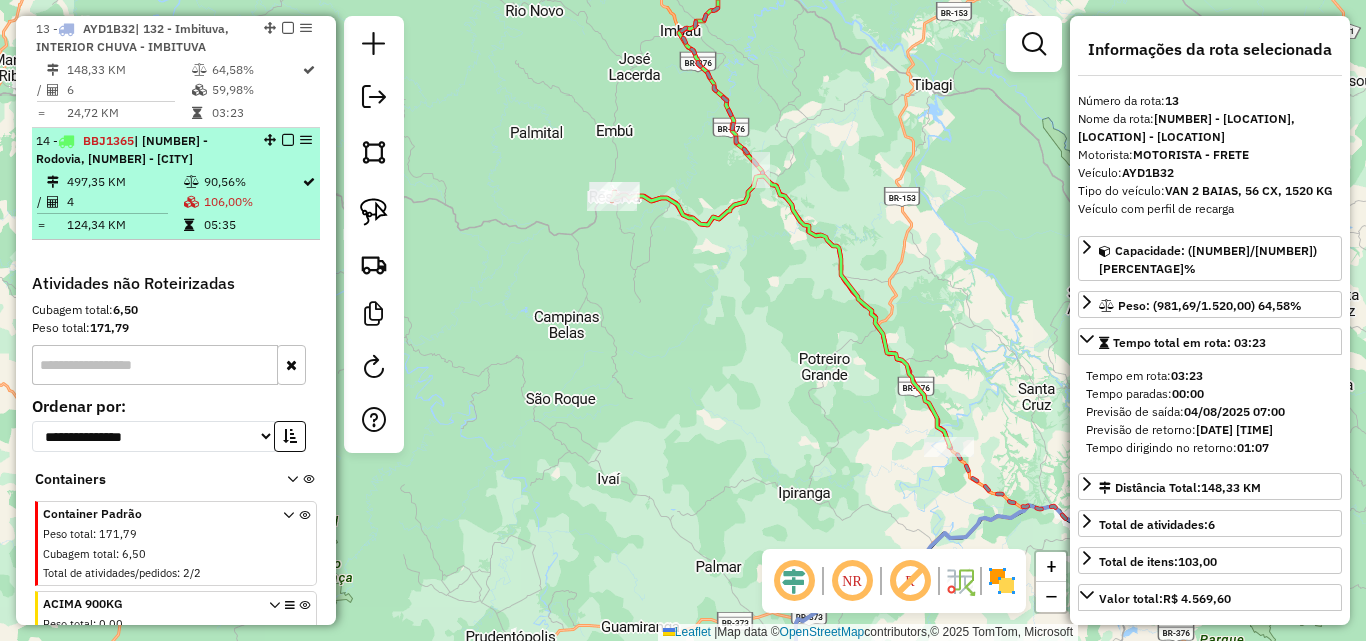 click at bounding box center [288, 140] 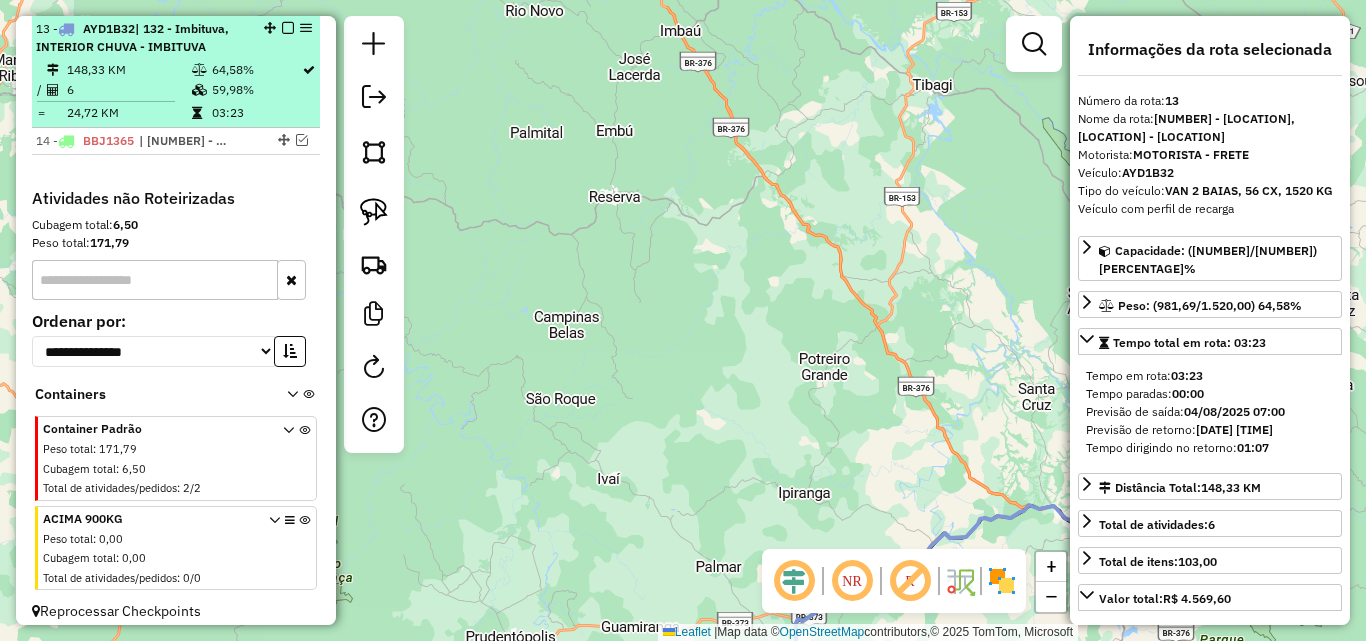 scroll, scrollTop: 1041, scrollLeft: 0, axis: vertical 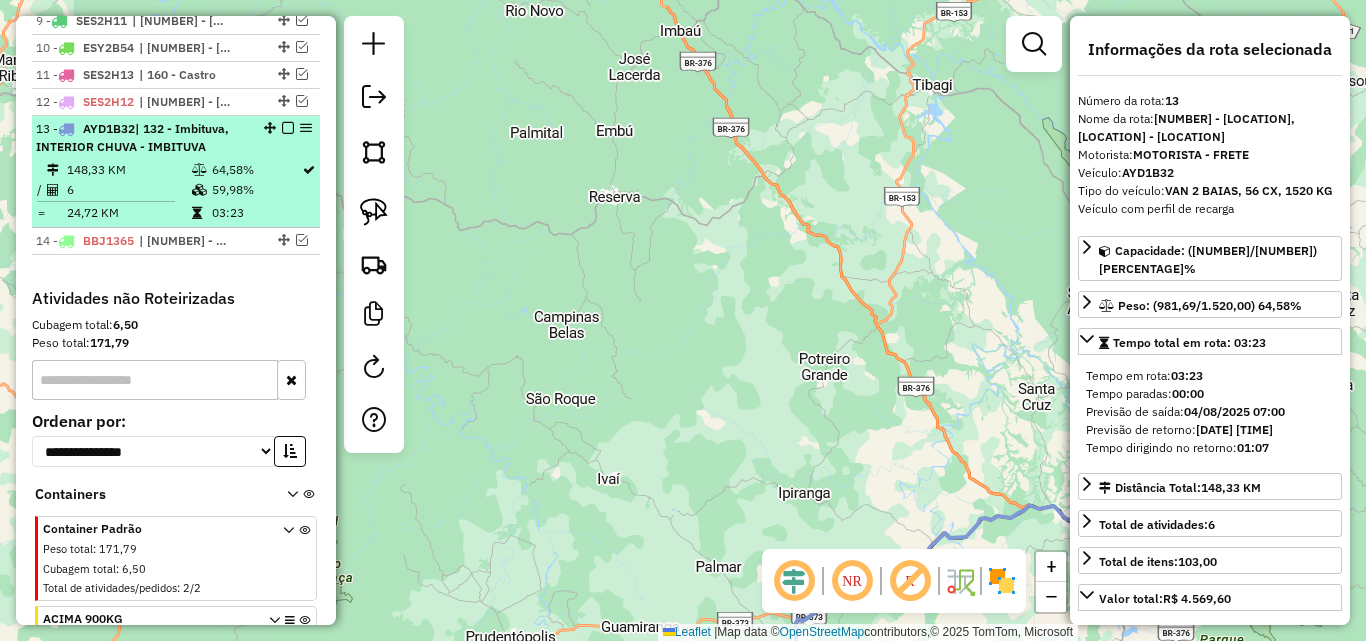 click at bounding box center (288, 128) 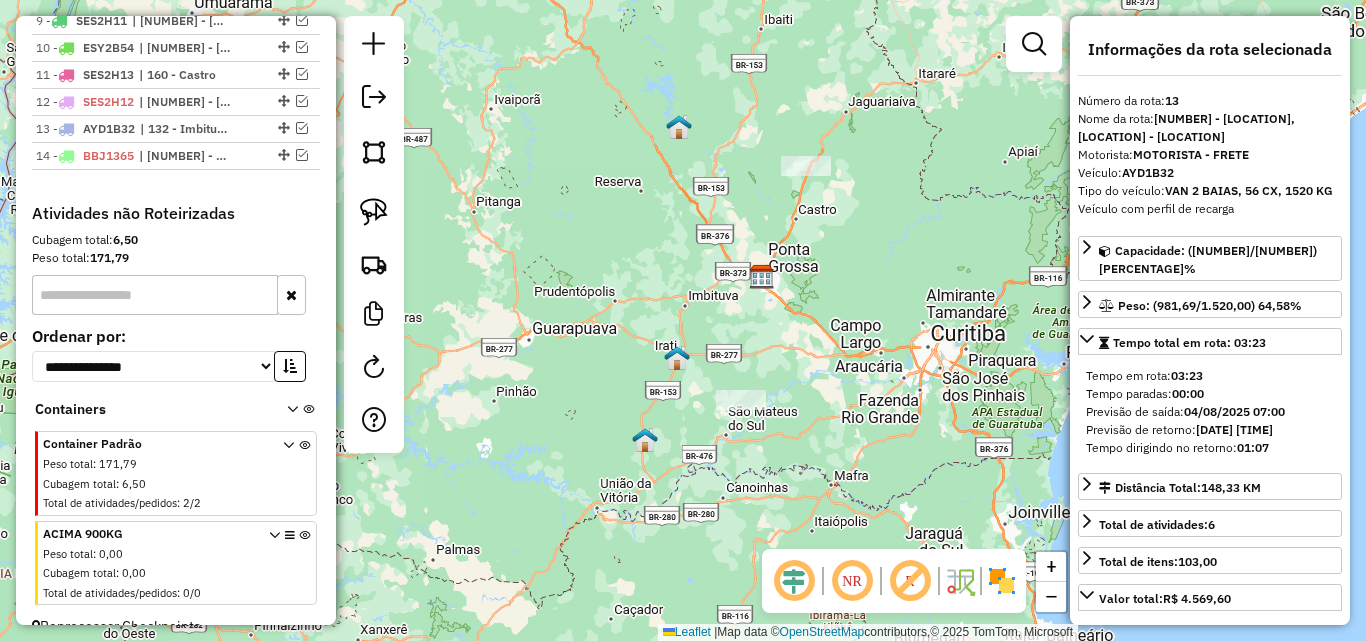 drag, startPoint x: 685, startPoint y: 341, endPoint x: 775, endPoint y: 287, distance: 104.95713 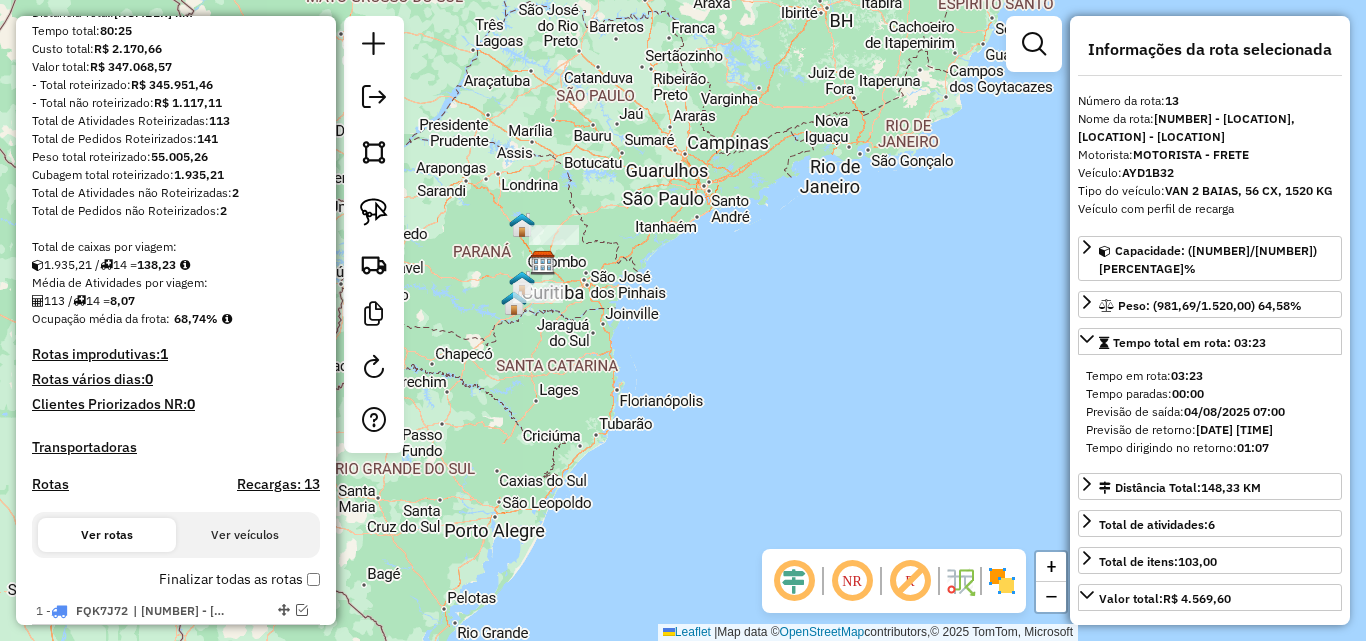 scroll, scrollTop: 0, scrollLeft: 0, axis: both 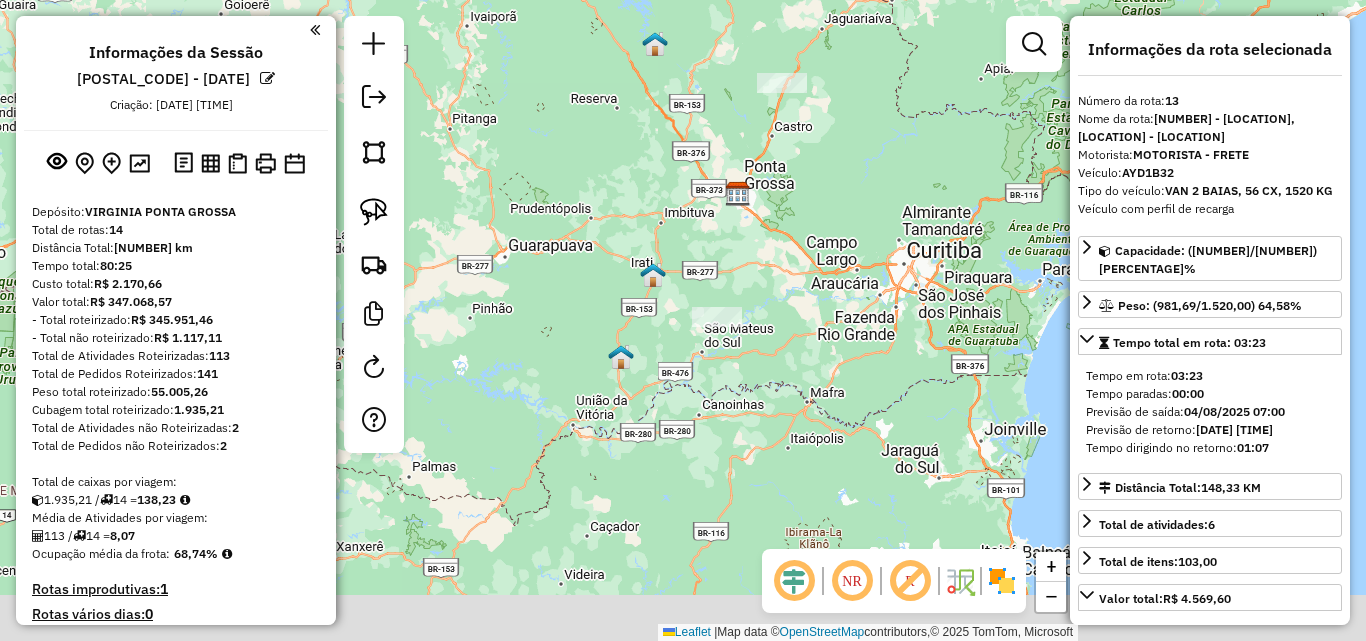 drag, startPoint x: 629, startPoint y: 201, endPoint x: 551, endPoint y: 248, distance: 91.06591 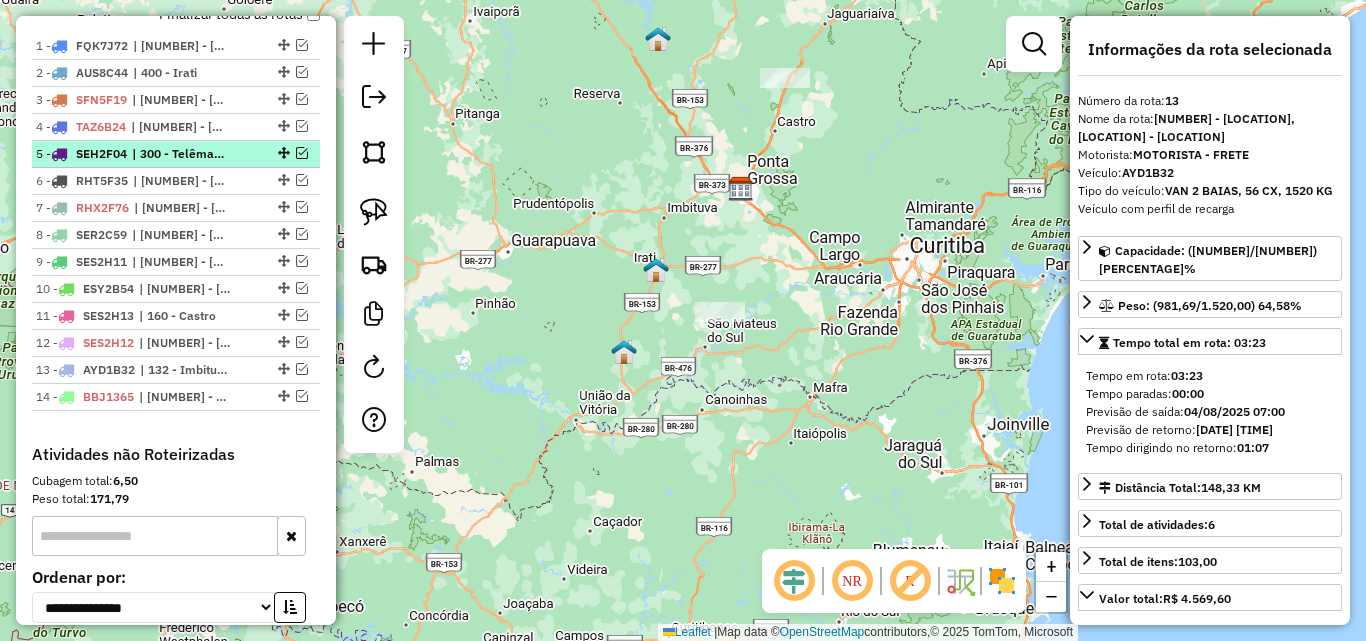 scroll, scrollTop: 700, scrollLeft: 0, axis: vertical 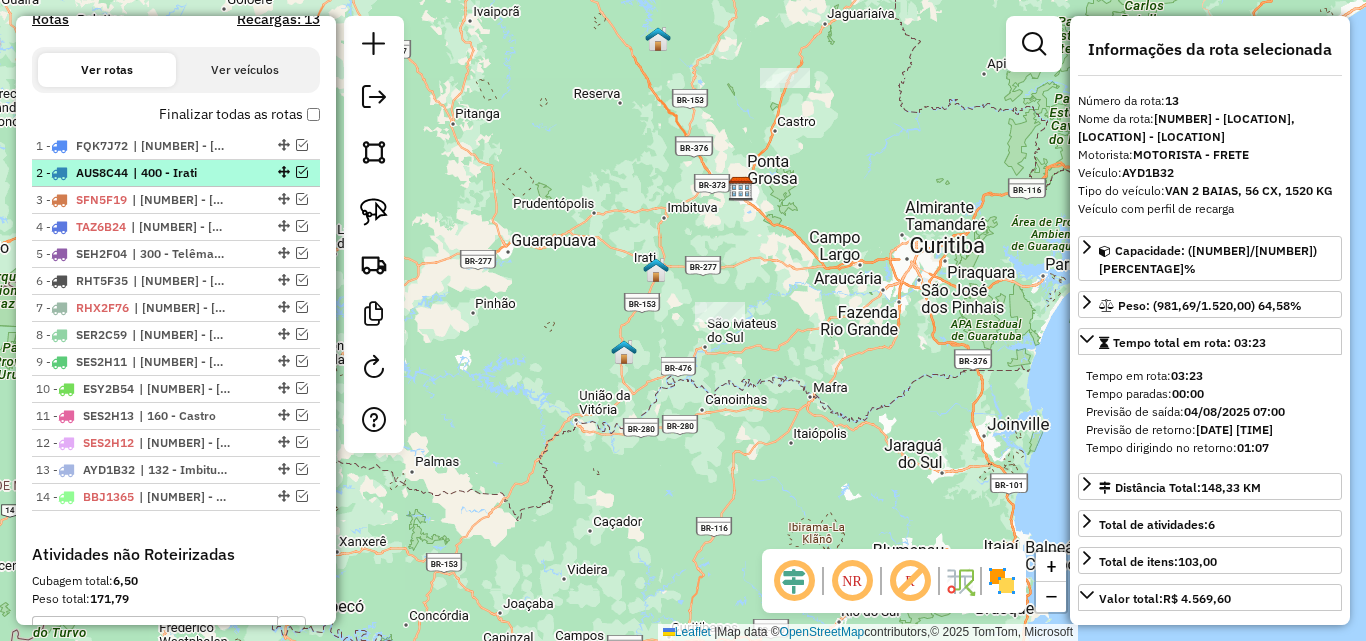 click at bounding box center (302, 172) 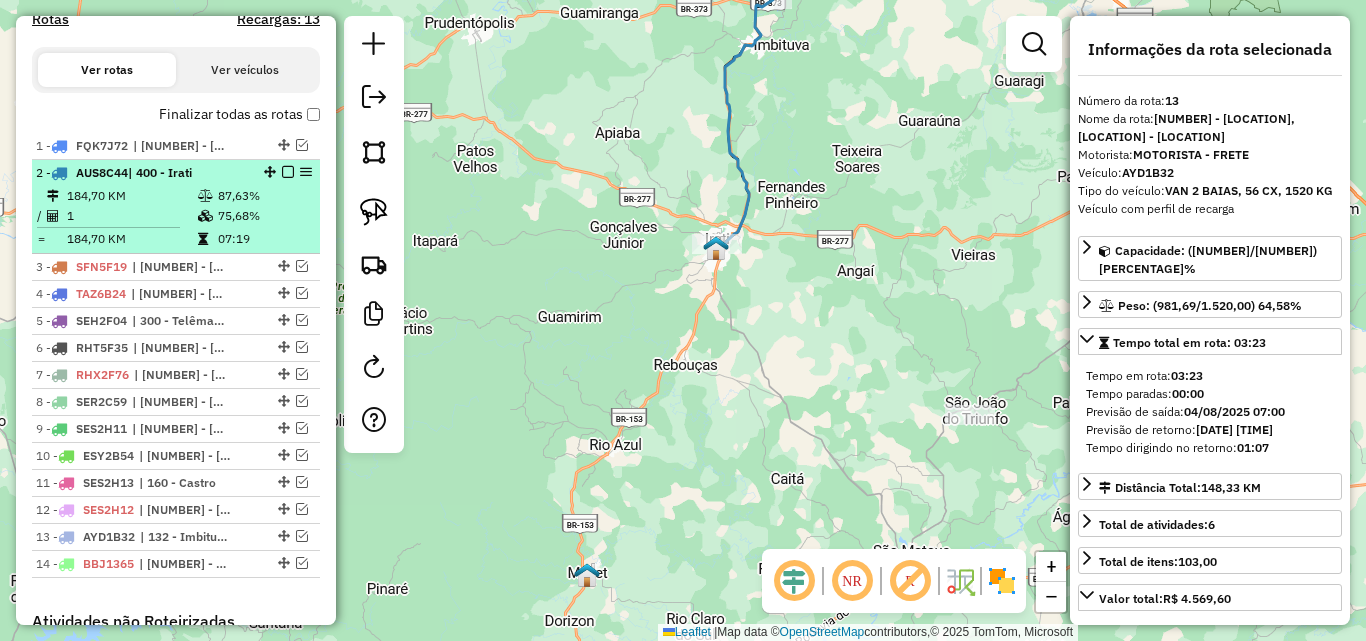 click at bounding box center (288, 172) 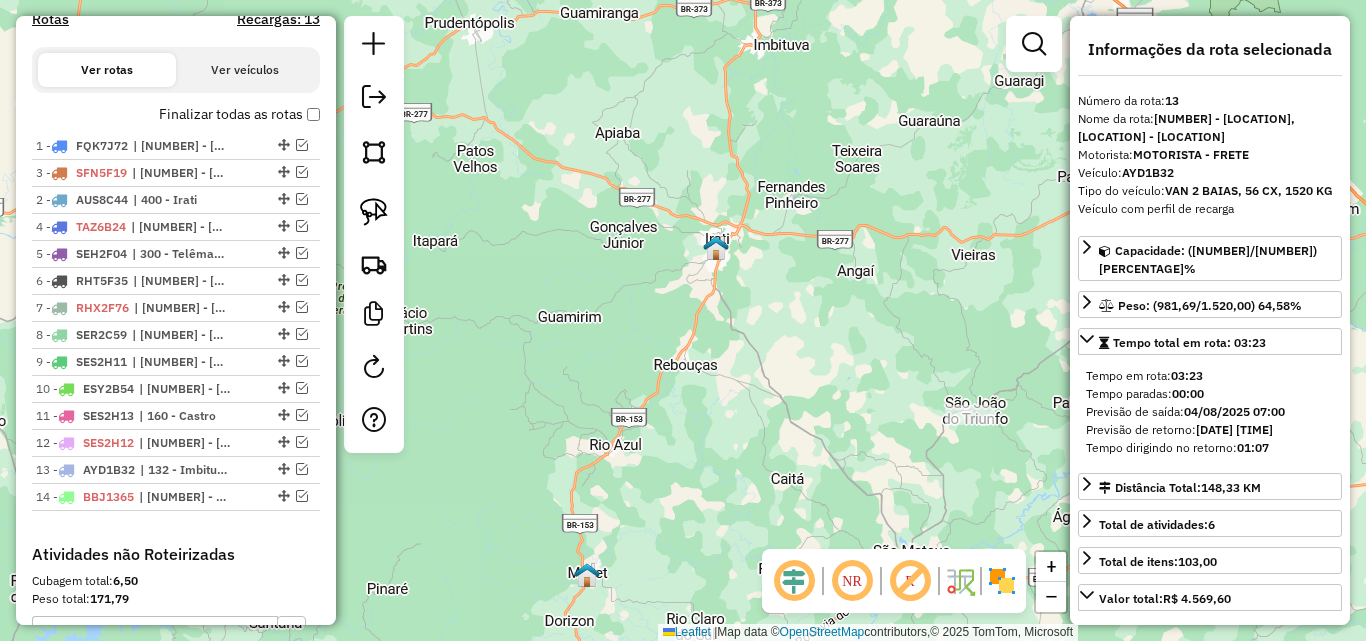 drag, startPoint x: 276, startPoint y: 198, endPoint x: 277, endPoint y: 161, distance: 37.01351 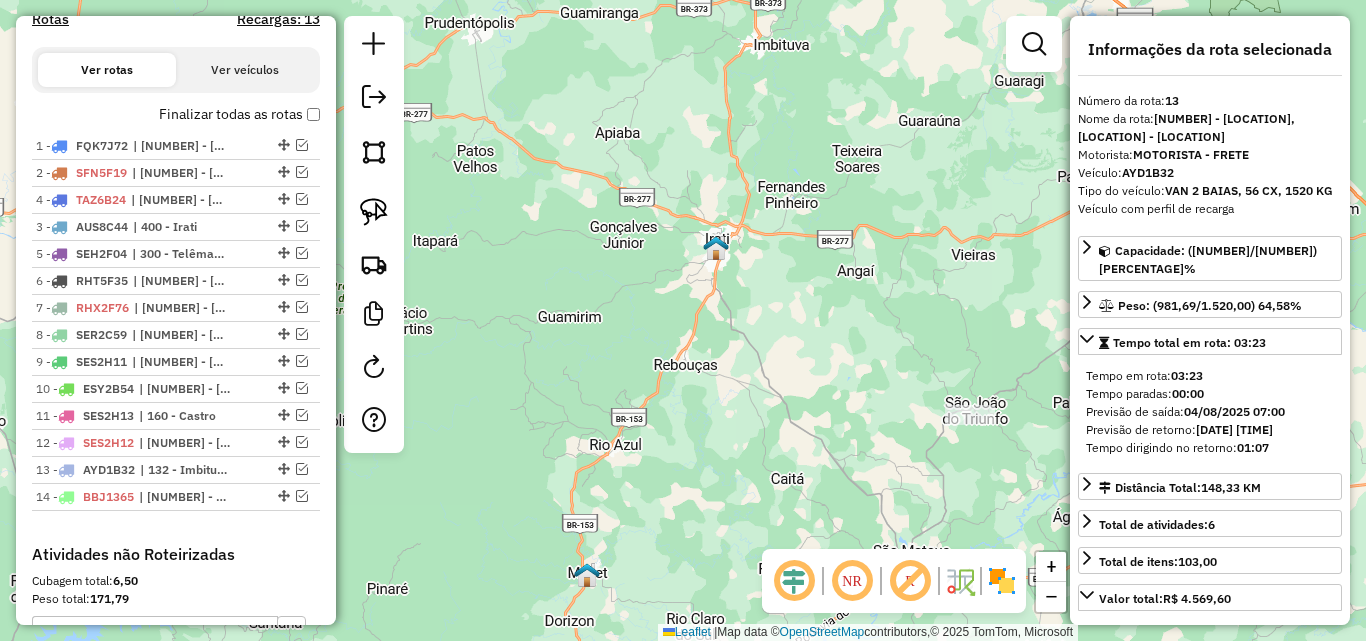 drag, startPoint x: 277, startPoint y: 221, endPoint x: 277, endPoint y: 195, distance: 26 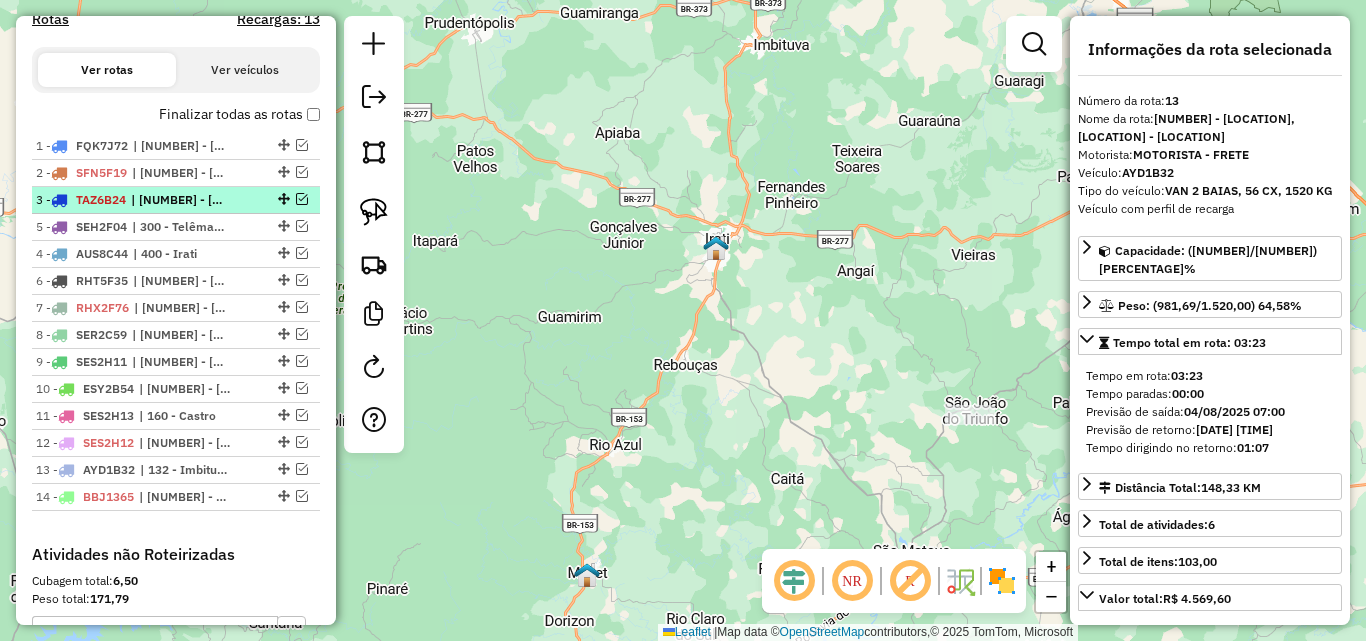 drag, startPoint x: 278, startPoint y: 251, endPoint x: 274, endPoint y: 213, distance: 38.209946 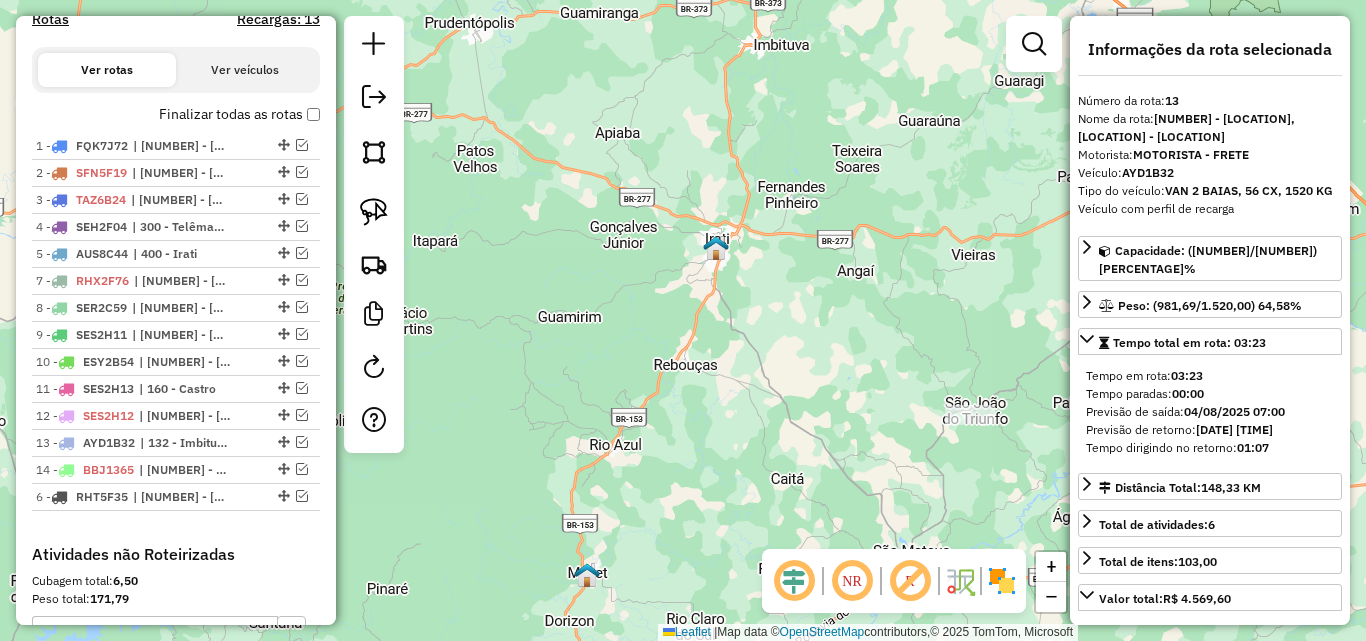 drag, startPoint x: 277, startPoint y: 282, endPoint x: 274, endPoint y: 541, distance: 259.01736 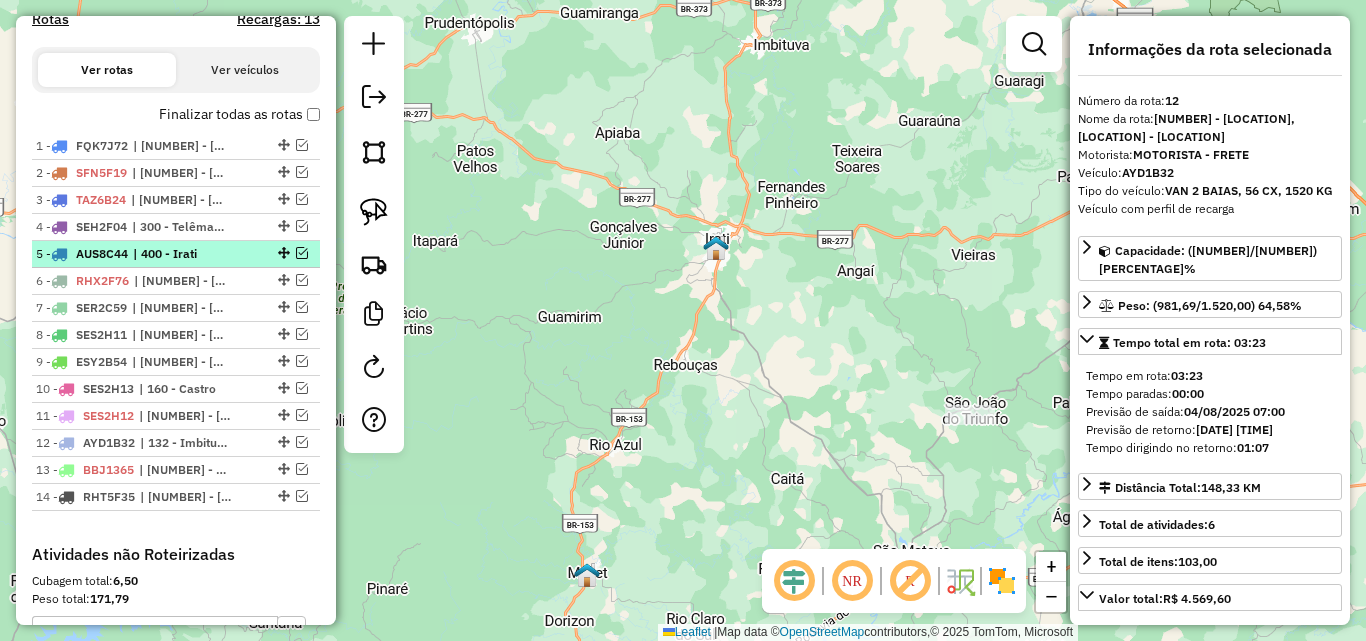 click at bounding box center [302, 253] 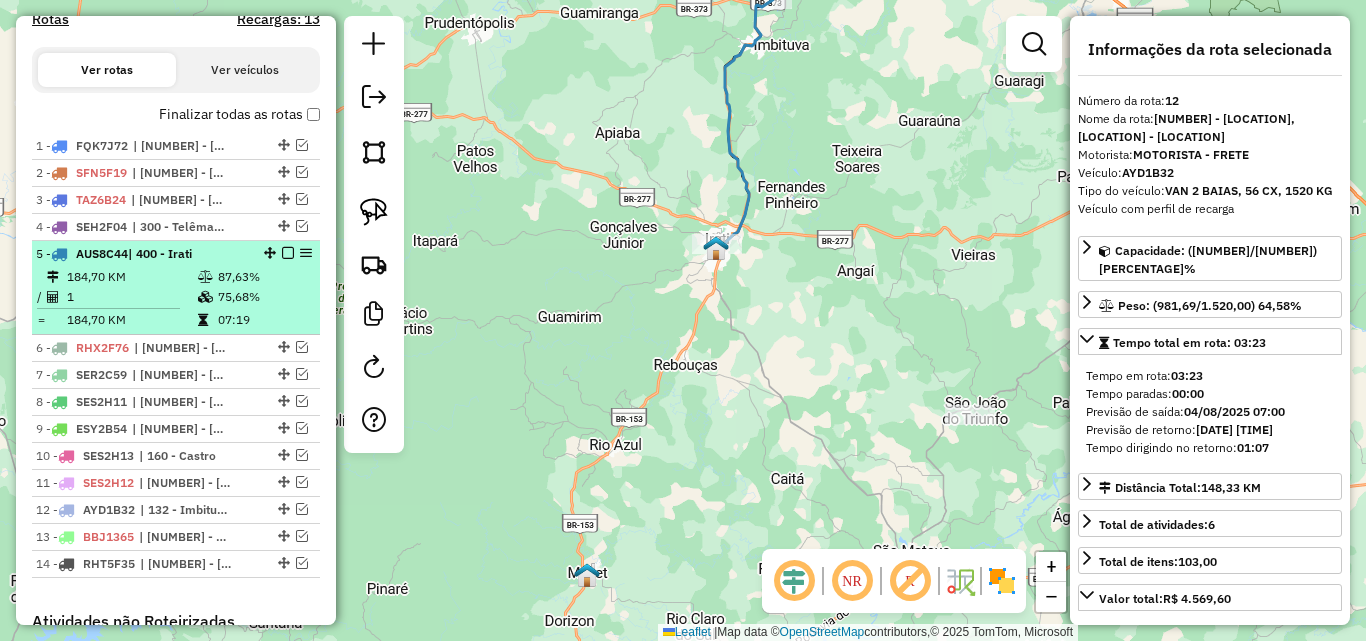 click at bounding box center (288, 253) 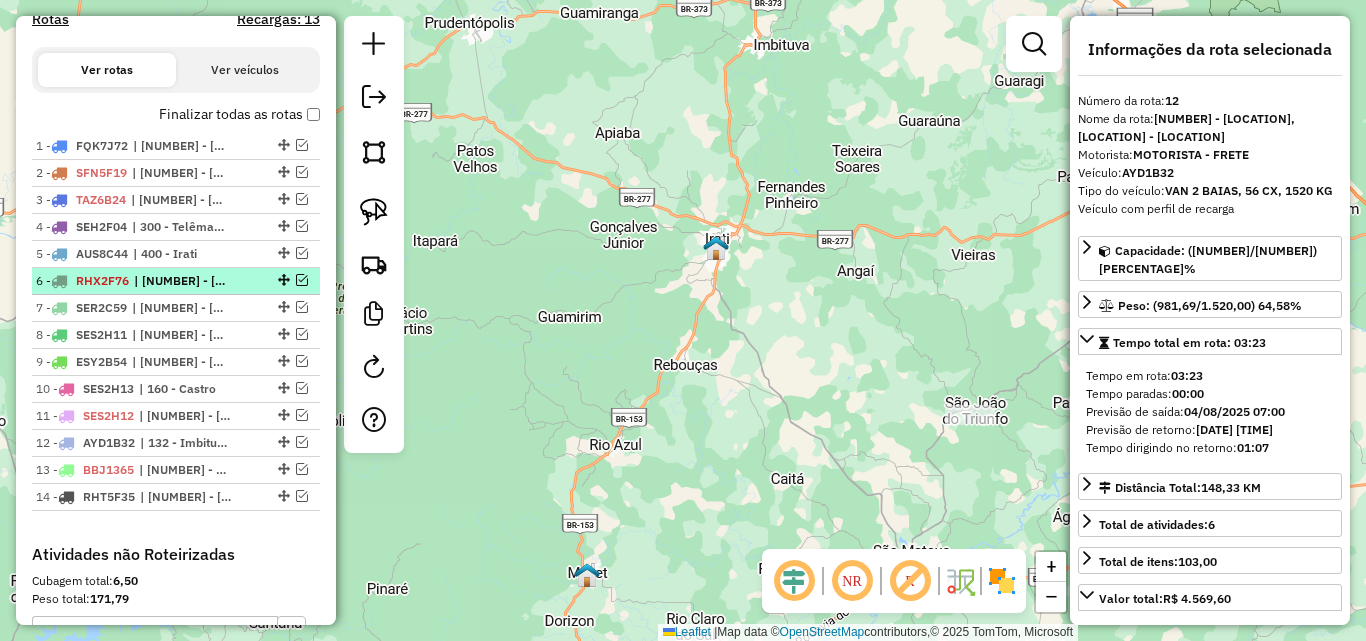 click at bounding box center [302, 280] 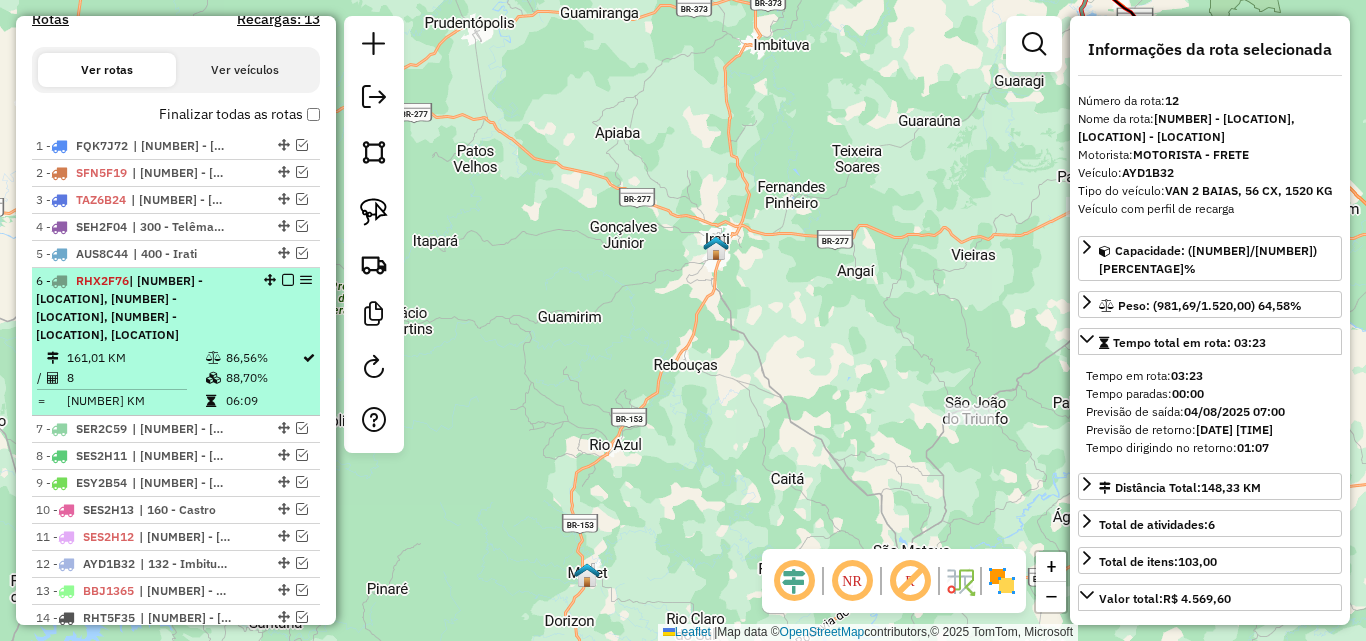 click on "[NUMBER] - [PLATE] | [NUMBER] - [NEIGHBORHOOD], [NUMBER] - [NEIGHBORHOOD], [NUMBER] - [NEIGHBORHOOD]" at bounding box center [142, 308] 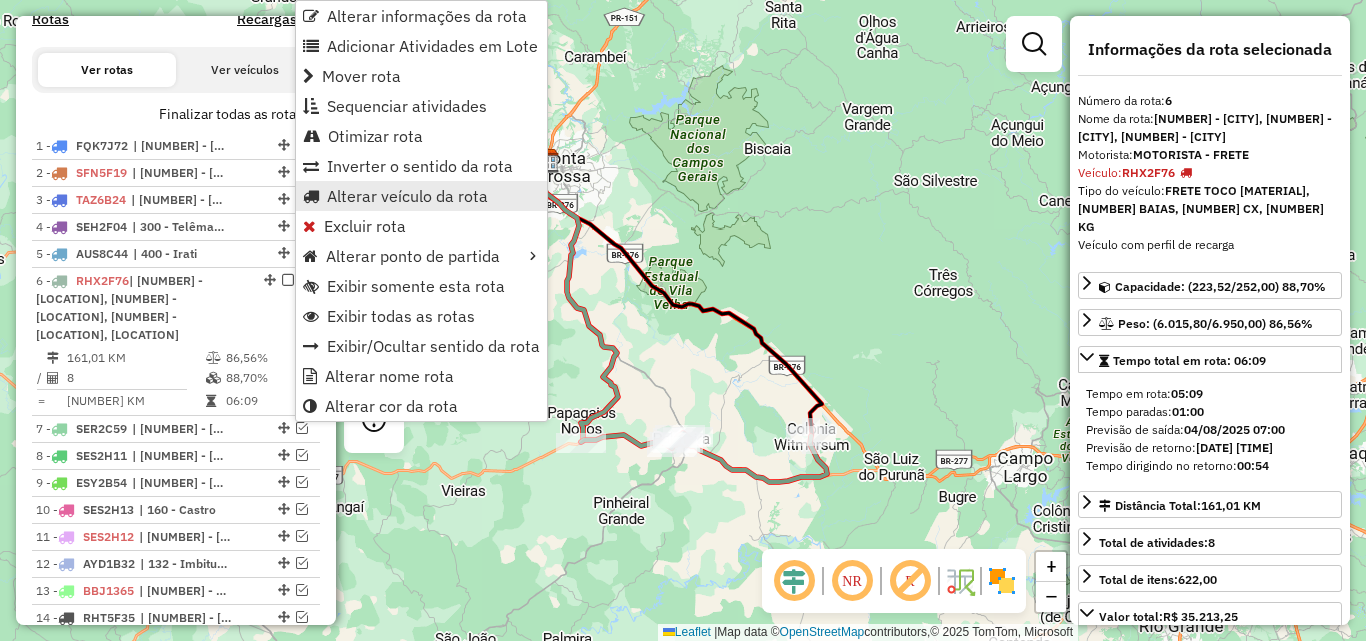 click on "Alterar veículo da rota" at bounding box center [407, 196] 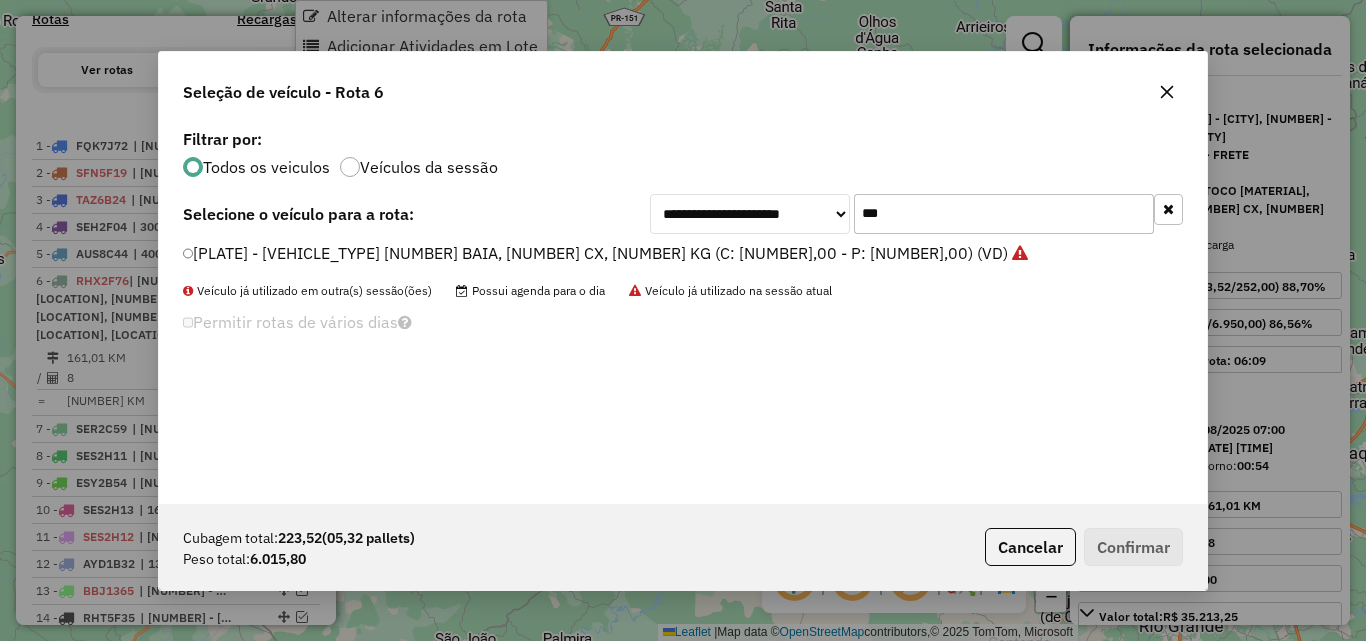scroll, scrollTop: 11, scrollLeft: 6, axis: both 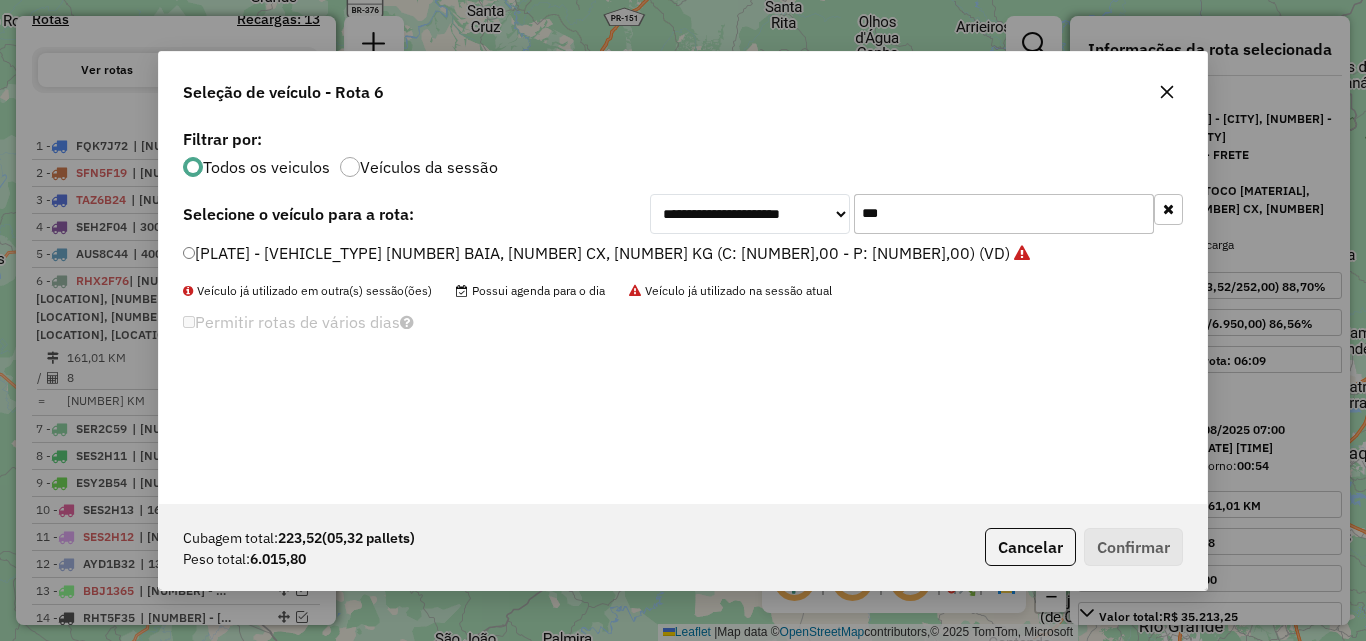 click on "***" 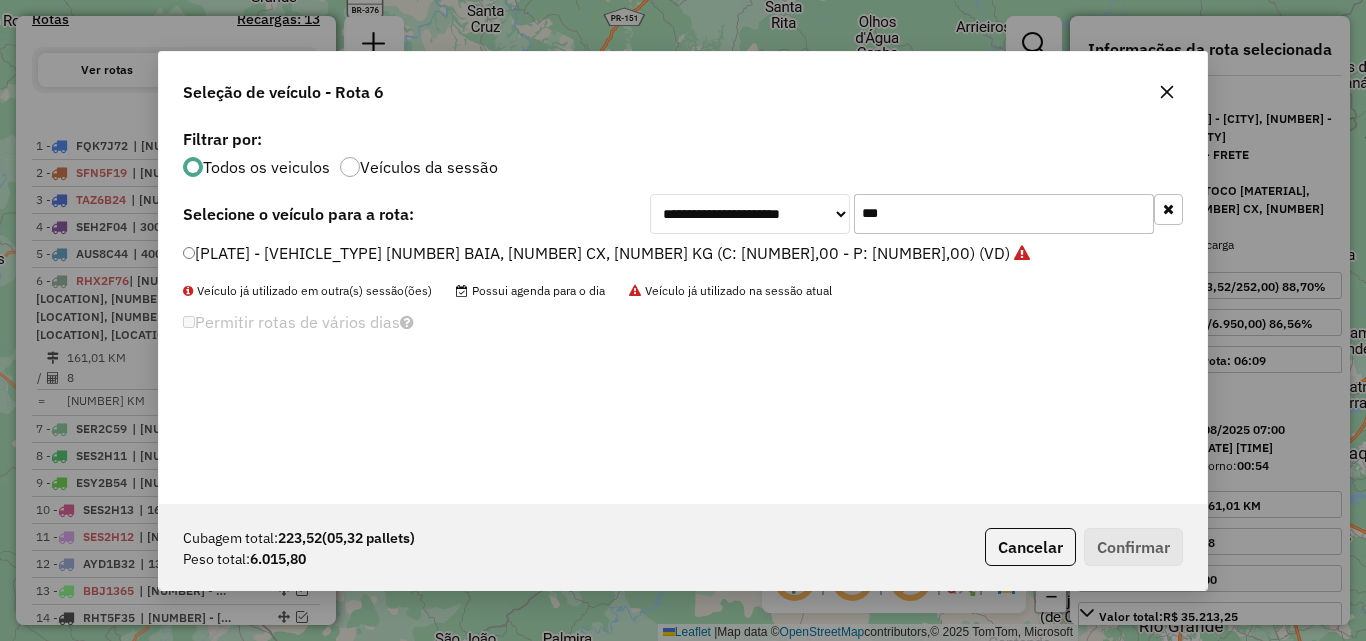 drag, startPoint x: 1171, startPoint y: 84, endPoint x: 1152, endPoint y: 110, distance: 32.202484 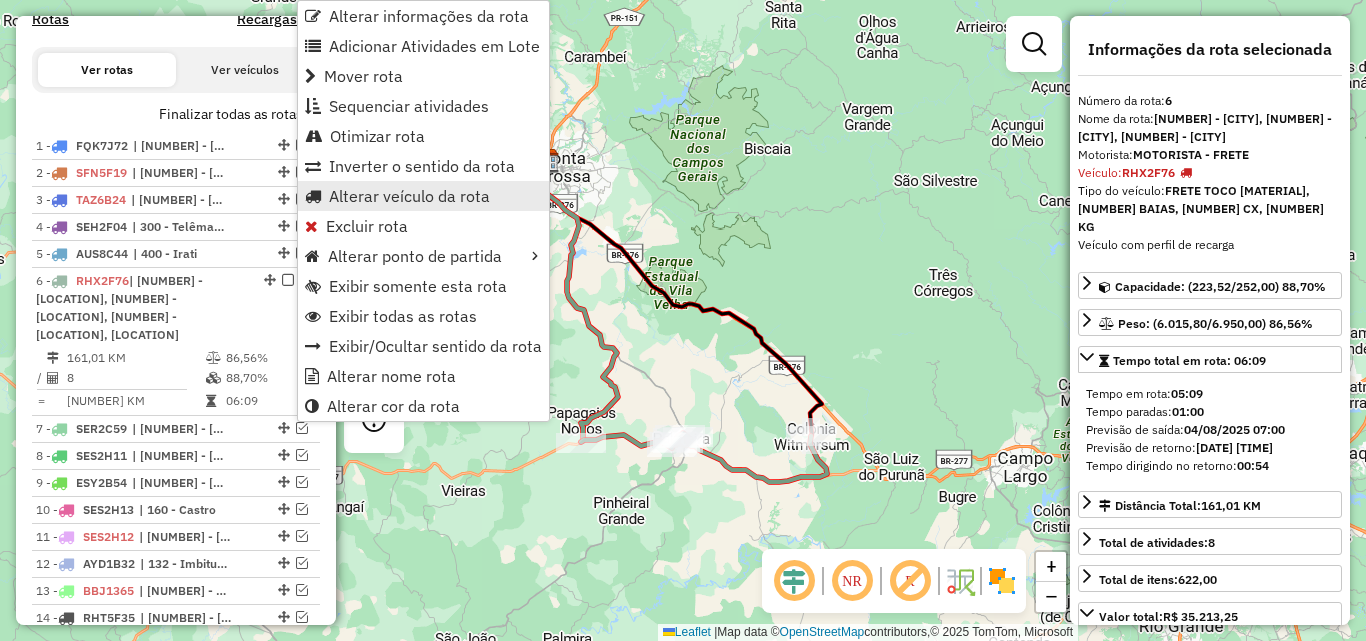 click on "Alterar veículo da rota" at bounding box center [409, 196] 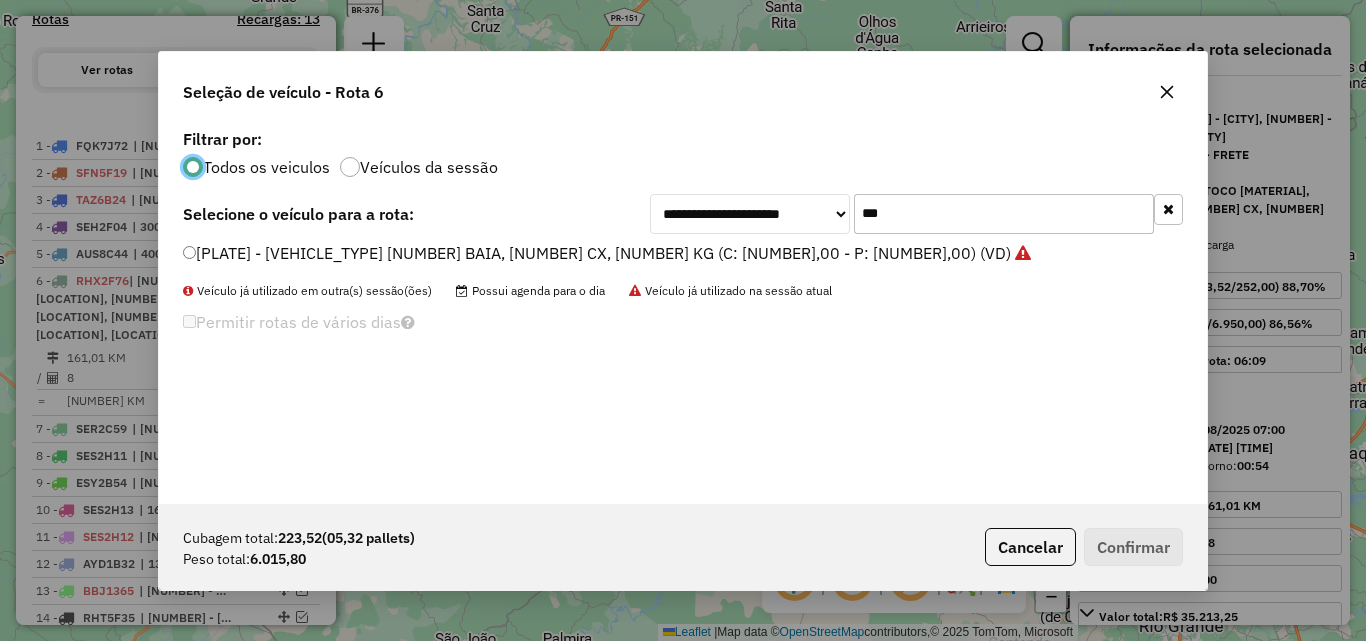 scroll, scrollTop: 11, scrollLeft: 6, axis: both 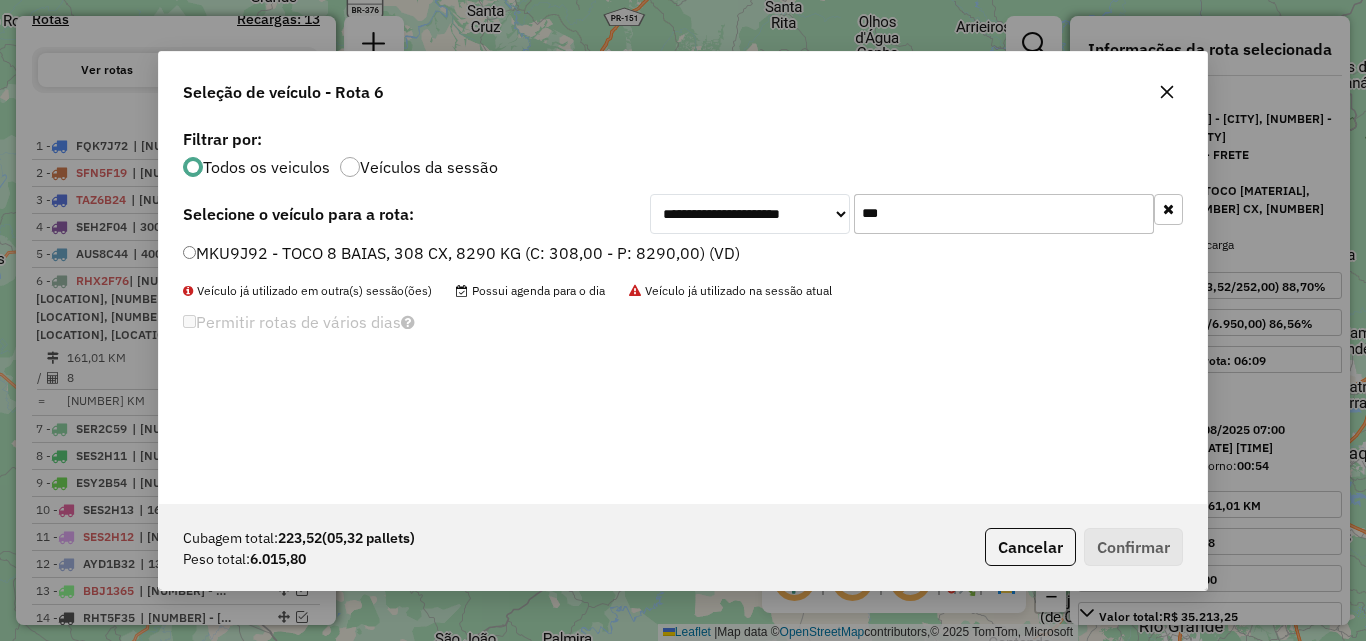 type on "***" 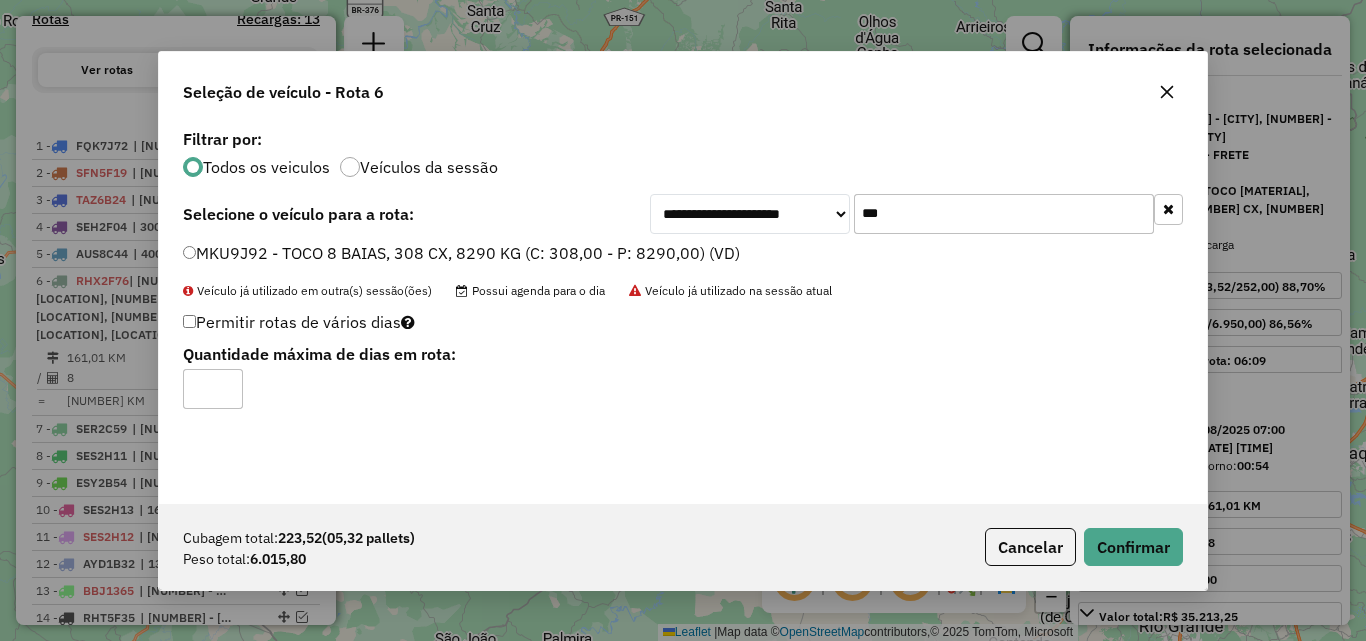 click on "Cubagem total:  [NUMBER]   ([NUMBER] pallets)  Peso total: [NUMBER]  Cancelar   Confirmar" 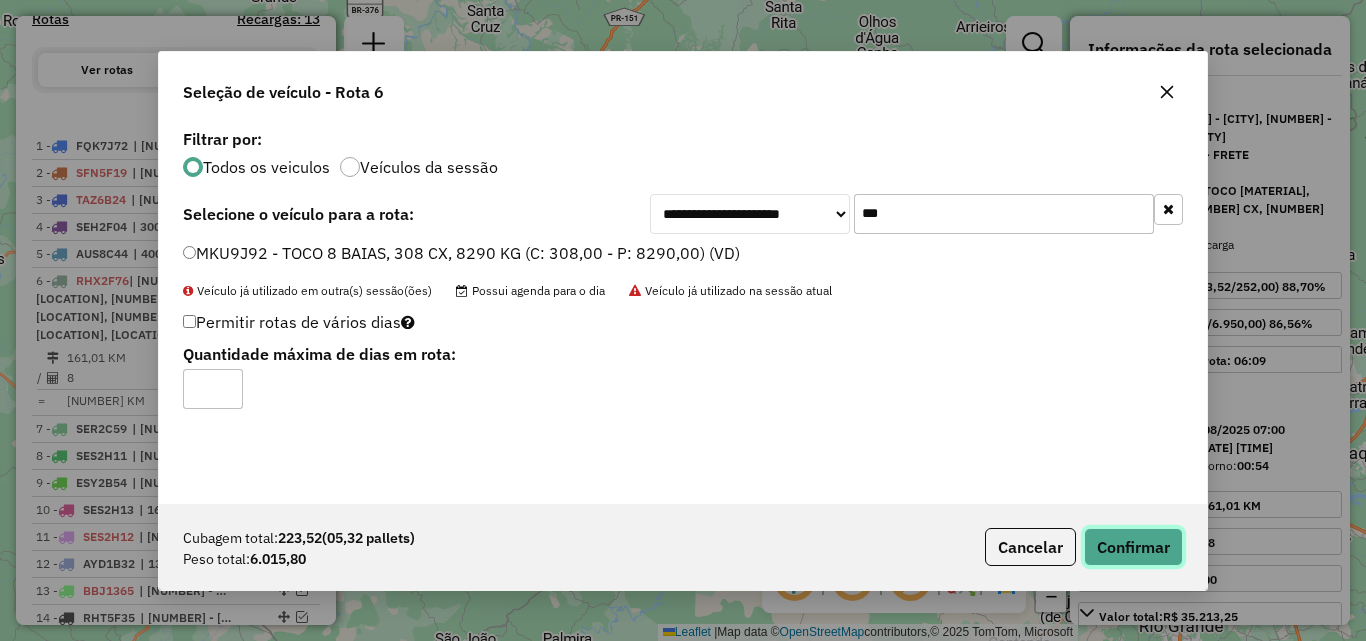 click on "Confirmar" 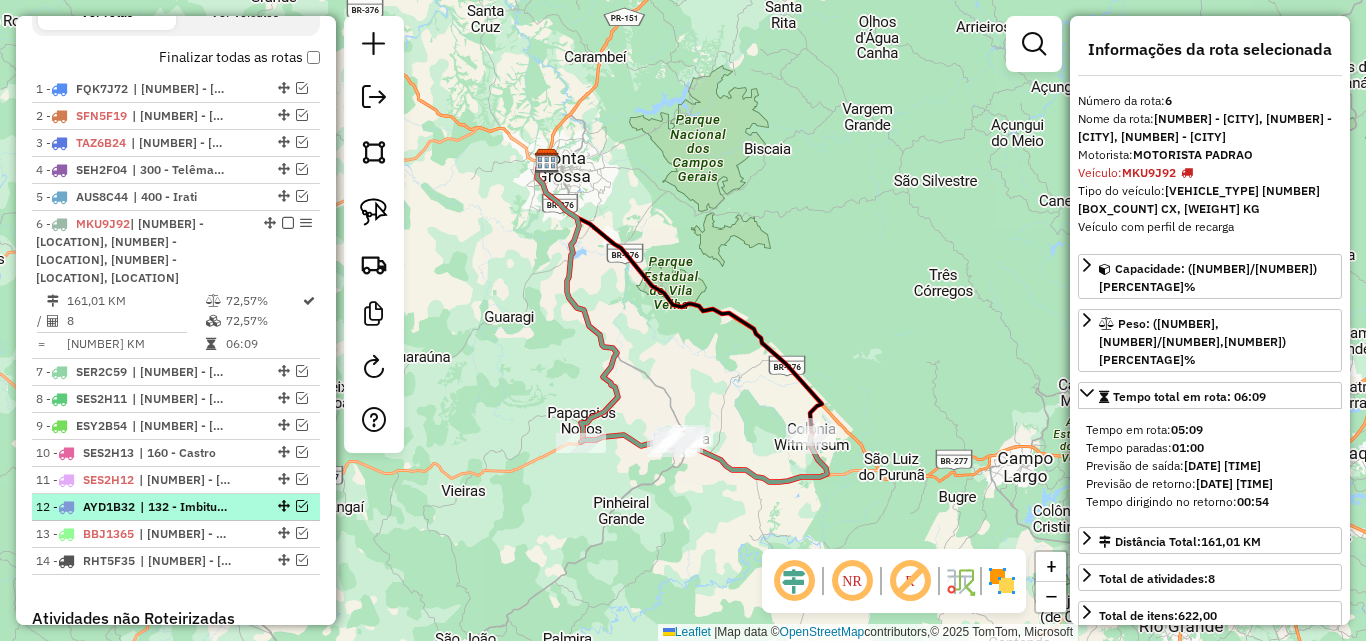 scroll, scrollTop: 752, scrollLeft: 0, axis: vertical 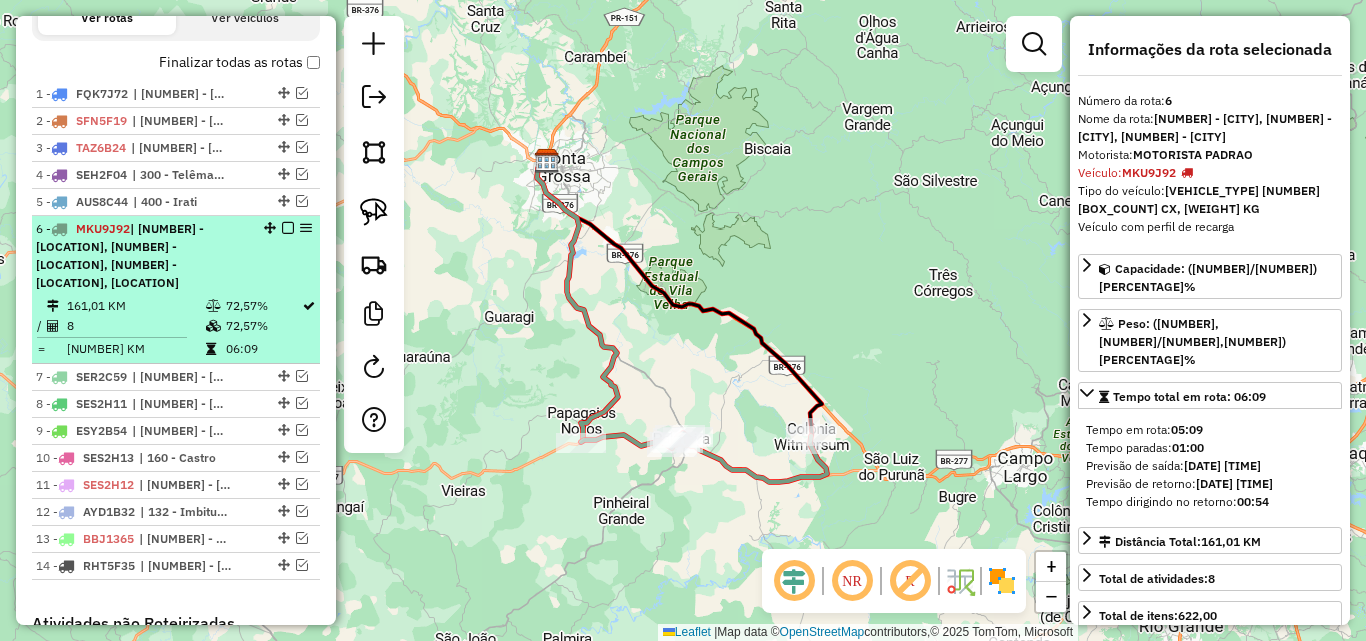 click at bounding box center [288, 228] 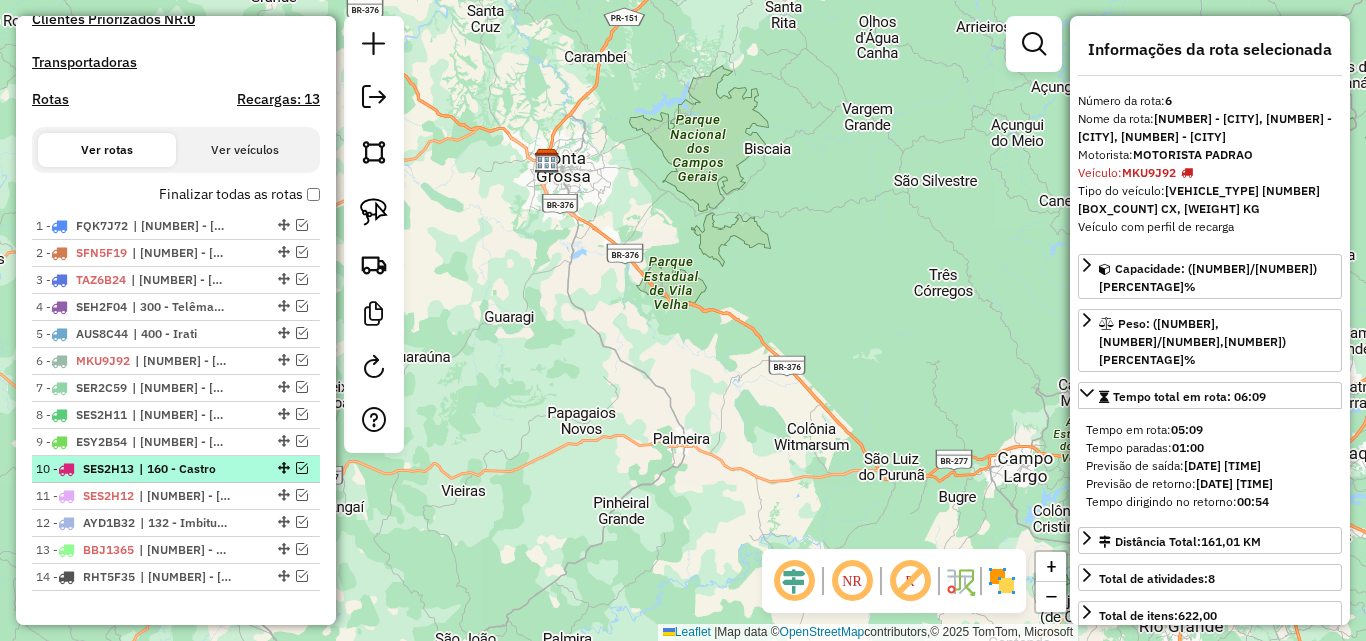scroll, scrollTop: 652, scrollLeft: 0, axis: vertical 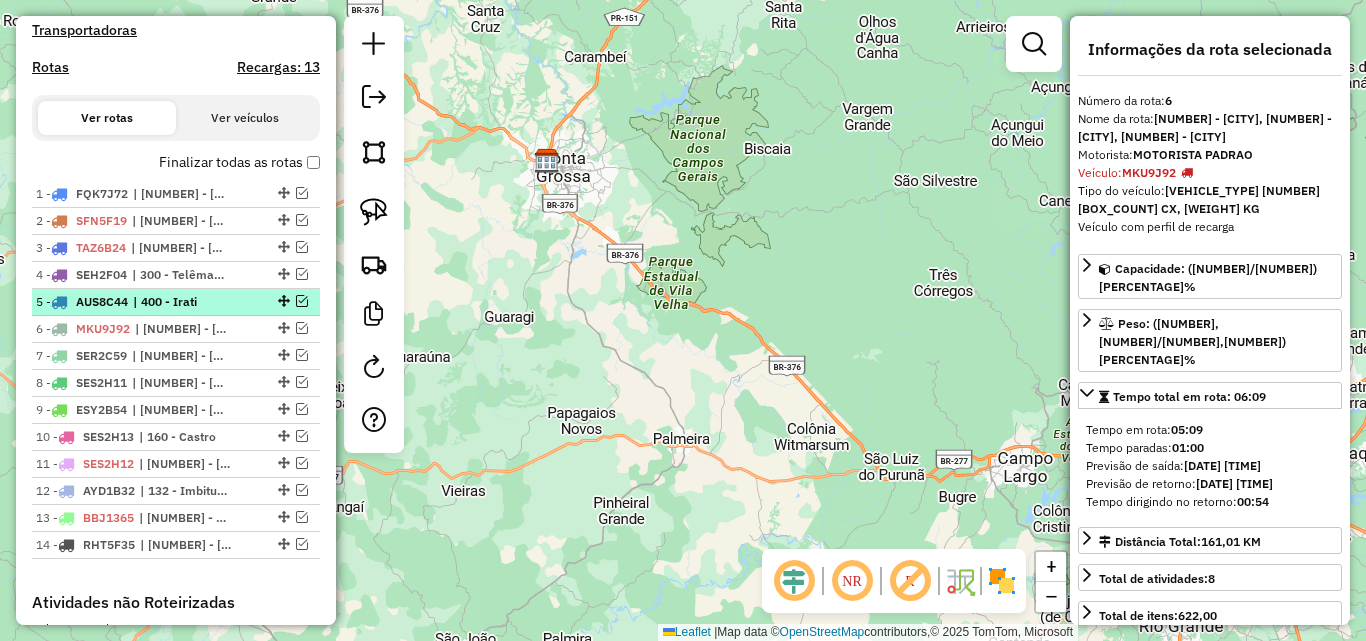 click at bounding box center (302, 301) 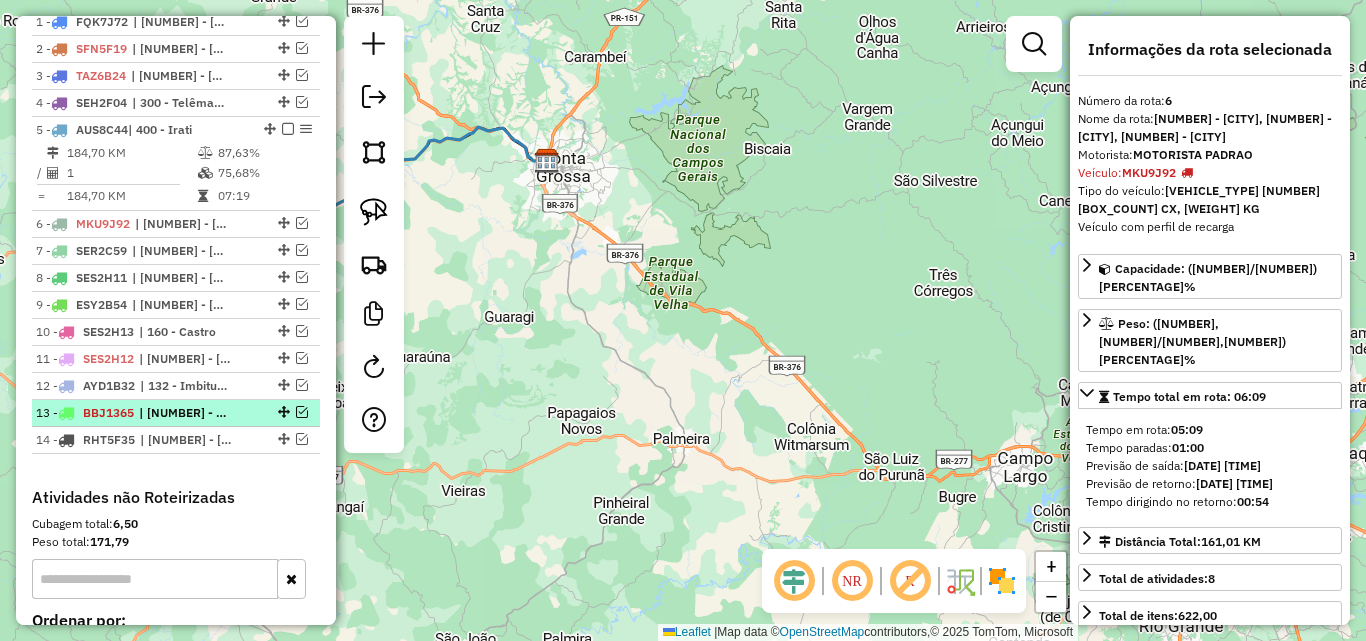 scroll, scrollTop: 852, scrollLeft: 0, axis: vertical 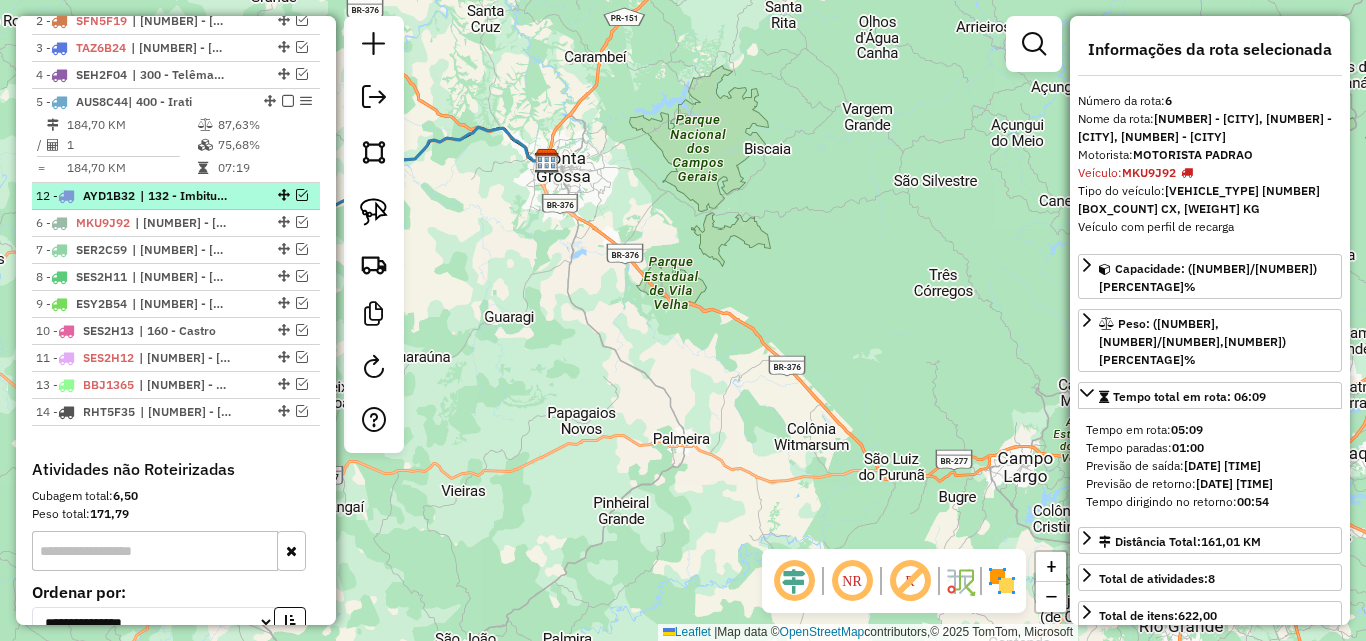 drag, startPoint x: 273, startPoint y: 357, endPoint x: 296, endPoint y: 184, distance: 174.5222 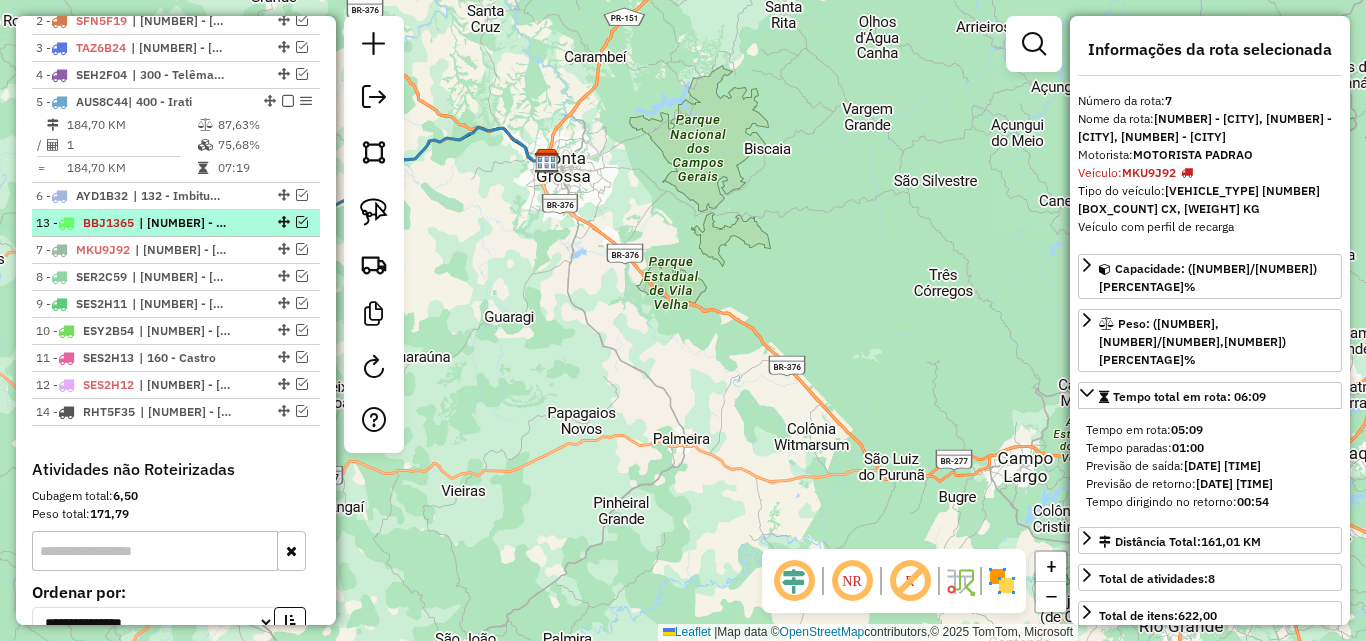 drag, startPoint x: 277, startPoint y: 390, endPoint x: 277, endPoint y: 212, distance: 178 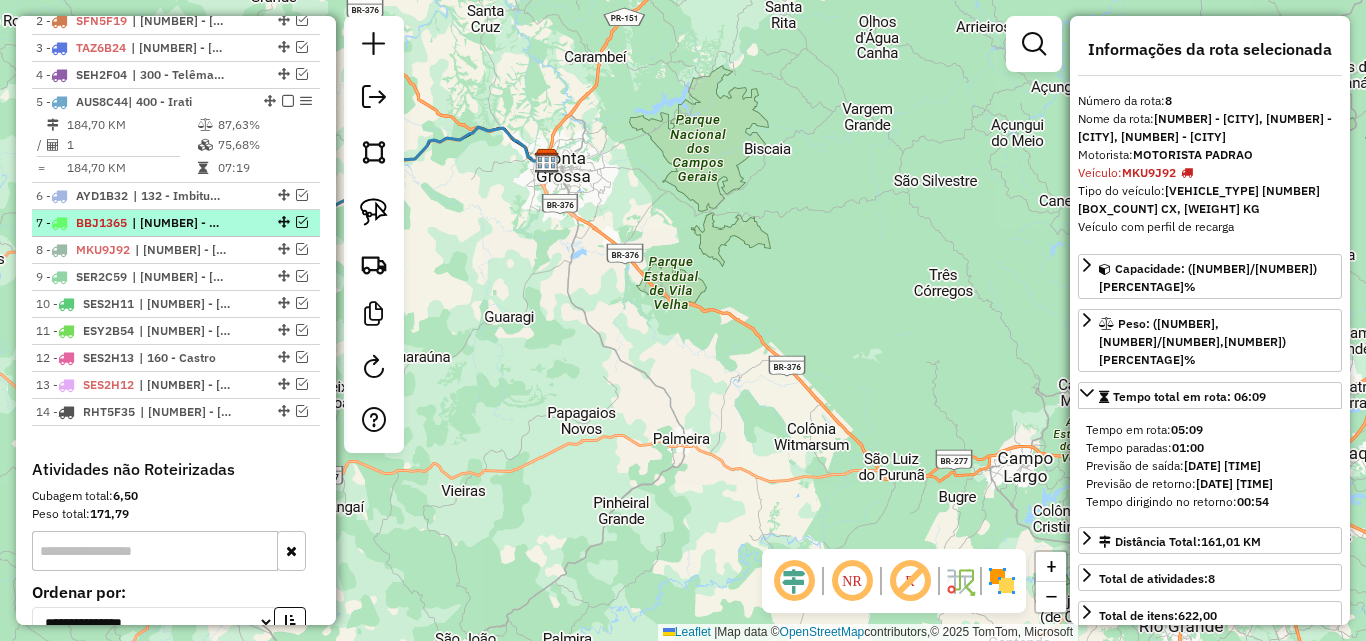 click at bounding box center [302, 222] 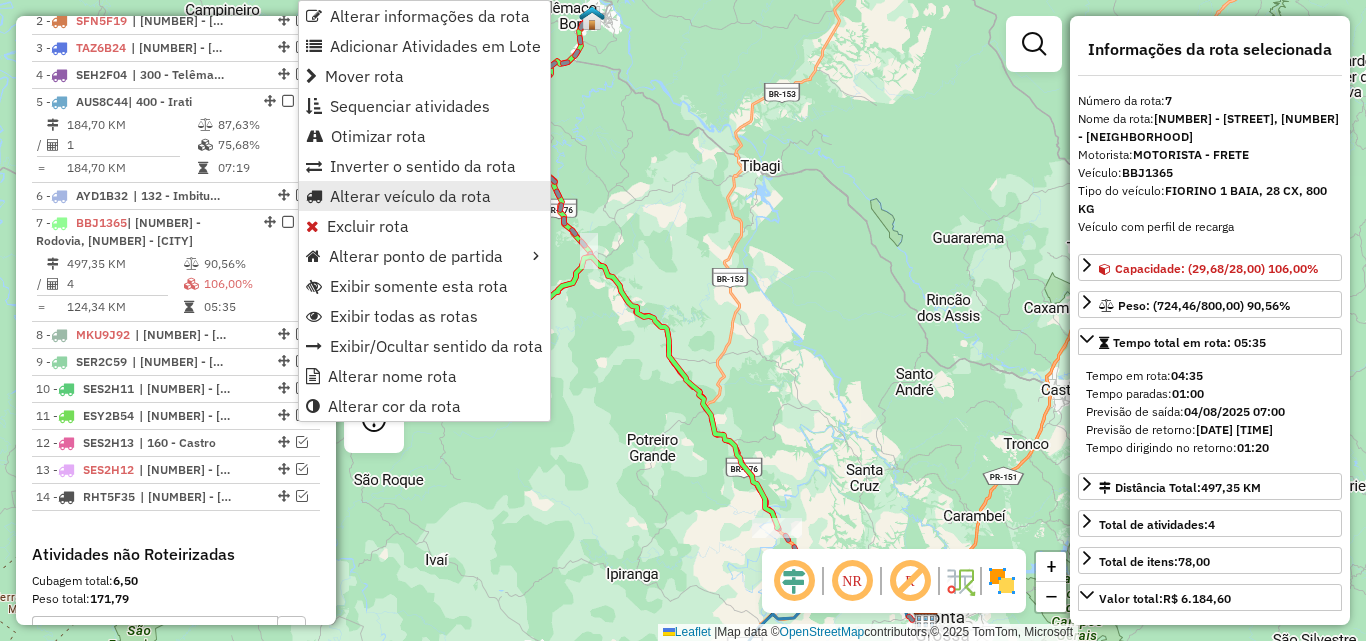 click on "Alterar veículo da rota" at bounding box center [410, 196] 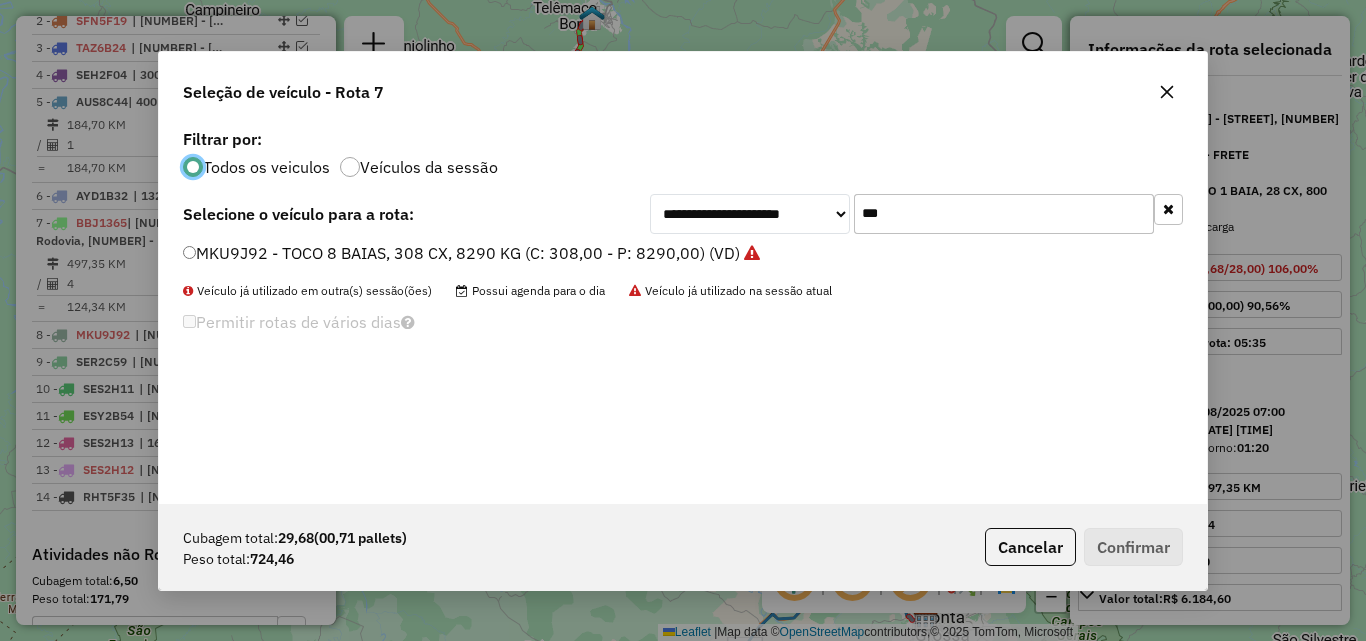 scroll, scrollTop: 11, scrollLeft: 6, axis: both 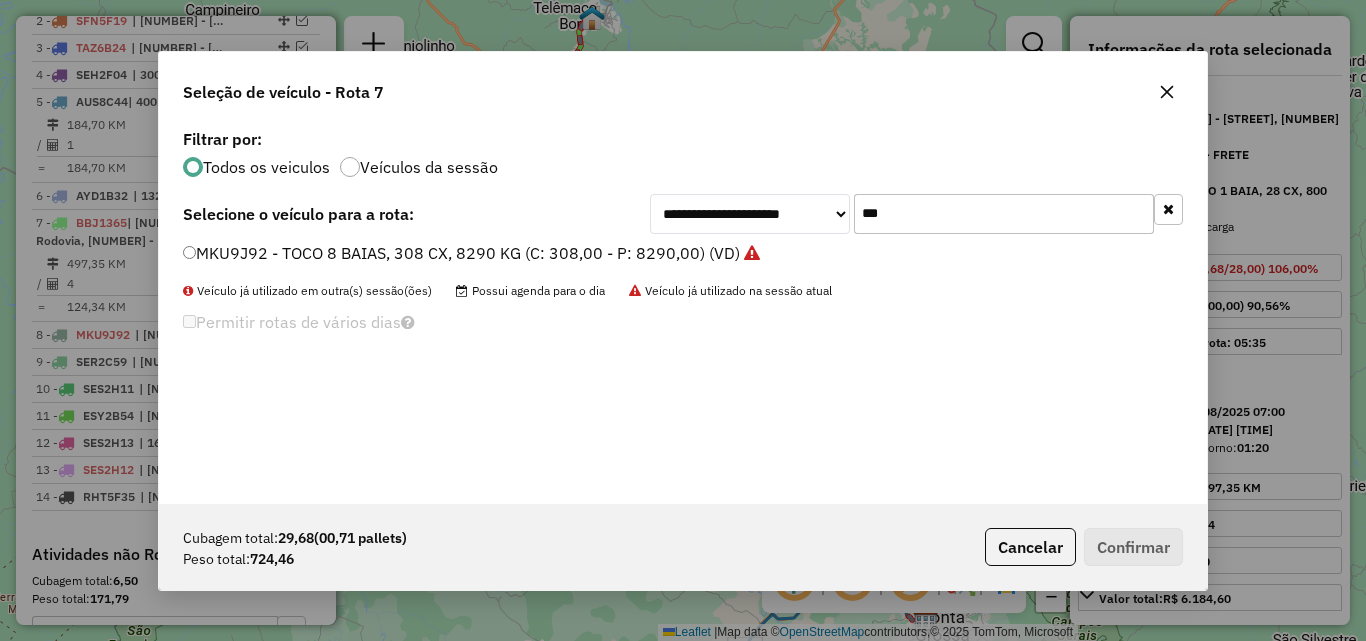 drag, startPoint x: 899, startPoint y: 205, endPoint x: 670, endPoint y: 231, distance: 230.47125 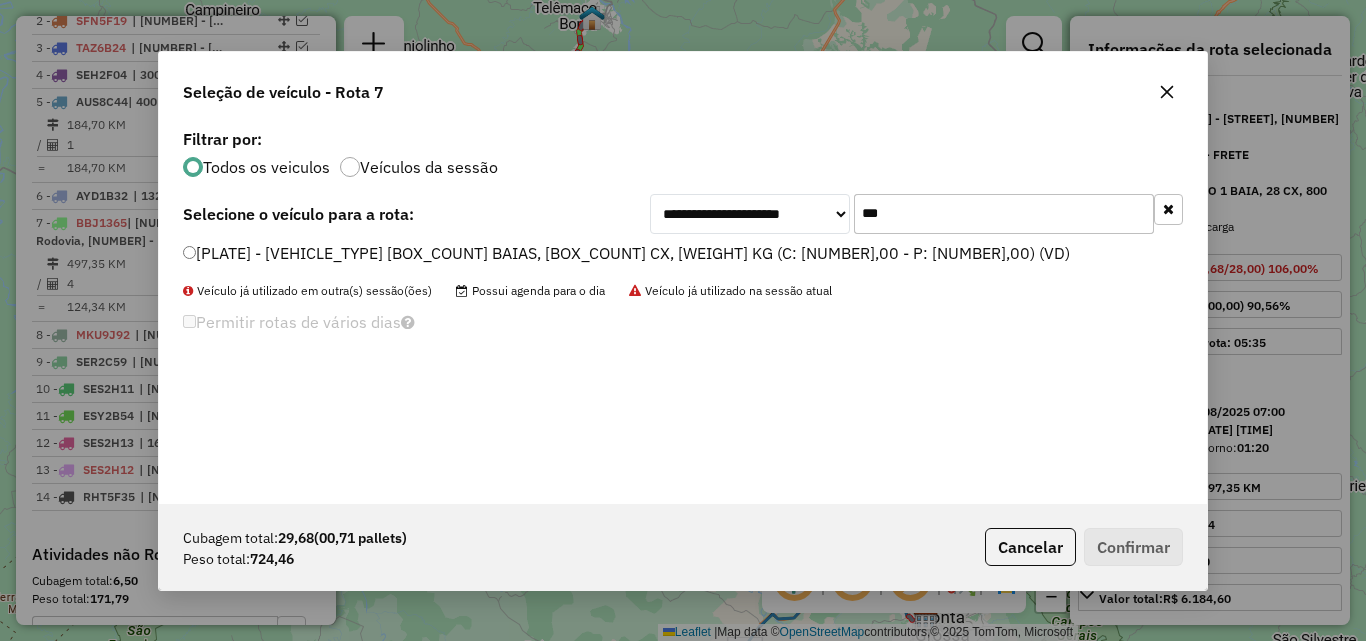type on "***" 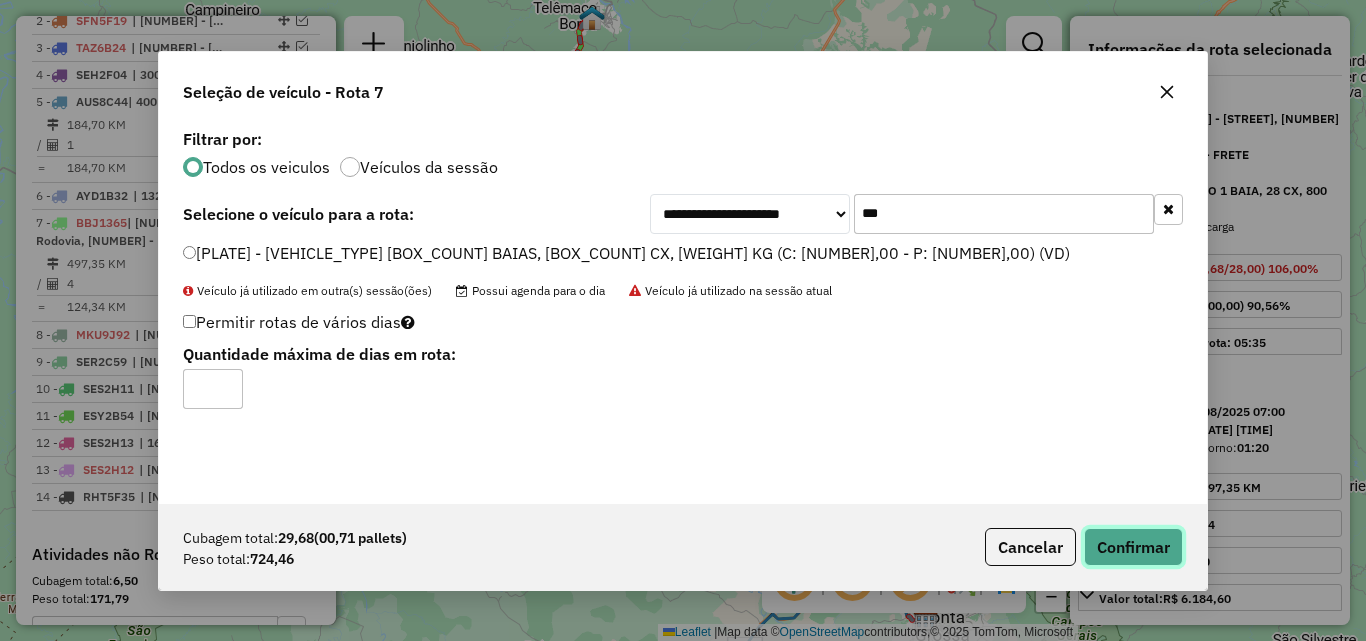 click on "Confirmar" 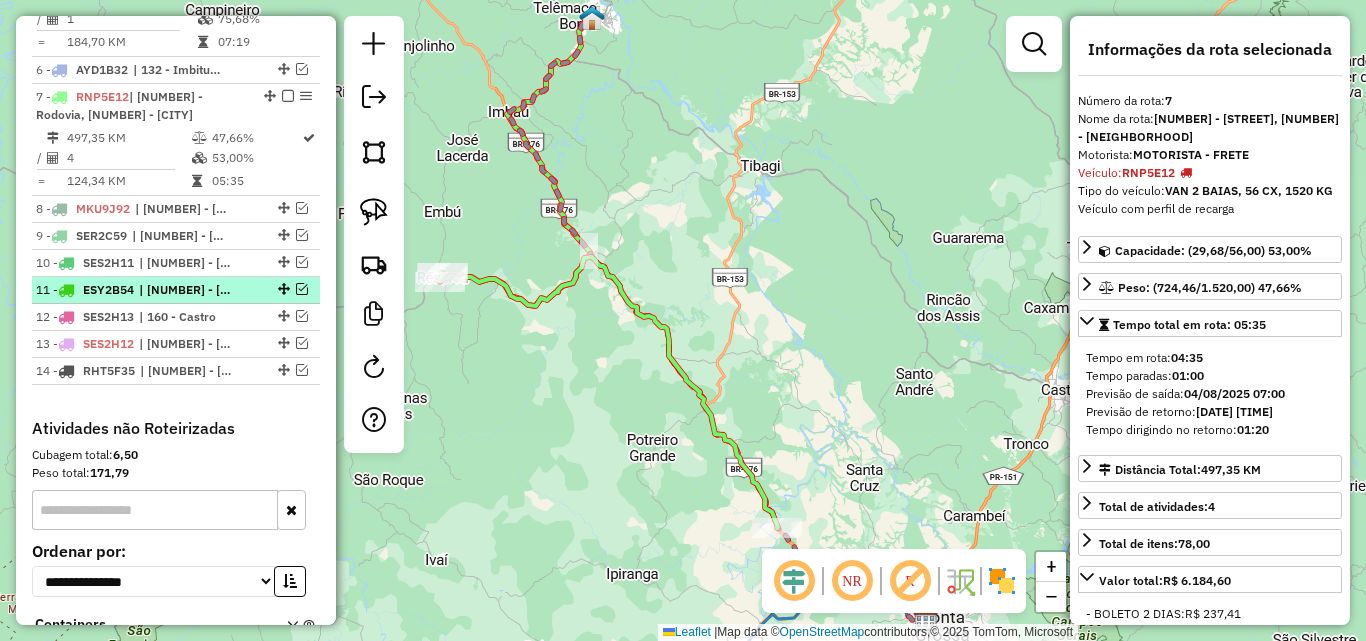 scroll, scrollTop: 946, scrollLeft: 0, axis: vertical 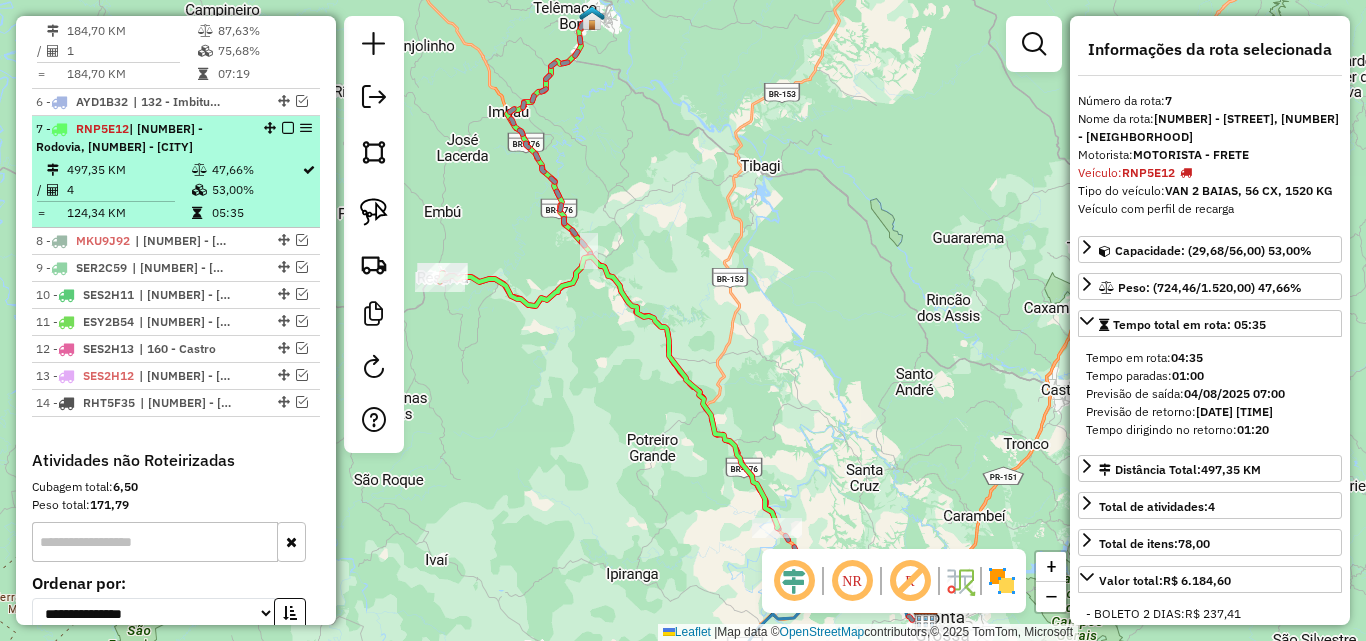 click at bounding box center [288, 128] 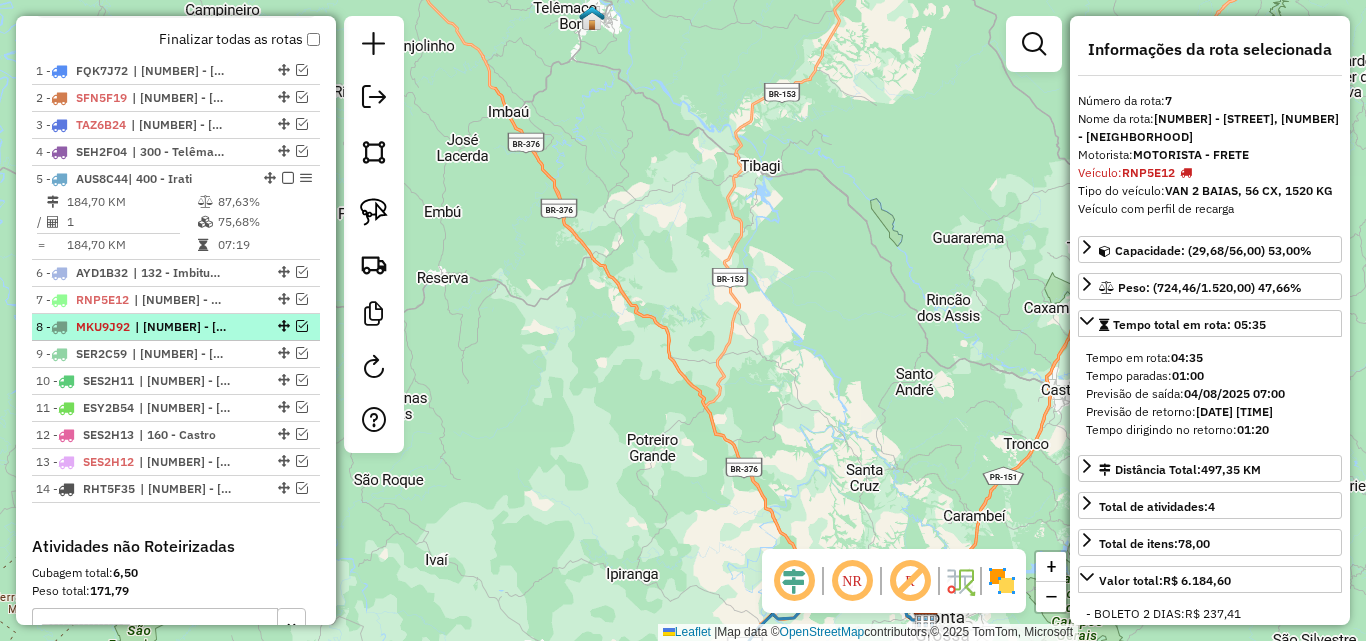 scroll, scrollTop: 646, scrollLeft: 0, axis: vertical 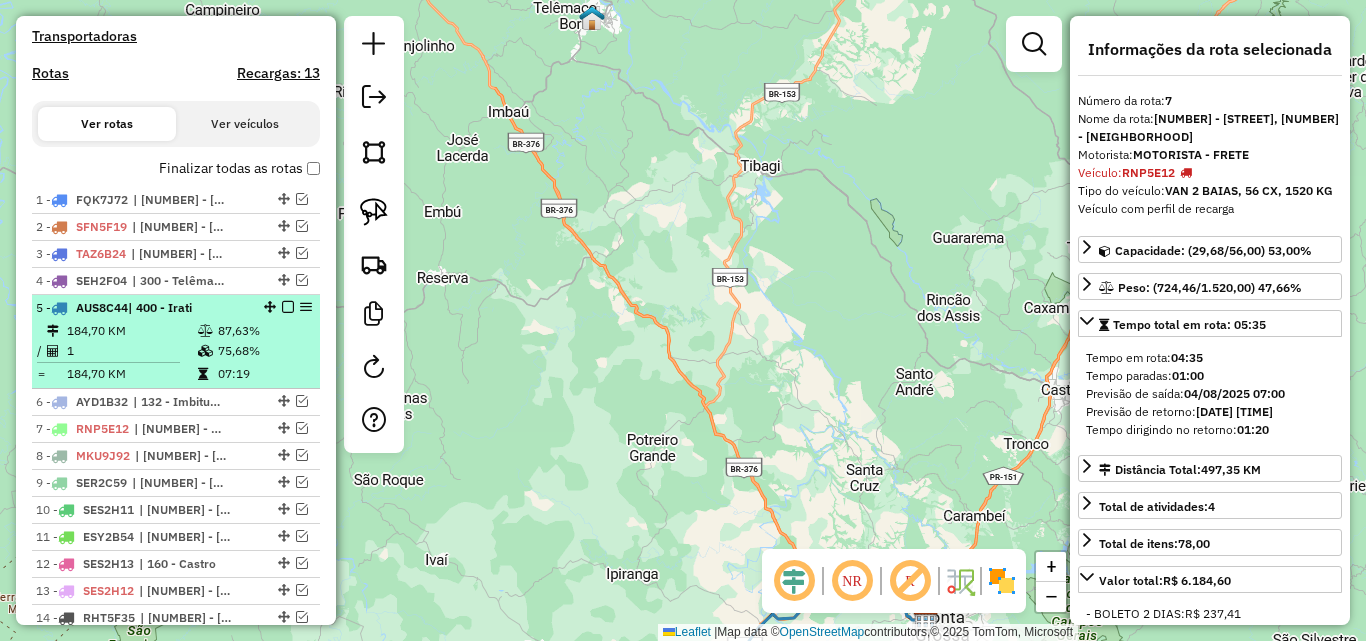 click at bounding box center (288, 307) 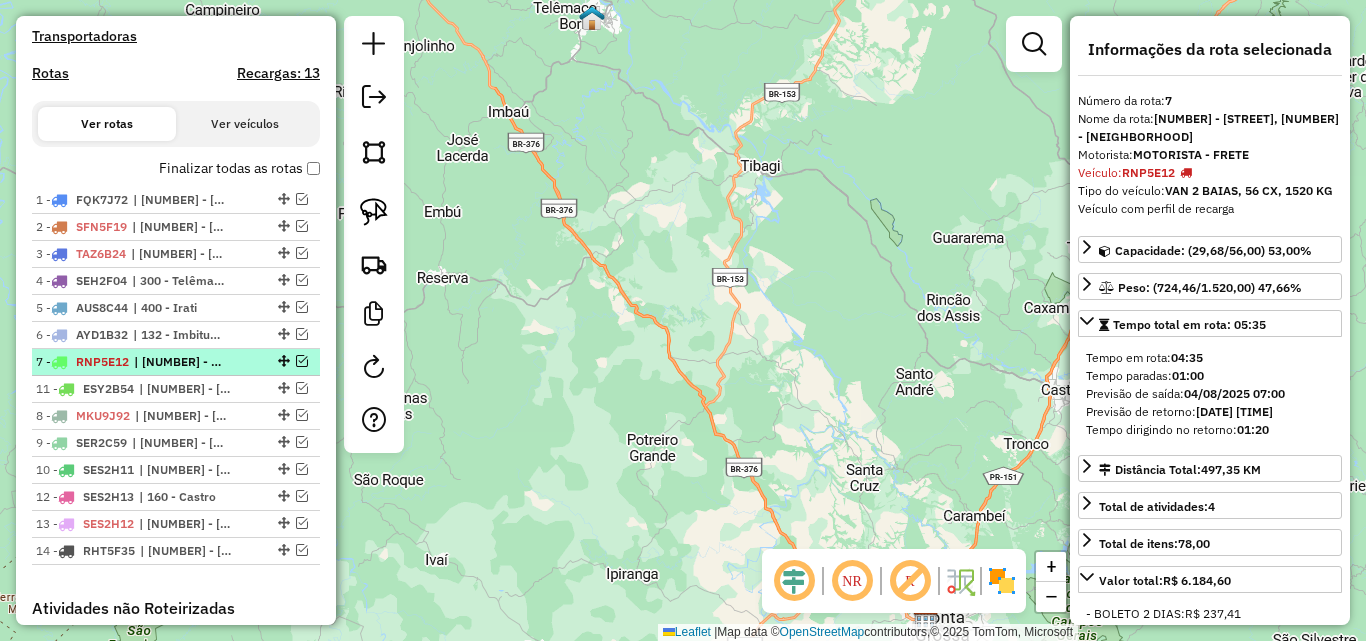 drag, startPoint x: 278, startPoint y: 469, endPoint x: 259, endPoint y: 376, distance: 94.92102 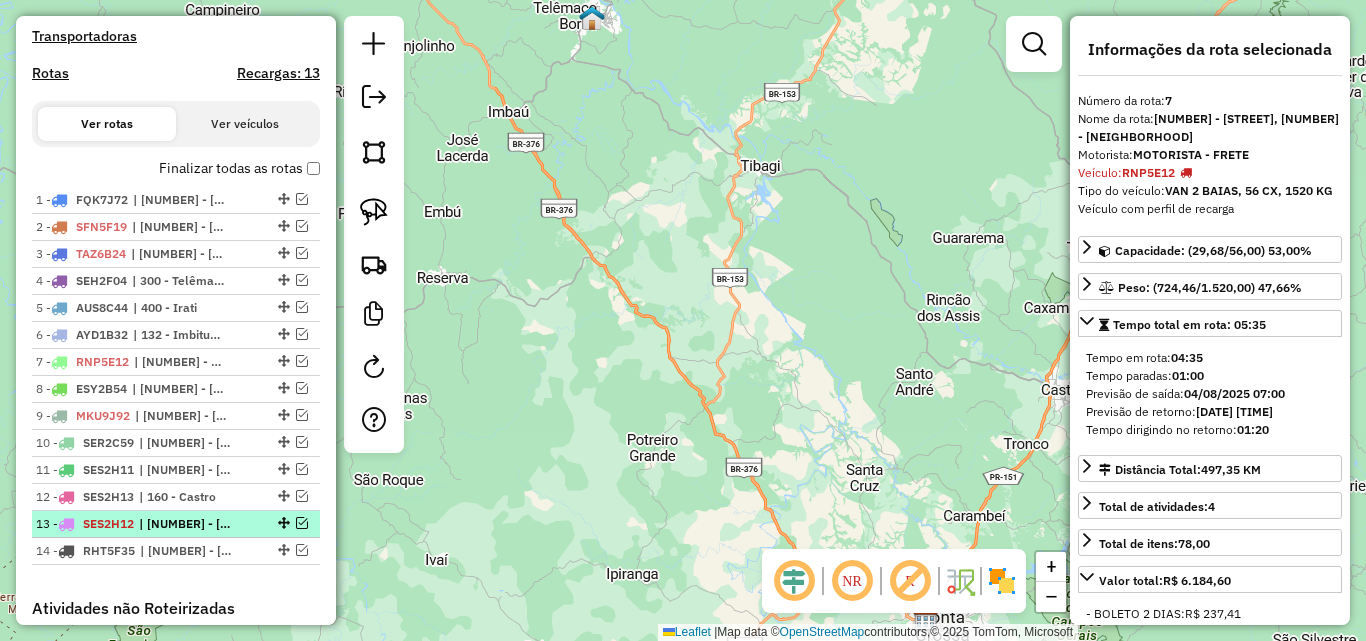 click at bounding box center (302, 523) 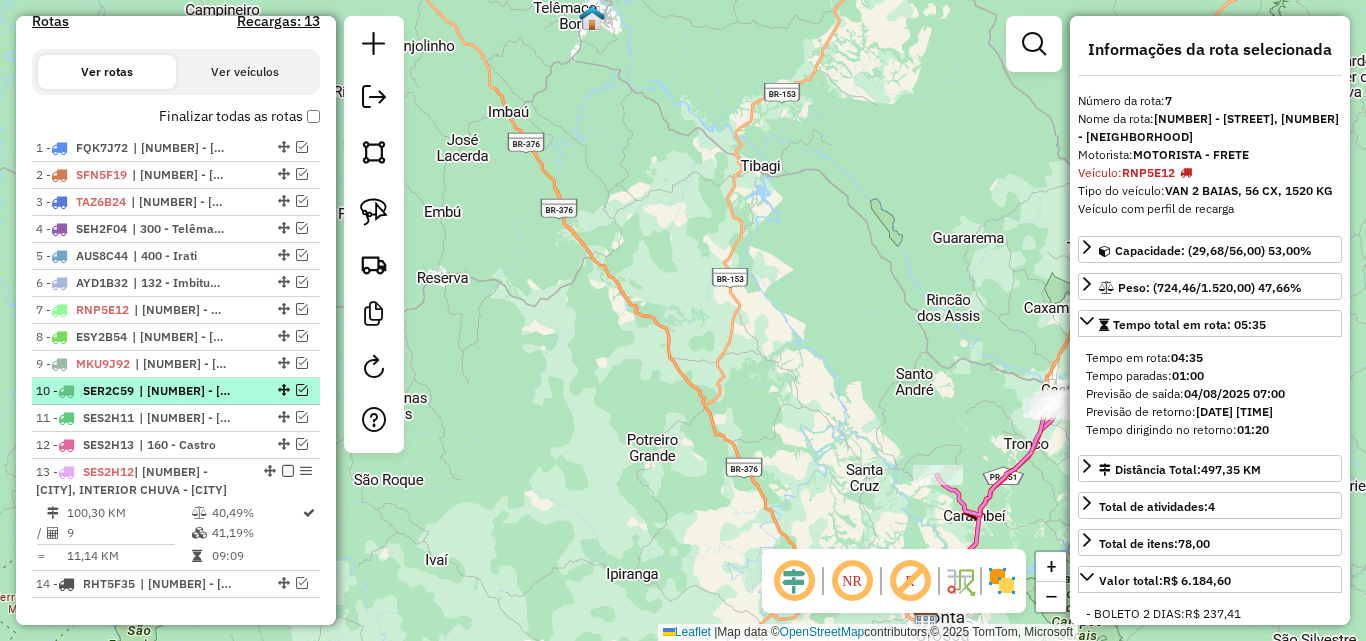 scroll, scrollTop: 746, scrollLeft: 0, axis: vertical 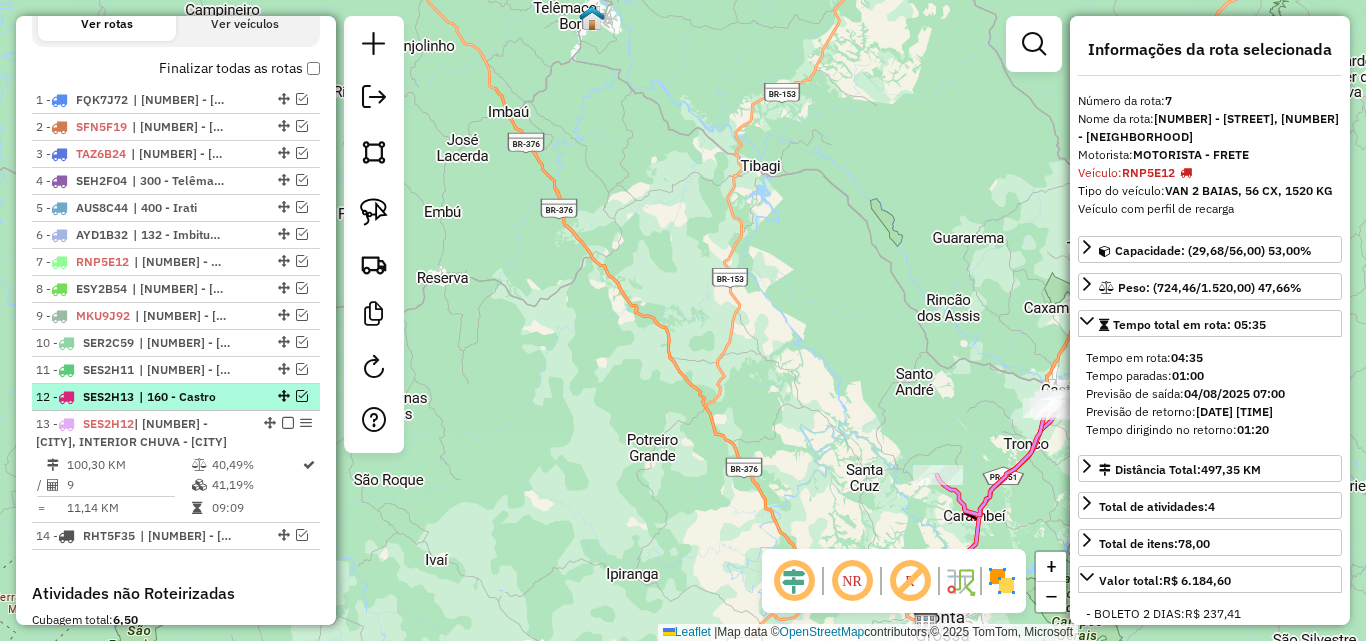 click at bounding box center [302, 396] 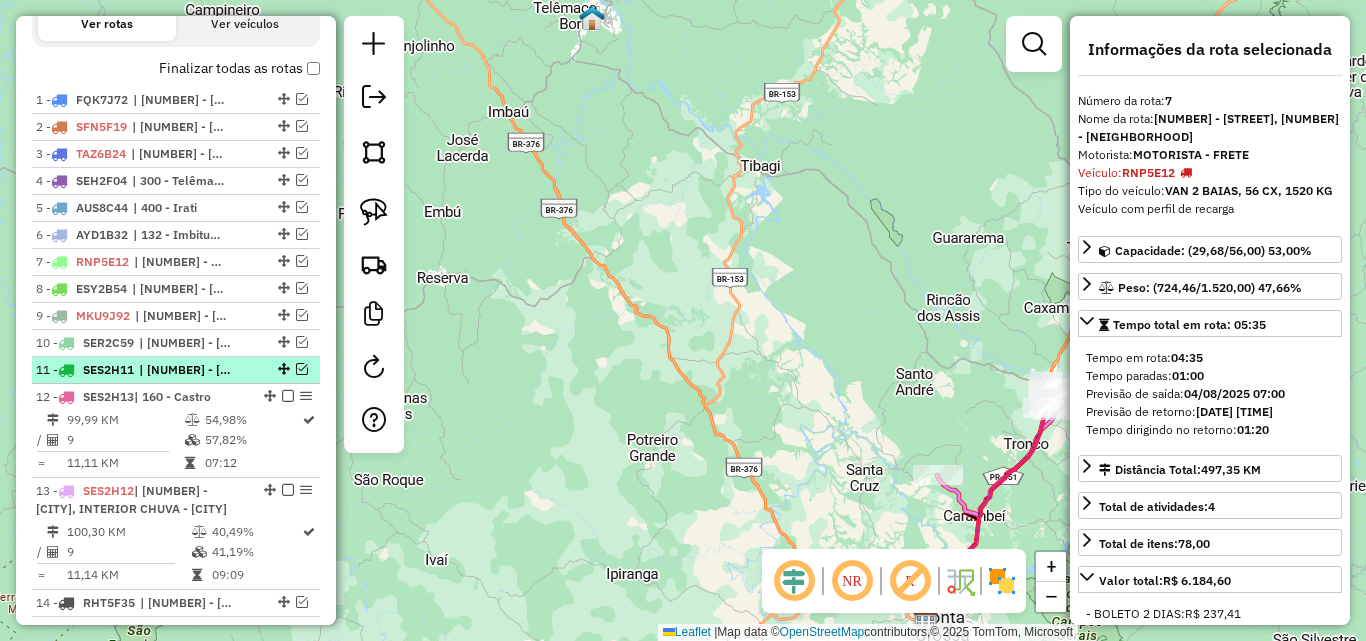 click at bounding box center (302, 369) 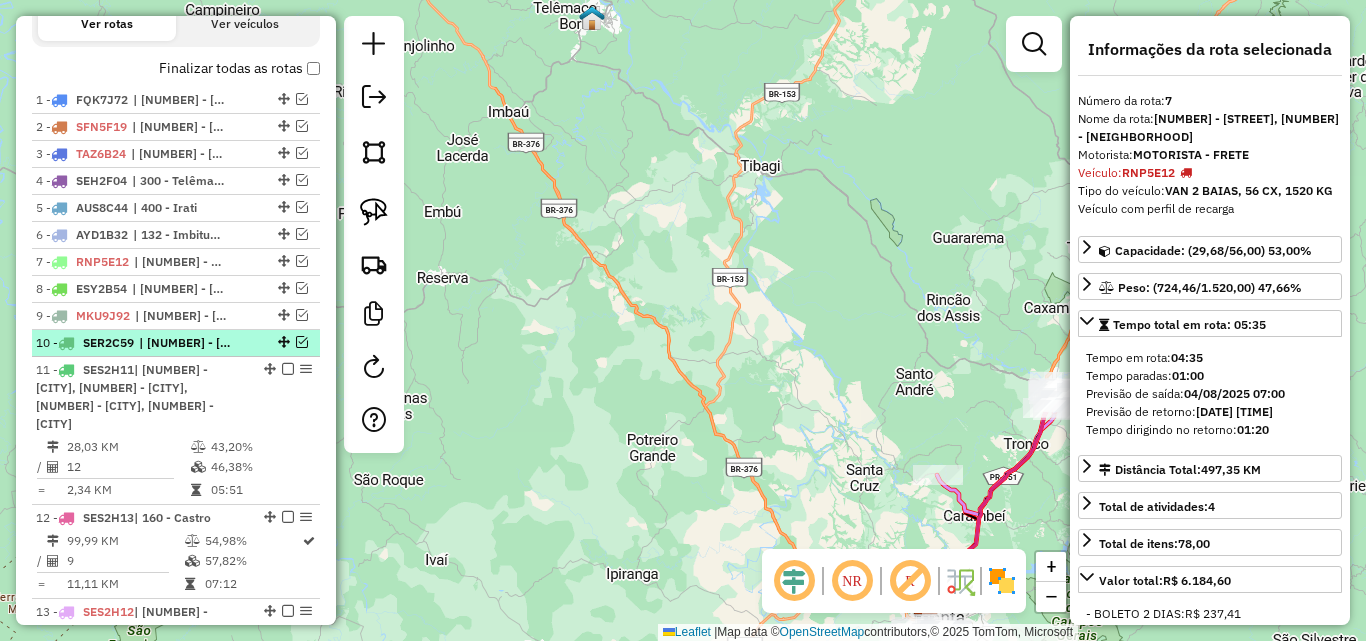 click at bounding box center [302, 342] 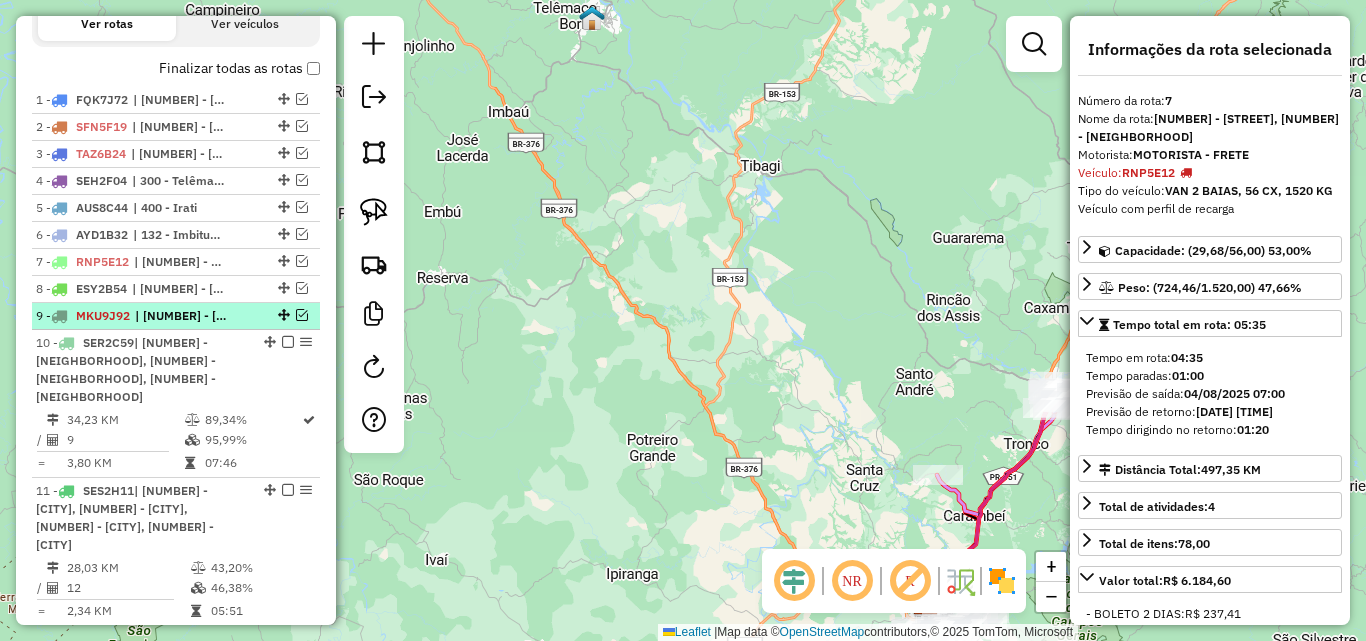 click at bounding box center (302, 315) 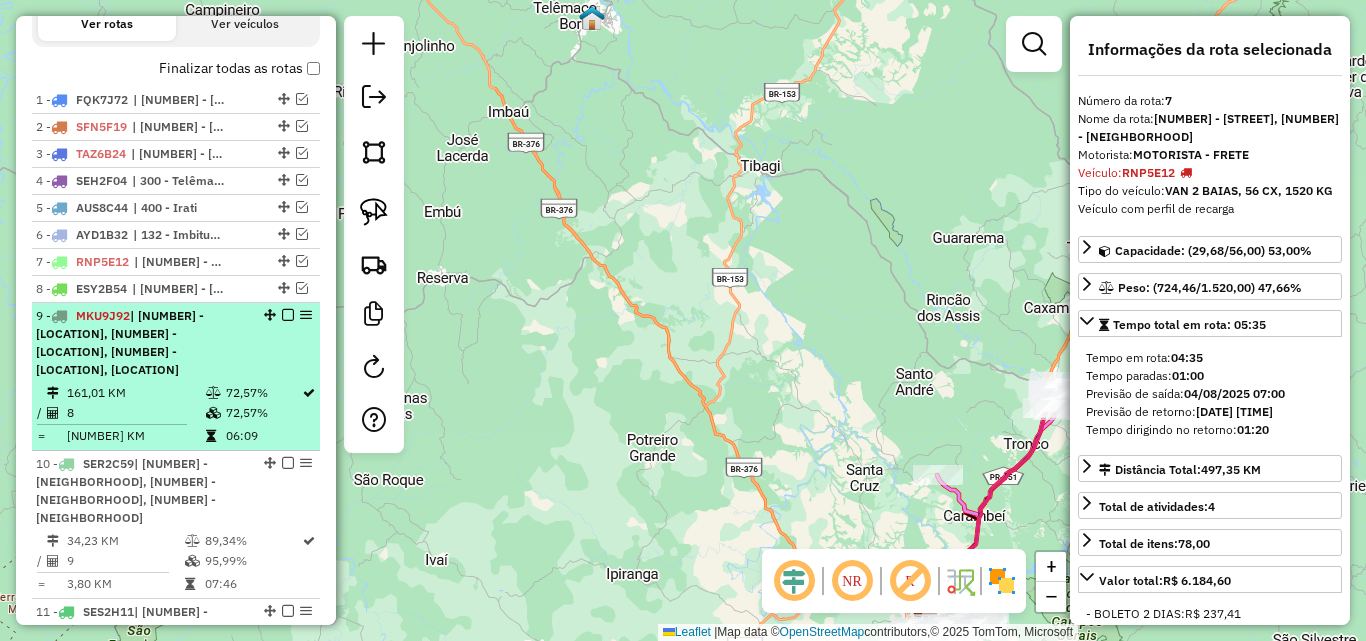 click at bounding box center (288, 315) 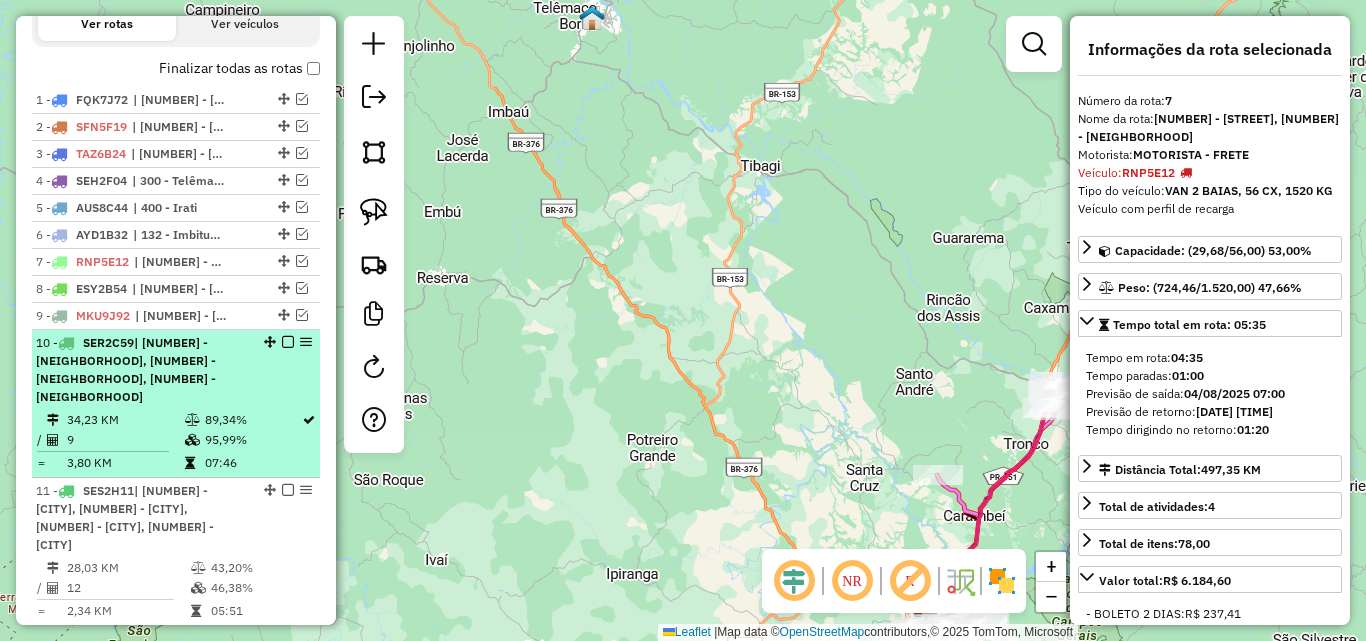 click at bounding box center (288, 342) 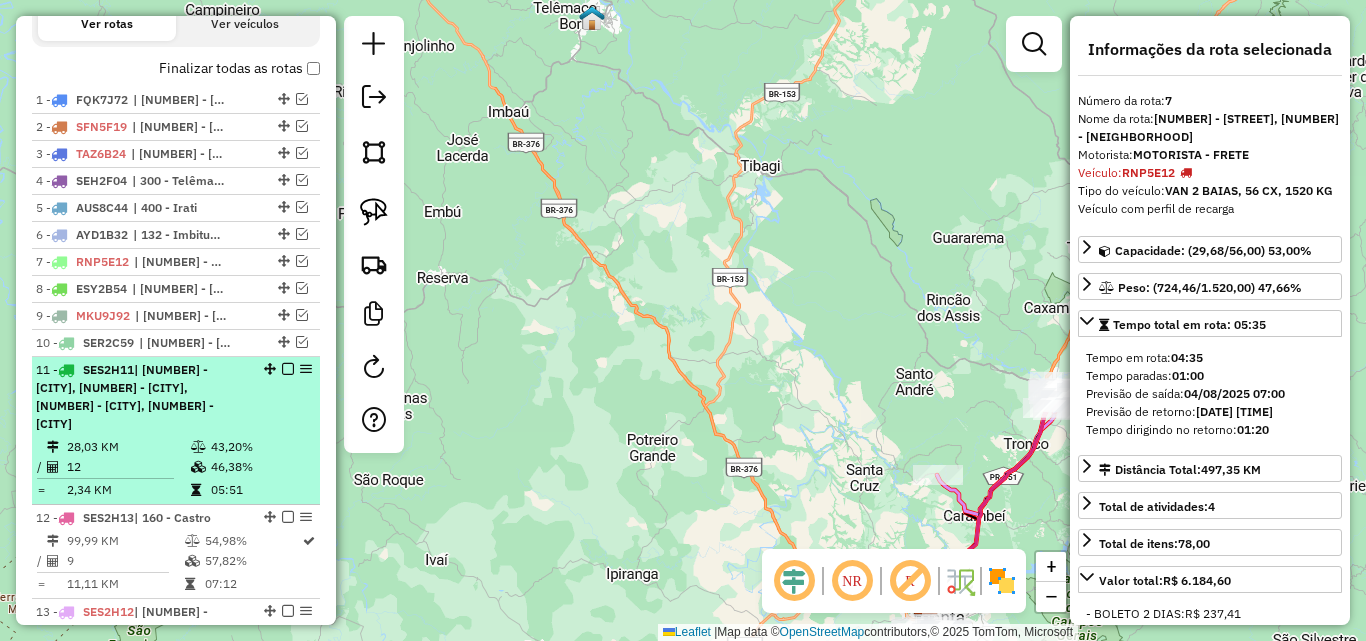 click at bounding box center [288, 369] 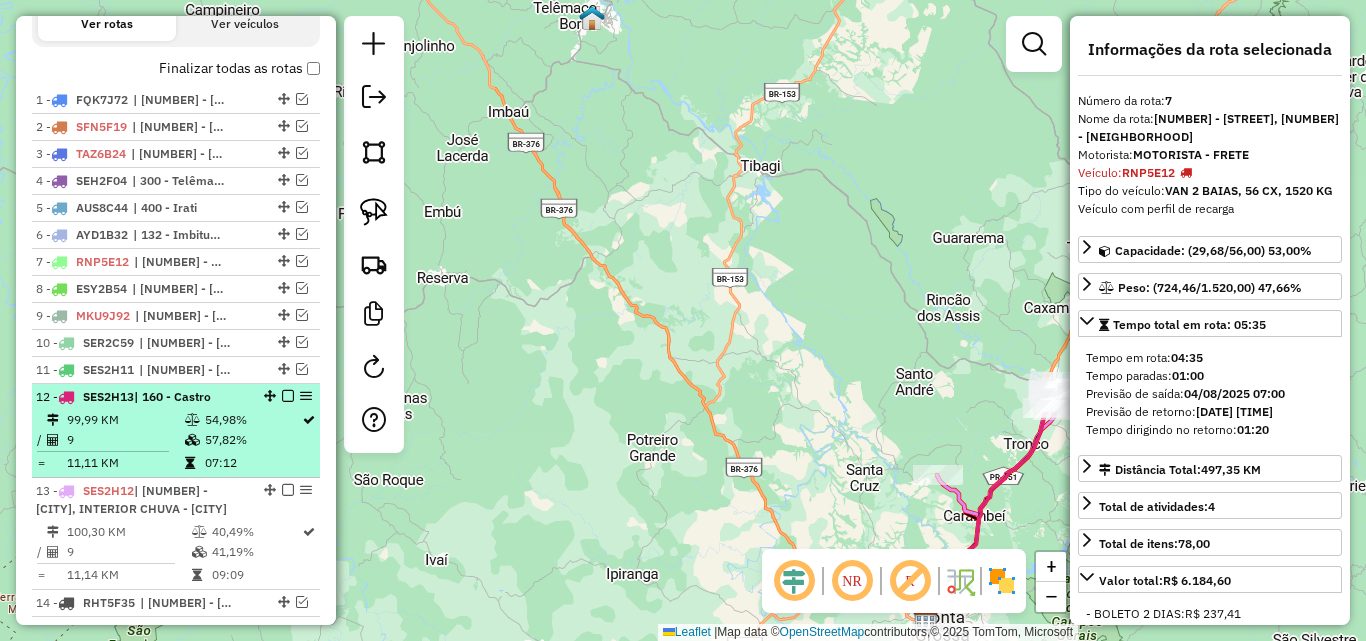 click at bounding box center [288, 396] 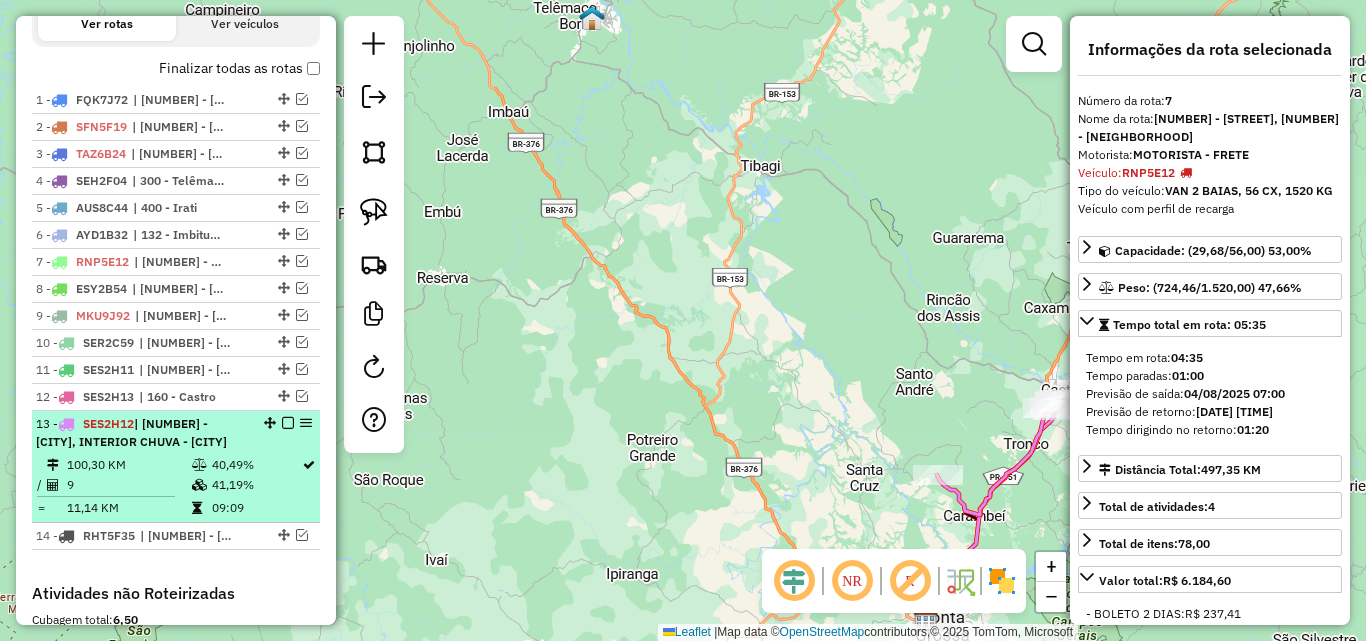 click at bounding box center [288, 423] 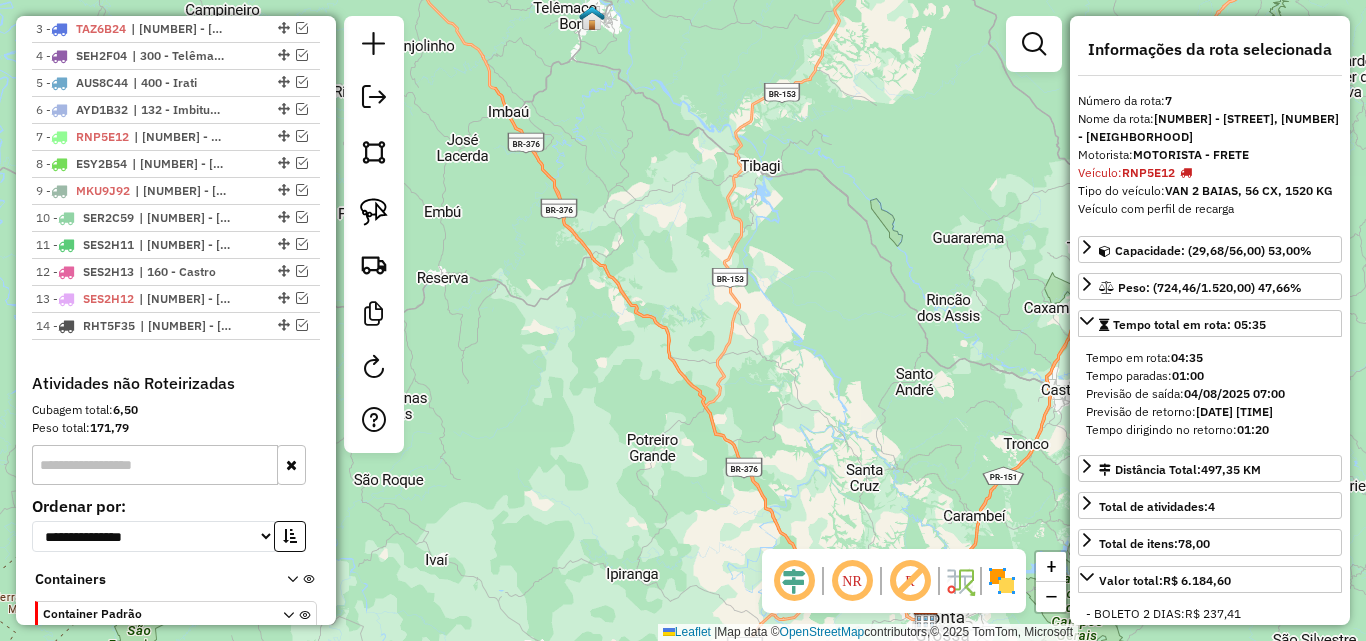 scroll, scrollTop: 569, scrollLeft: 0, axis: vertical 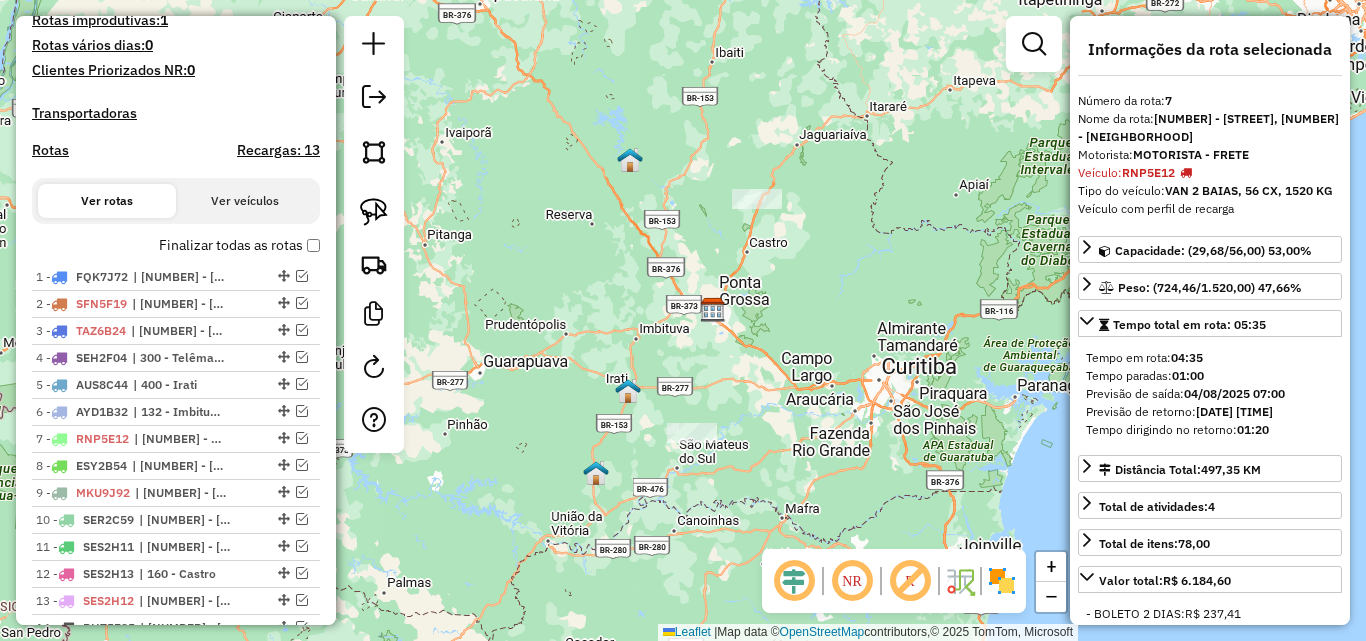 drag, startPoint x: 793, startPoint y: 284, endPoint x: 787, endPoint y: 268, distance: 17.088007 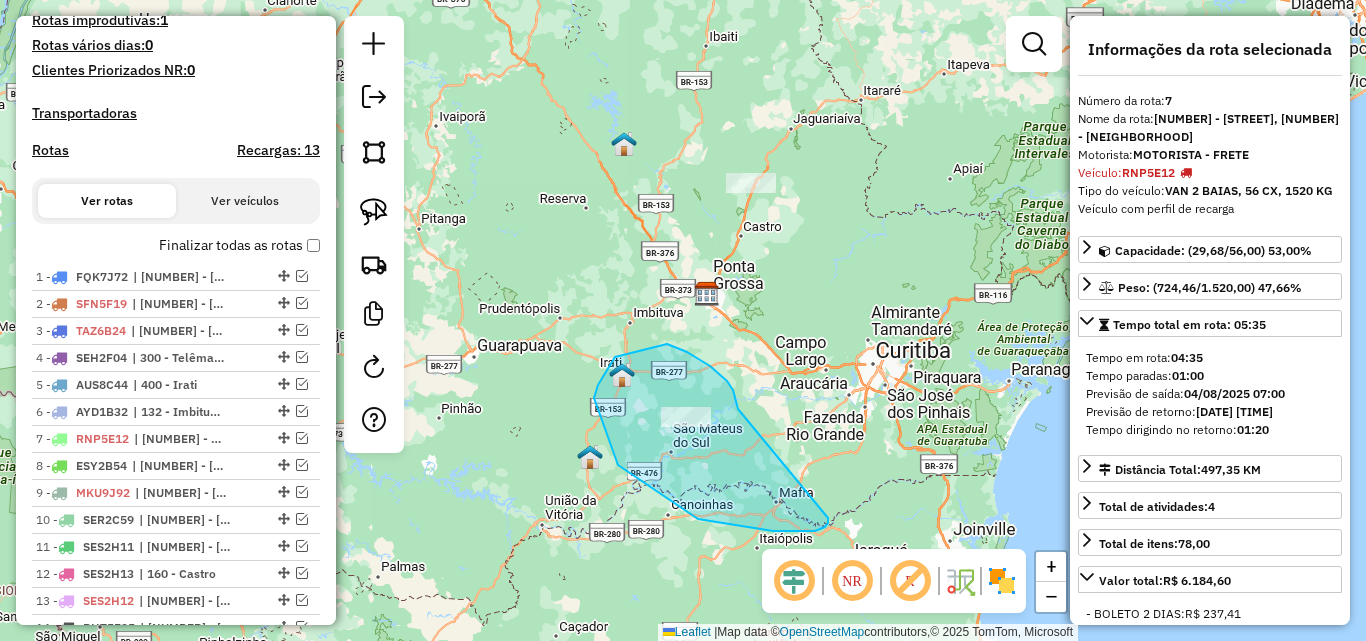 drag, startPoint x: 738, startPoint y: 409, endPoint x: 816, endPoint y: 499, distance: 119.096596 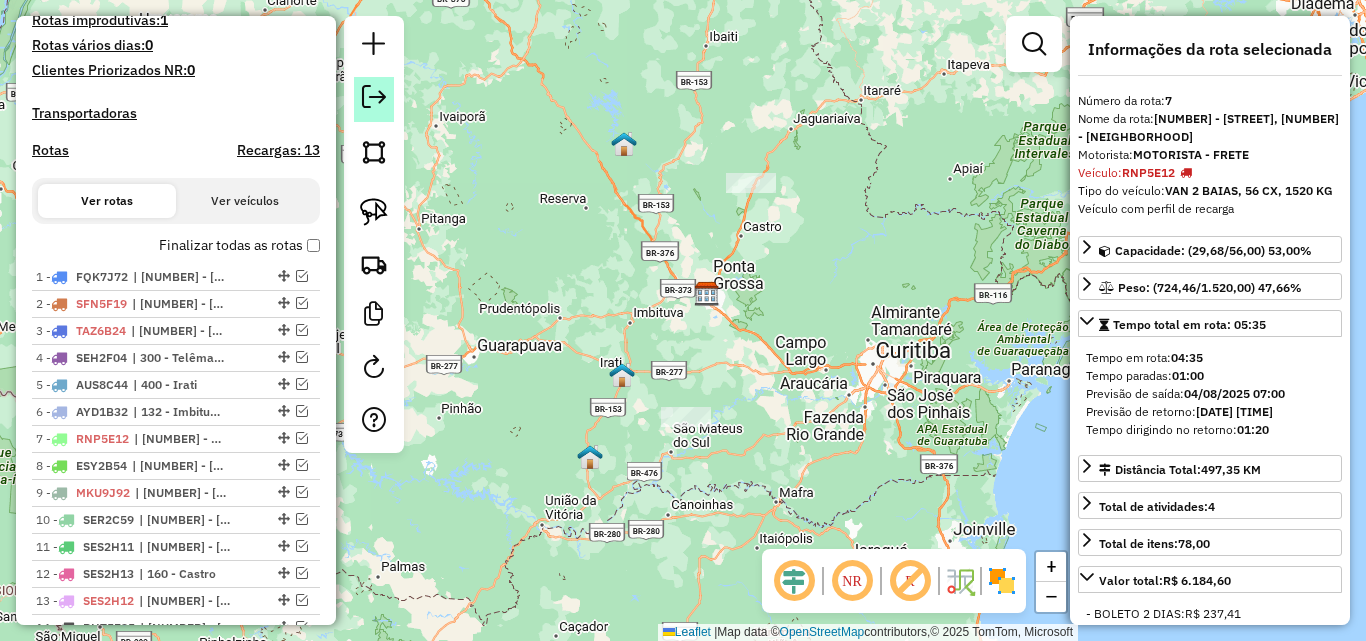 click 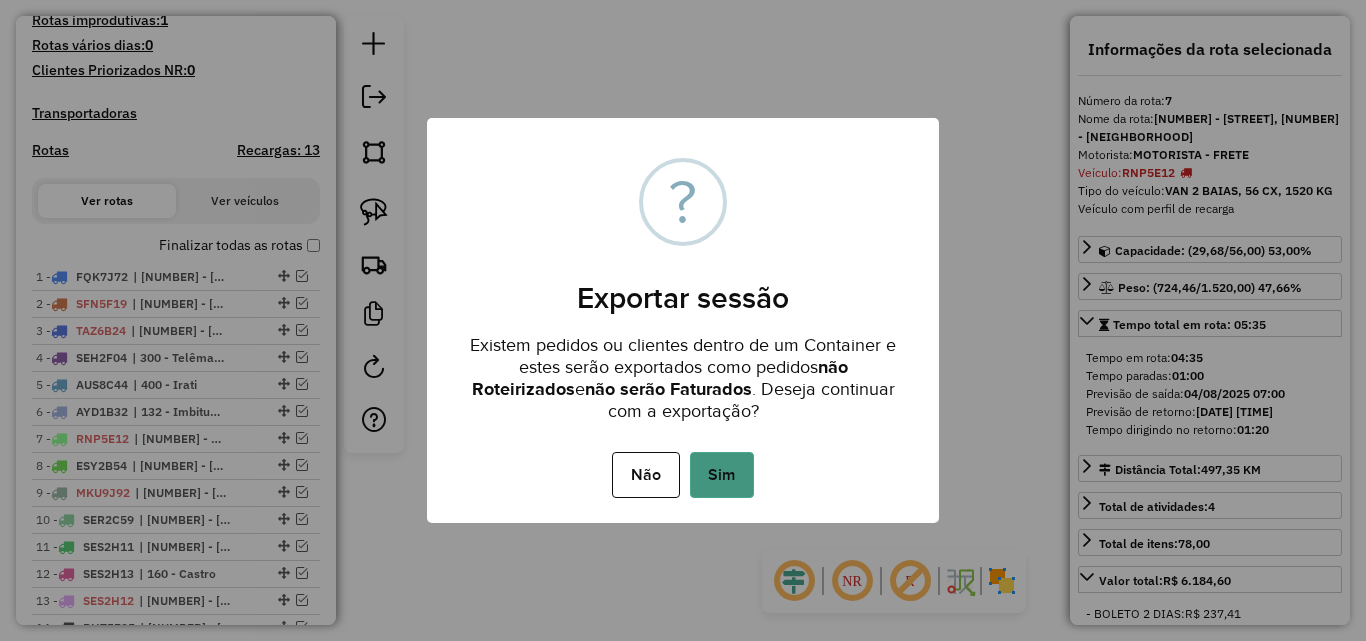 click on "Sim" at bounding box center (722, 475) 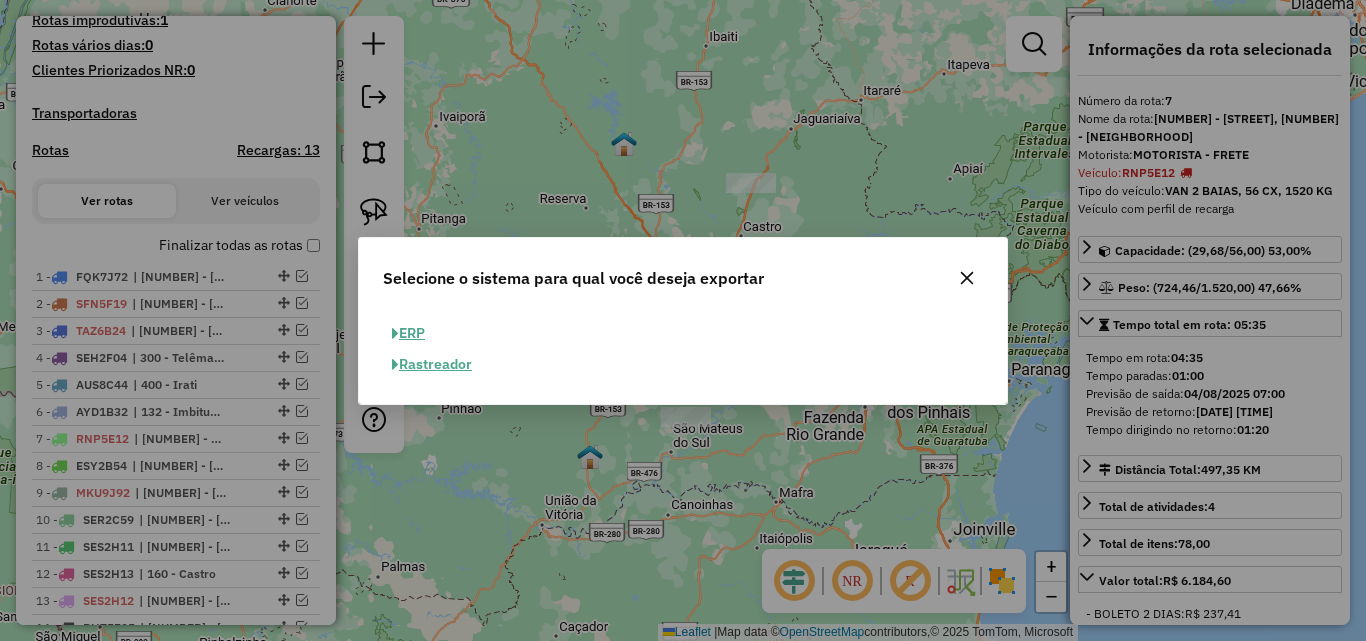 click on "ERP" 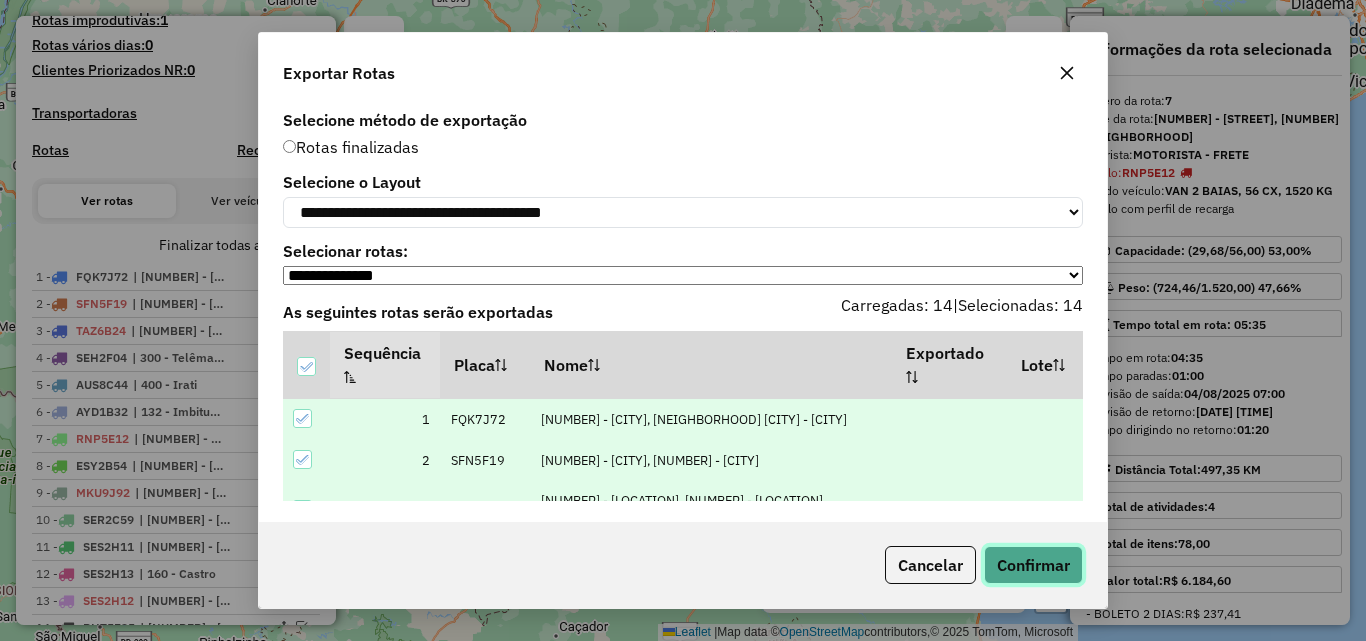 click on "Confirmar" 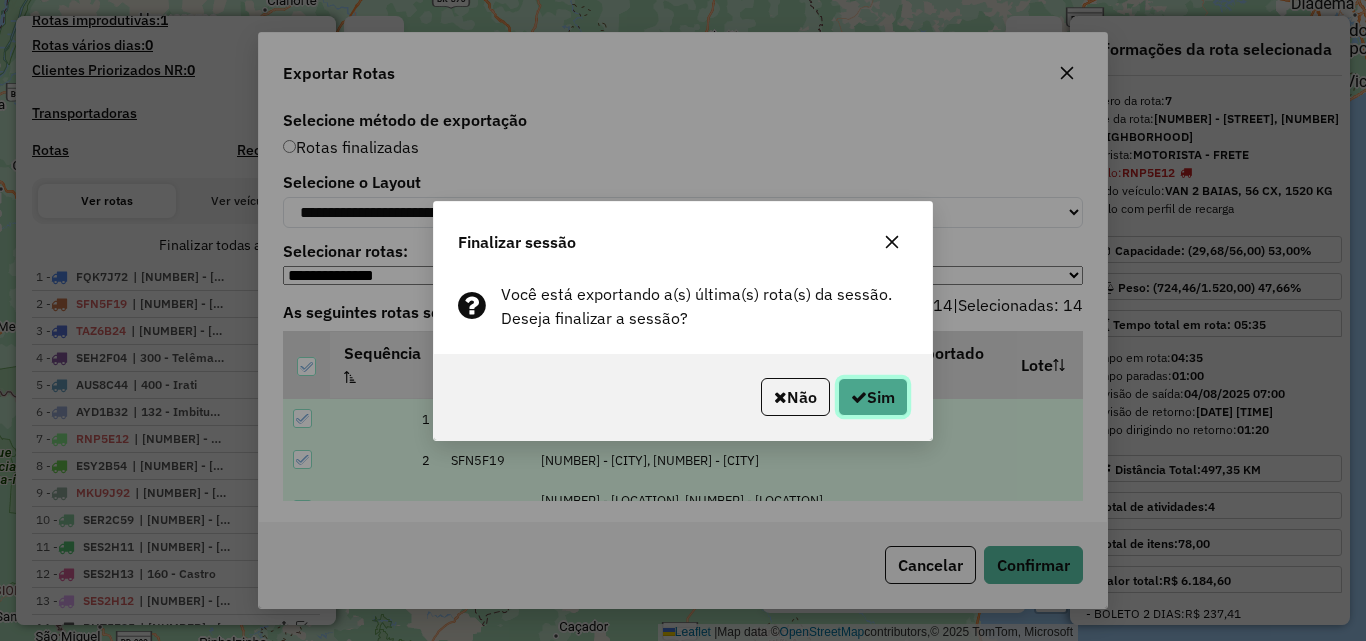 click on "Sim" 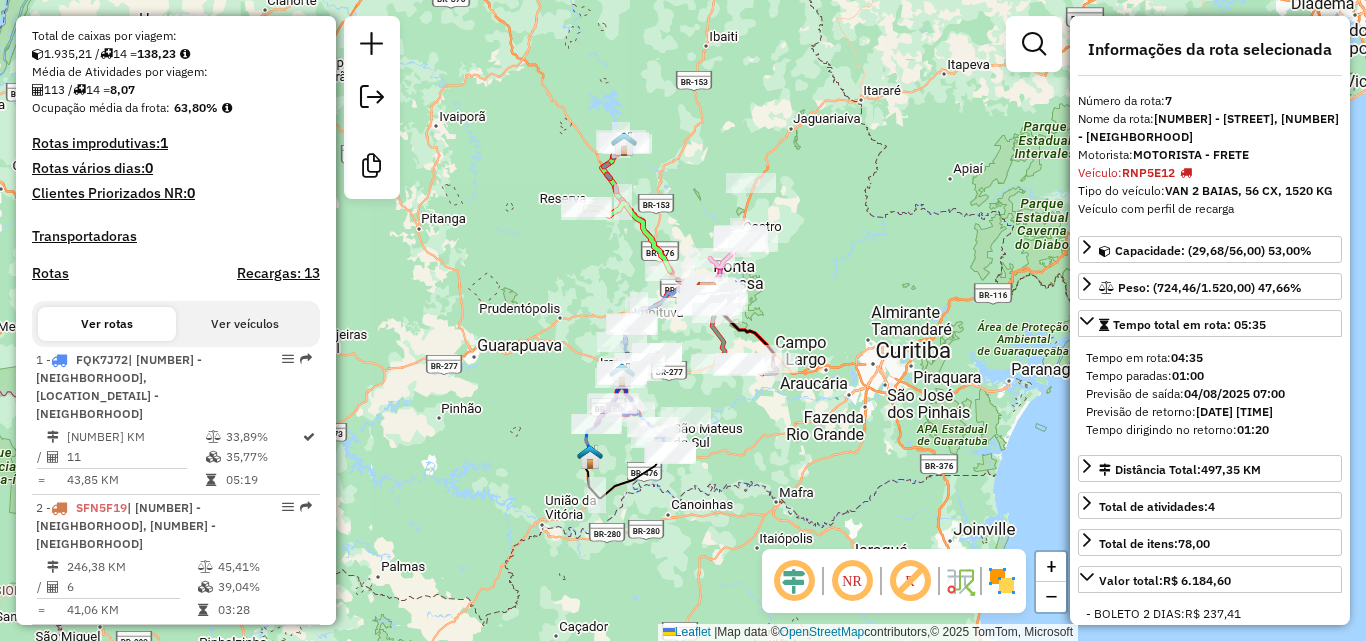 scroll, scrollTop: 0, scrollLeft: 0, axis: both 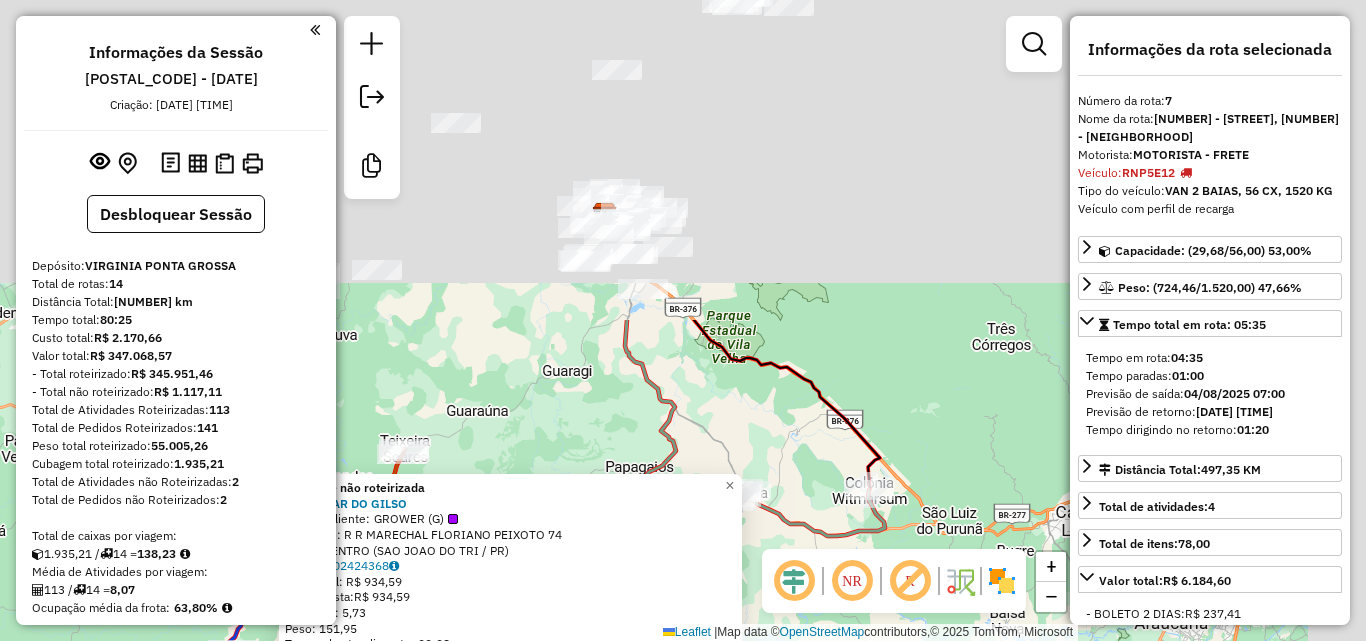 drag, startPoint x: 1033, startPoint y: 235, endPoint x: 868, endPoint y: 617, distance: 416.11176 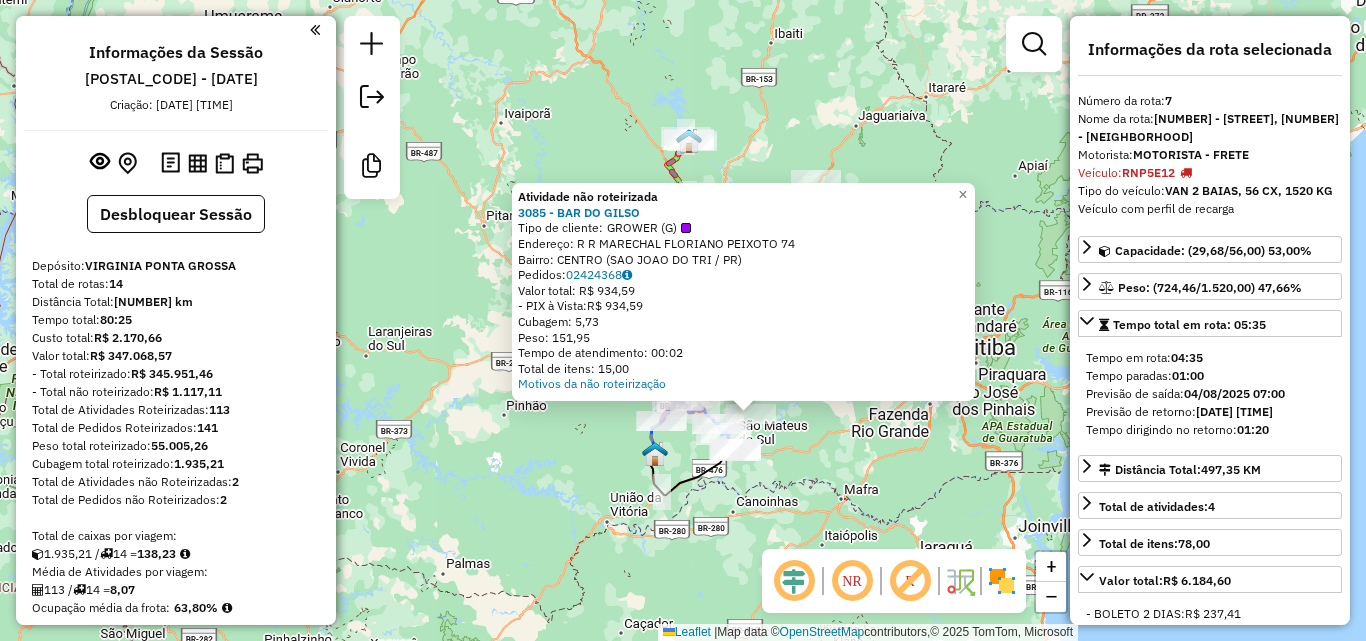click on "Atividade não roteirizada [NUMBER] - [NAME] [LASTNAME] Tipo de cliente: [TYPE] (G) Endereço: [STREET] [NUMBER] Bairro: [NEIGHBORHOOD] ([CITY] / [STATE]) Pedidos: [NUMBER] Valor total: [CURRENCY] [PRICE] - PIX à Vista: [CURRENCY] [PRICE] Cubagem: [PRICE] Peso: [PRICE] Tempo de atendimento: [TIME] Total de itens: [PRICE] Motivos da não roteirização × Janela de atendimento Grade de atendimento Capacidade Transportadoras Veículos Cliente Pedidos Rotas Selecione os dias de semana para filtrar as janelas de atendimento Seg Ter Qua Qui Sex Sáb Dom Informe o período da janela de atendimento: De: Até: Filtrar exatamente a janela do cliente Considerar janela de atendimento padrão Selecione os dias de semana para filtrar as grades de atendimento Seg Ter Qua Qui Sex Sáb Dom Considerar clientes sem dia de atendimento cadastrado Clientes fora do dia de atendimento selecionado Filtrar as atividades entre os valores definidos abaixo: Peso mínimo: Peso máximo: De: +" 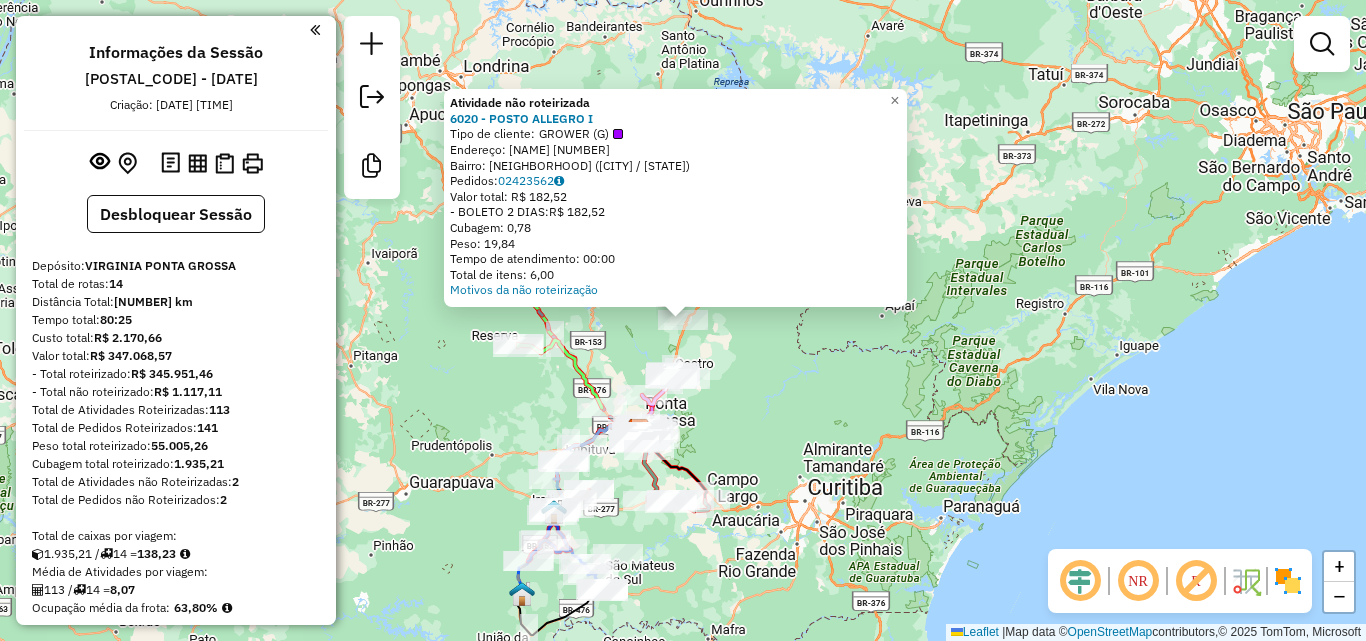 click on "Atividade não roteirizada [NUMBER] - POSTO ALLEGRO I Tipo de cliente: GROWER (G) Endereço: [LAST NAME] [LAST NAME] [NUMBER] Bairro: CENTRO ([CITY] / PR) Pedidos: [NUMBER] Valor total: R$ [PRICE] - BOLETO 2 DIAS: R$ [PRICE] Cubagem: [NUMBER] Peso: [NUMBER] Tempo de atendimento: 00:00 Total de itens: [NUMBER] Motivos da não roteirização × Janela de atendimento Grade de atendimento Capacidade Transportadoras Veículos Cliente Pedidos Rotas Selecione os dias de semana para filtrar as janelas de atendimento Seg Ter Qua Qui Sex Sáb Dom Informe o período da janela de atendimento: De: Até: Filtrar exatamente a janela do cliente Considerar janela de atendimento padrão Selecione os dias de semana para filtrar as grades de atendimento Seg Ter Qua Qui Sex Sáb Dom Considerar clientes sem dia de atendimento cadastrado Clientes fora do dia de atendimento selecionado Filtrar as atividades entre os valores definidos abaixo: Peso mínimo: Peso máximo: De: Até: De:" 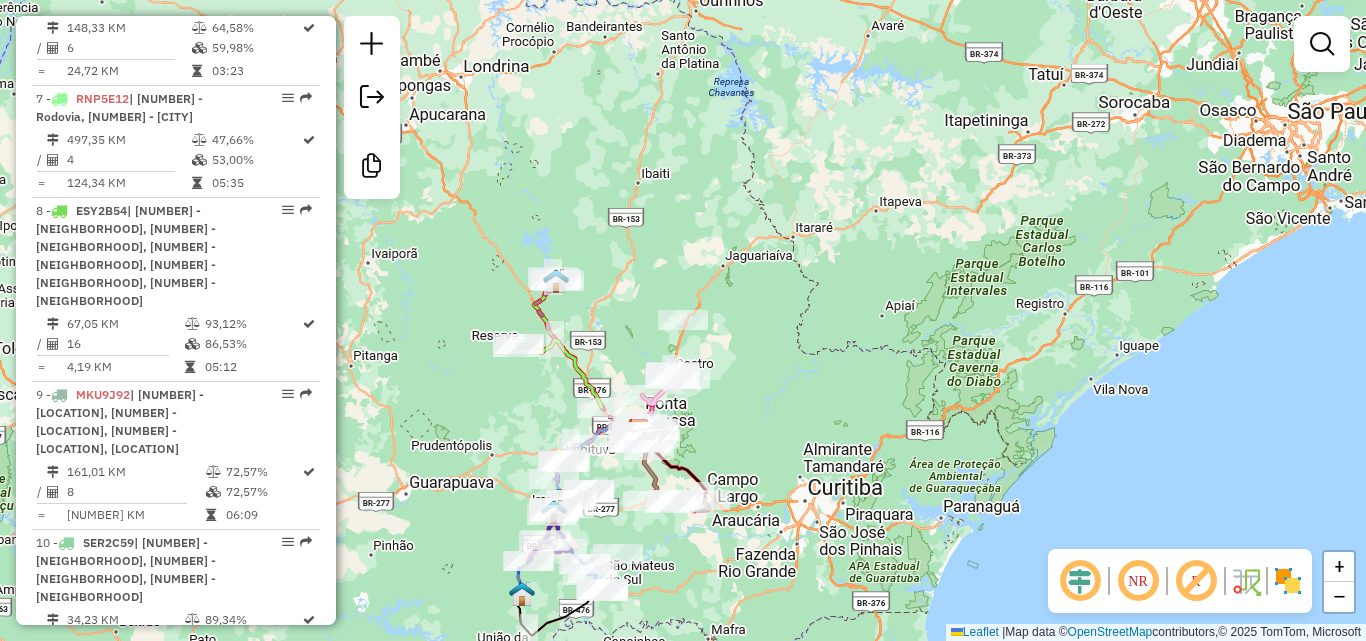 scroll, scrollTop: 1500, scrollLeft: 0, axis: vertical 